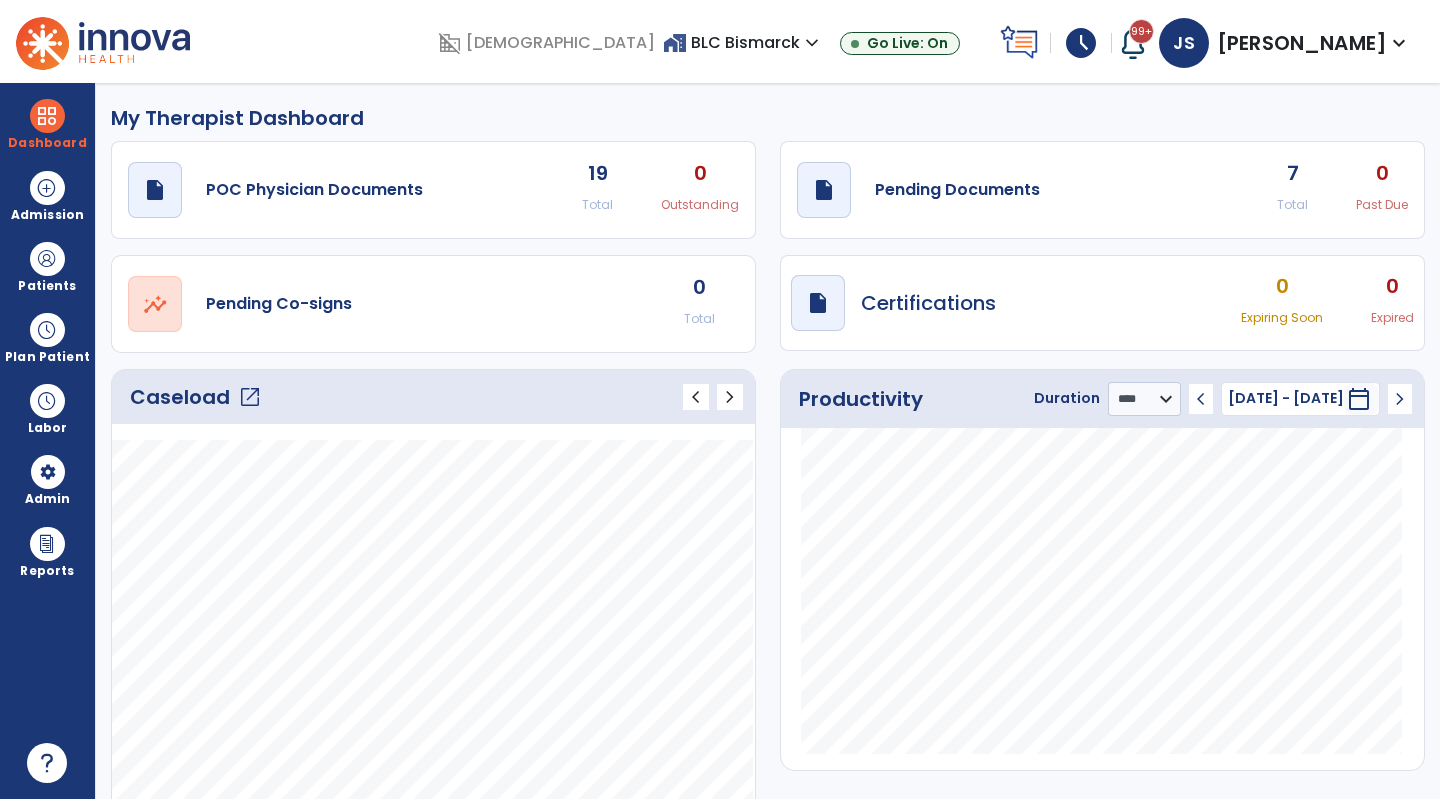 select on "****" 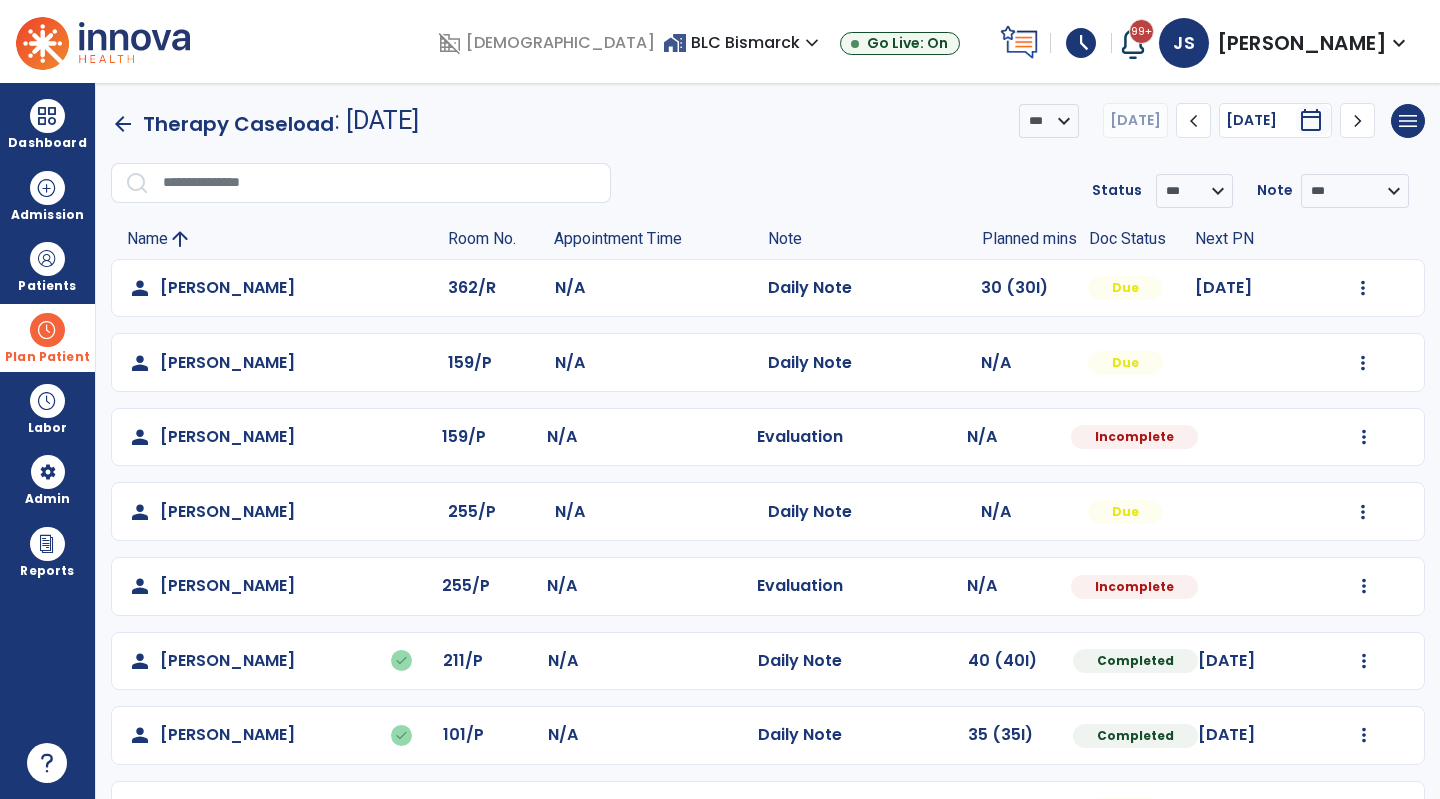 click at bounding box center [47, 330] 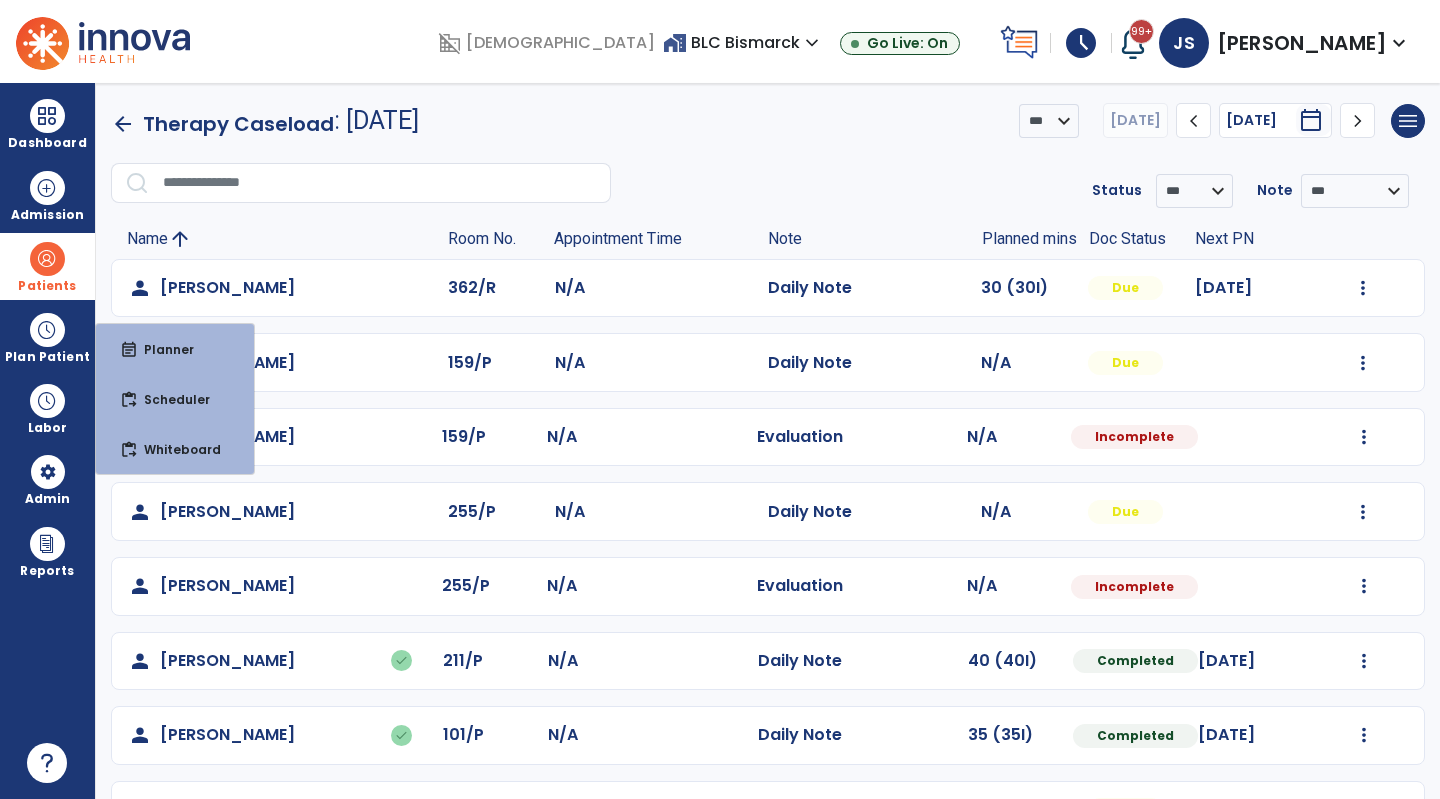 click at bounding box center [47, 259] 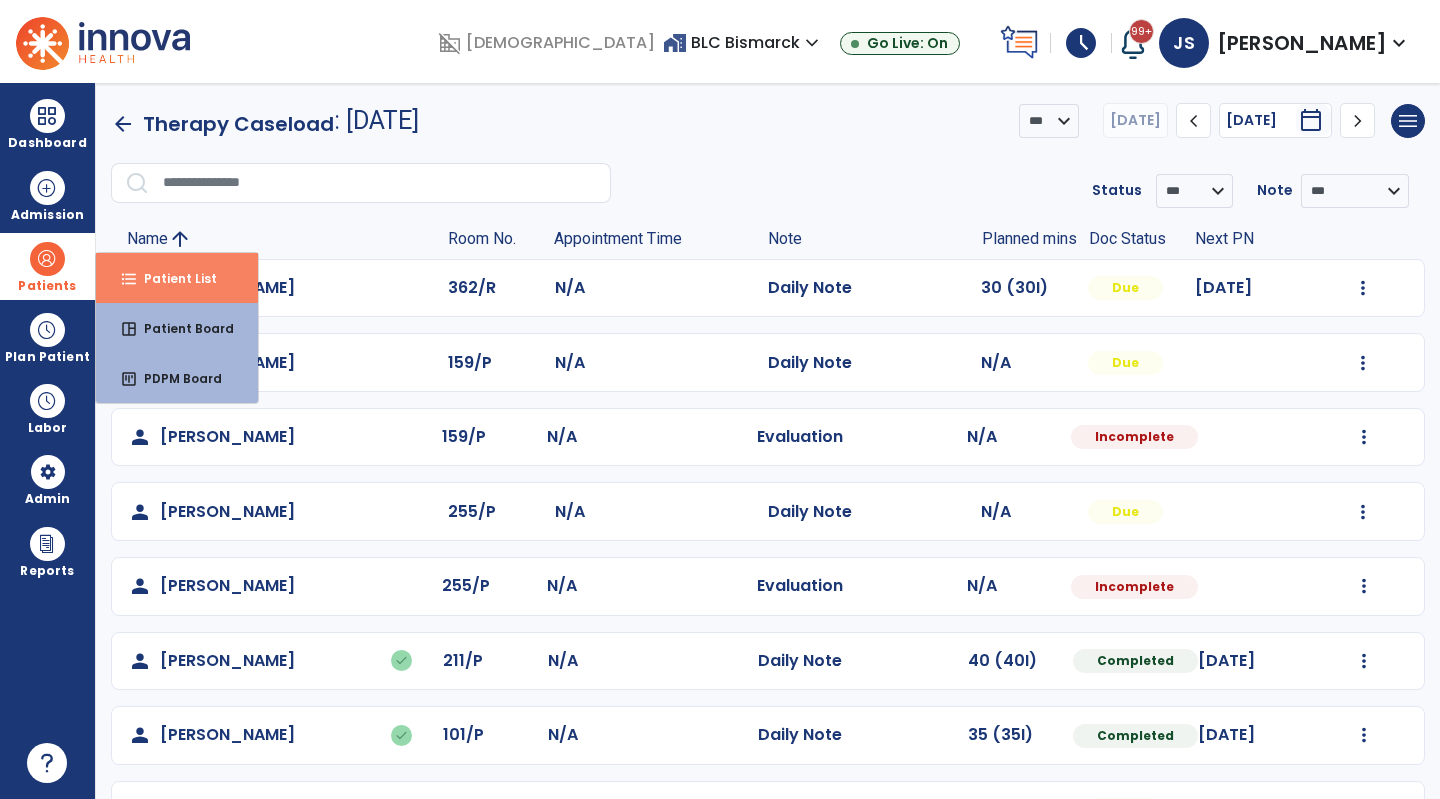 click on "Patient List" at bounding box center (172, 278) 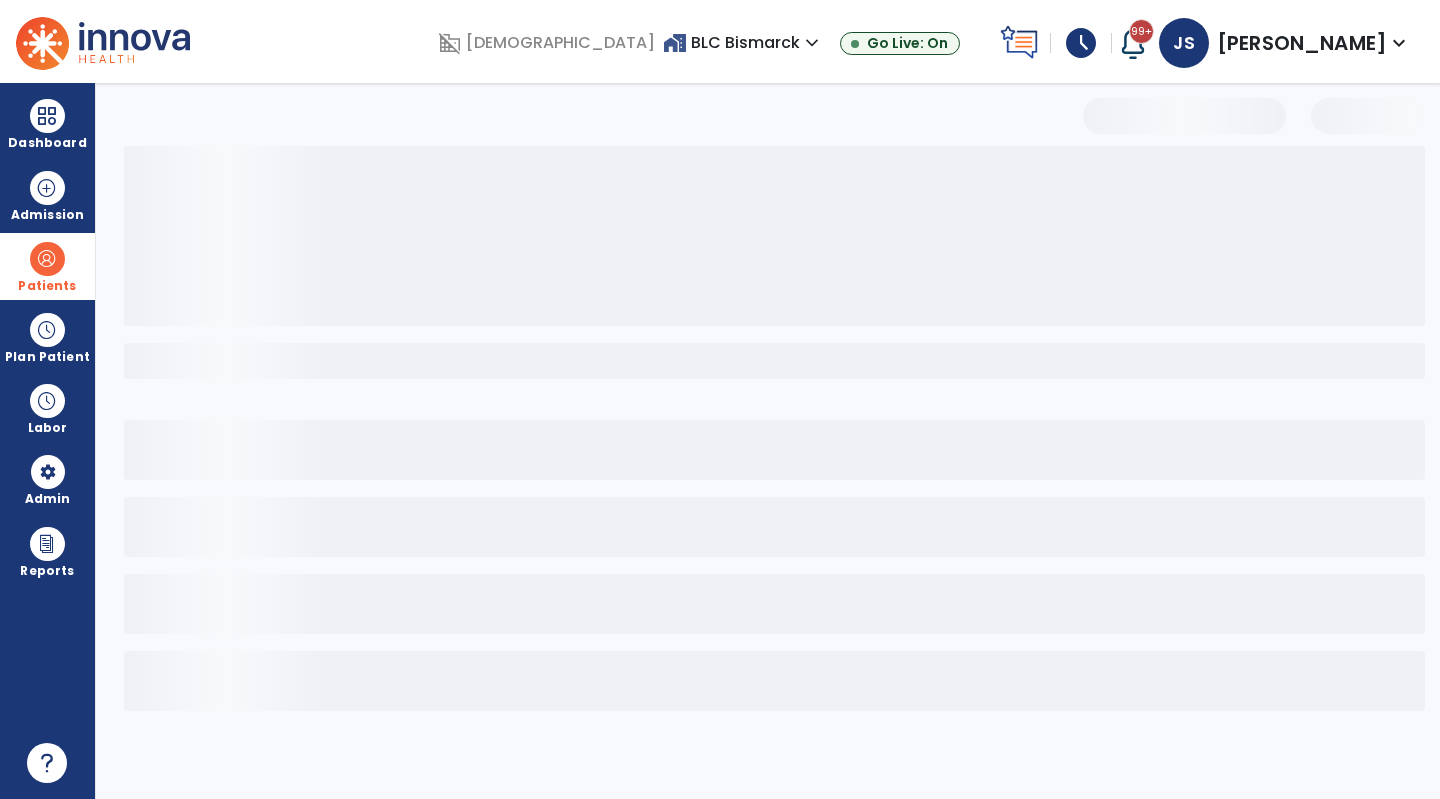 select on "***" 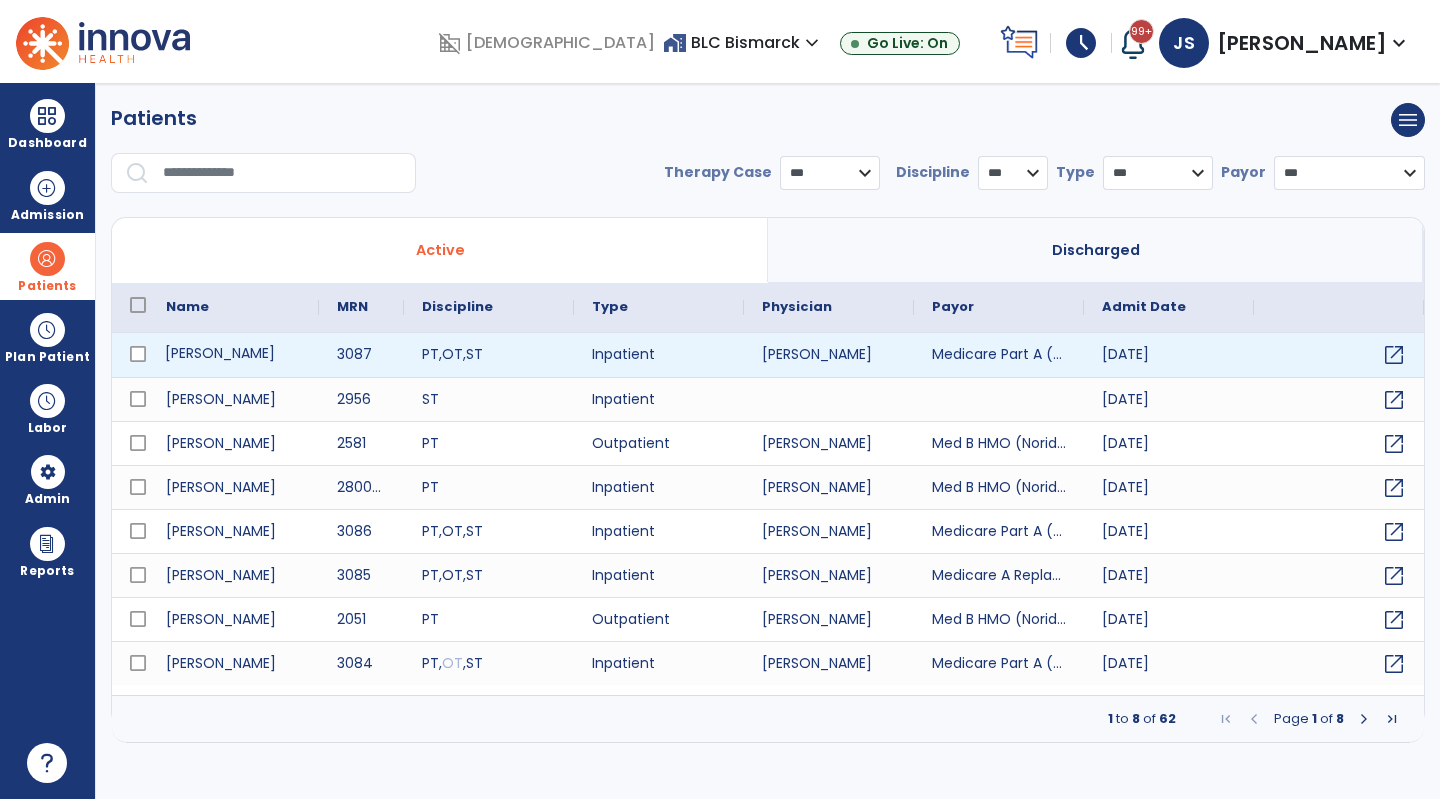 click on "[PERSON_NAME]" at bounding box center [233, 355] 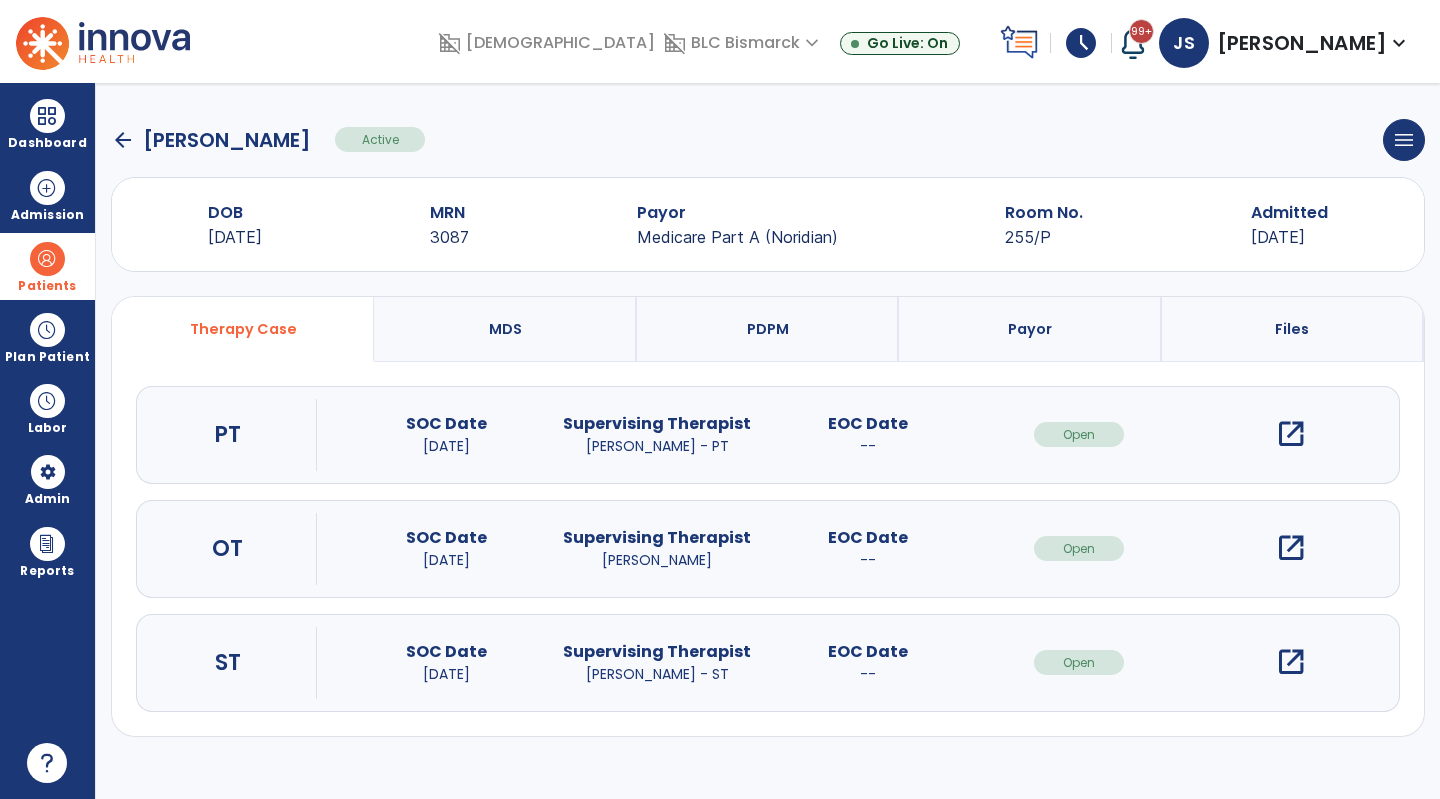 click on "open_in_new" at bounding box center (1291, 662) 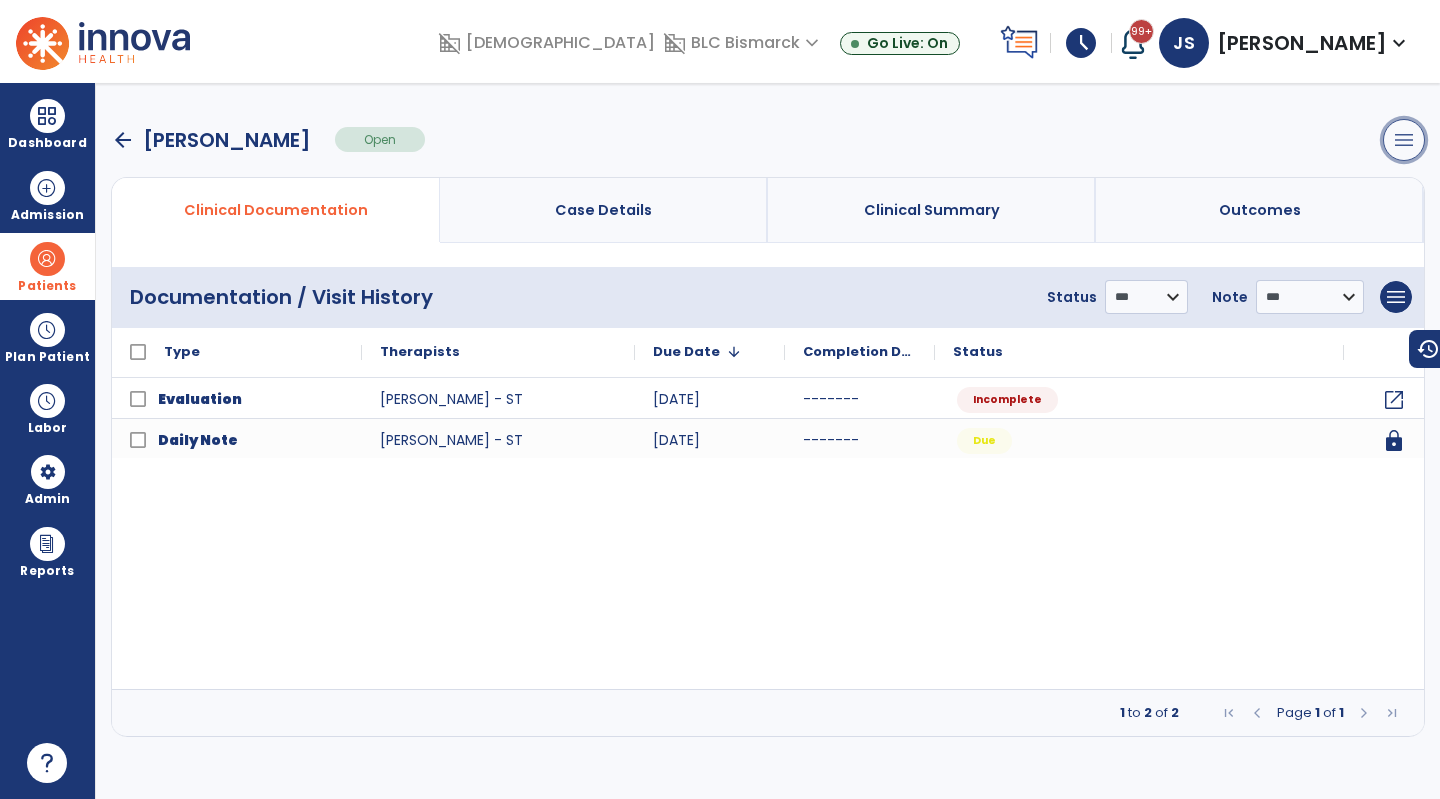 click on "menu" at bounding box center (1404, 140) 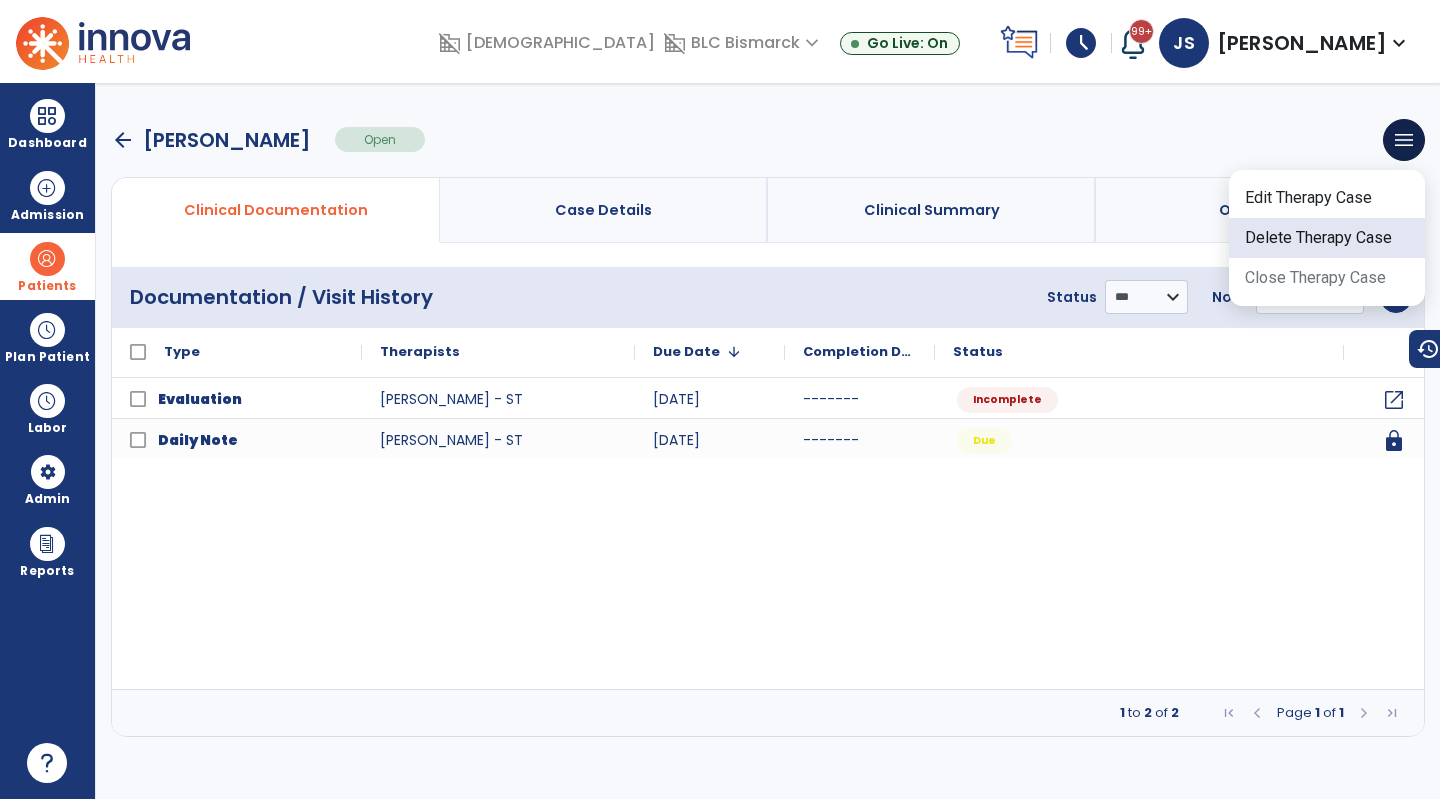 click on "Delete Therapy Case" at bounding box center [1327, 238] 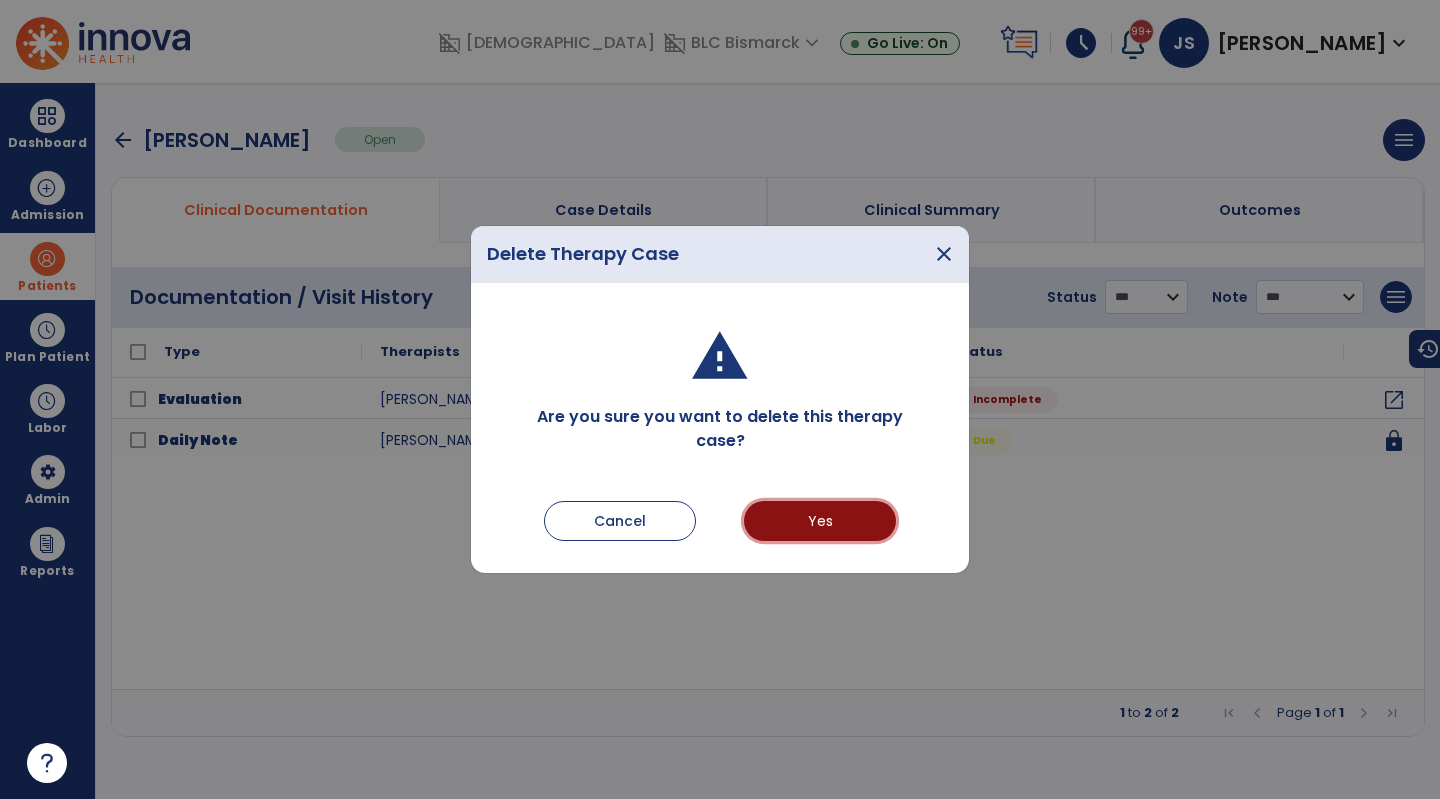 click on "Yes" at bounding box center (820, 521) 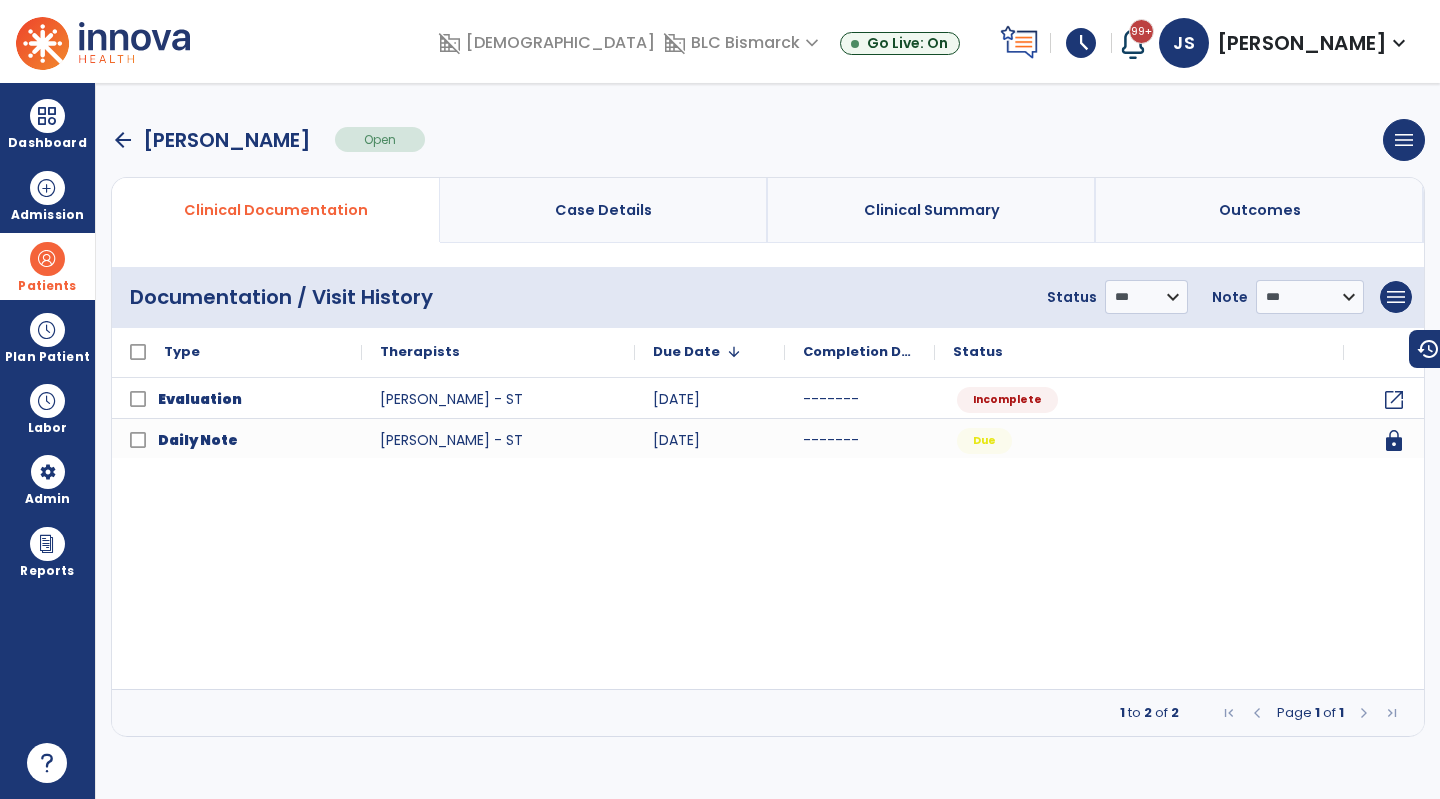 click on "arrow_back" at bounding box center (123, 140) 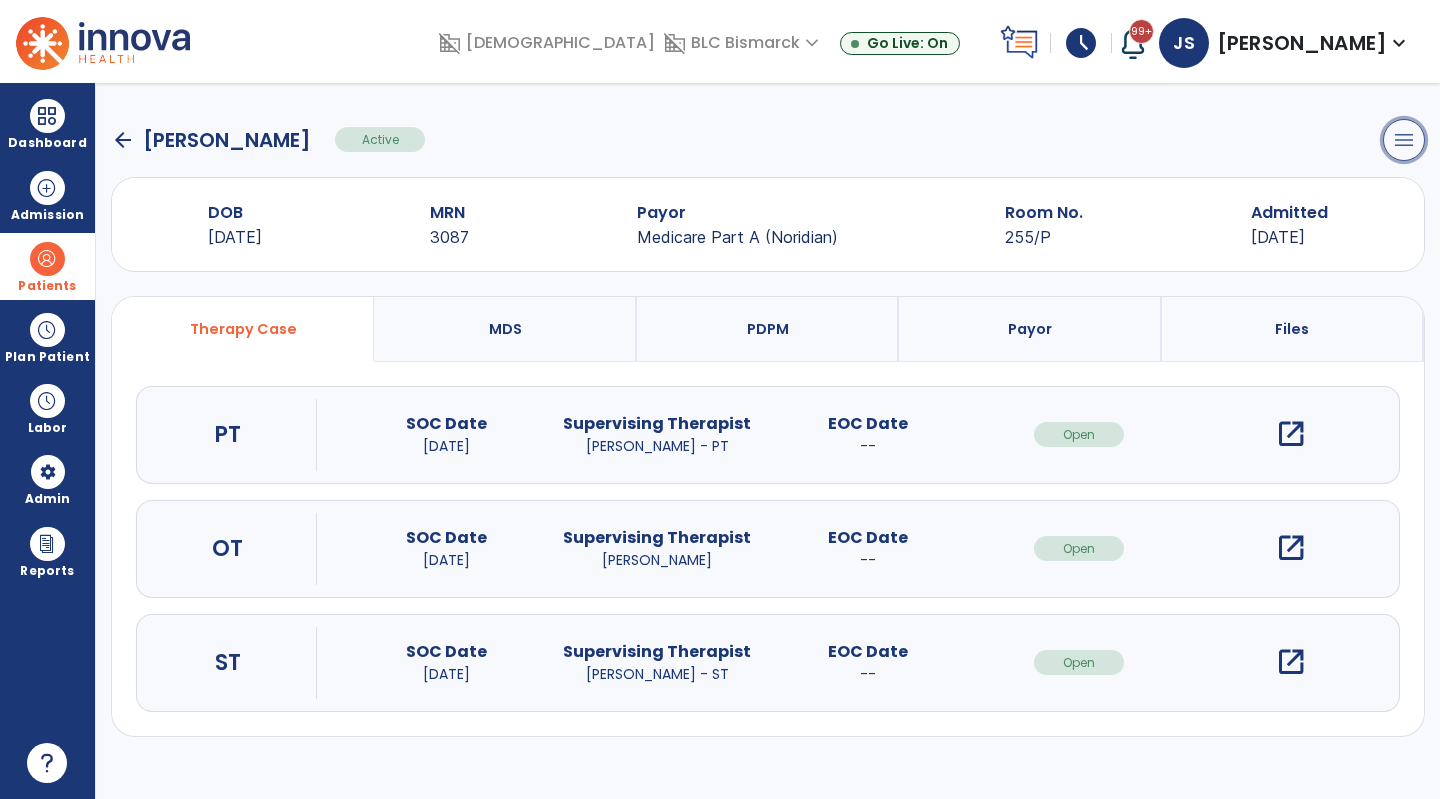 click on "menu" at bounding box center (1404, 140) 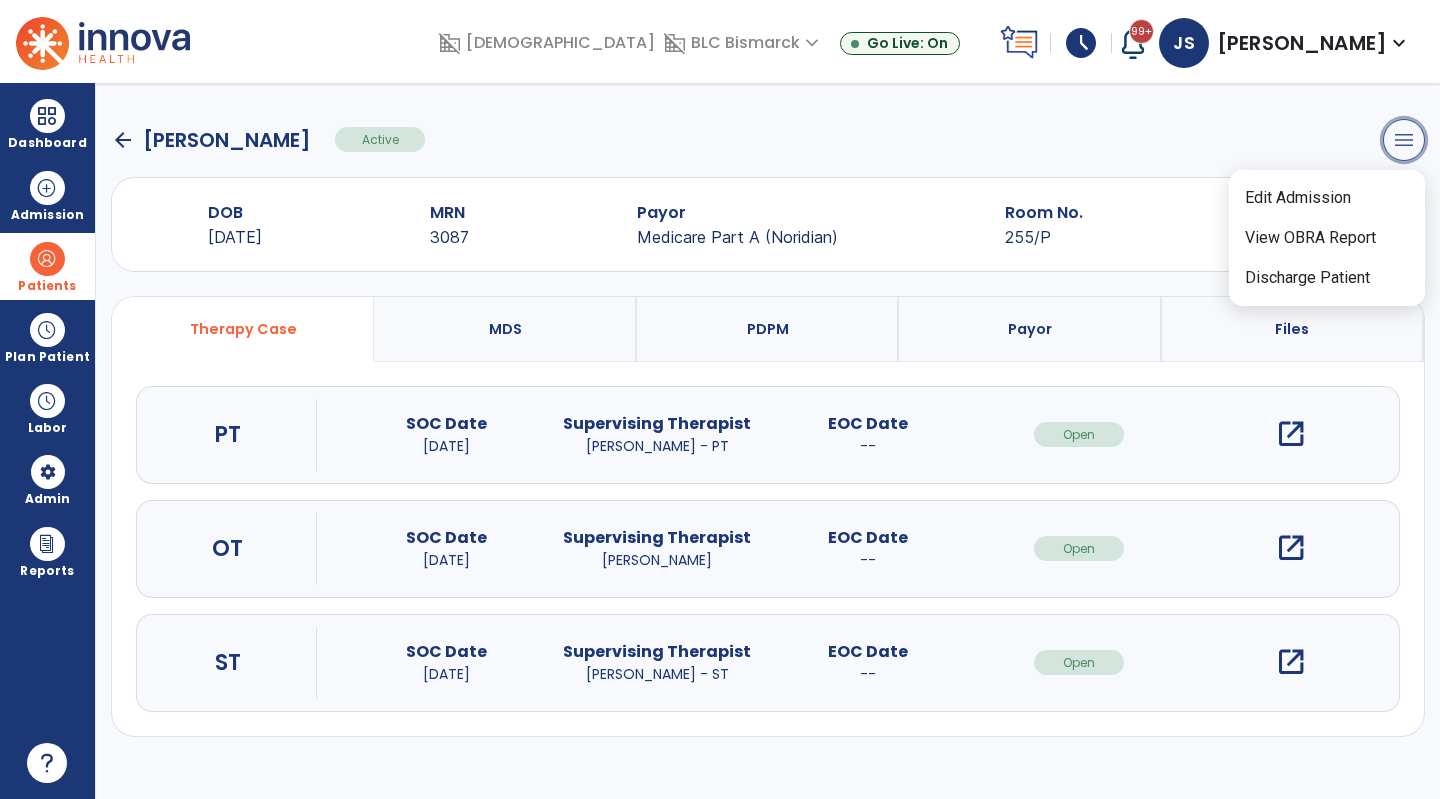 click on "menu" at bounding box center [1404, 140] 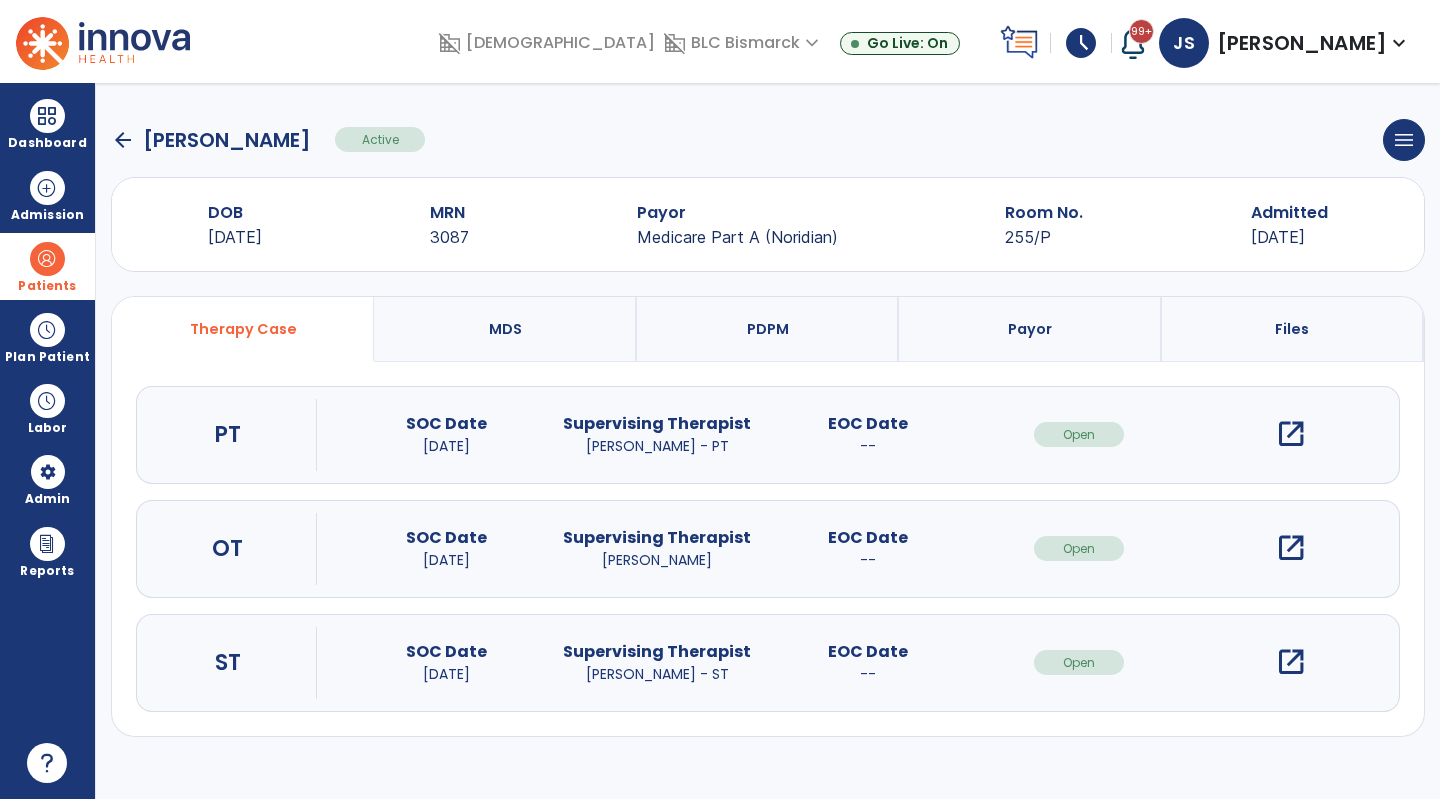 drag, startPoint x: 525, startPoint y: 305, endPoint x: 461, endPoint y: 303, distance: 64.03124 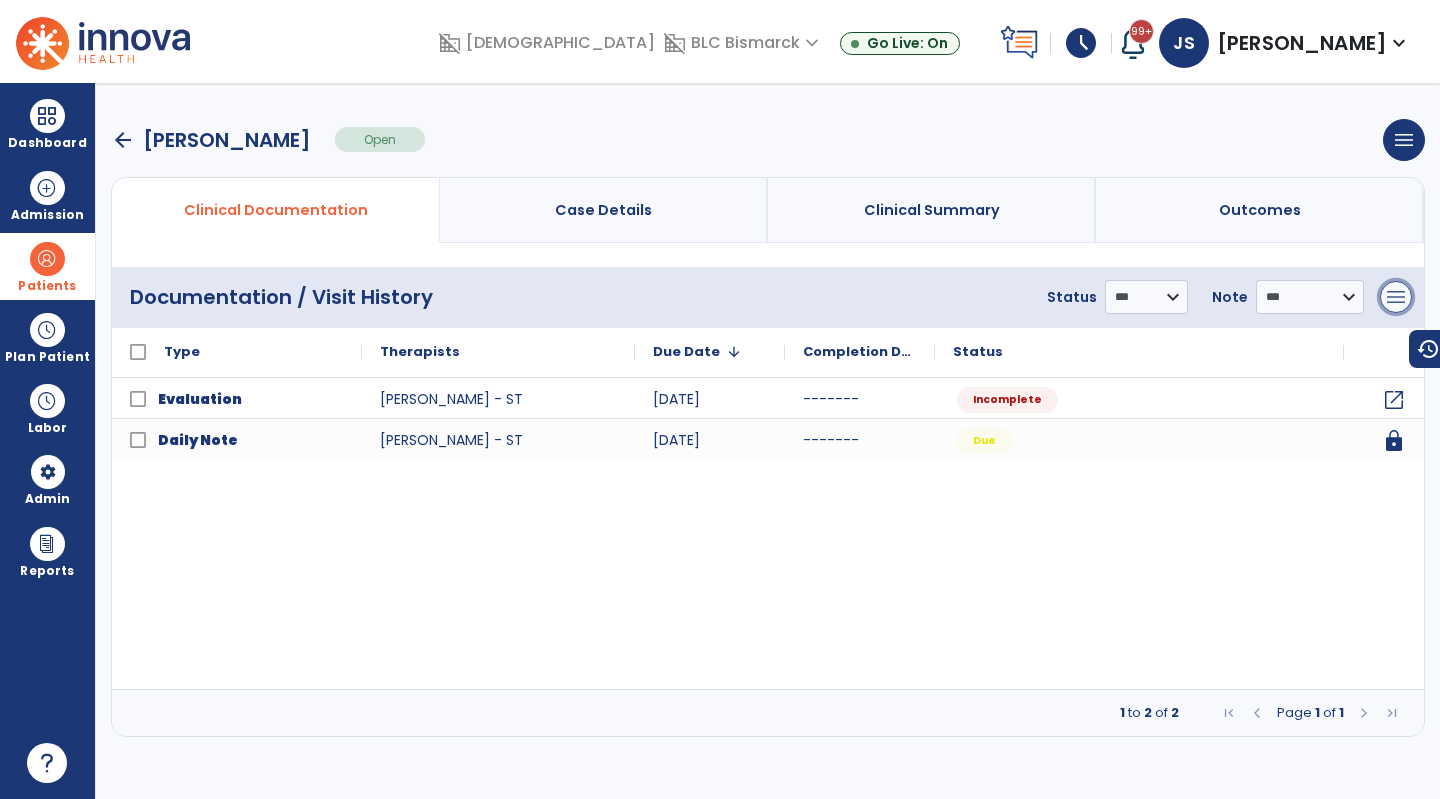 click on "menu" at bounding box center [1396, 297] 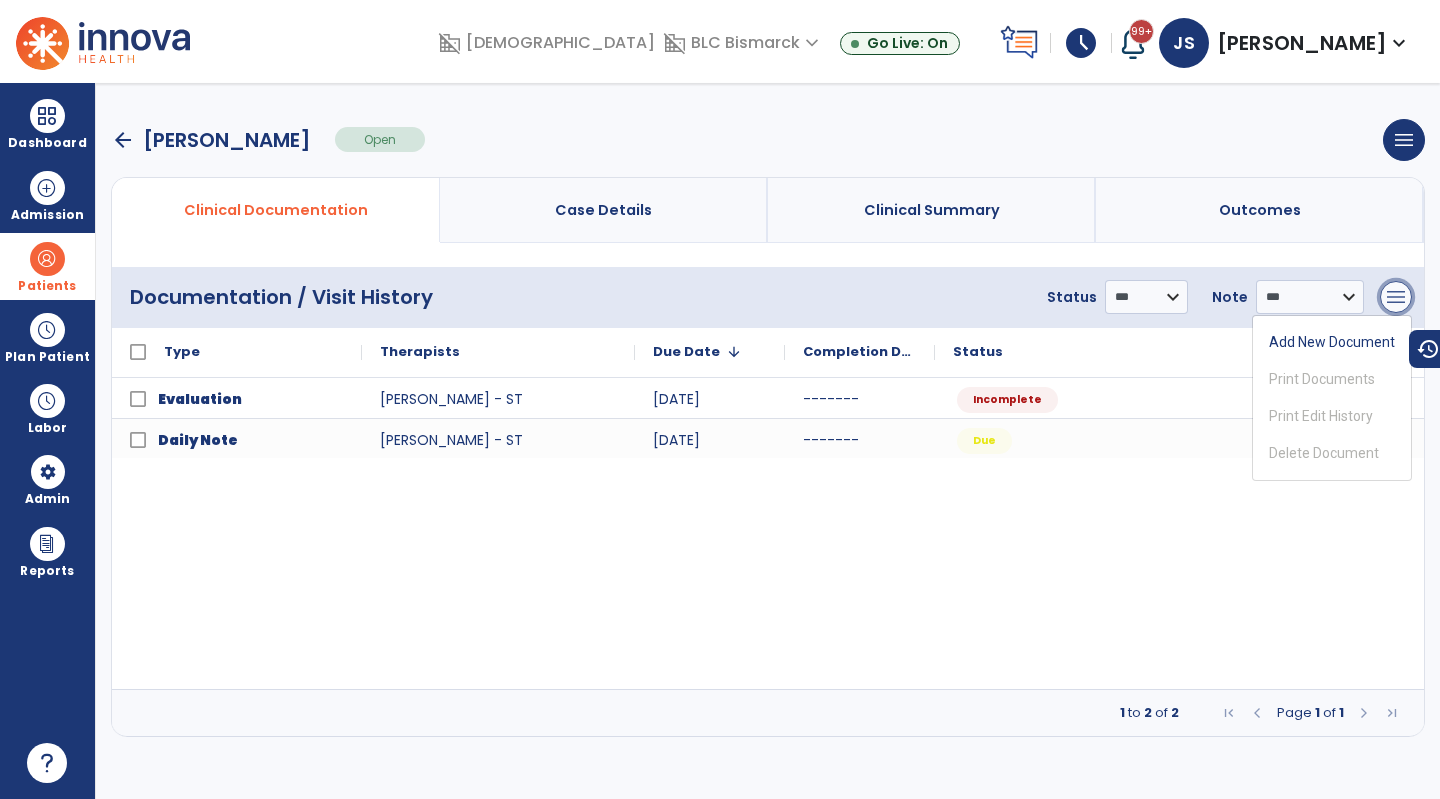 click on "menu" at bounding box center (1396, 297) 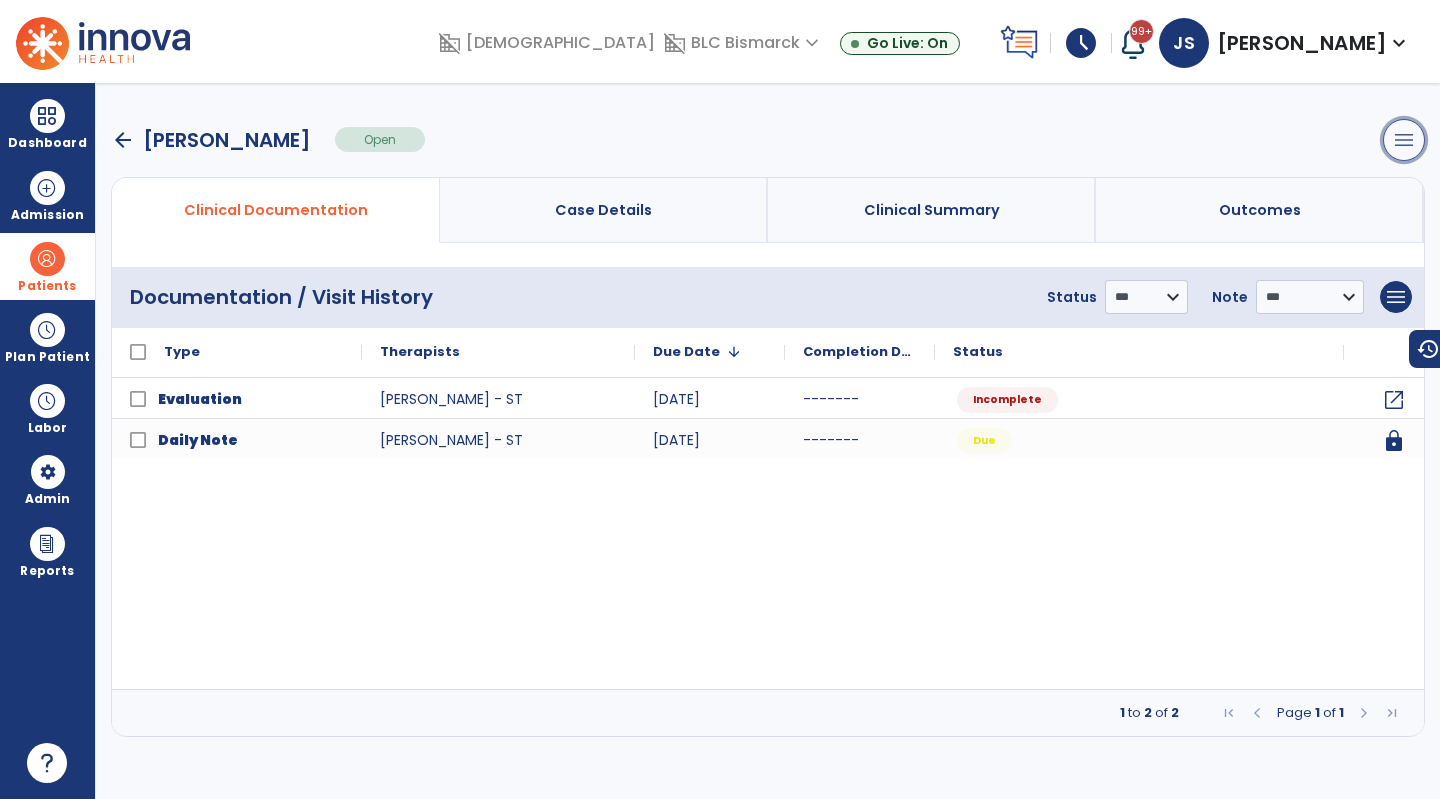click on "menu" at bounding box center [1404, 140] 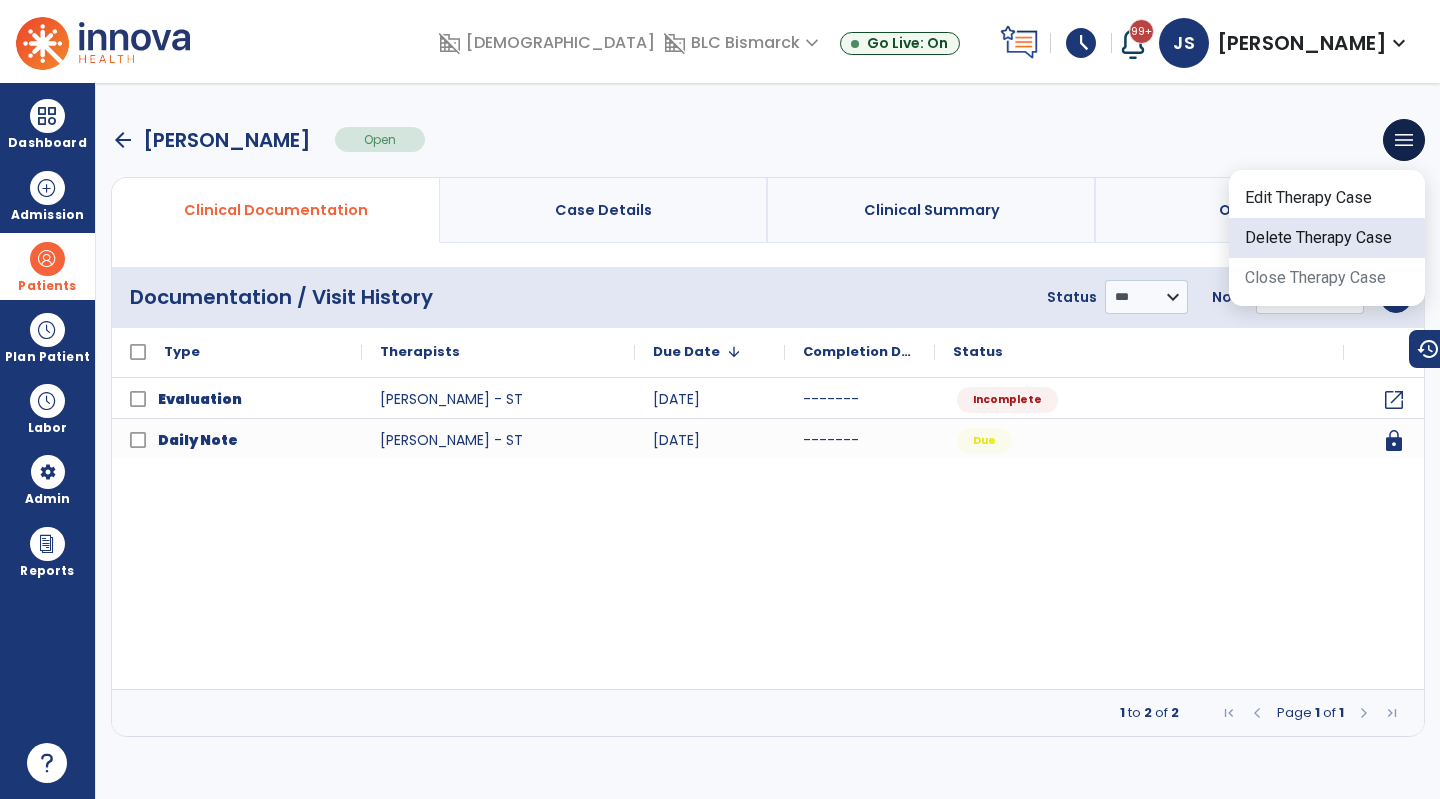 click on "Delete Therapy Case" at bounding box center (1327, 238) 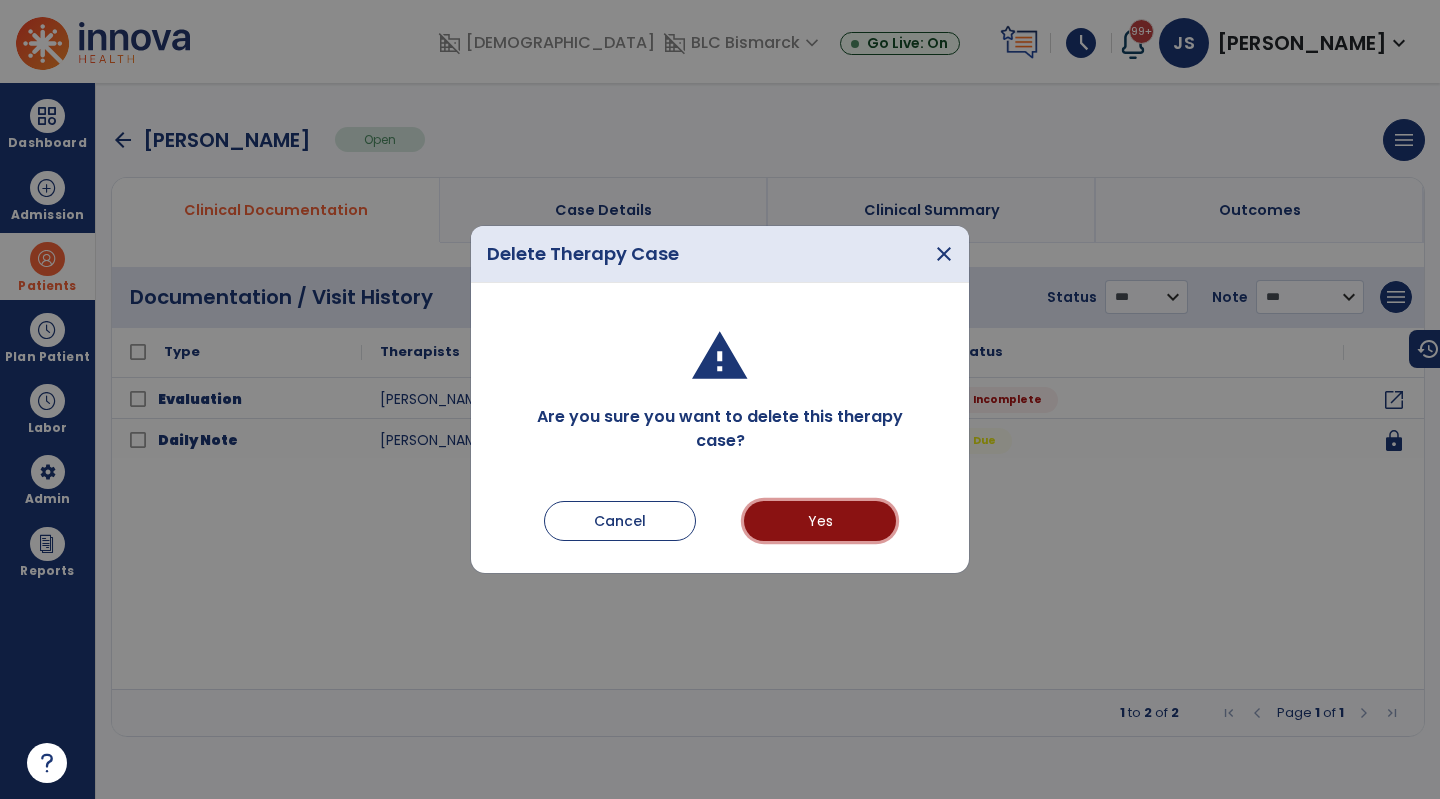 click on "Yes" at bounding box center [820, 521] 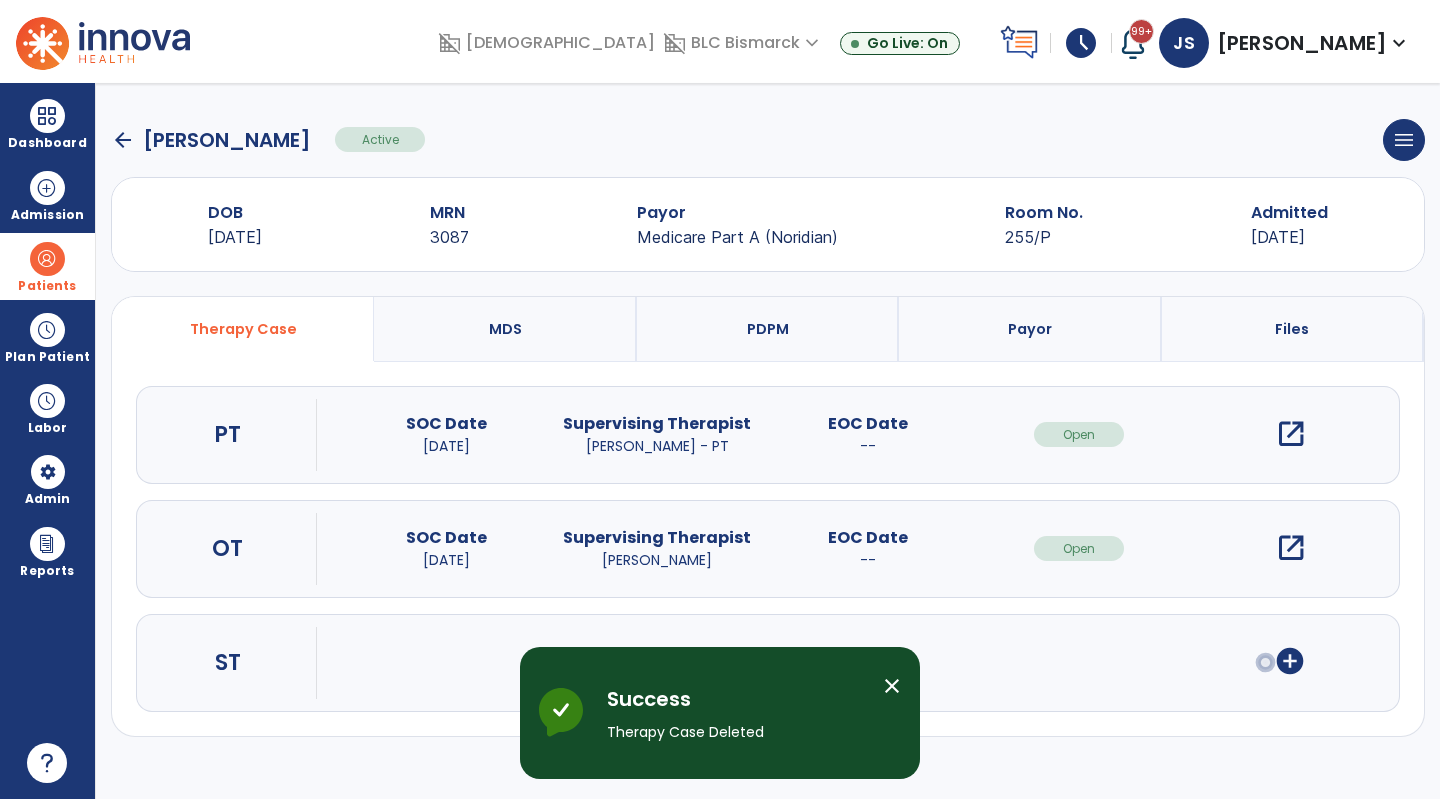 click on "arrow_back" 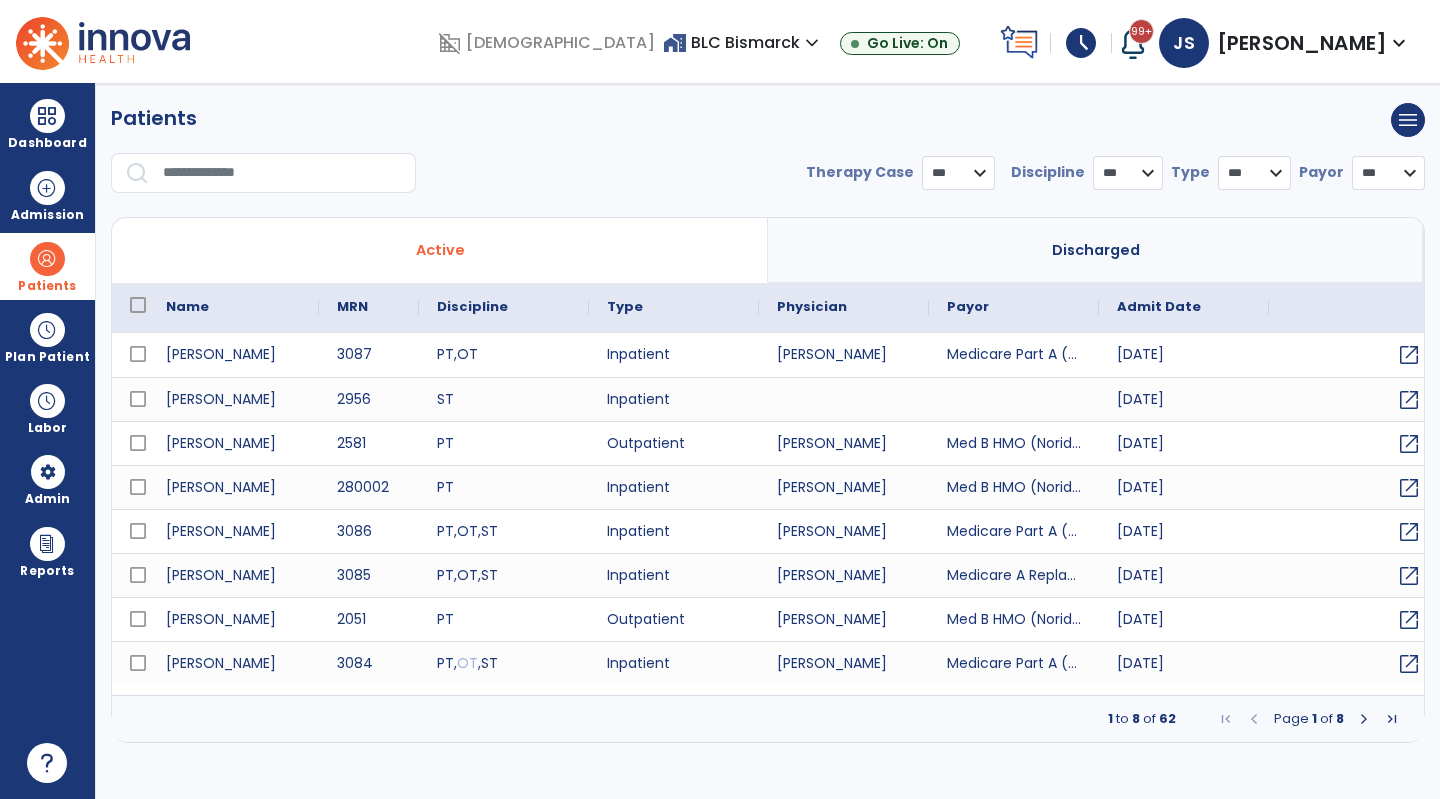select on "***" 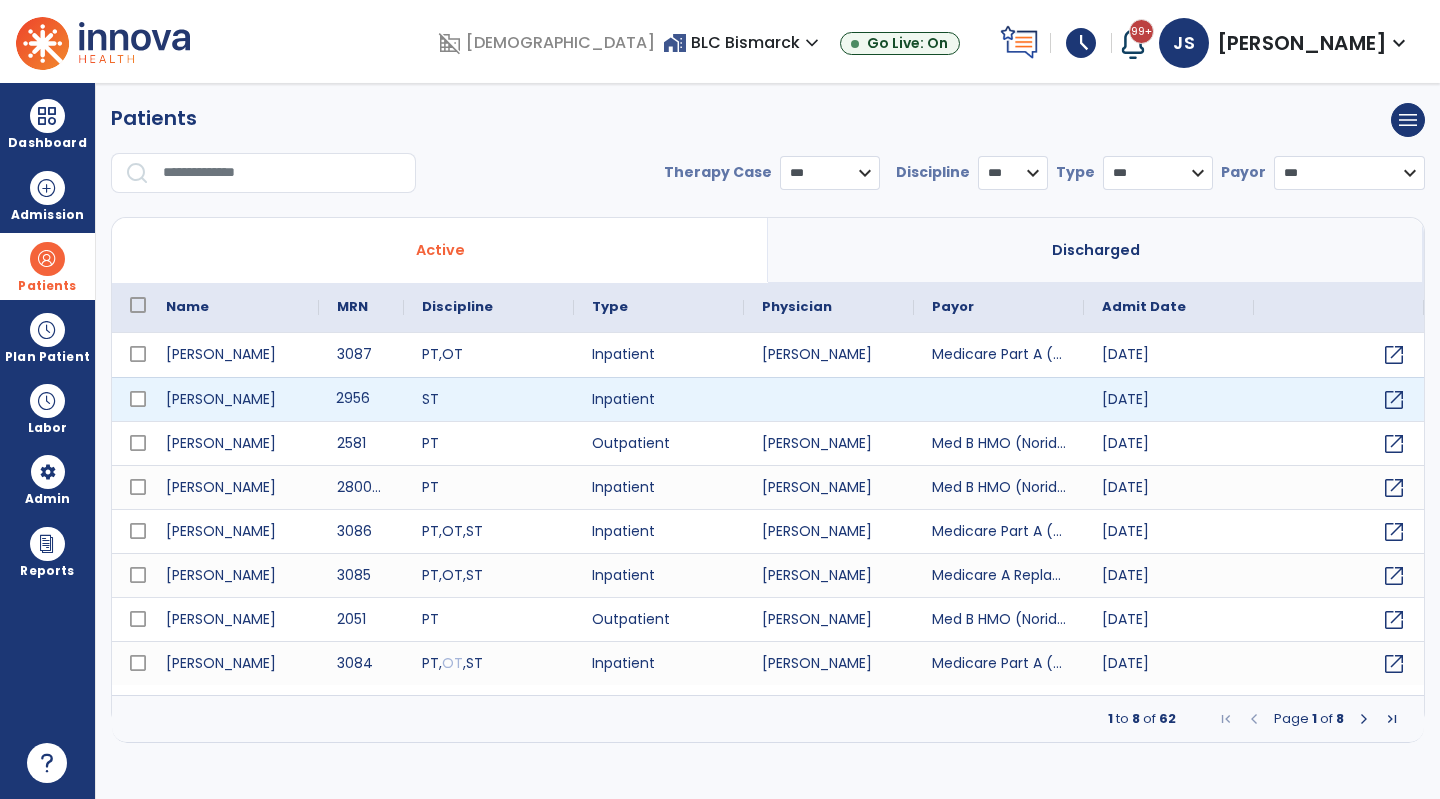 click on "2956" at bounding box center [361, 399] 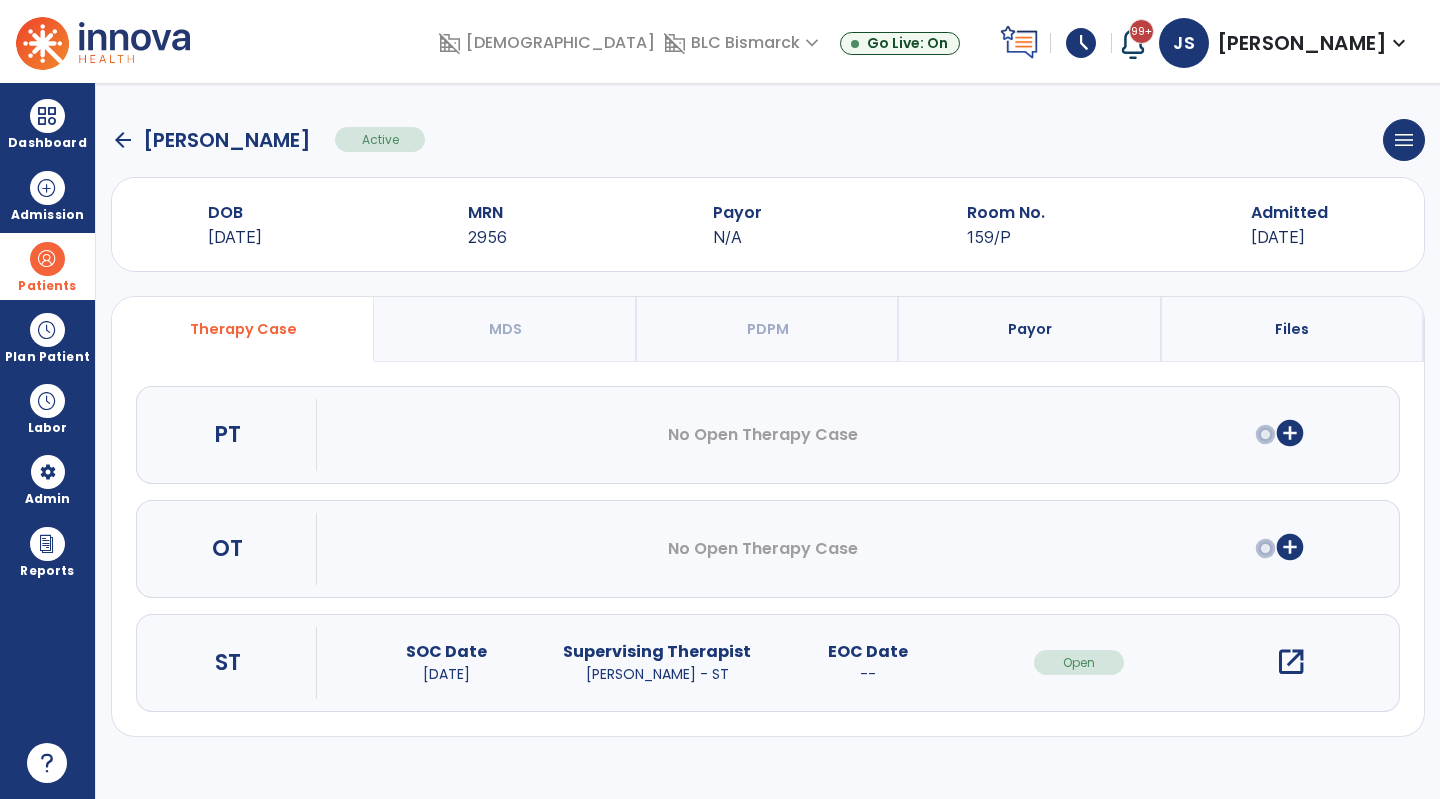 click on "open_in_new" at bounding box center [1291, 662] 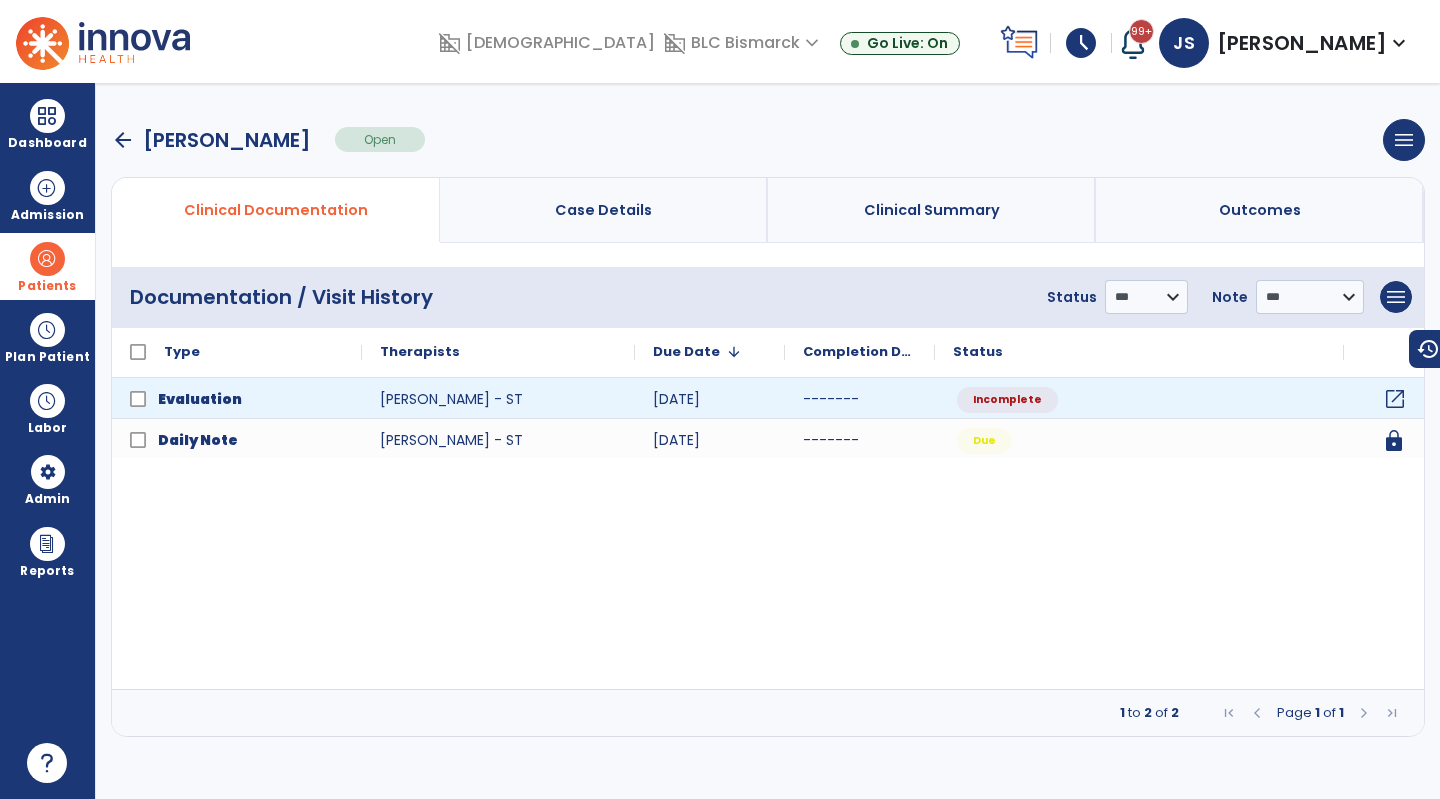 click on "open_in_new" 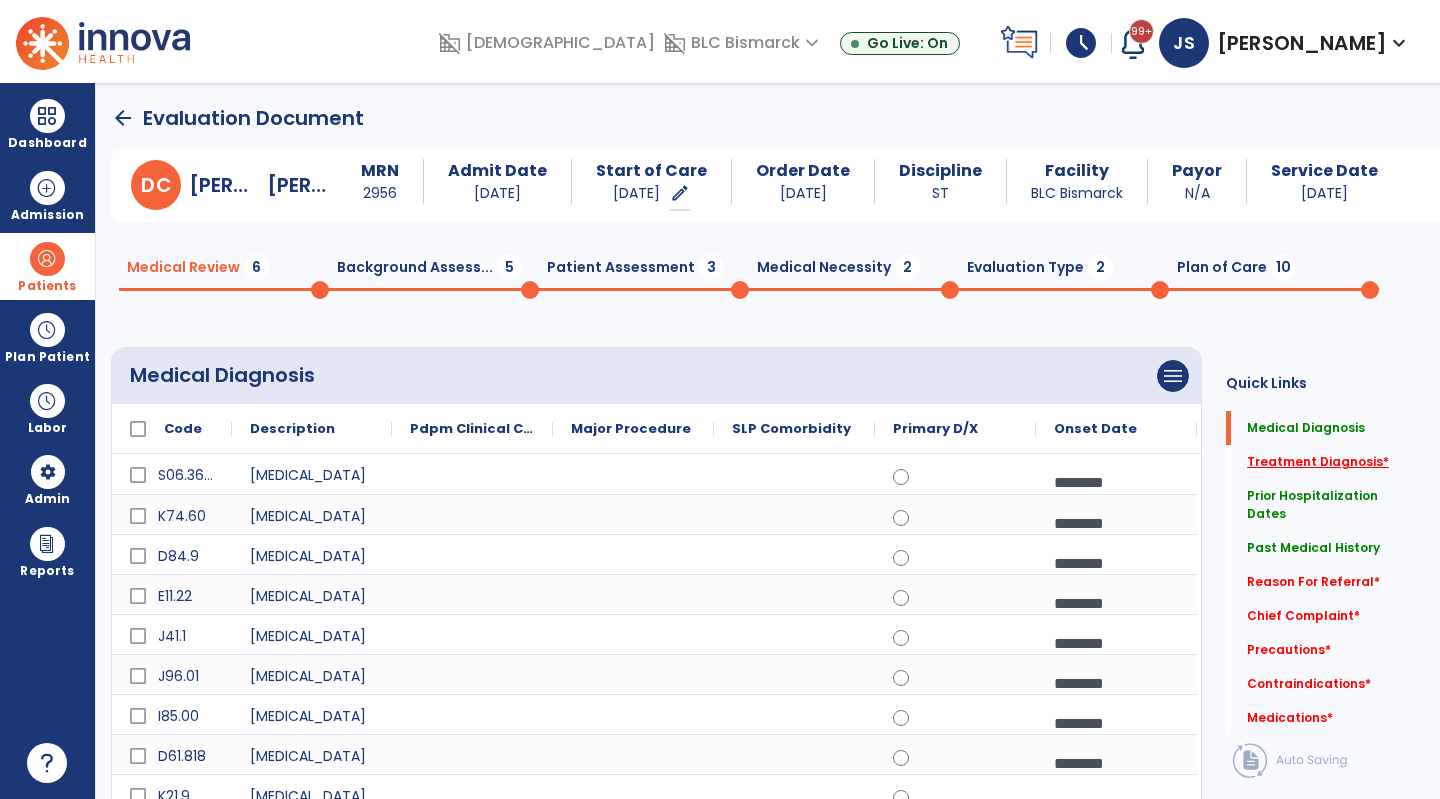 click on "Treatment Diagnosis   *" 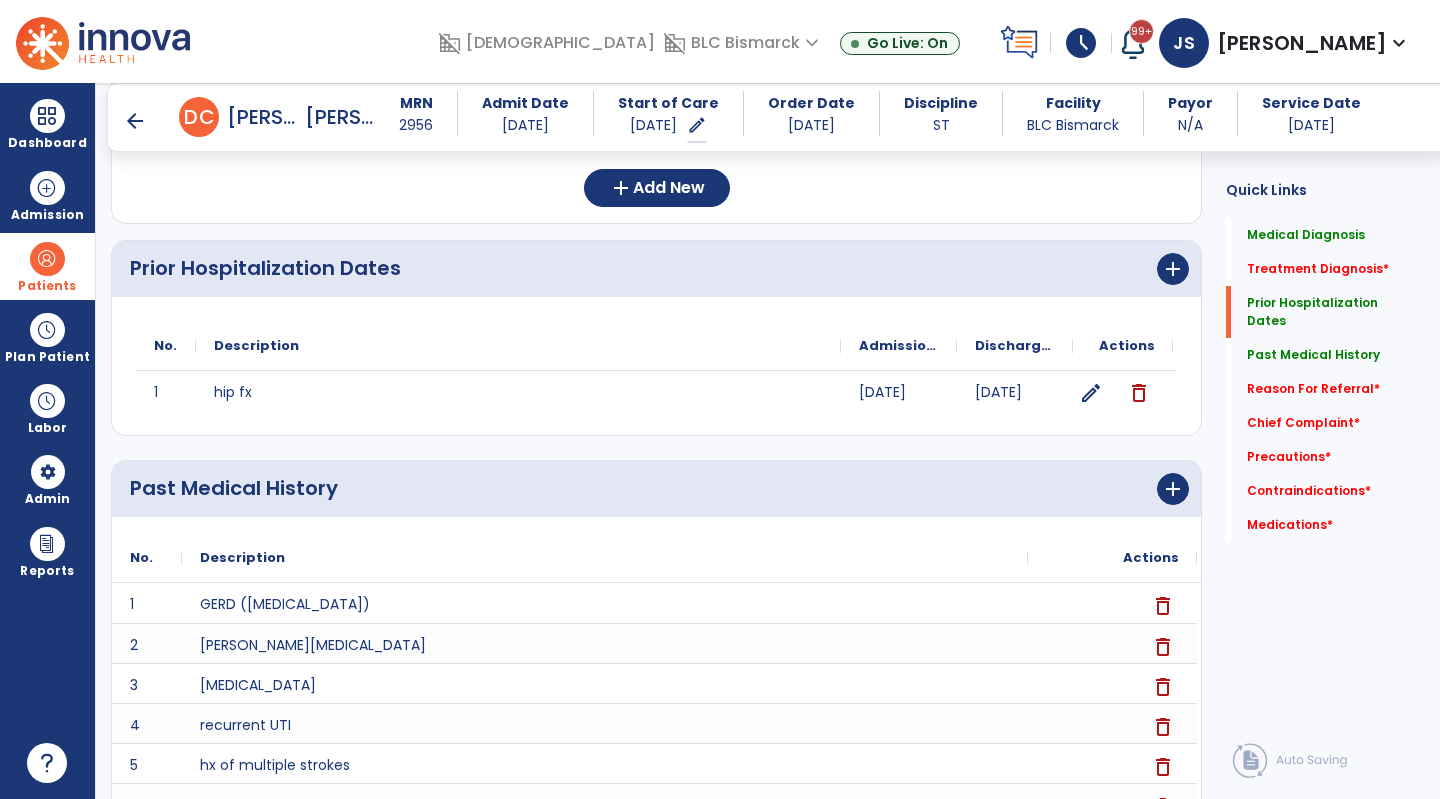 scroll, scrollTop: 1882, scrollLeft: 0, axis: vertical 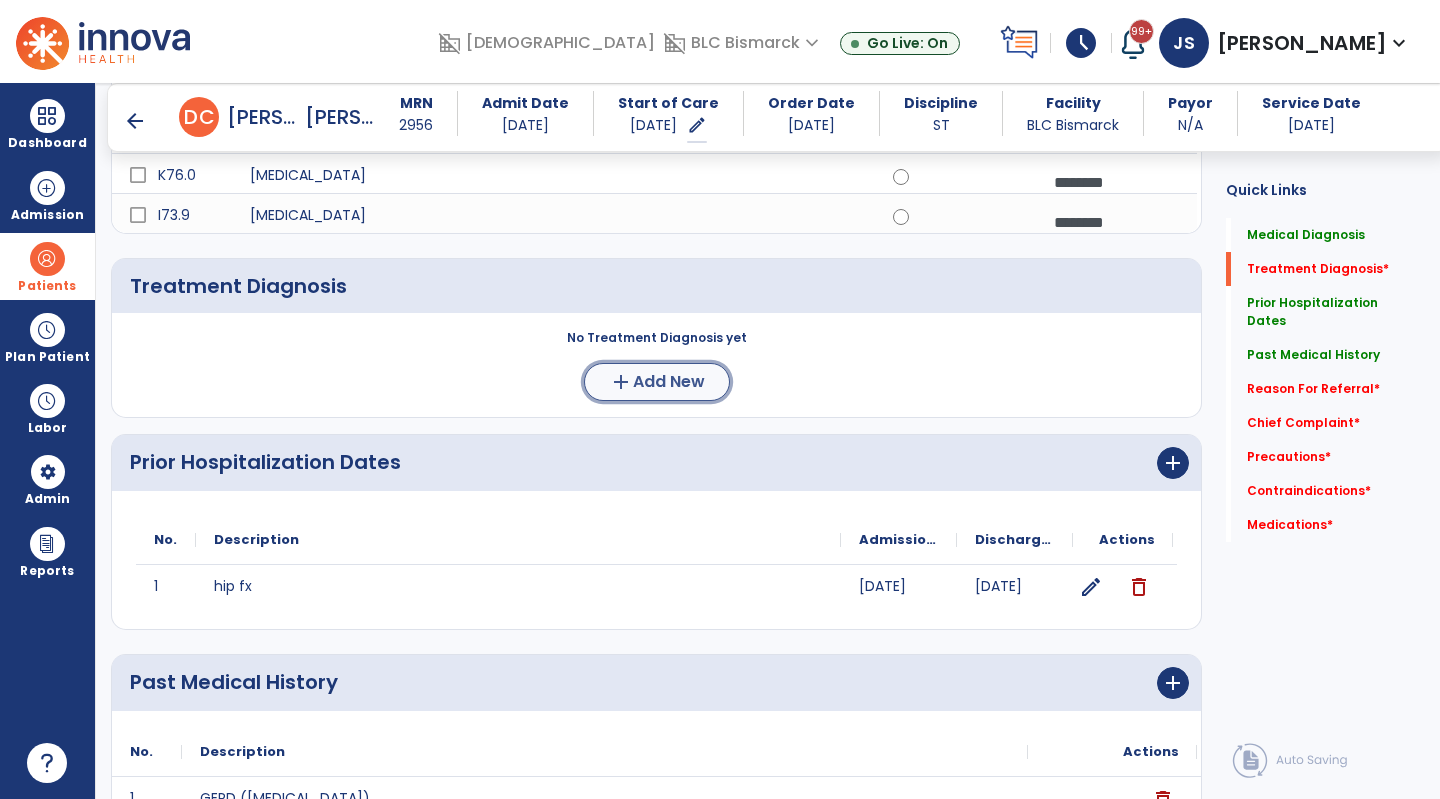 click on "Add New" 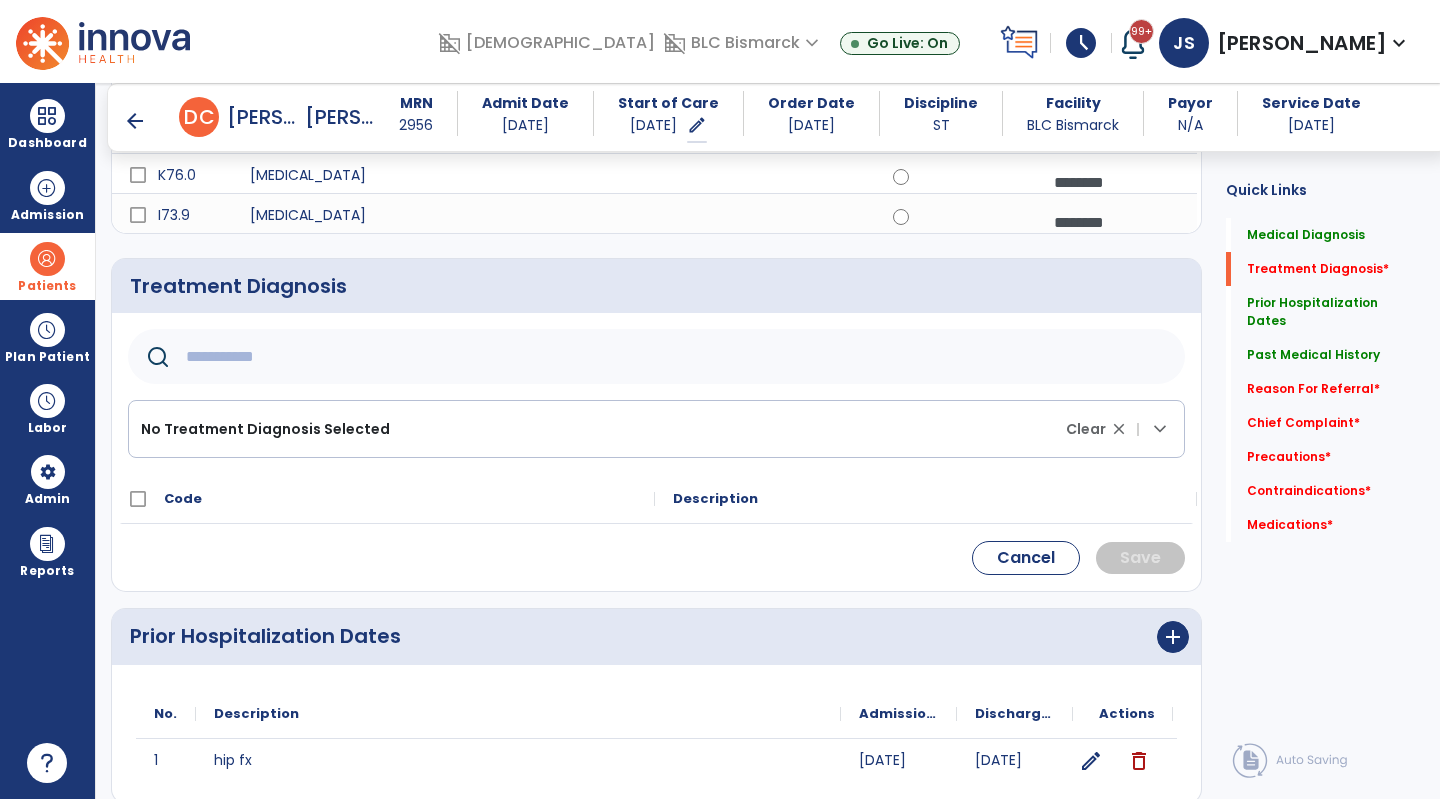 click 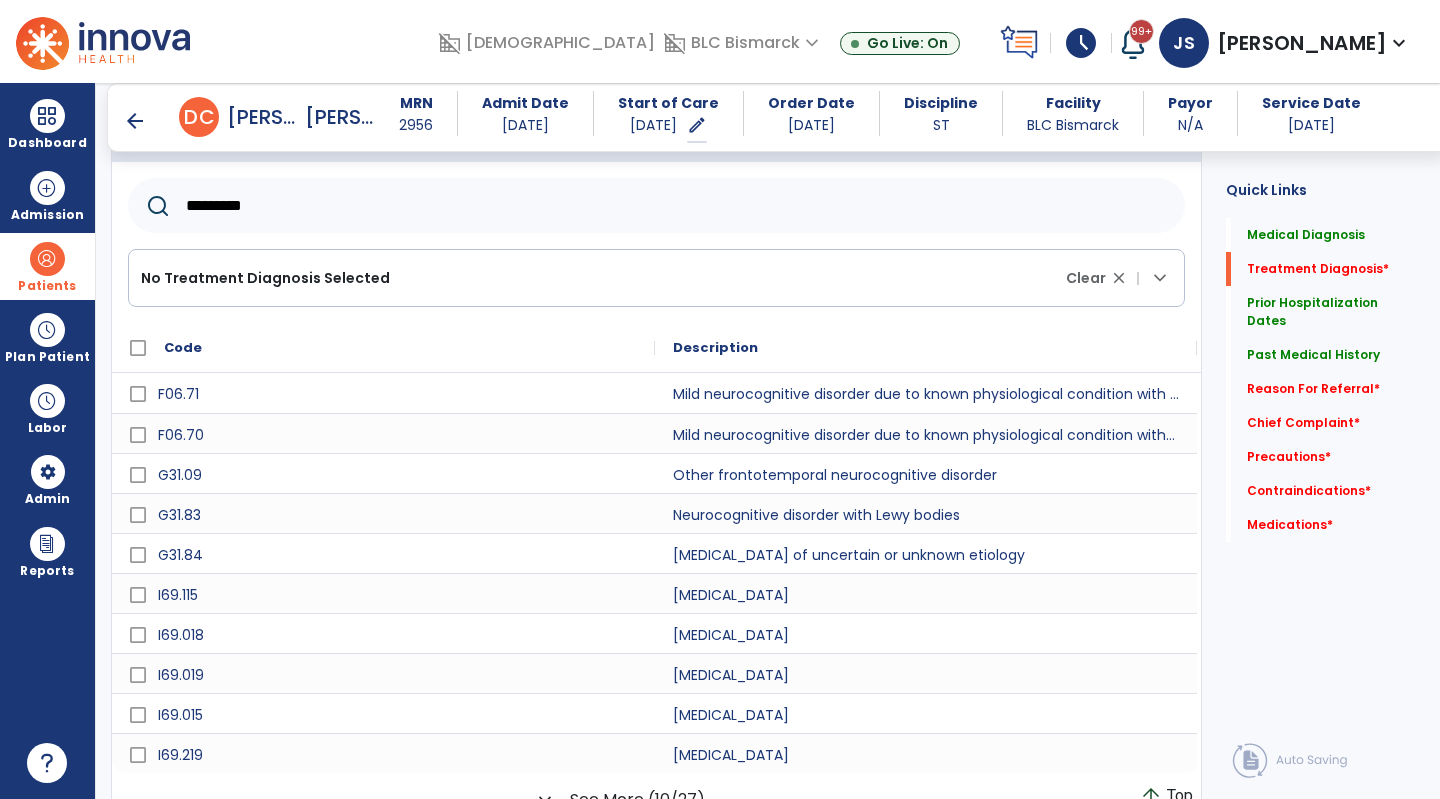 scroll, scrollTop: 2053, scrollLeft: 0, axis: vertical 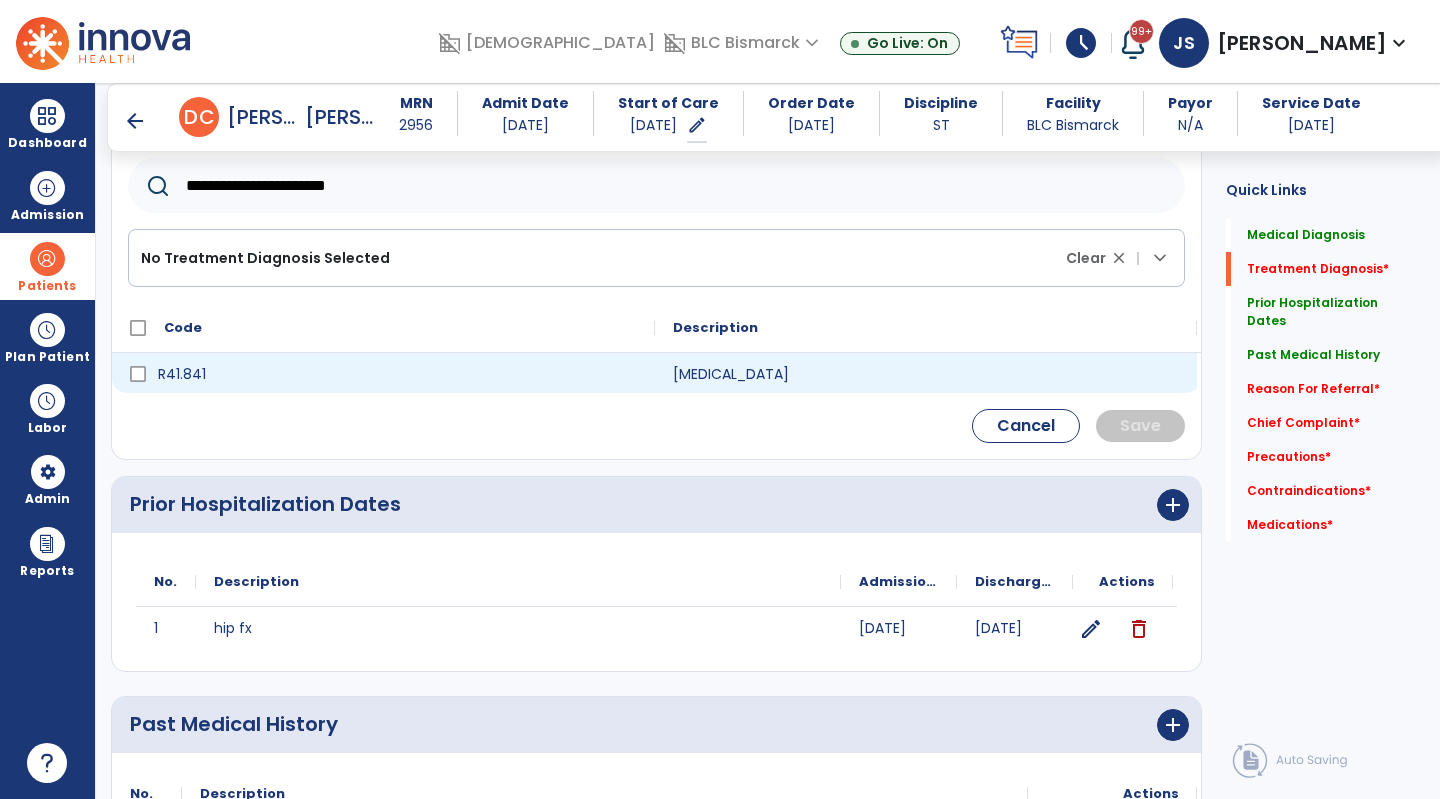 type on "**********" 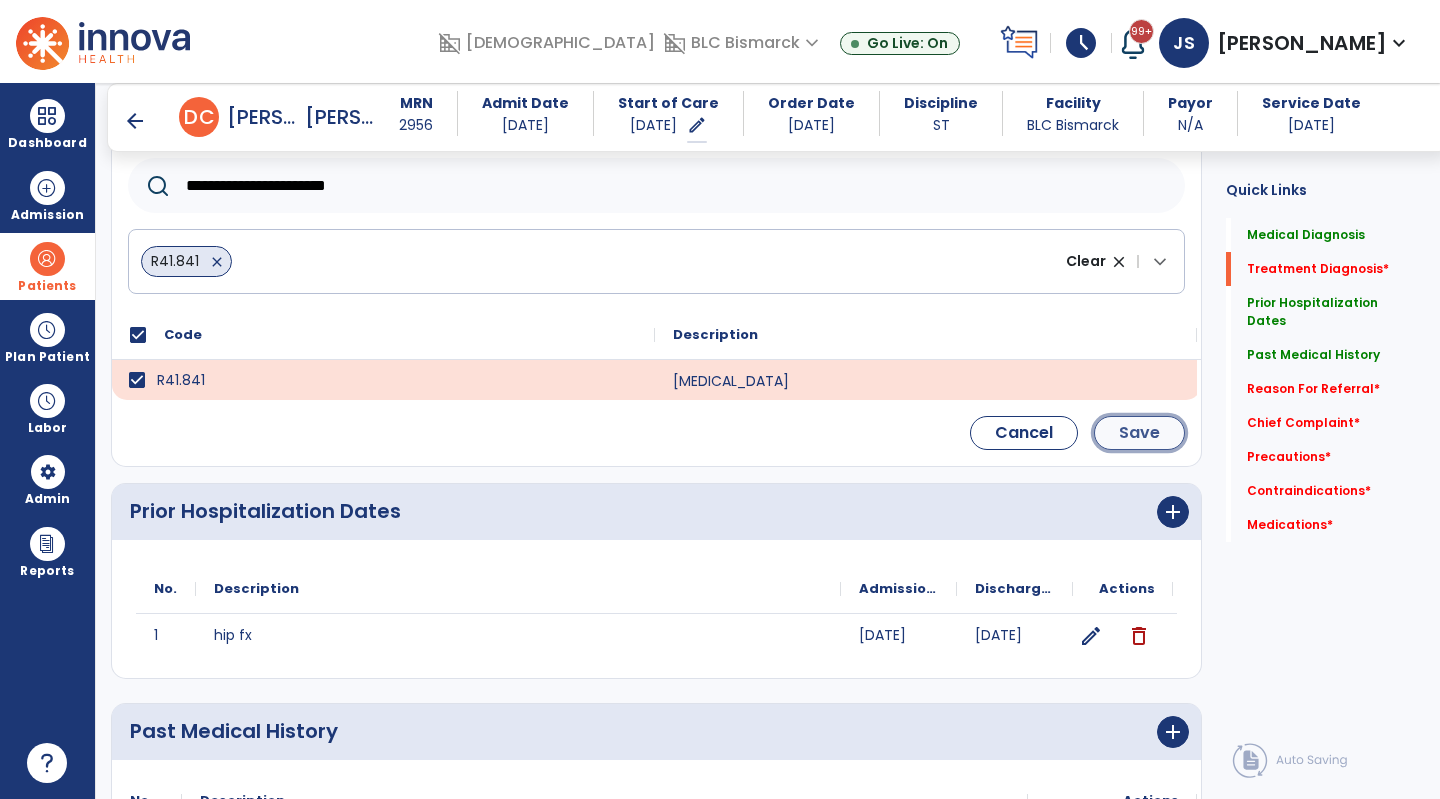 click on "Save" 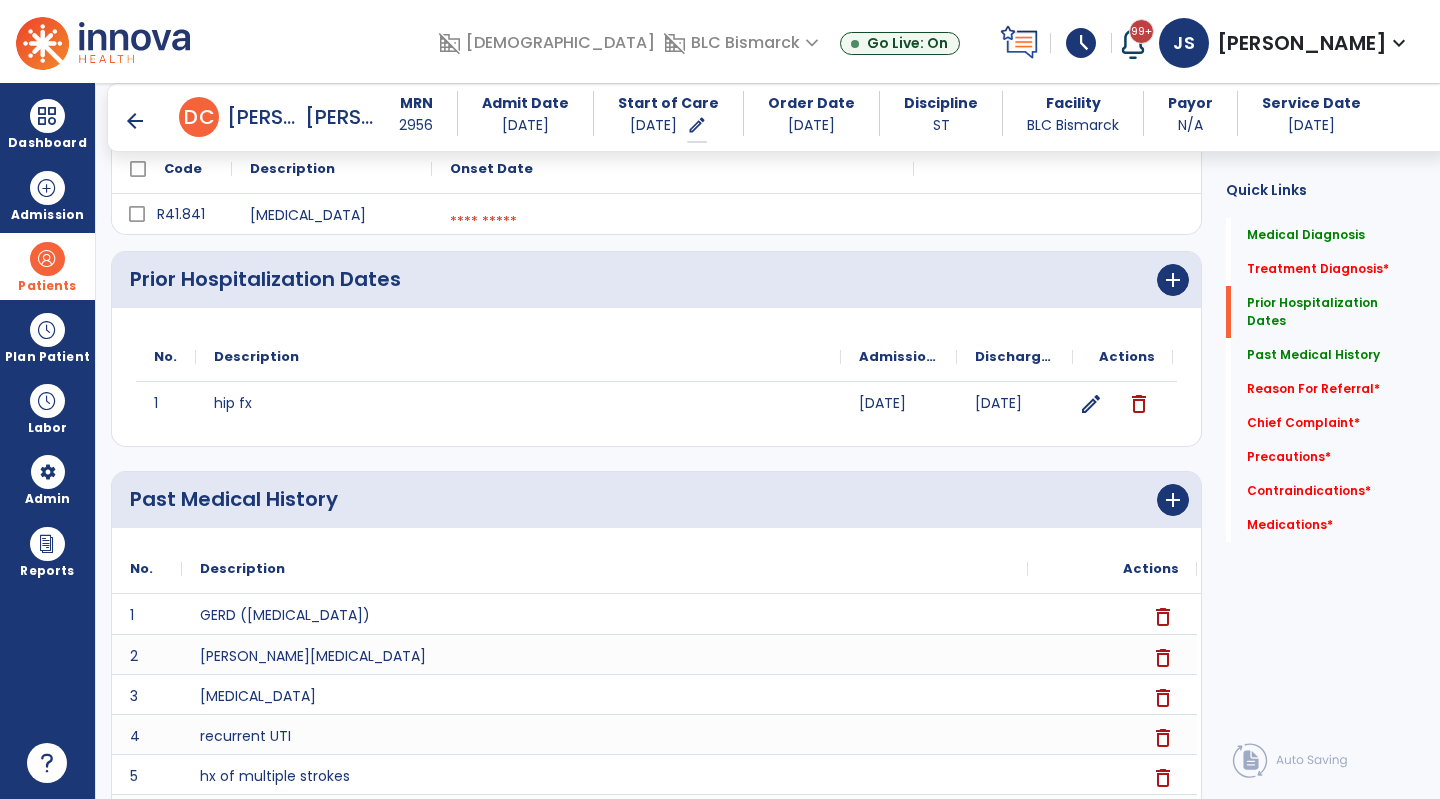 scroll, scrollTop: 1923, scrollLeft: 0, axis: vertical 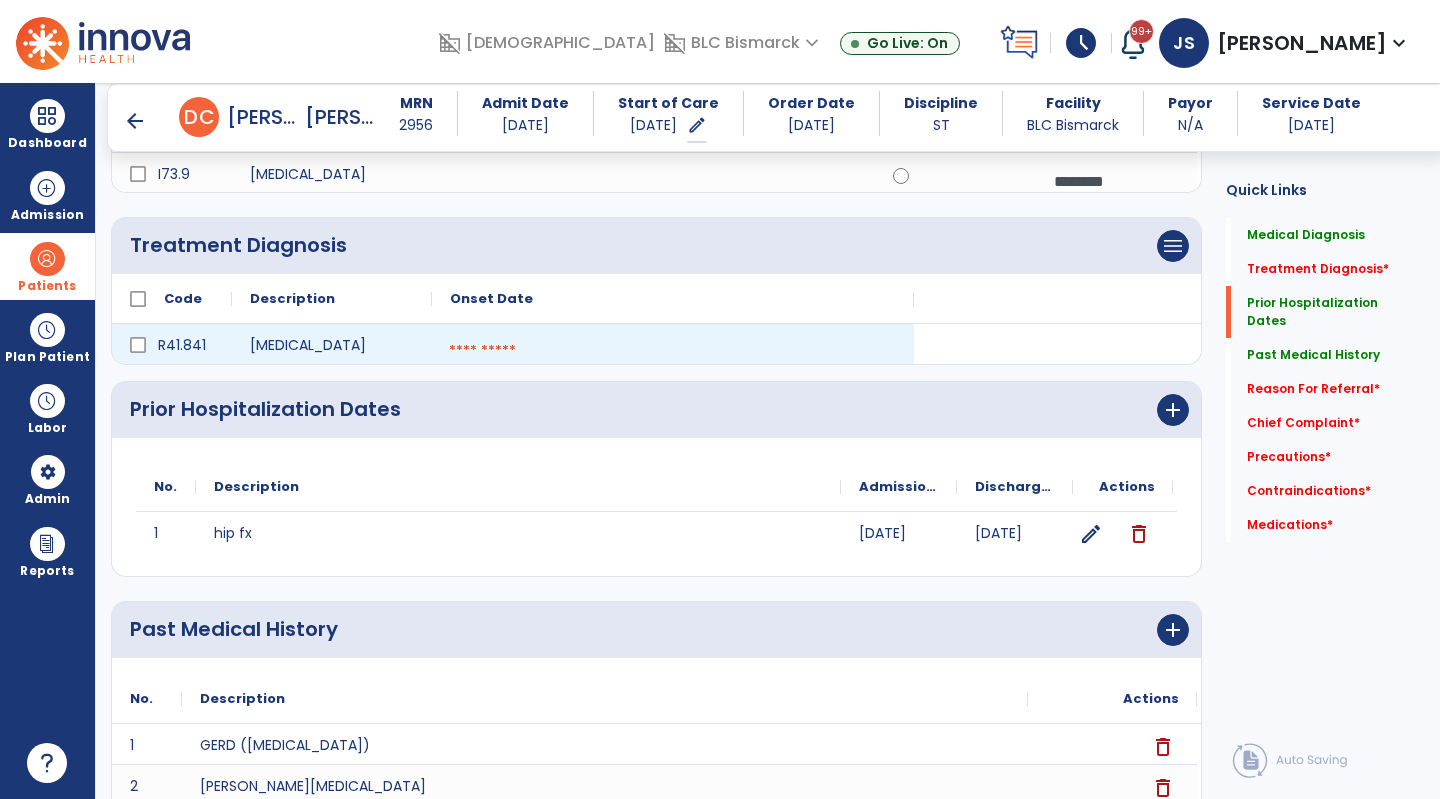 click at bounding box center (673, 351) 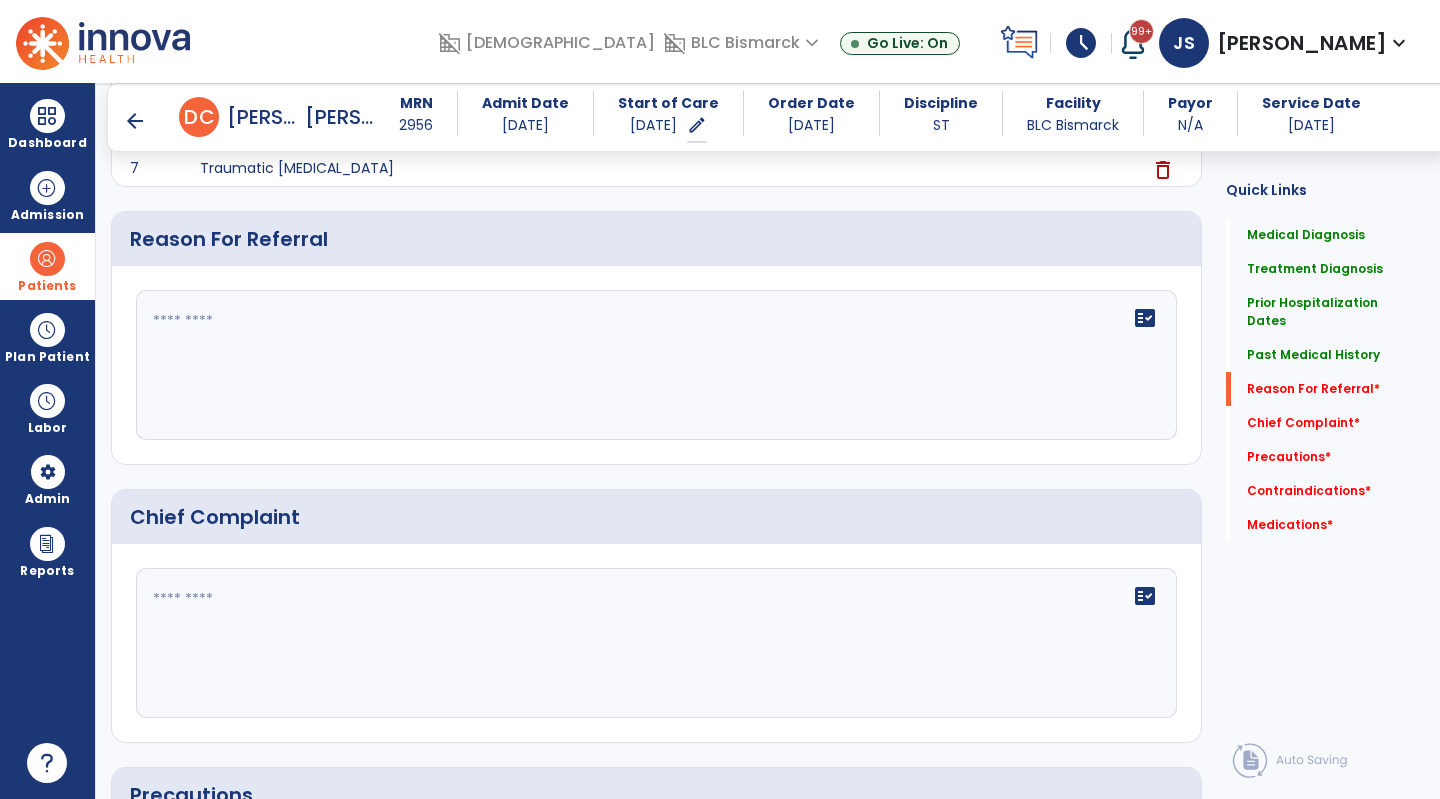 scroll, scrollTop: 2741, scrollLeft: 0, axis: vertical 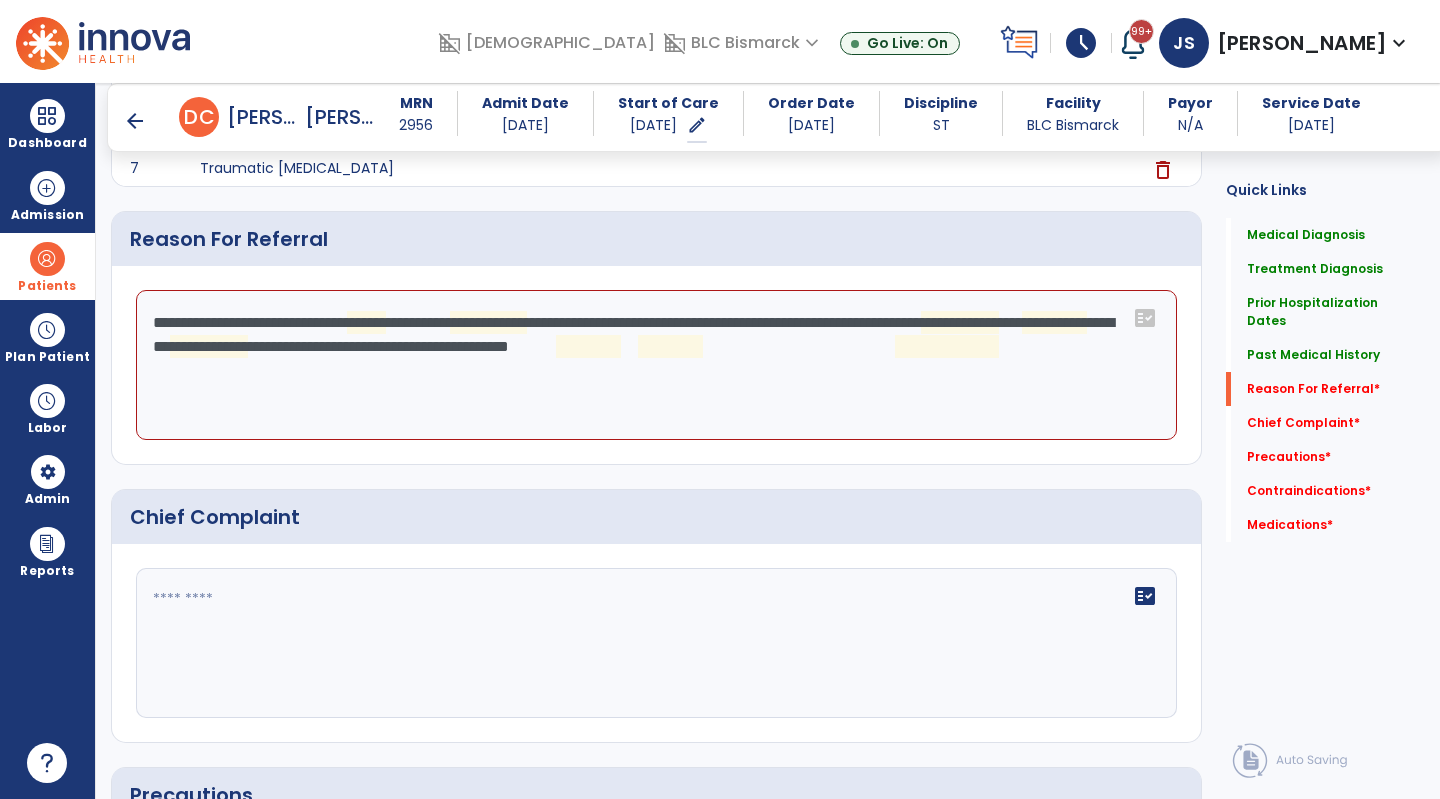 click on "**********" 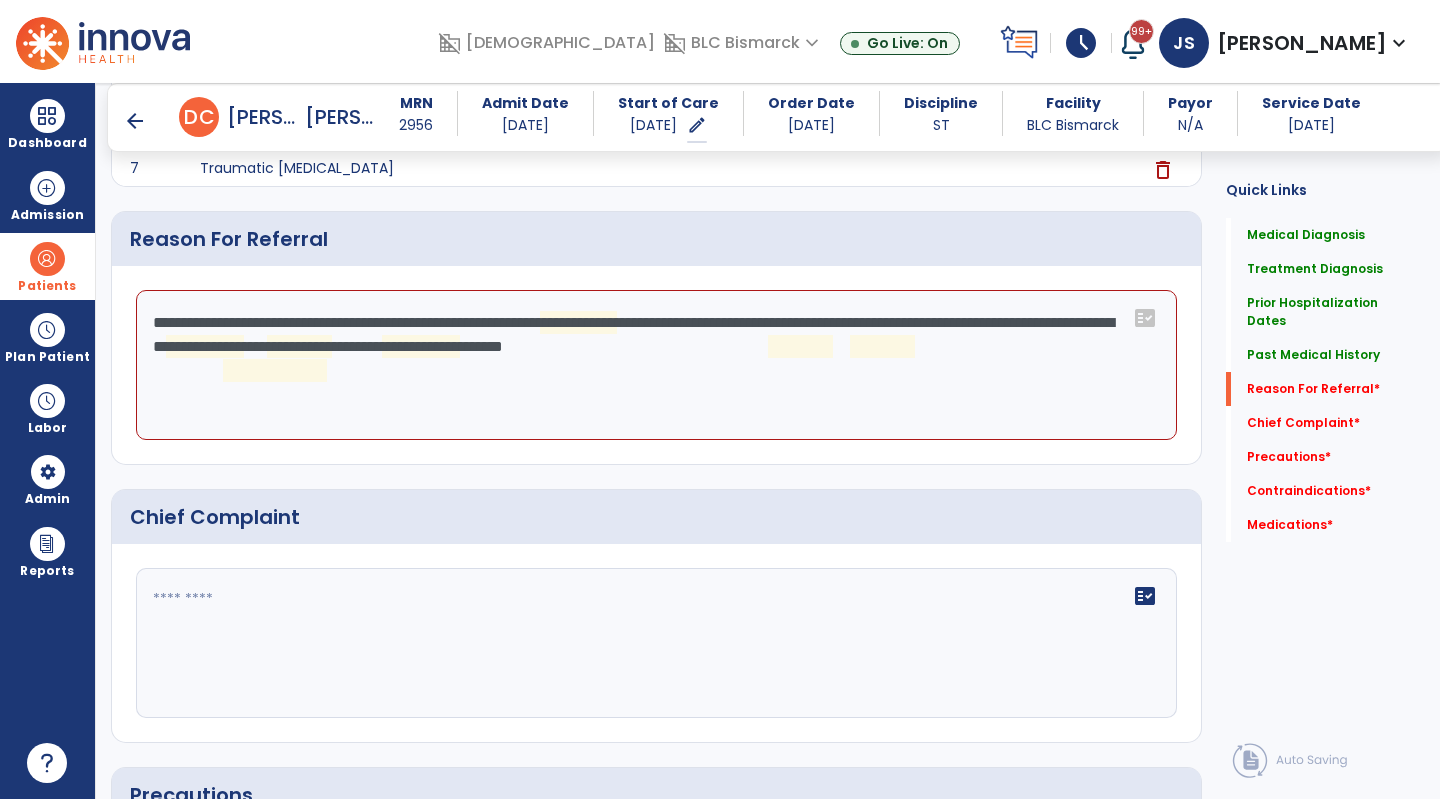 click on "**********" 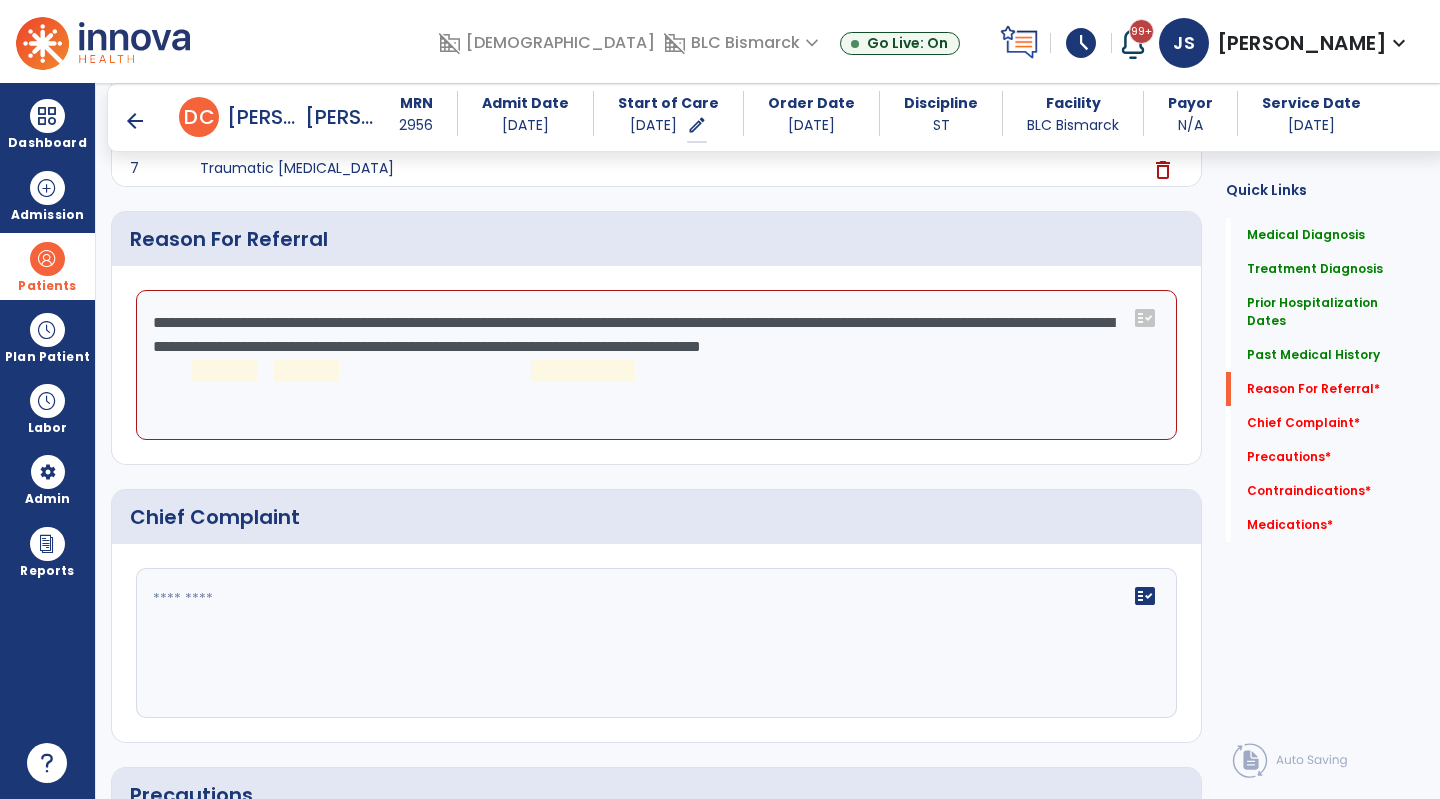 click on "**********" 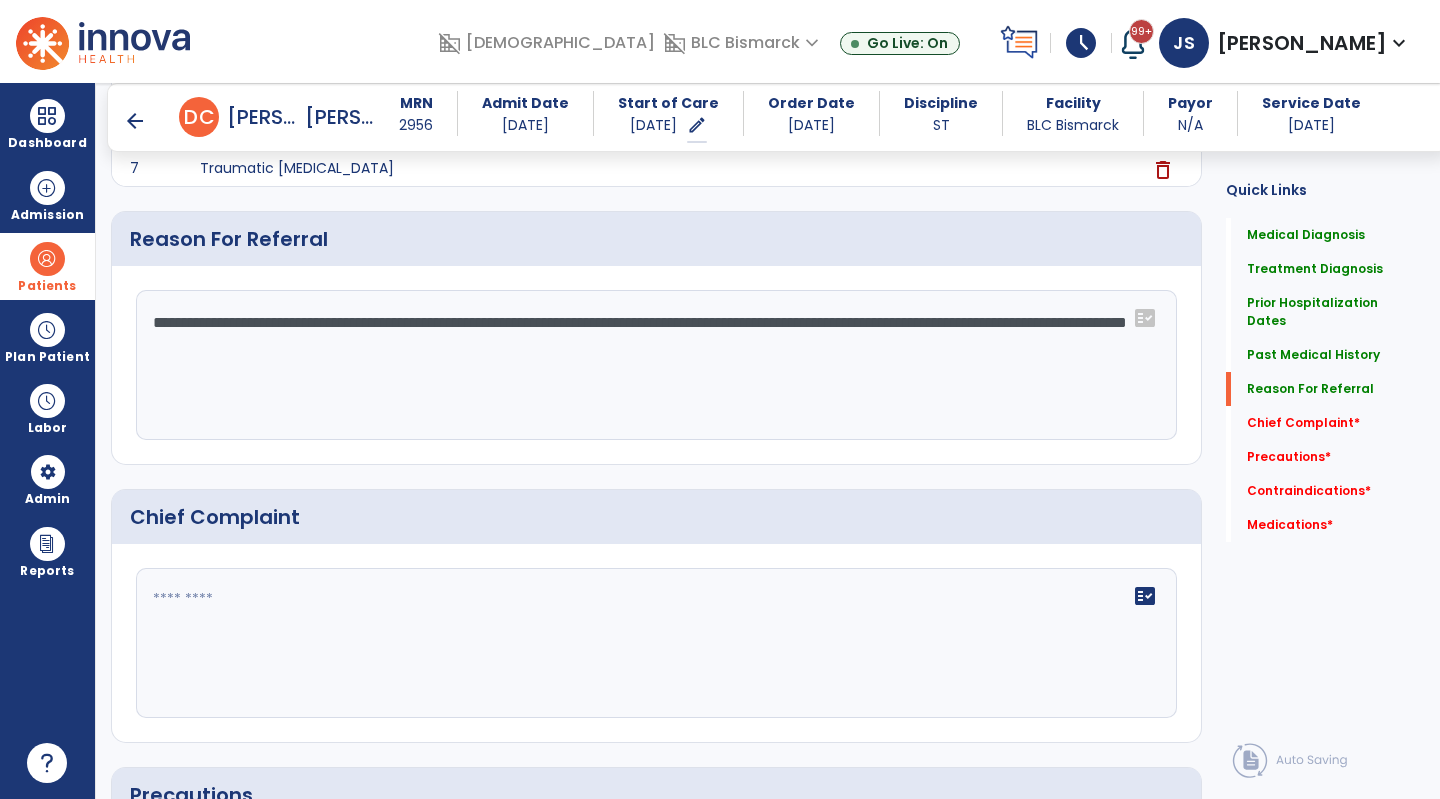 click on "**********" 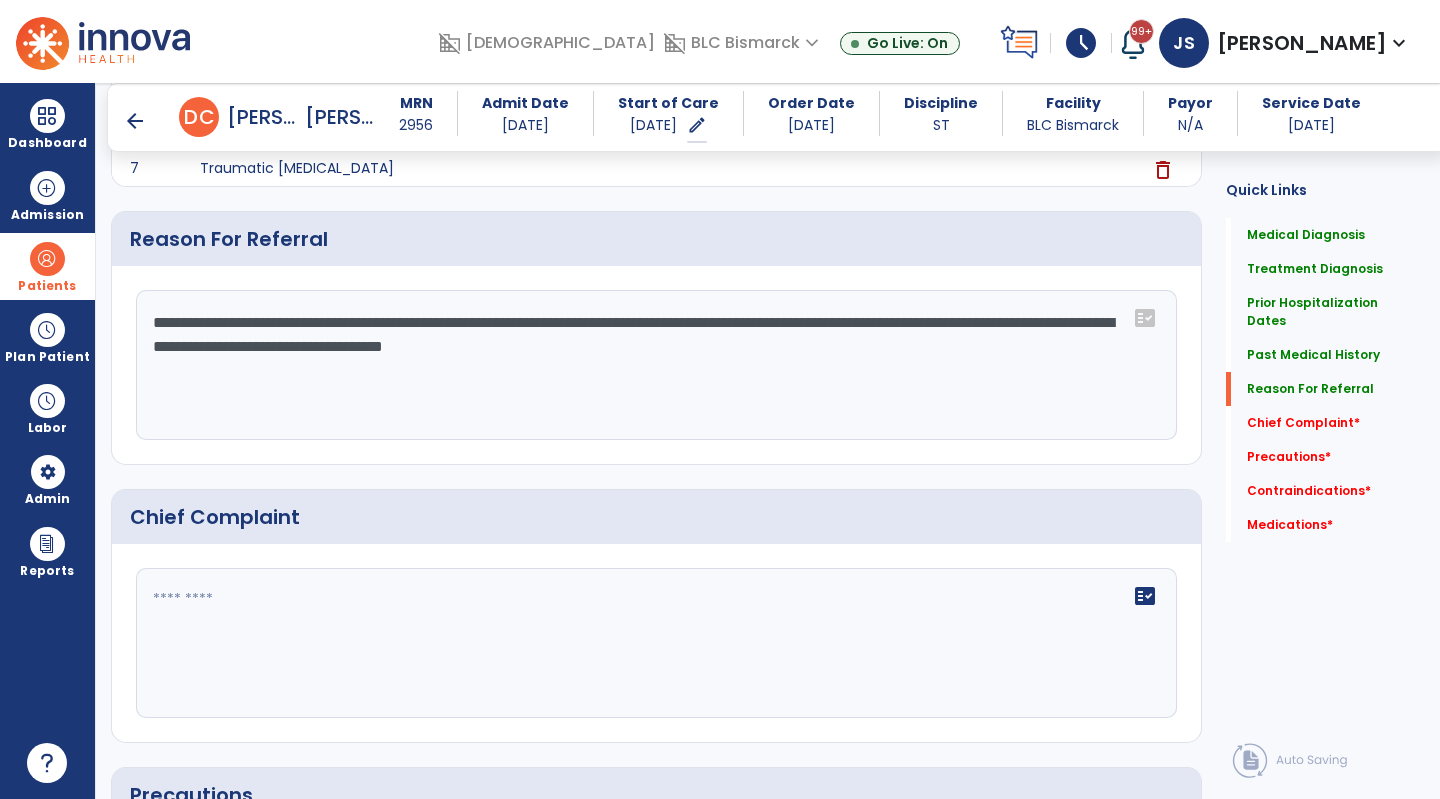 scroll, scrollTop: 2997, scrollLeft: 0, axis: vertical 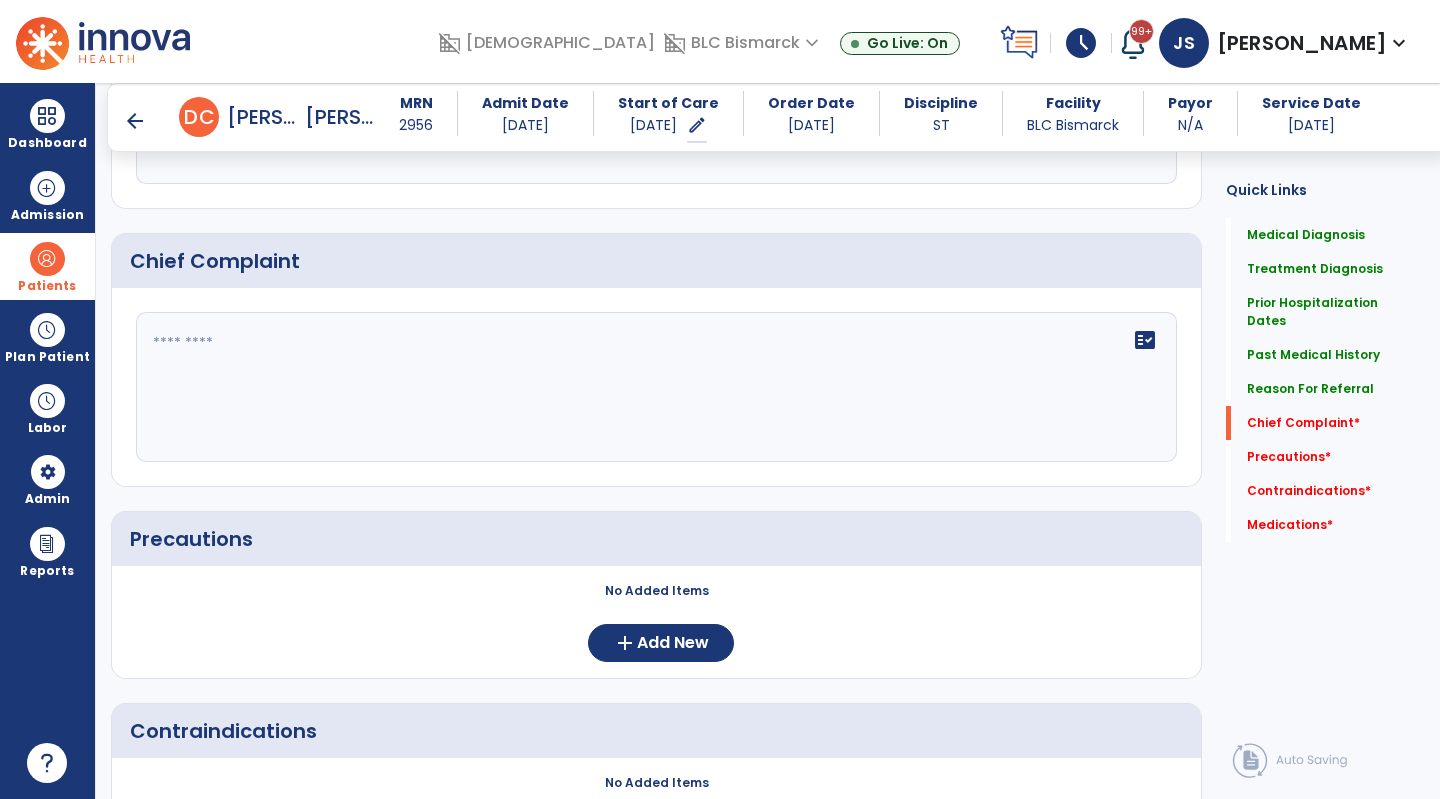 type on "**********" 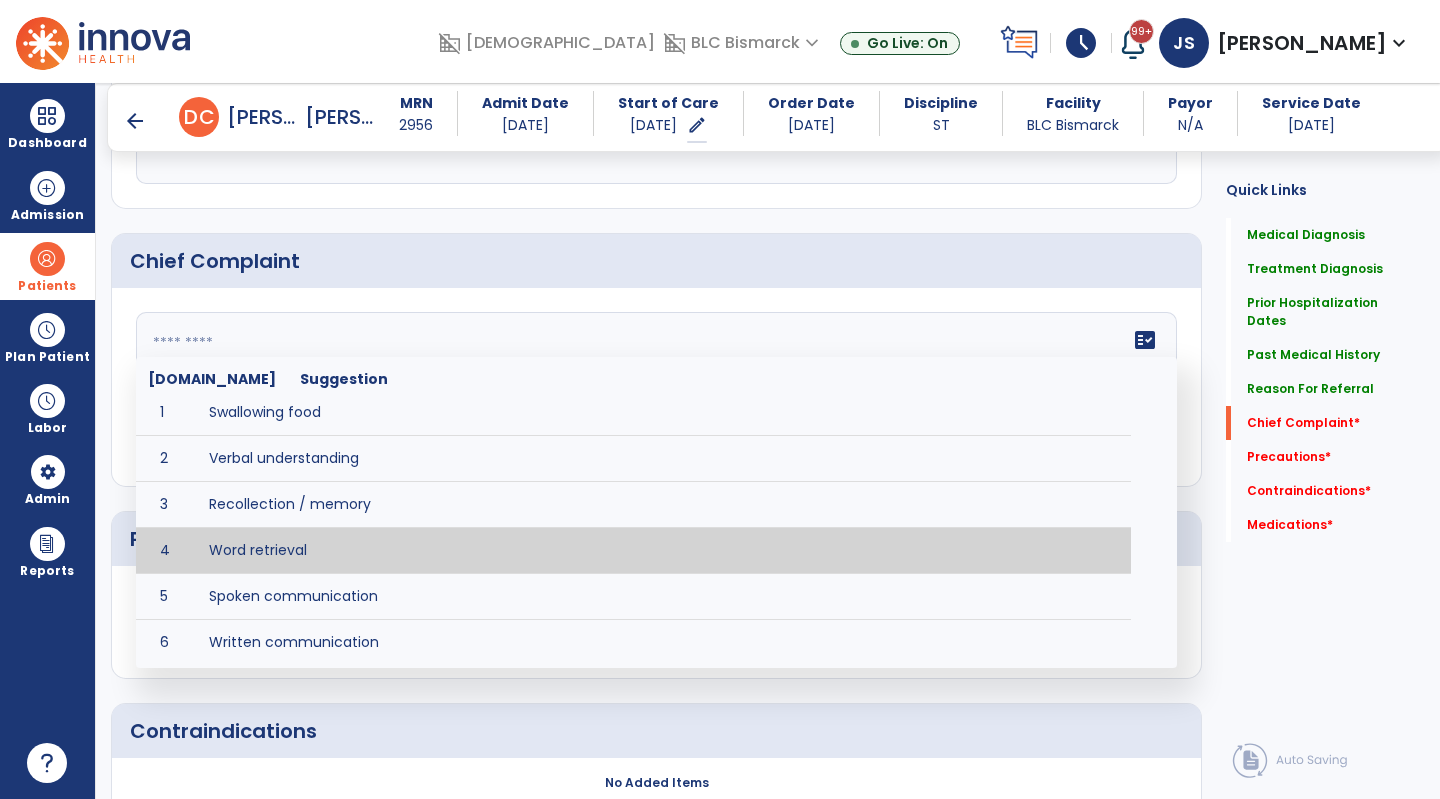 scroll, scrollTop: 14, scrollLeft: 0, axis: vertical 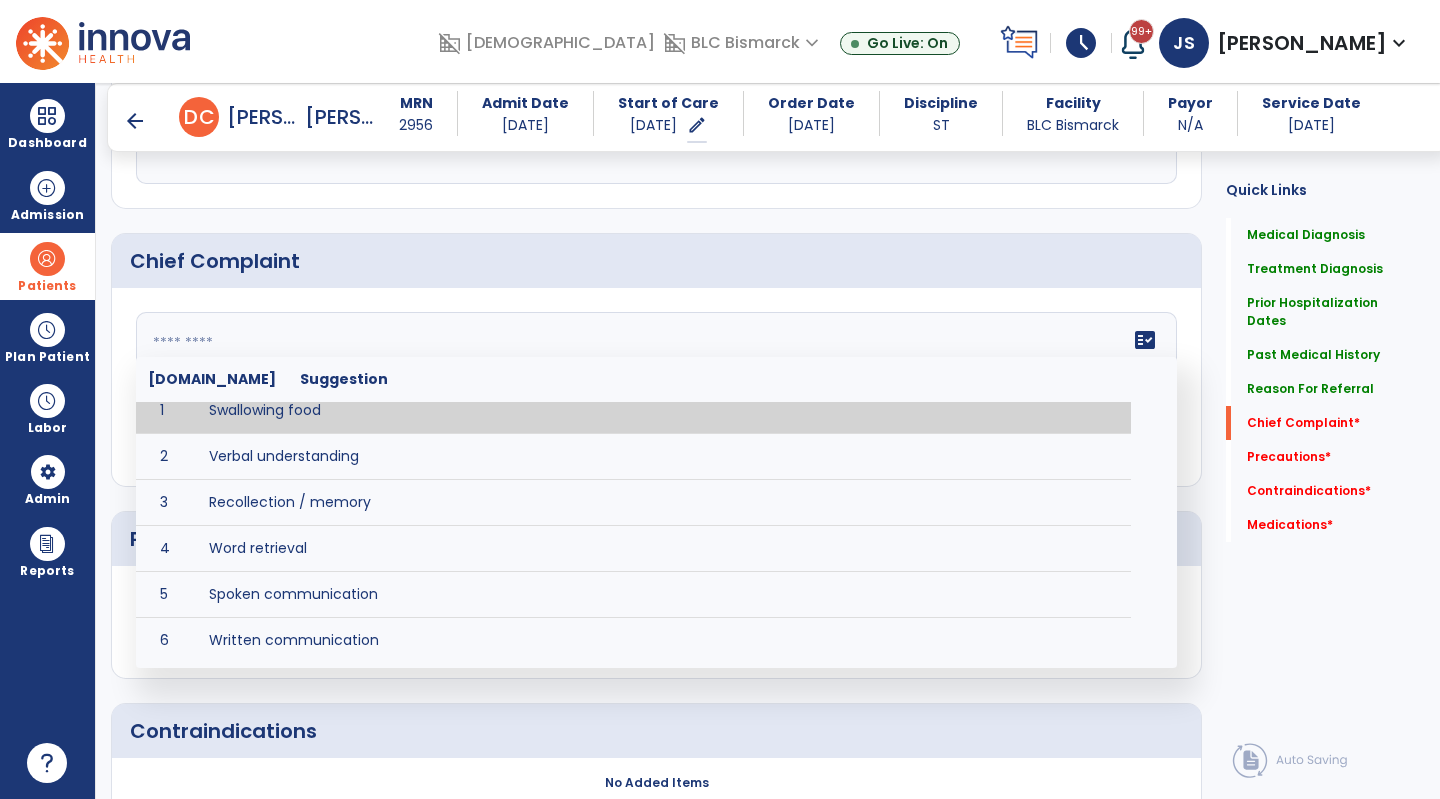 click 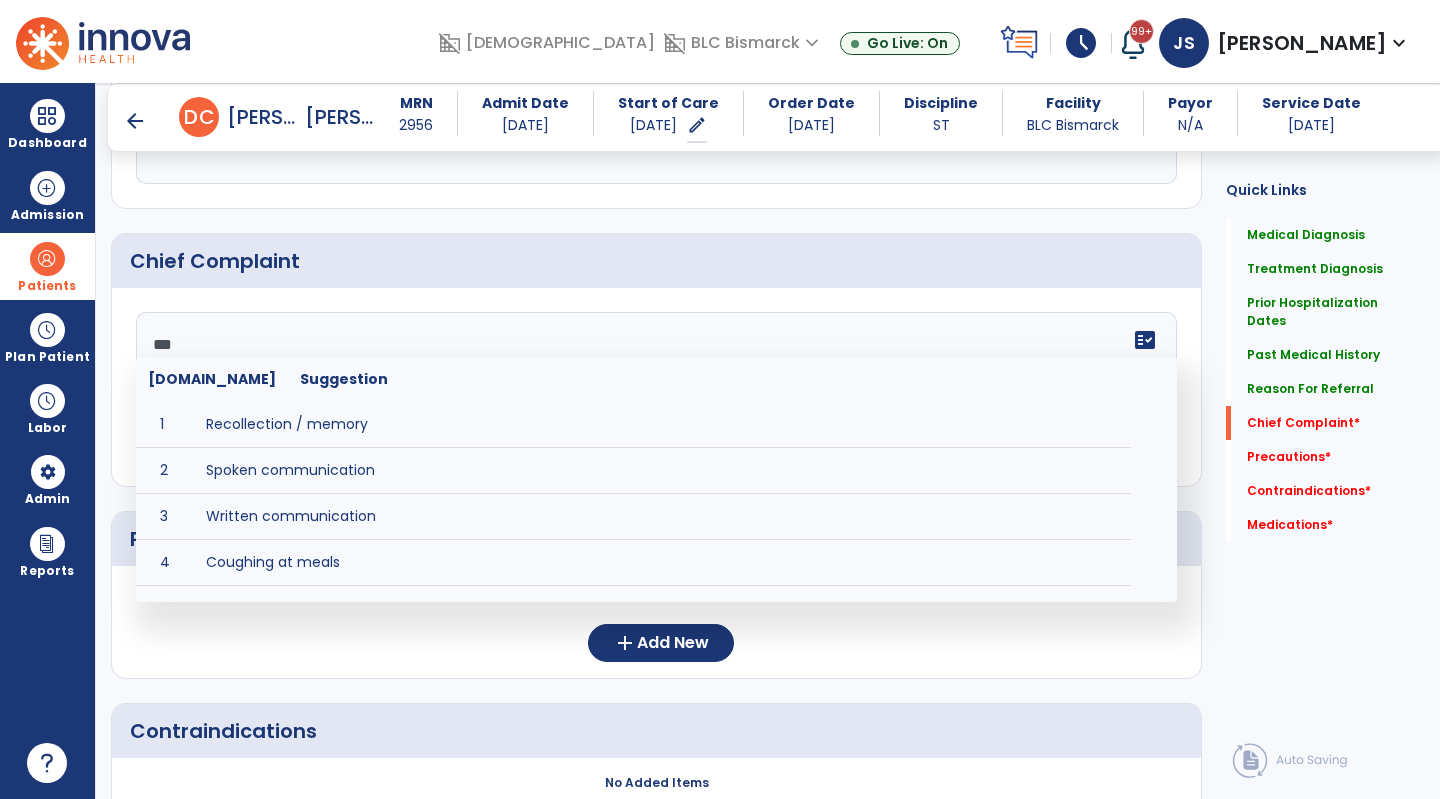 scroll, scrollTop: 0, scrollLeft: 0, axis: both 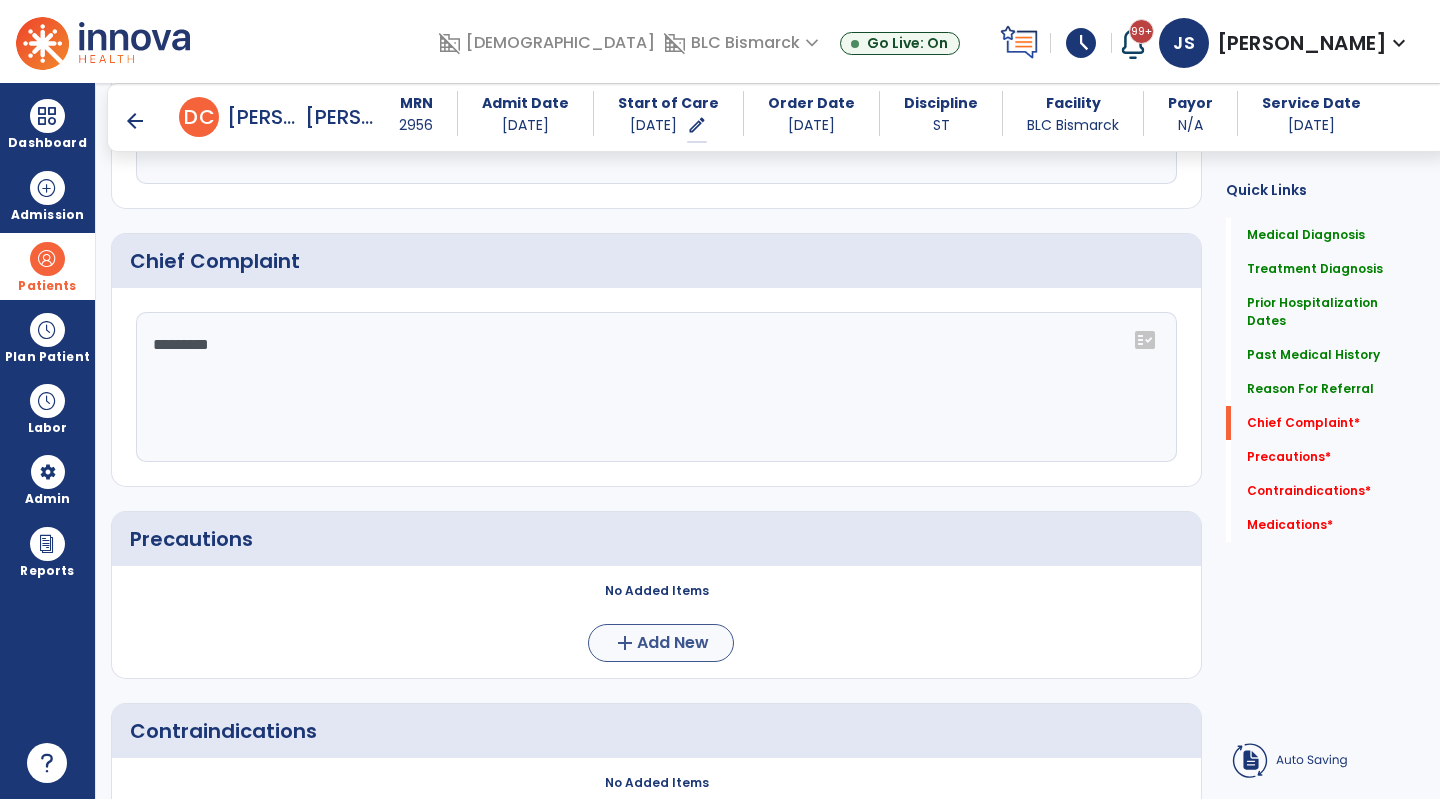 type on "*********" 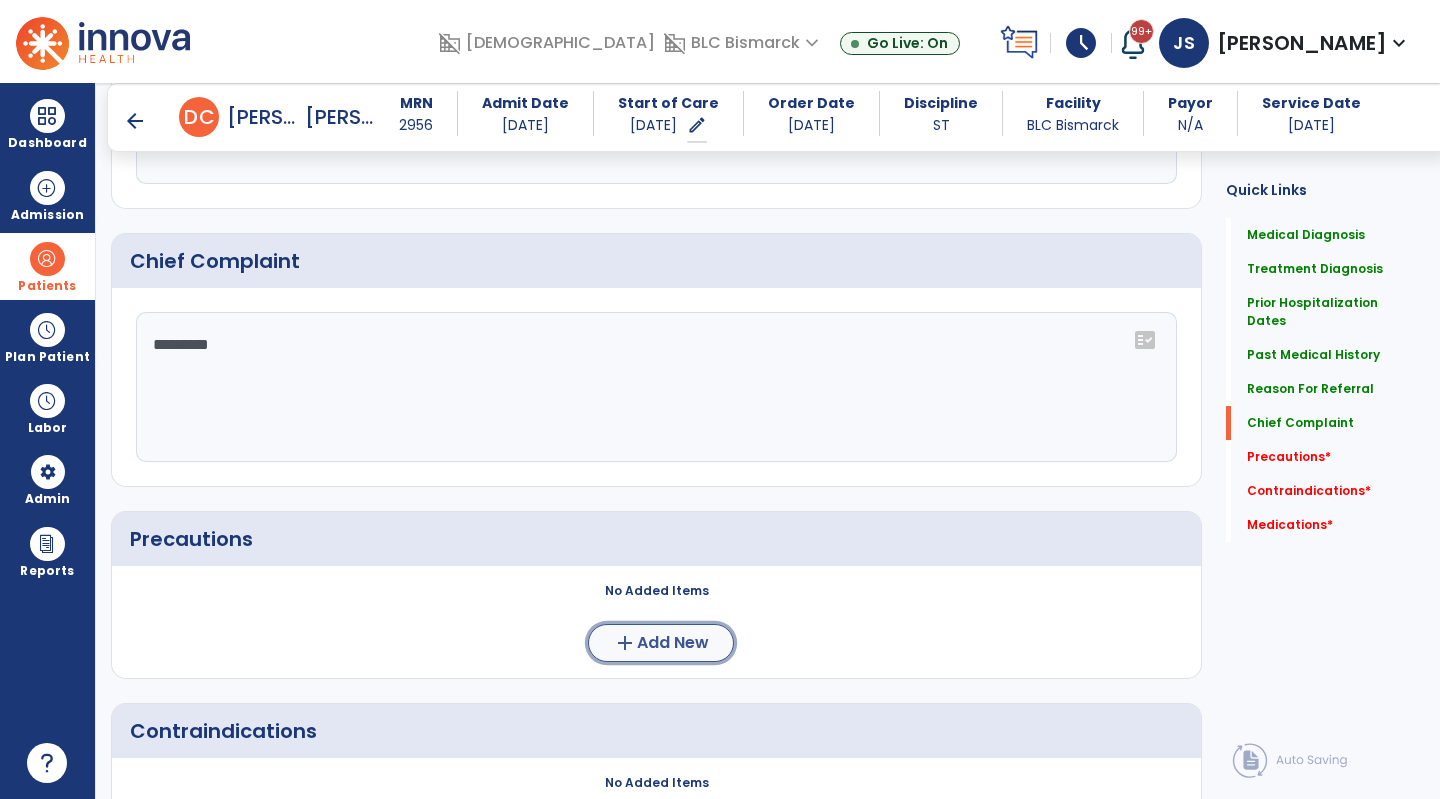 click on "Add New" 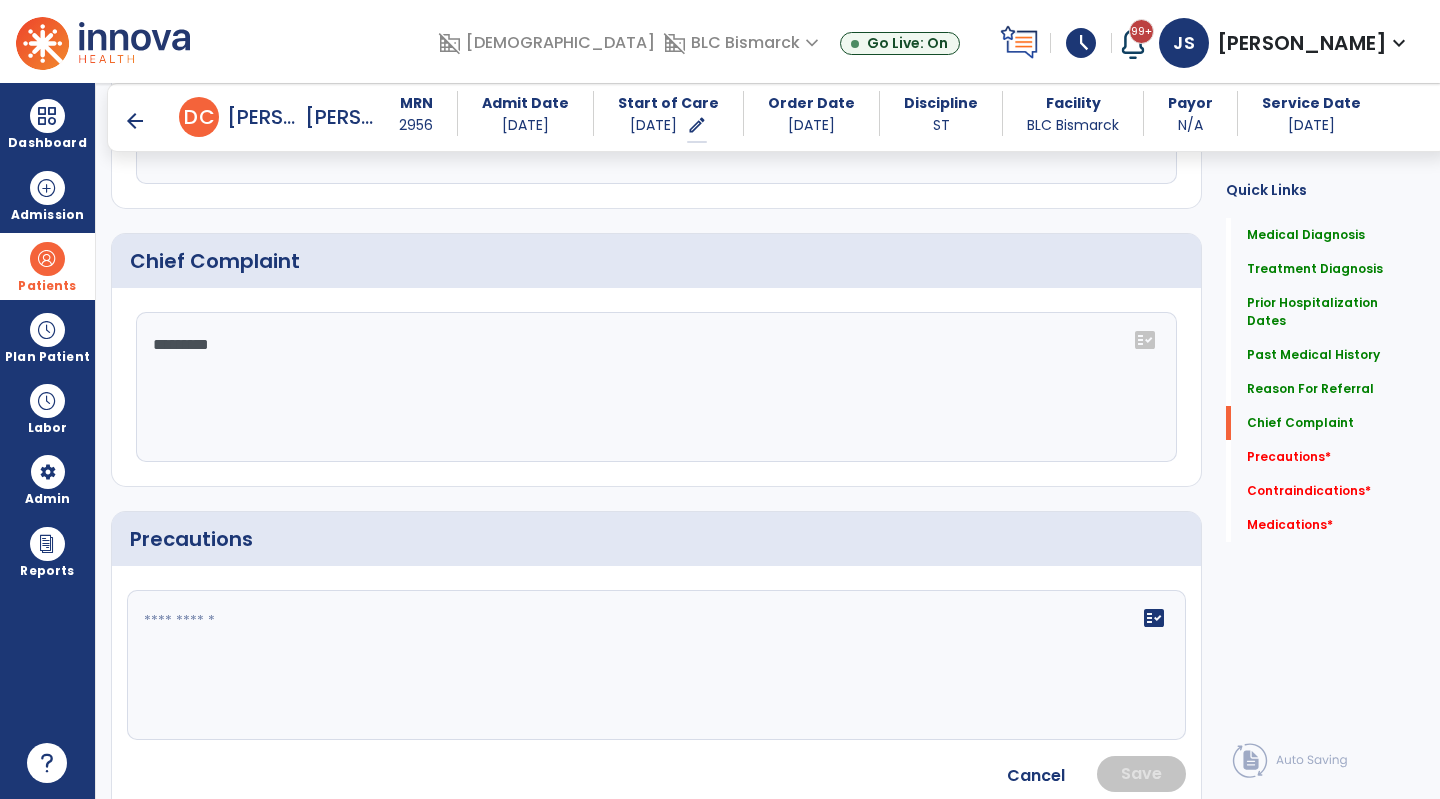 click on "fact_check" 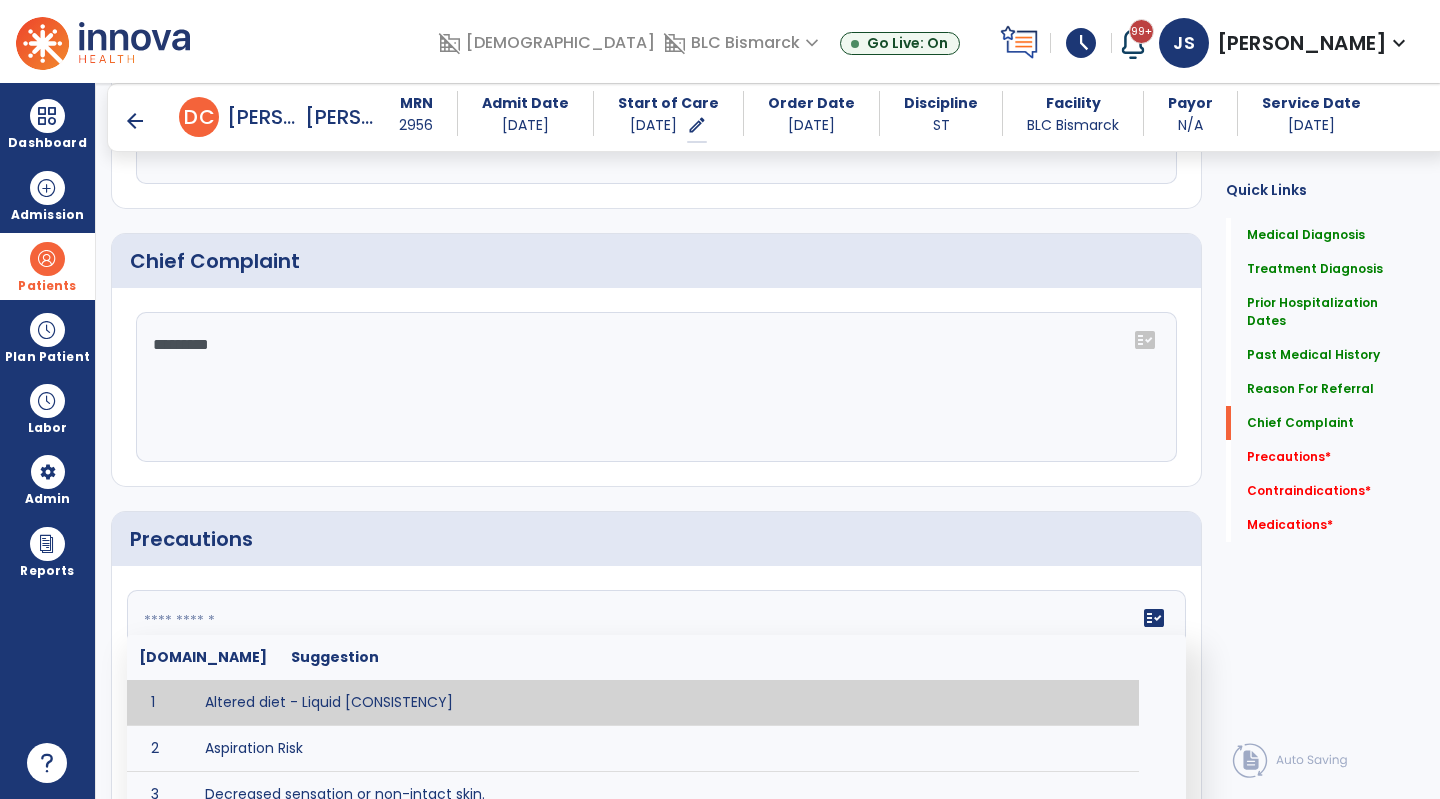 scroll, scrollTop: 3212, scrollLeft: 0, axis: vertical 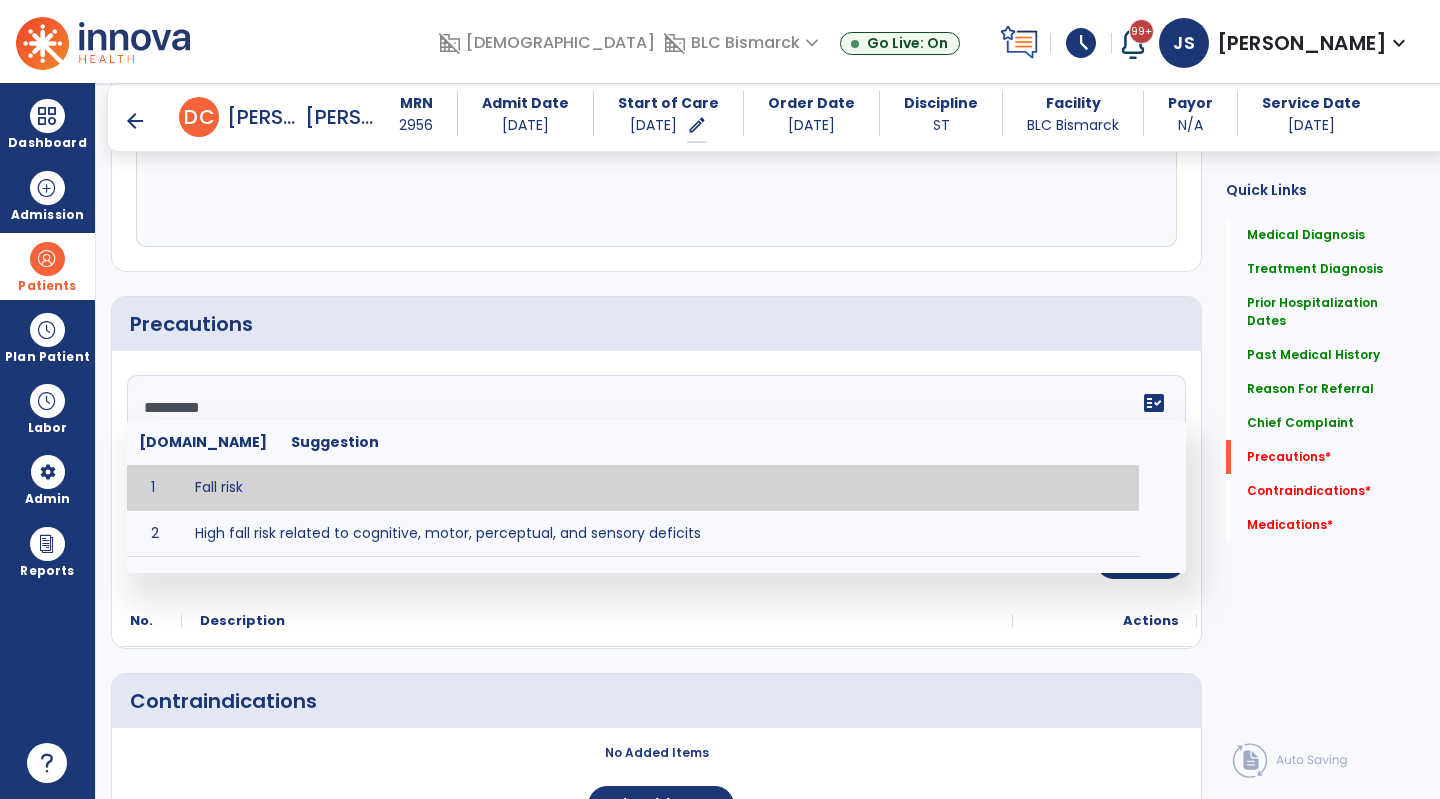 type on "*********" 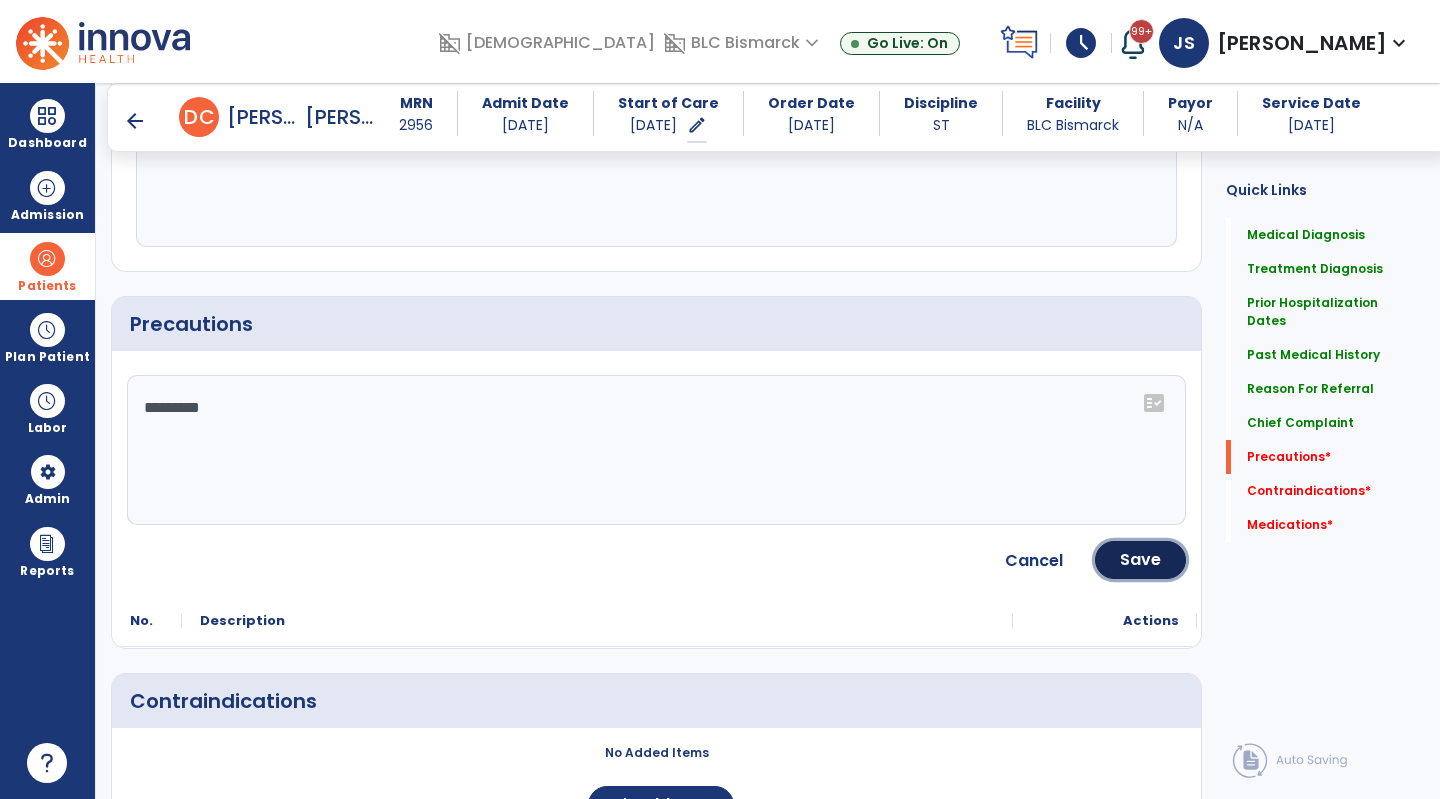 click on "Save" 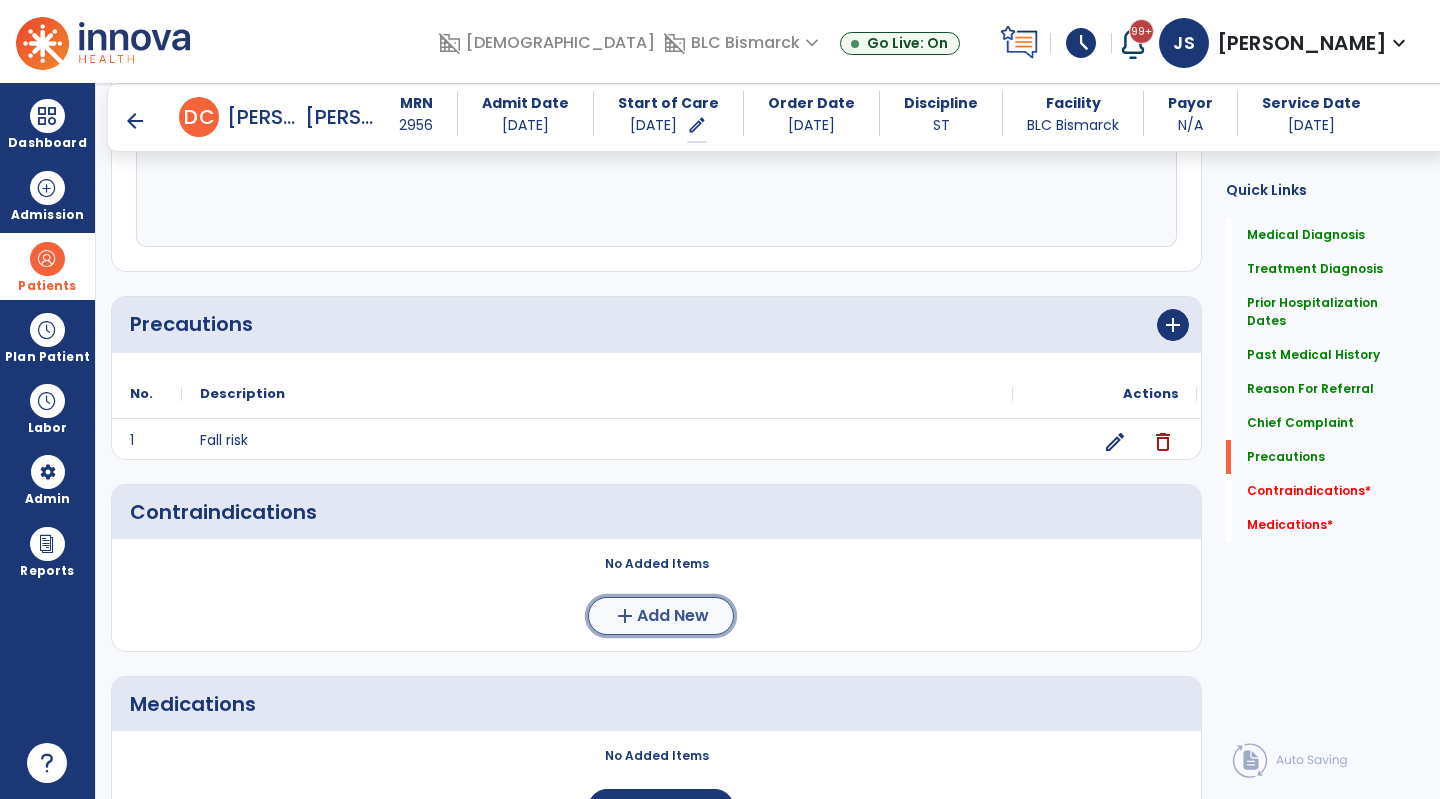 click on "add  Add New" 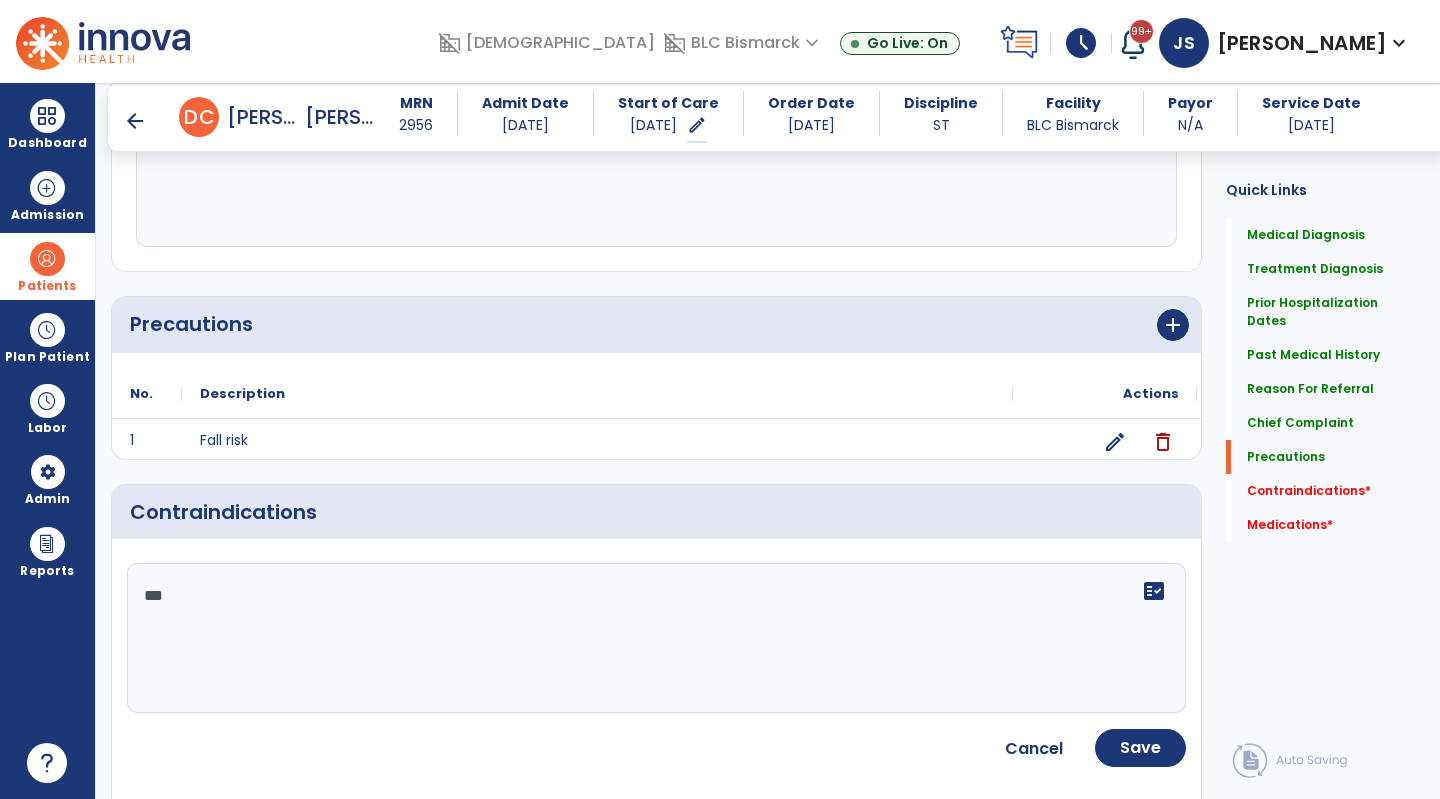 type on "***" 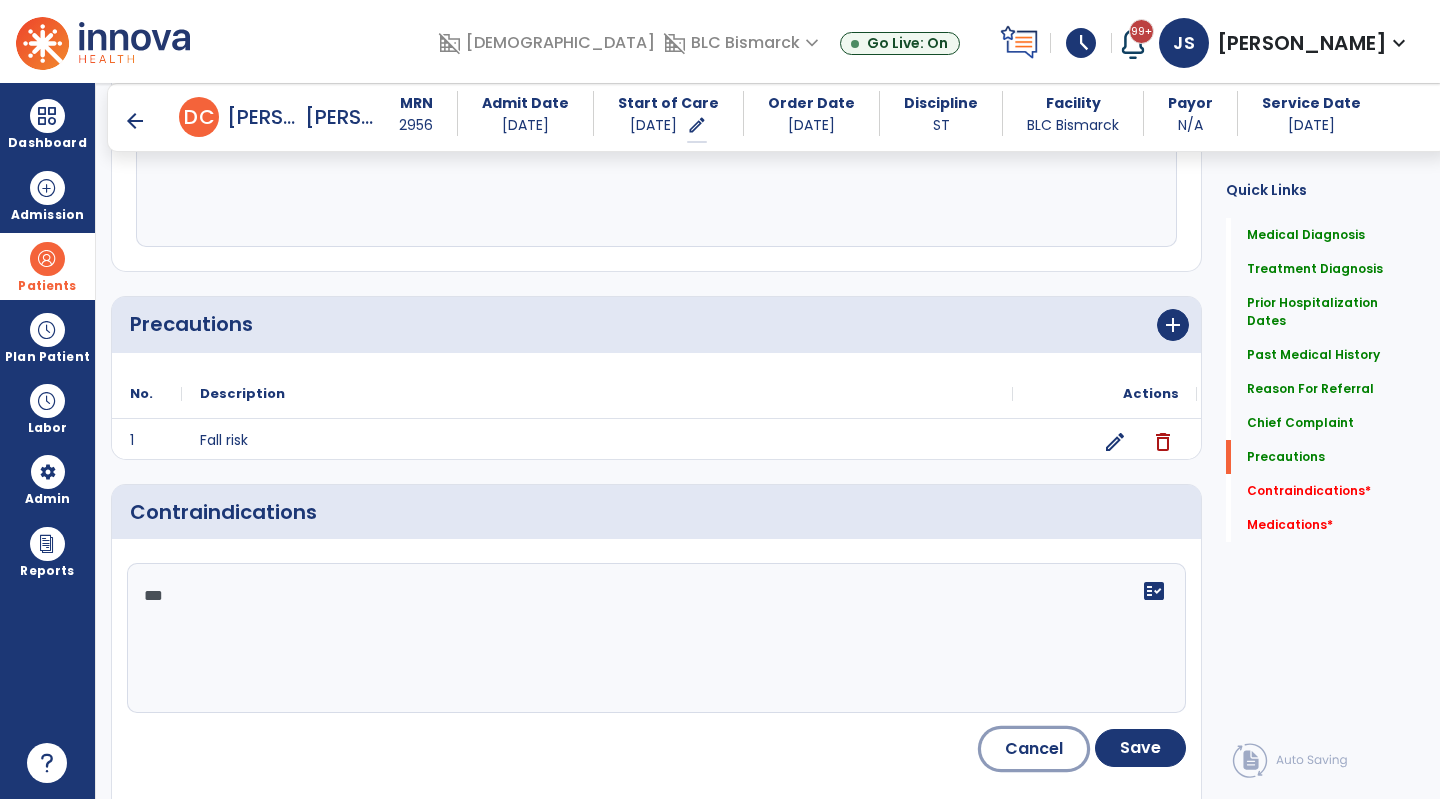 type 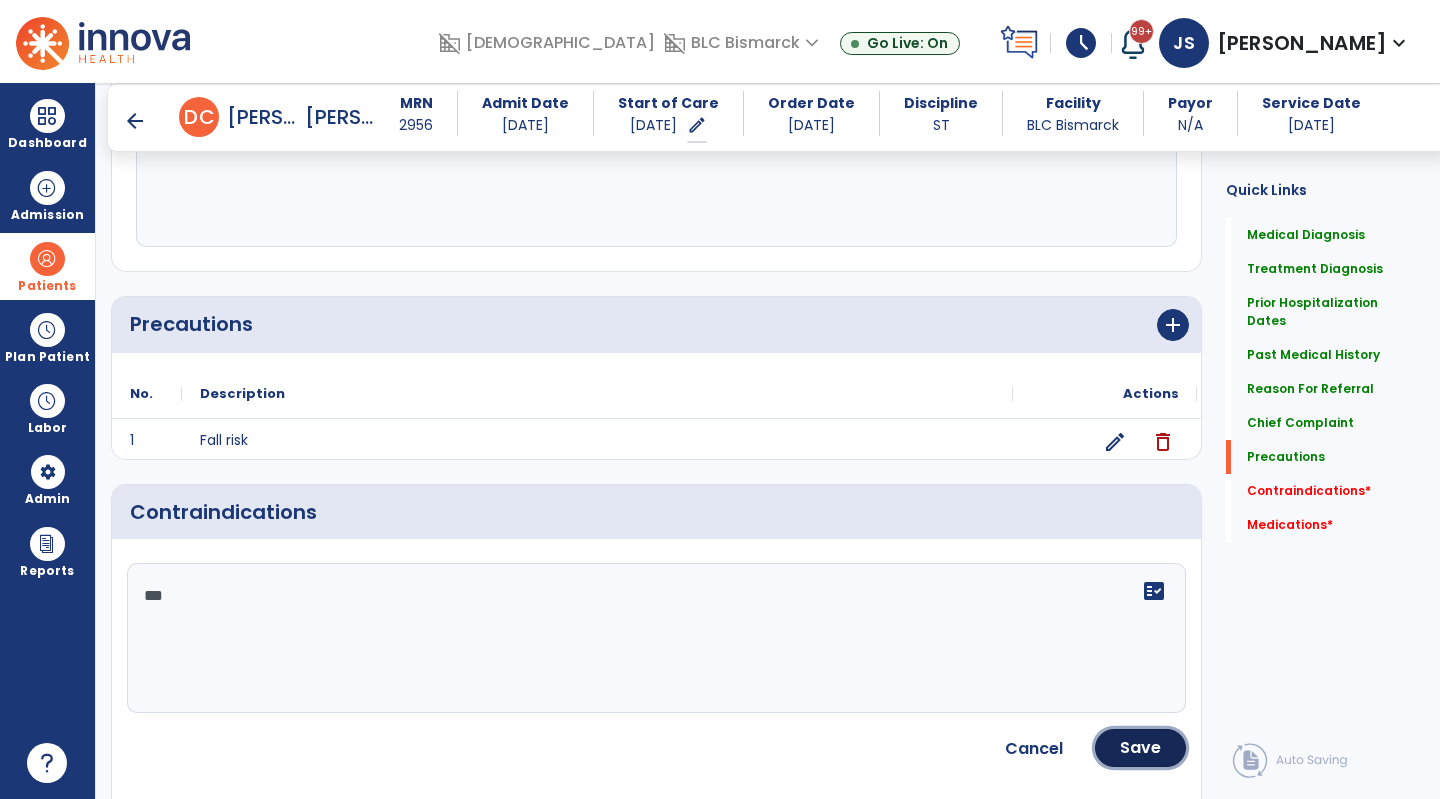 type 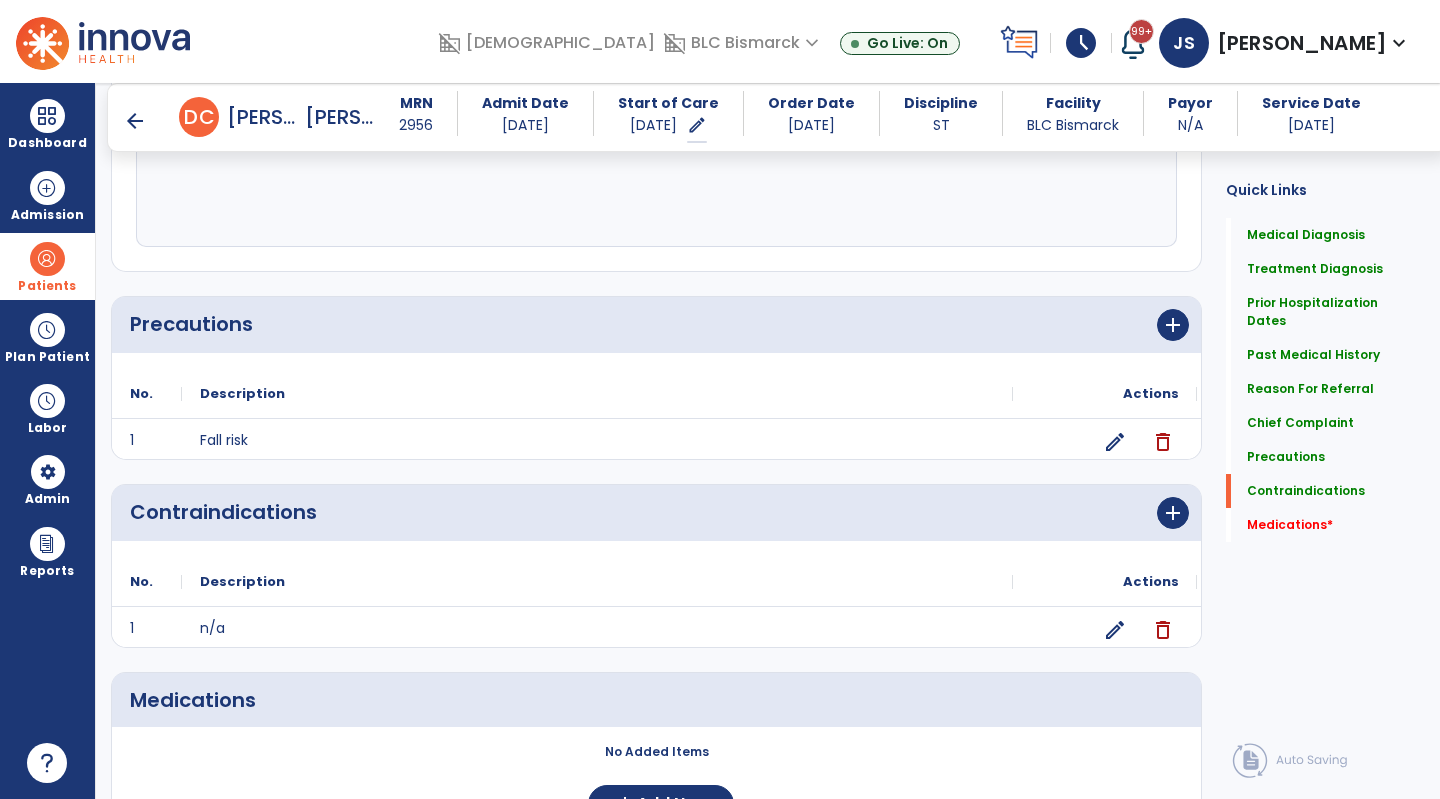 scroll, scrollTop: 3323, scrollLeft: 0, axis: vertical 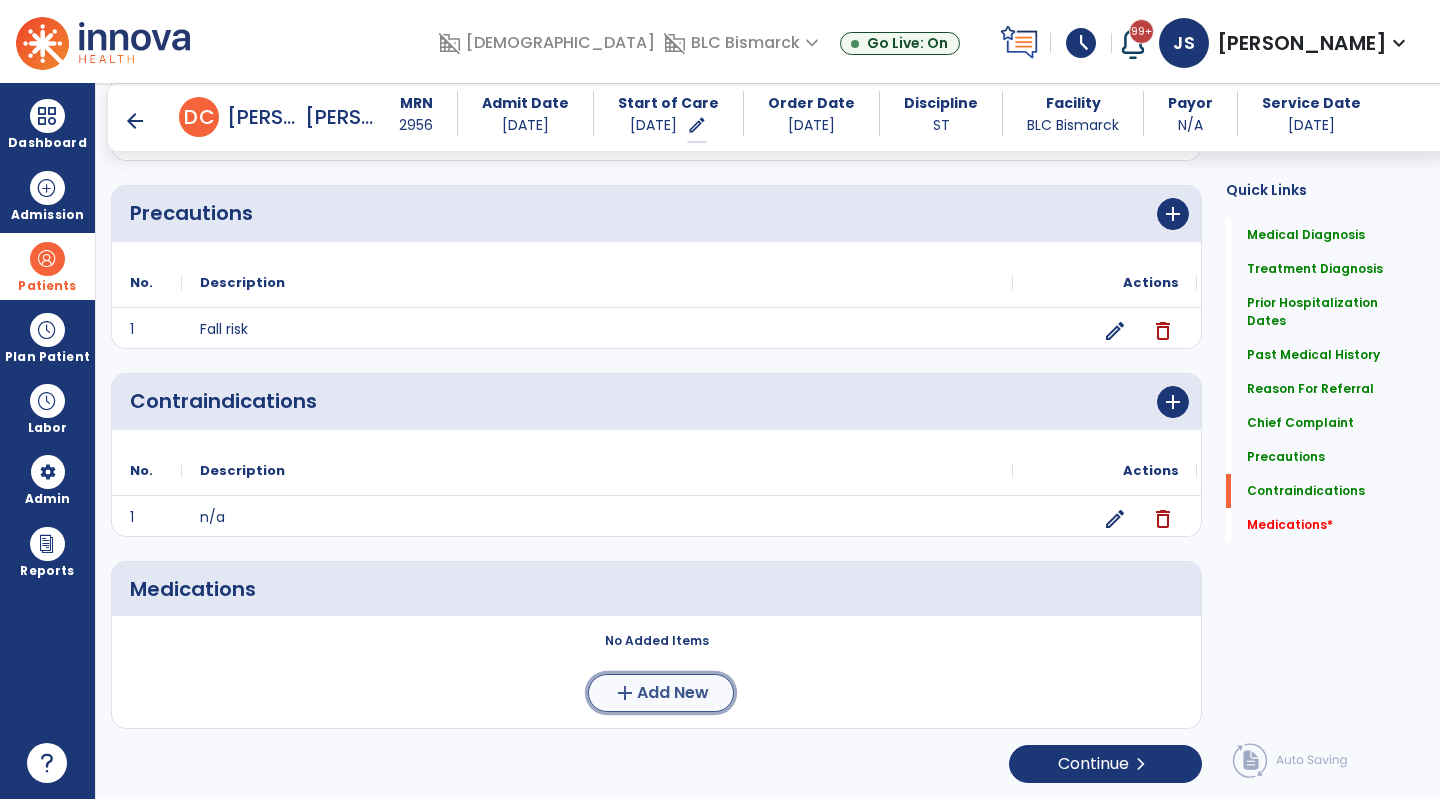 click on "Add New" 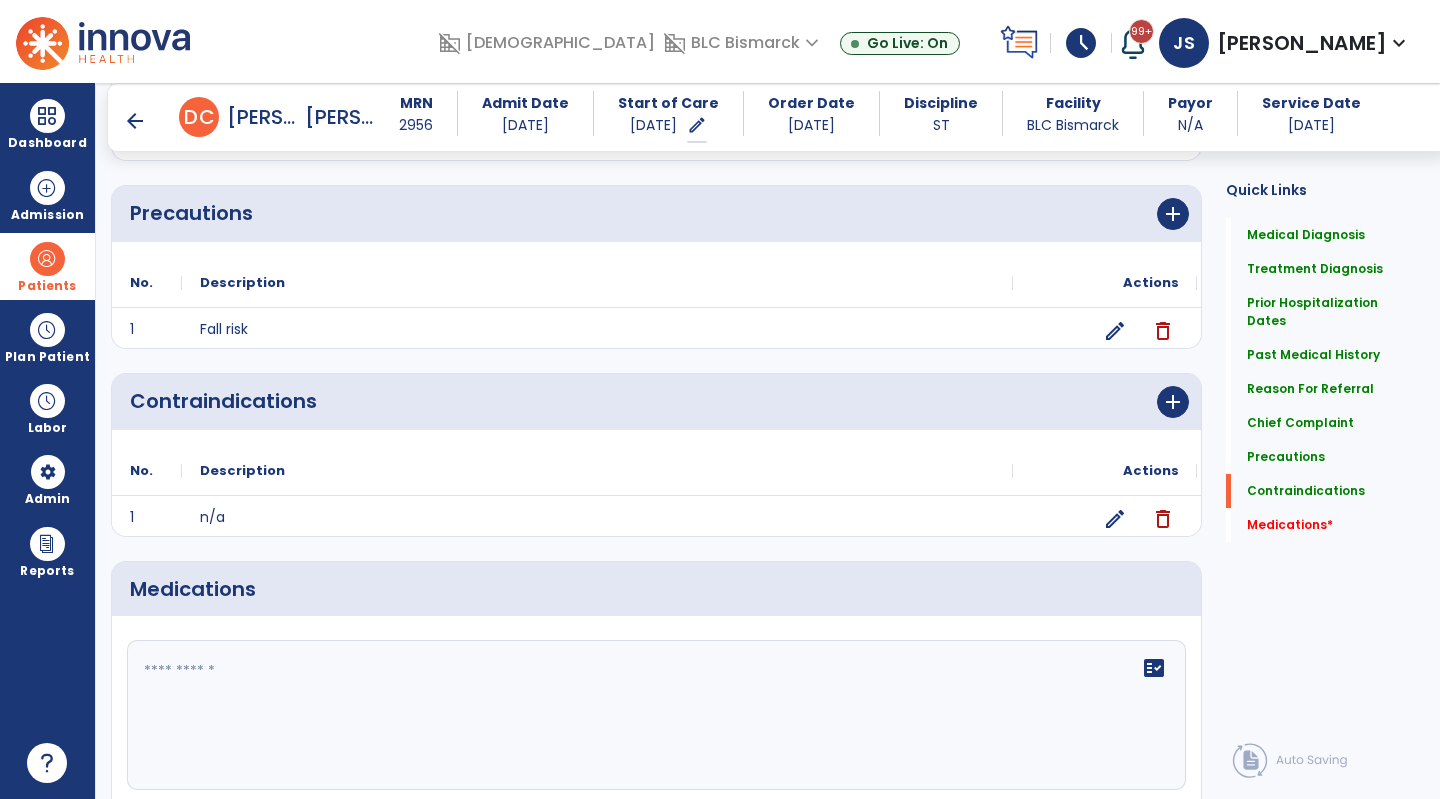 click on "fact_check" 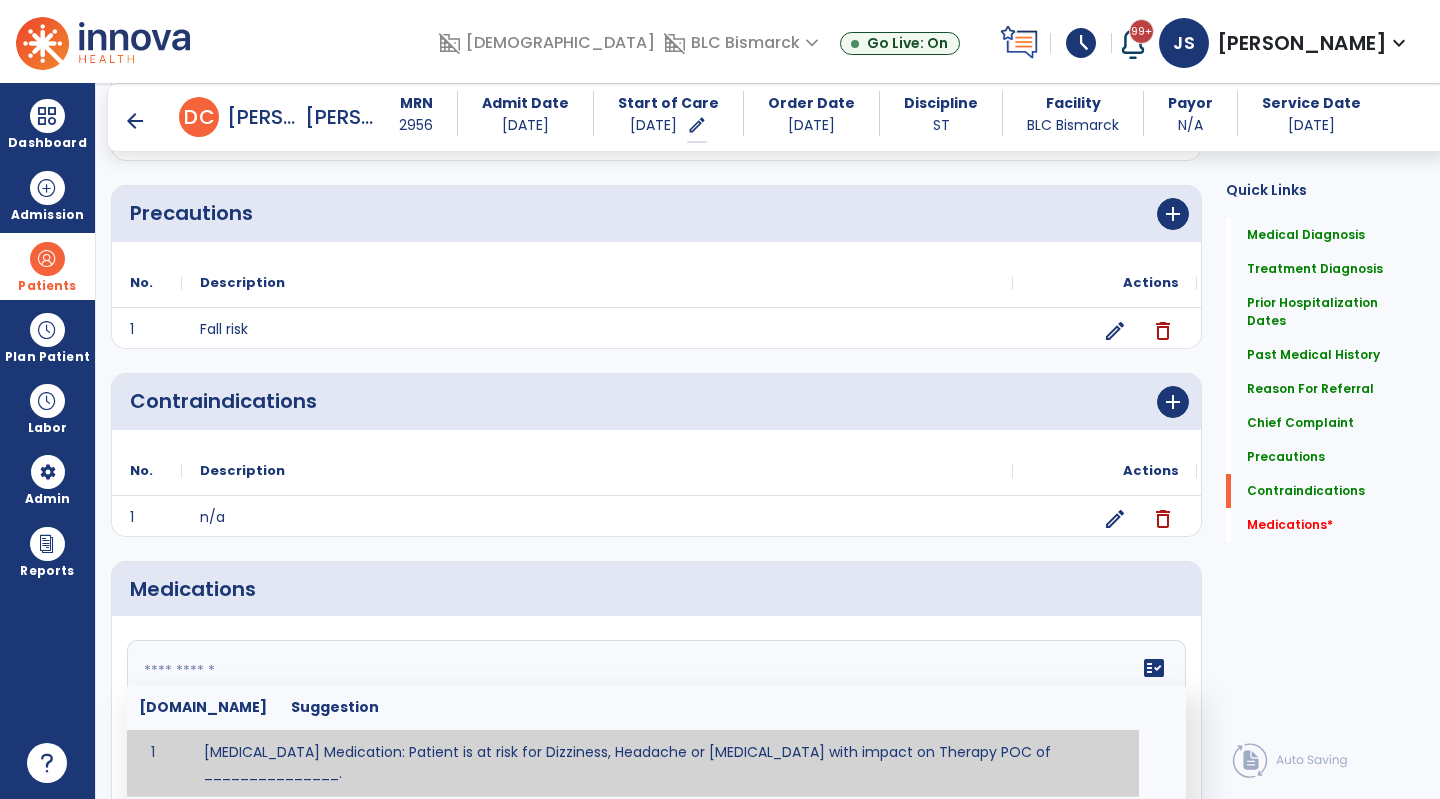 paste on "**********" 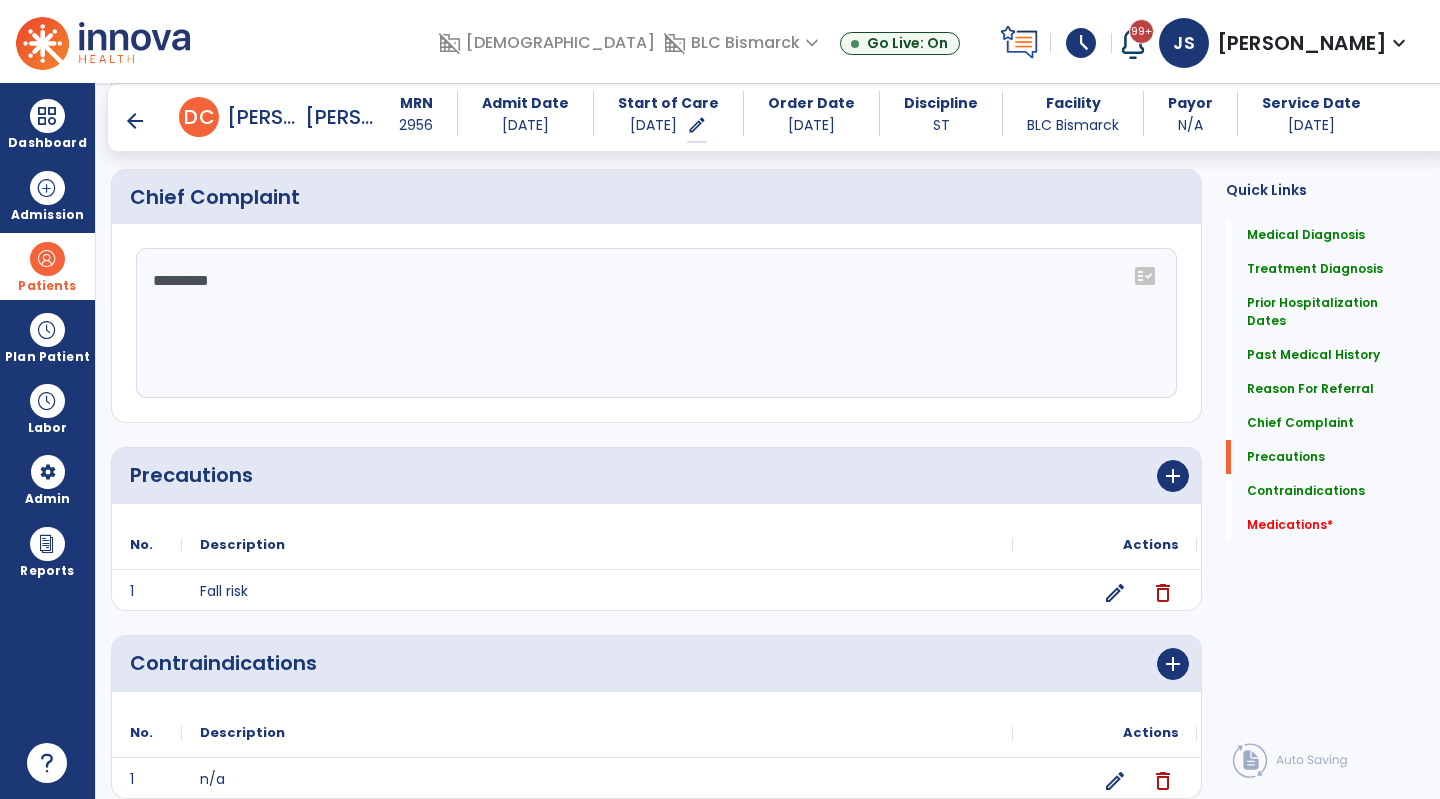 scroll, scrollTop: 3396, scrollLeft: 0, axis: vertical 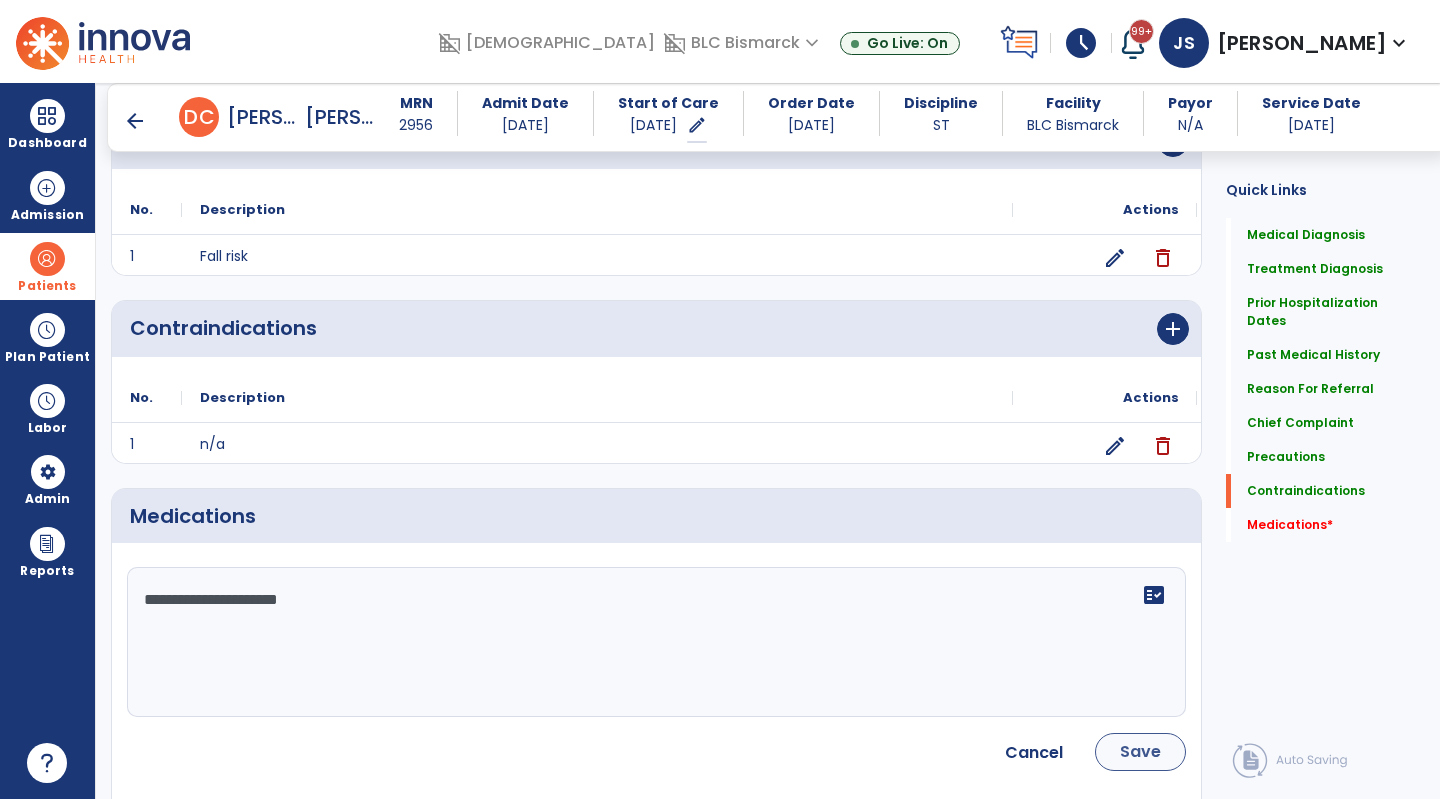type on "**********" 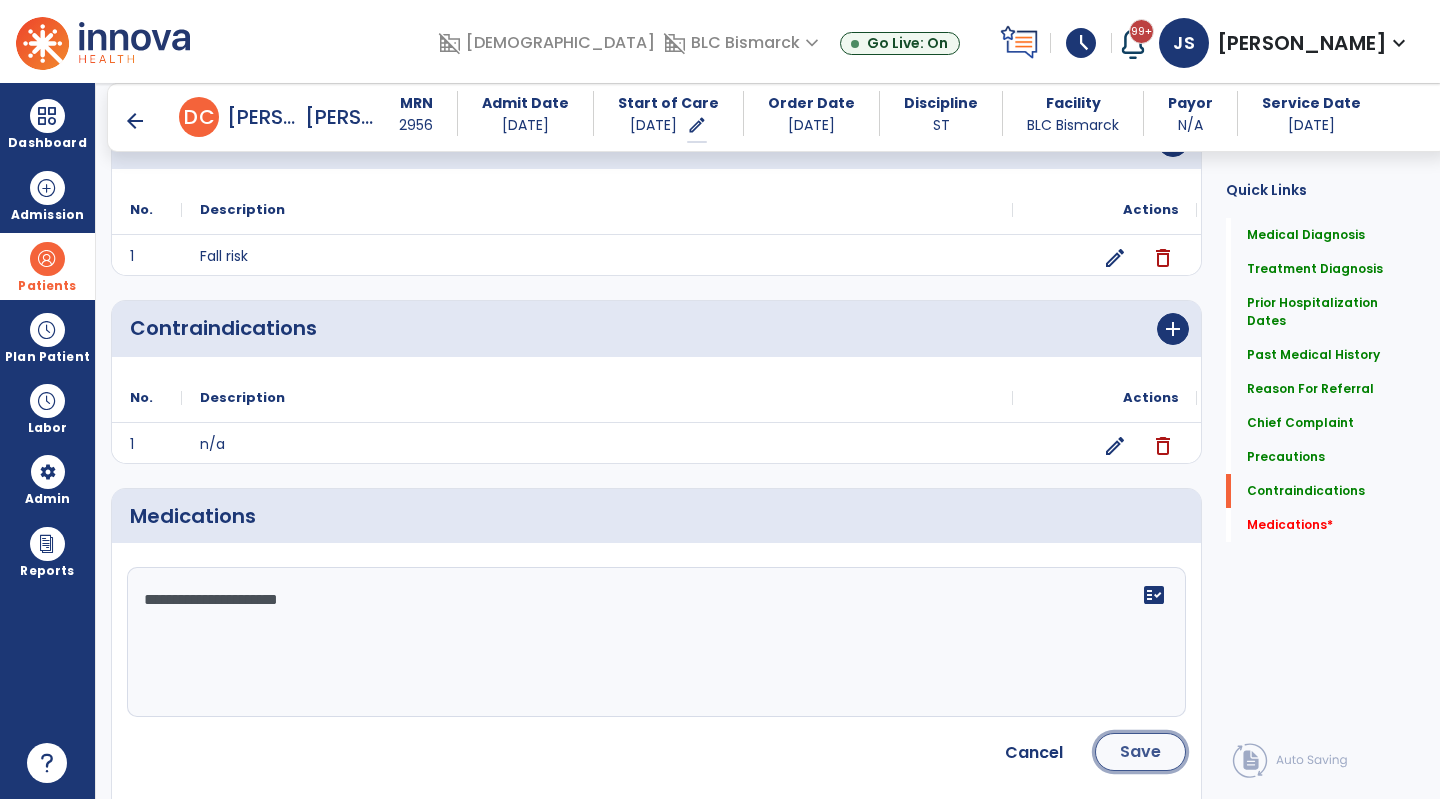 click on "Save" 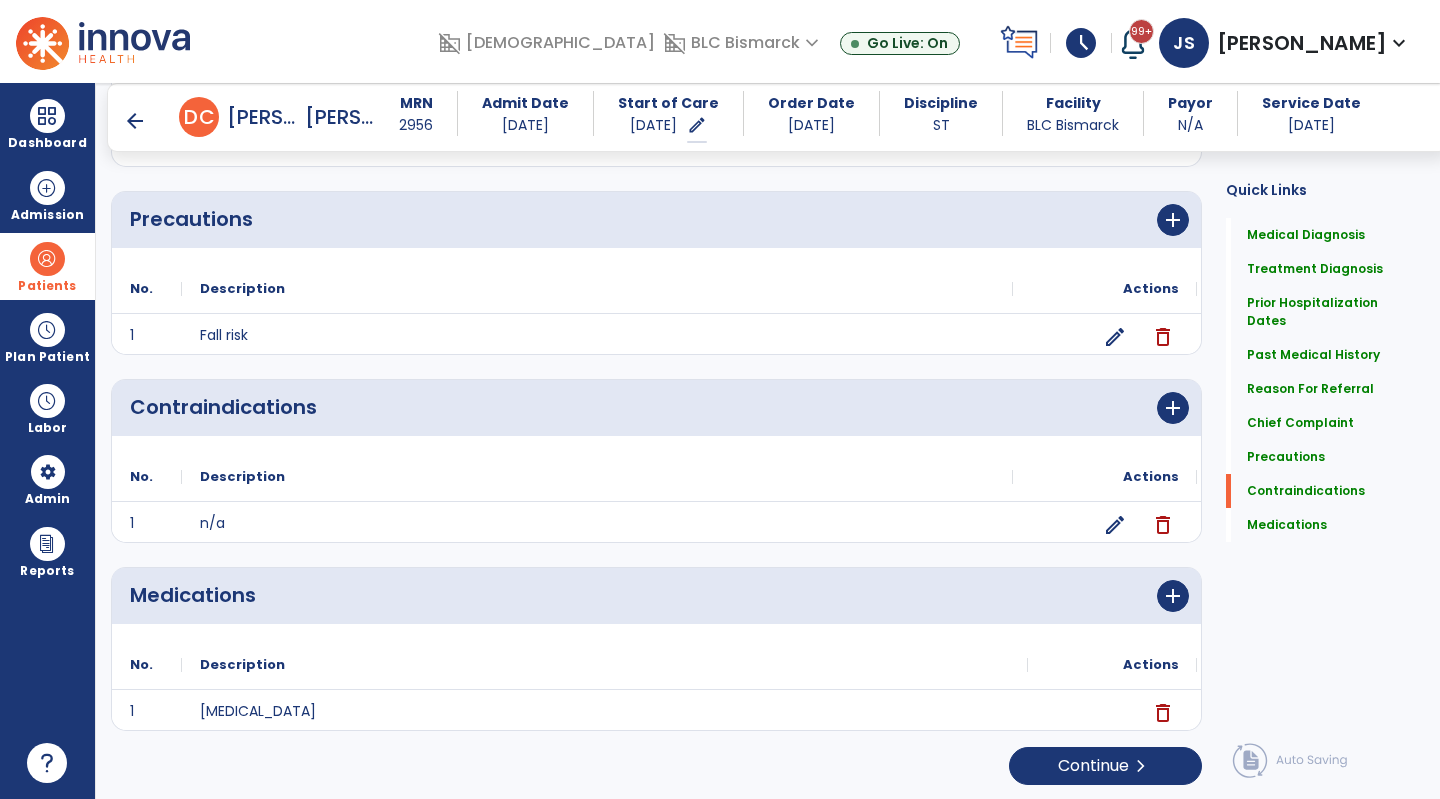 scroll, scrollTop: 3319, scrollLeft: 0, axis: vertical 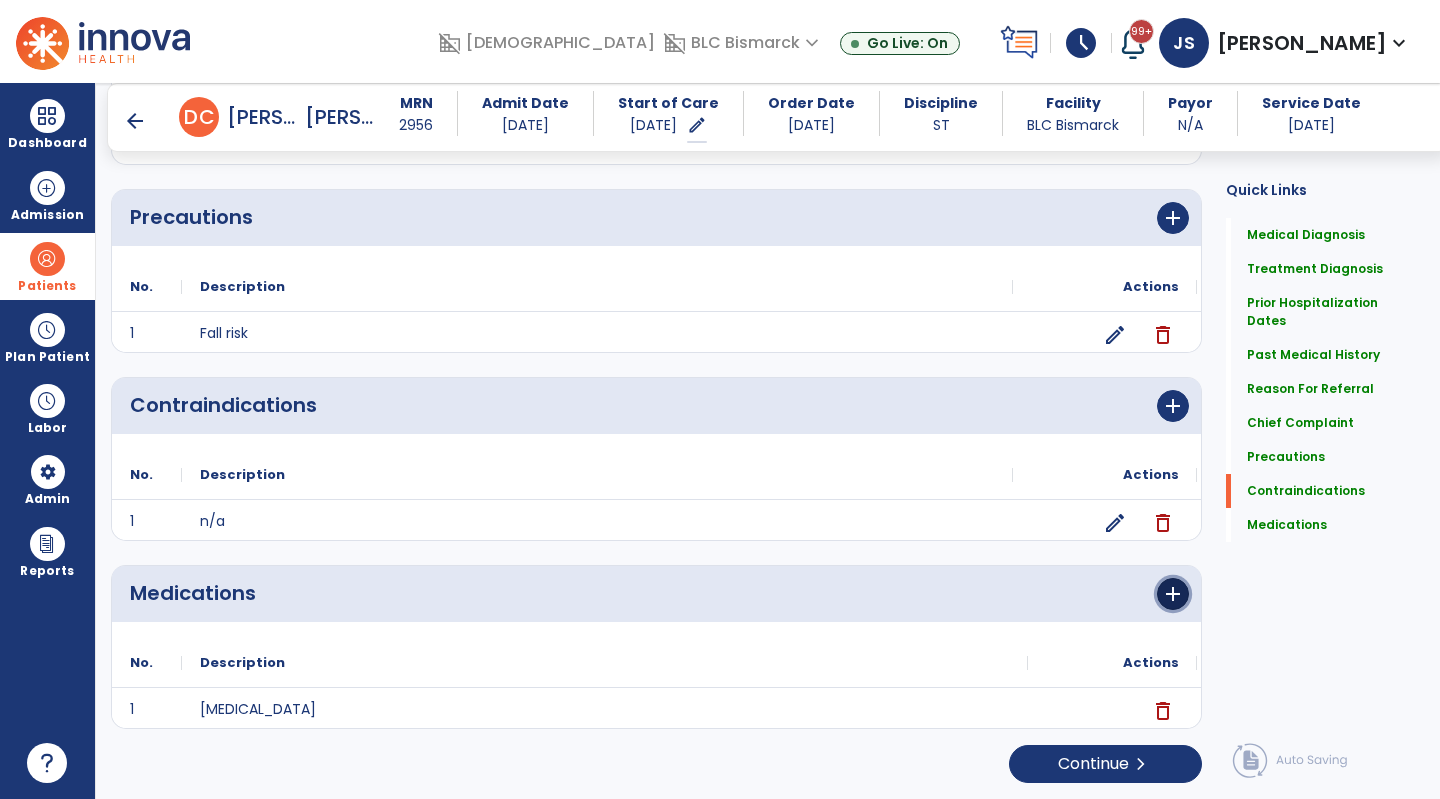 click on "add" 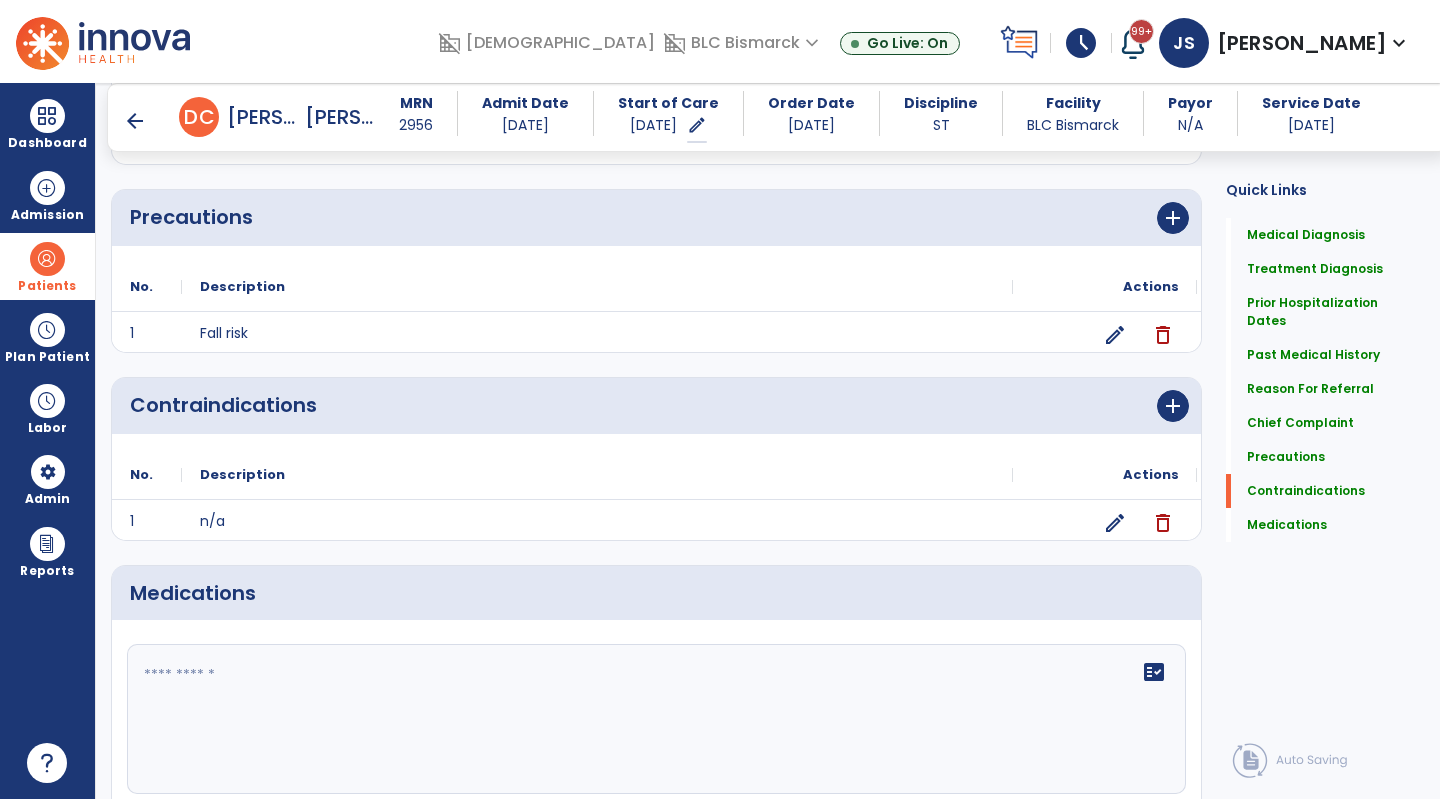 click on "fact_check" 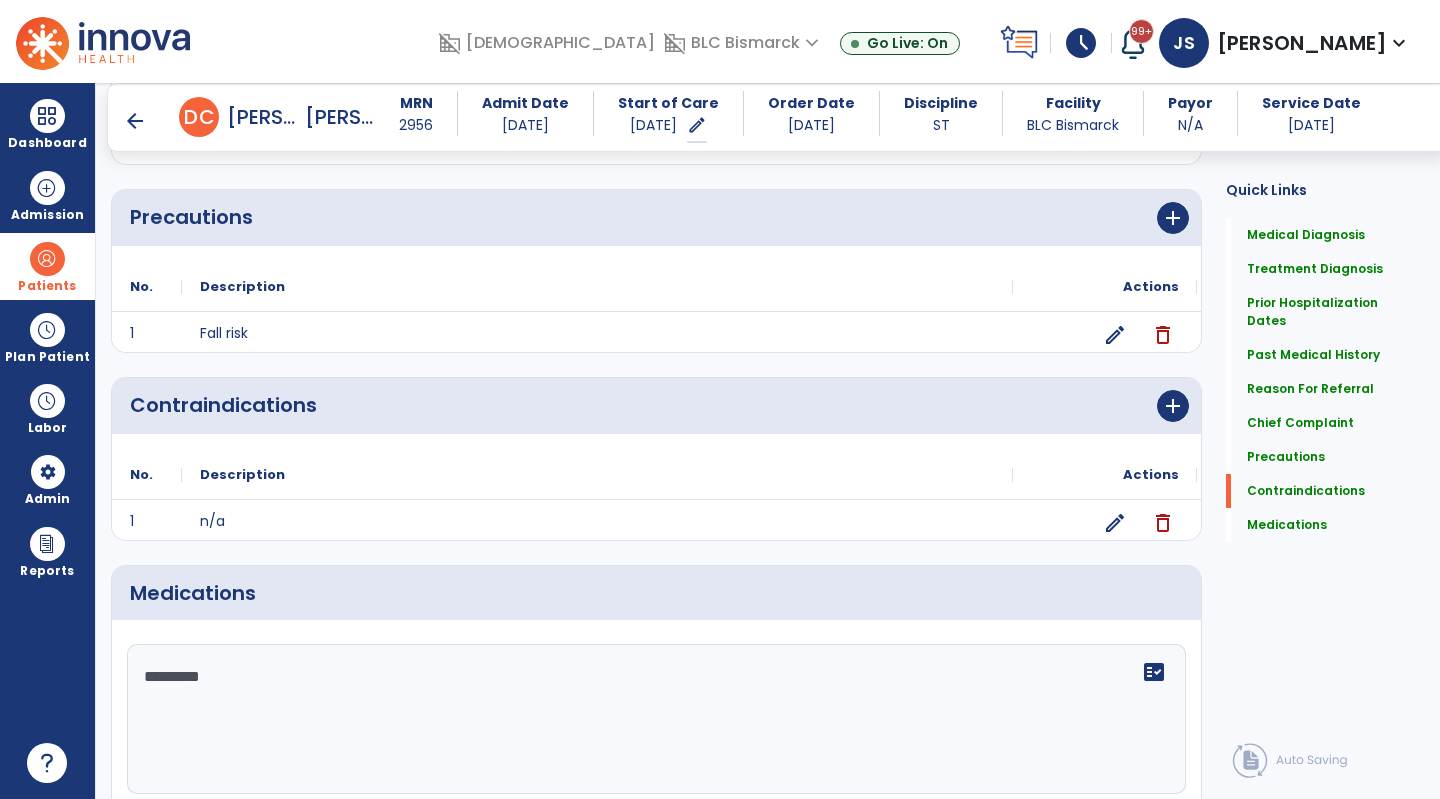 type on "*********" 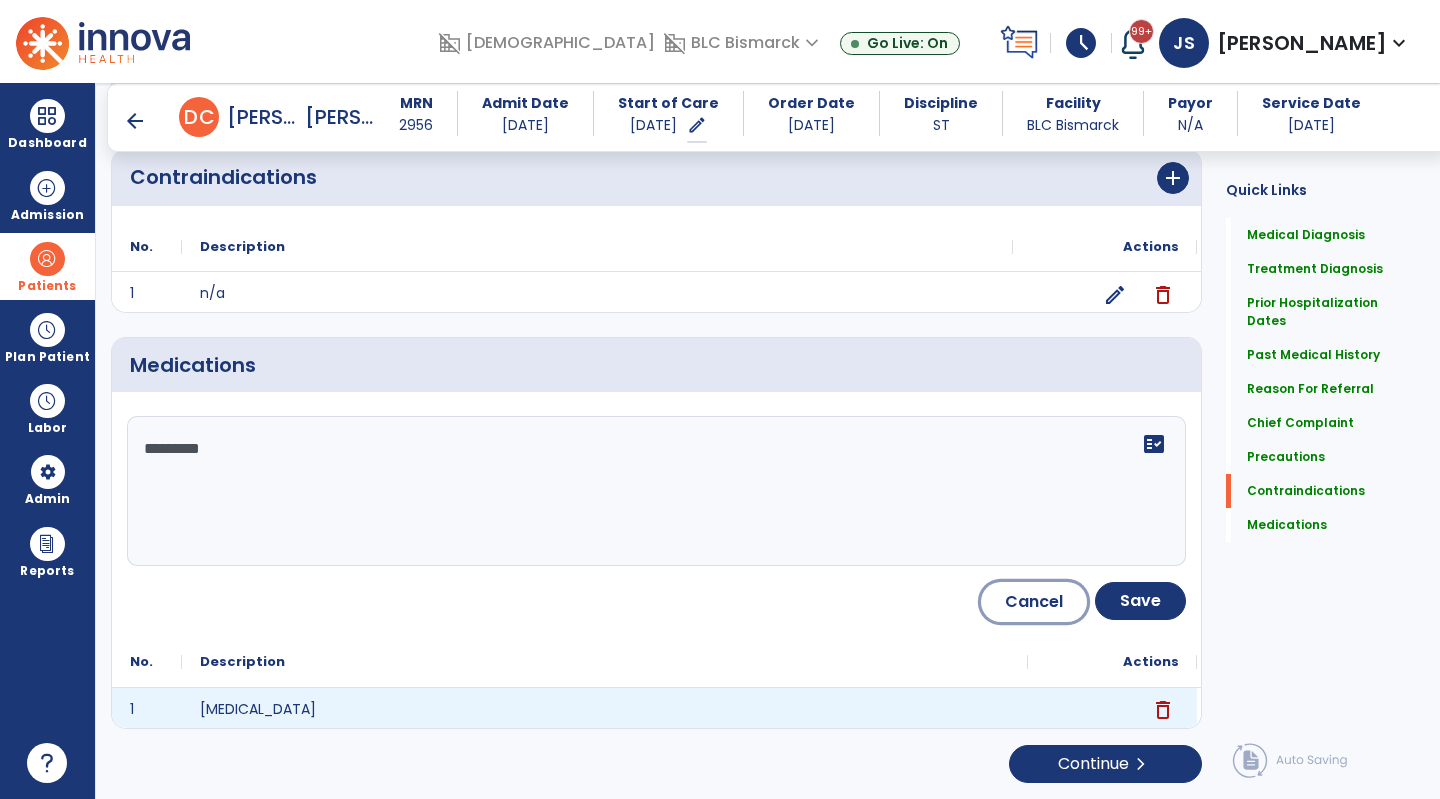 type 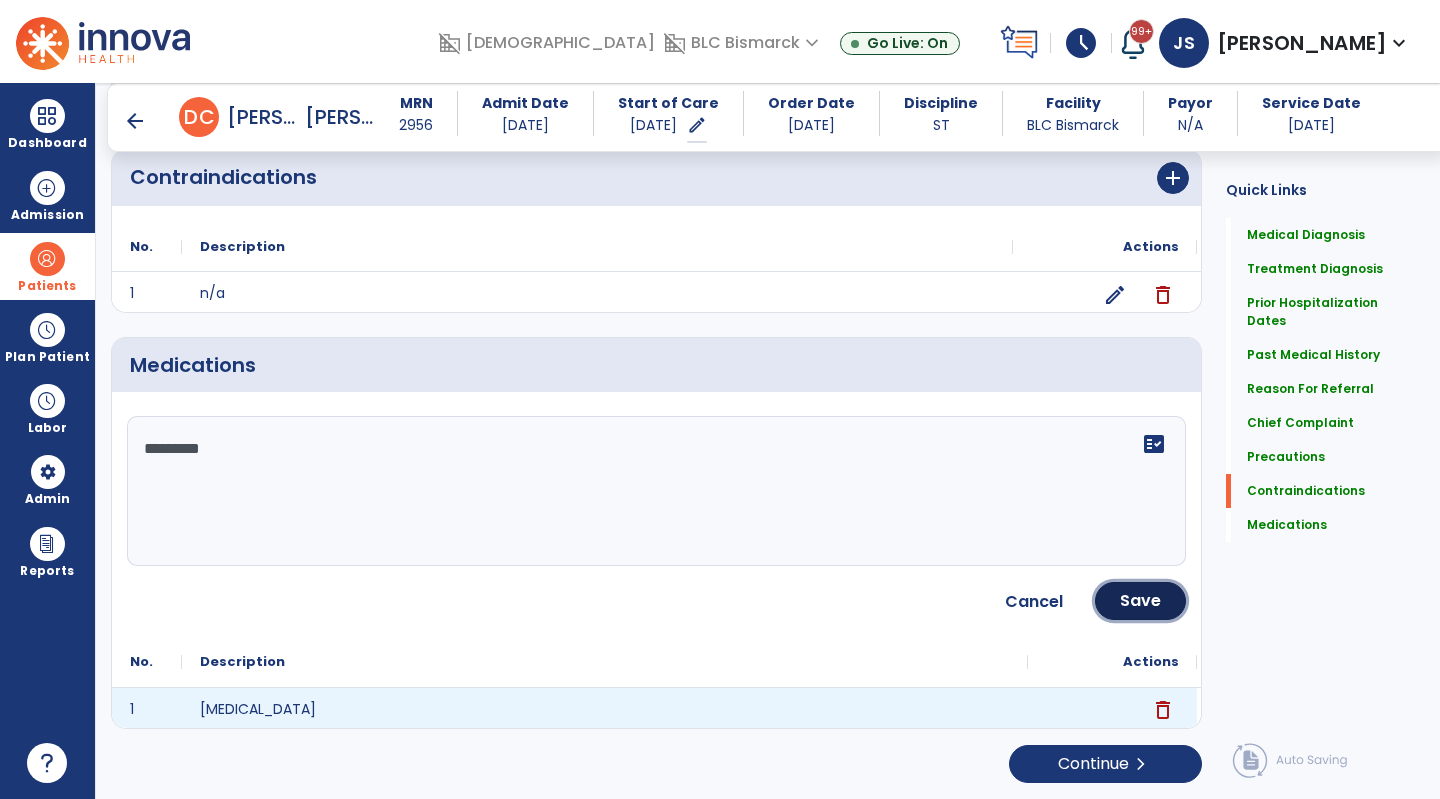 type 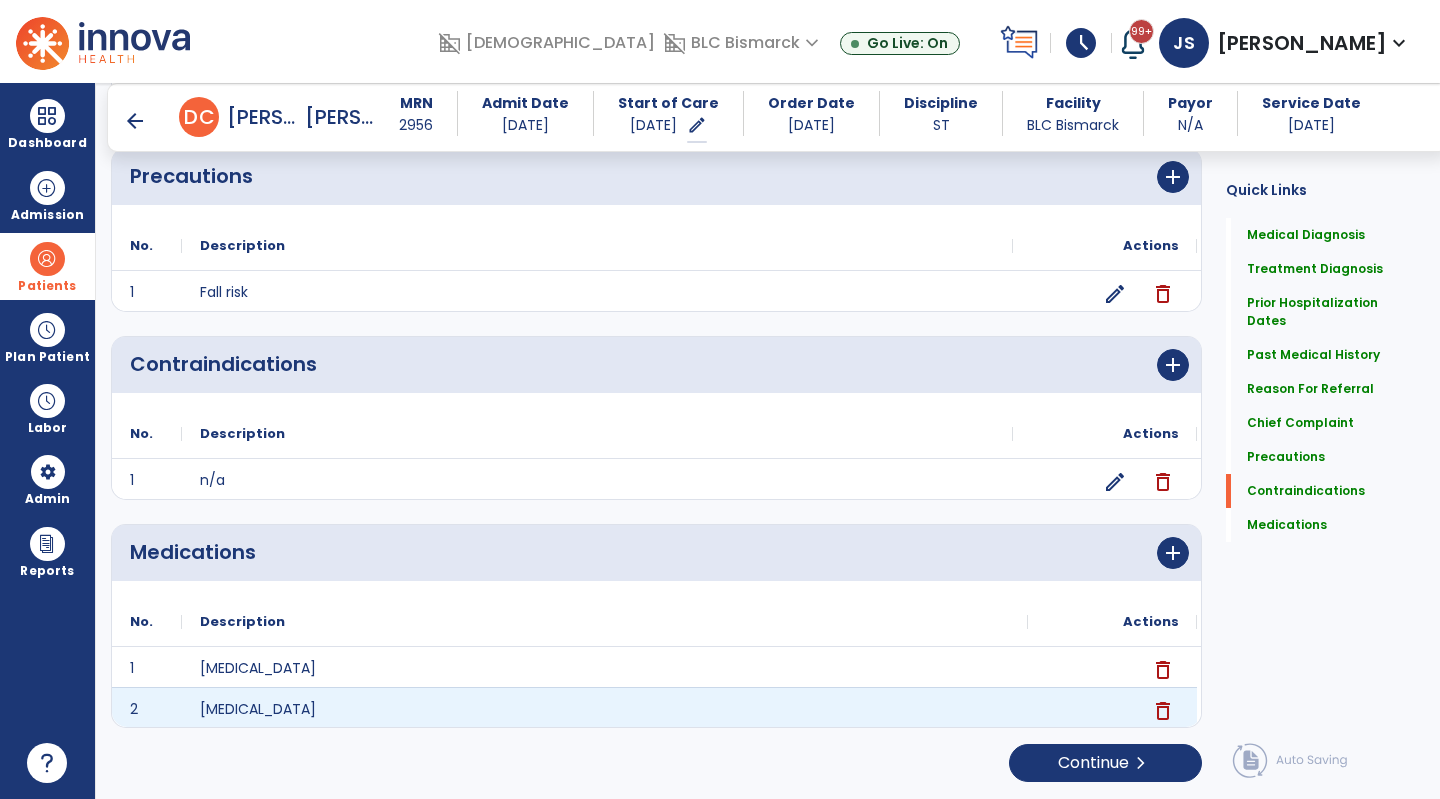 scroll, scrollTop: 3359, scrollLeft: 0, axis: vertical 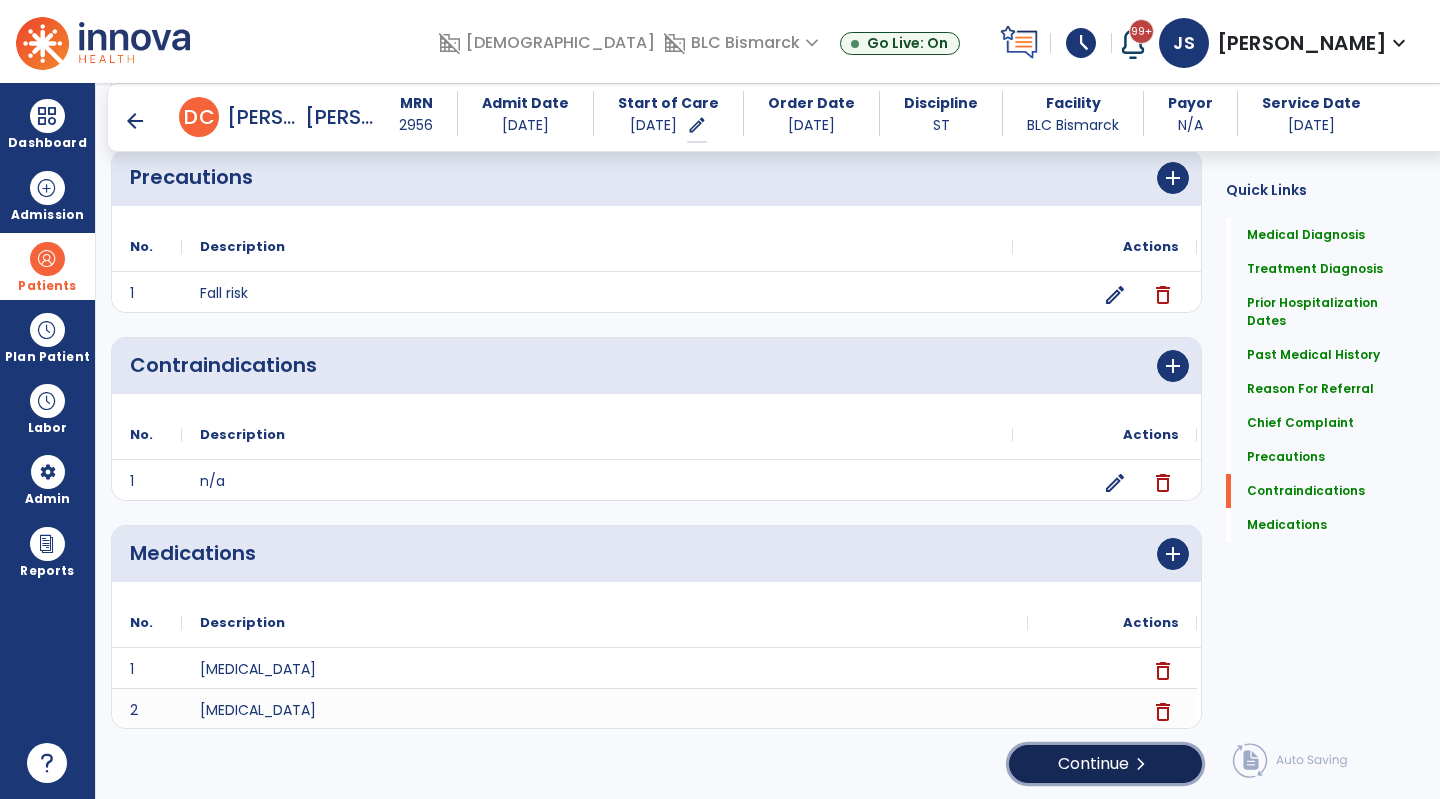 click on "Continue  chevron_right" 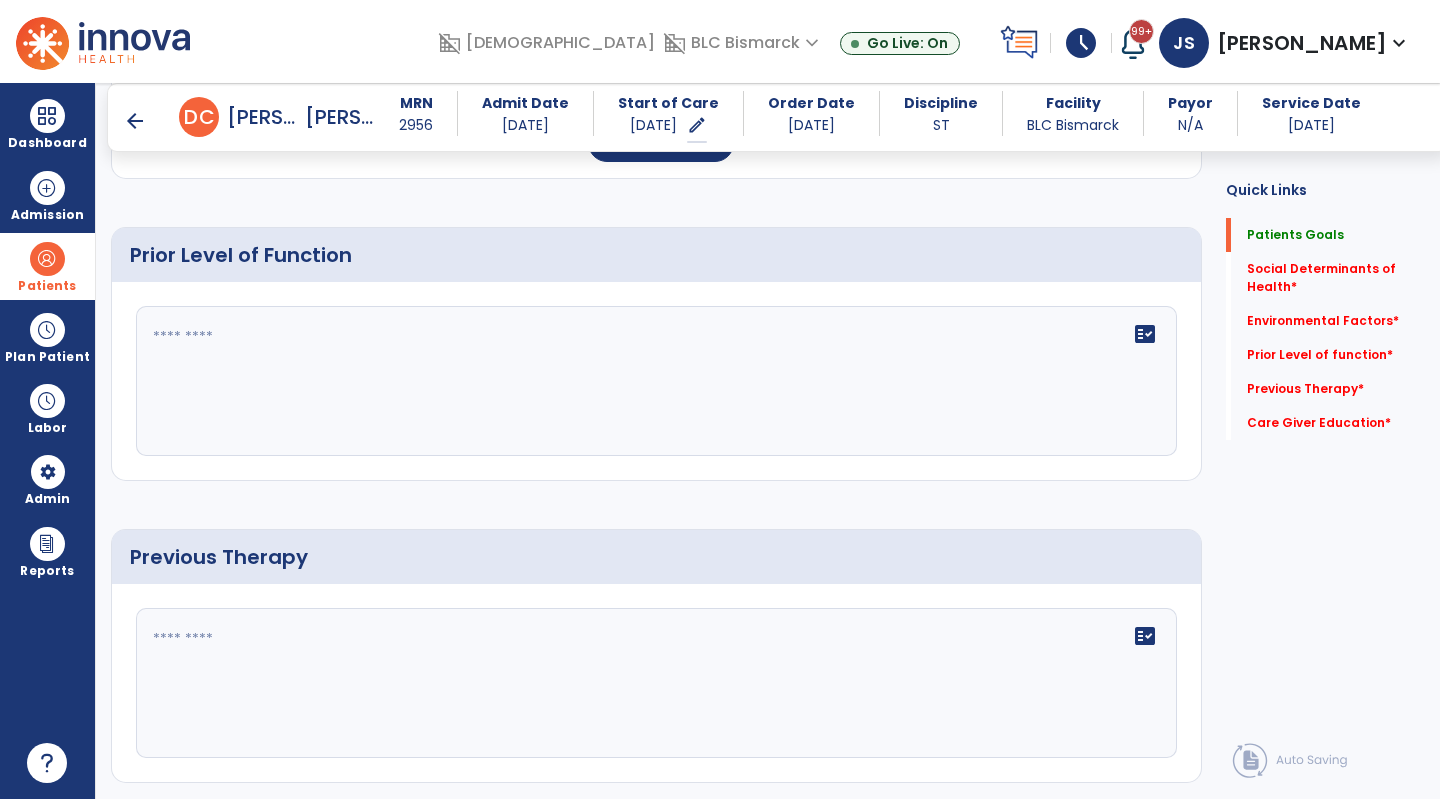 scroll, scrollTop: 744, scrollLeft: 0, axis: vertical 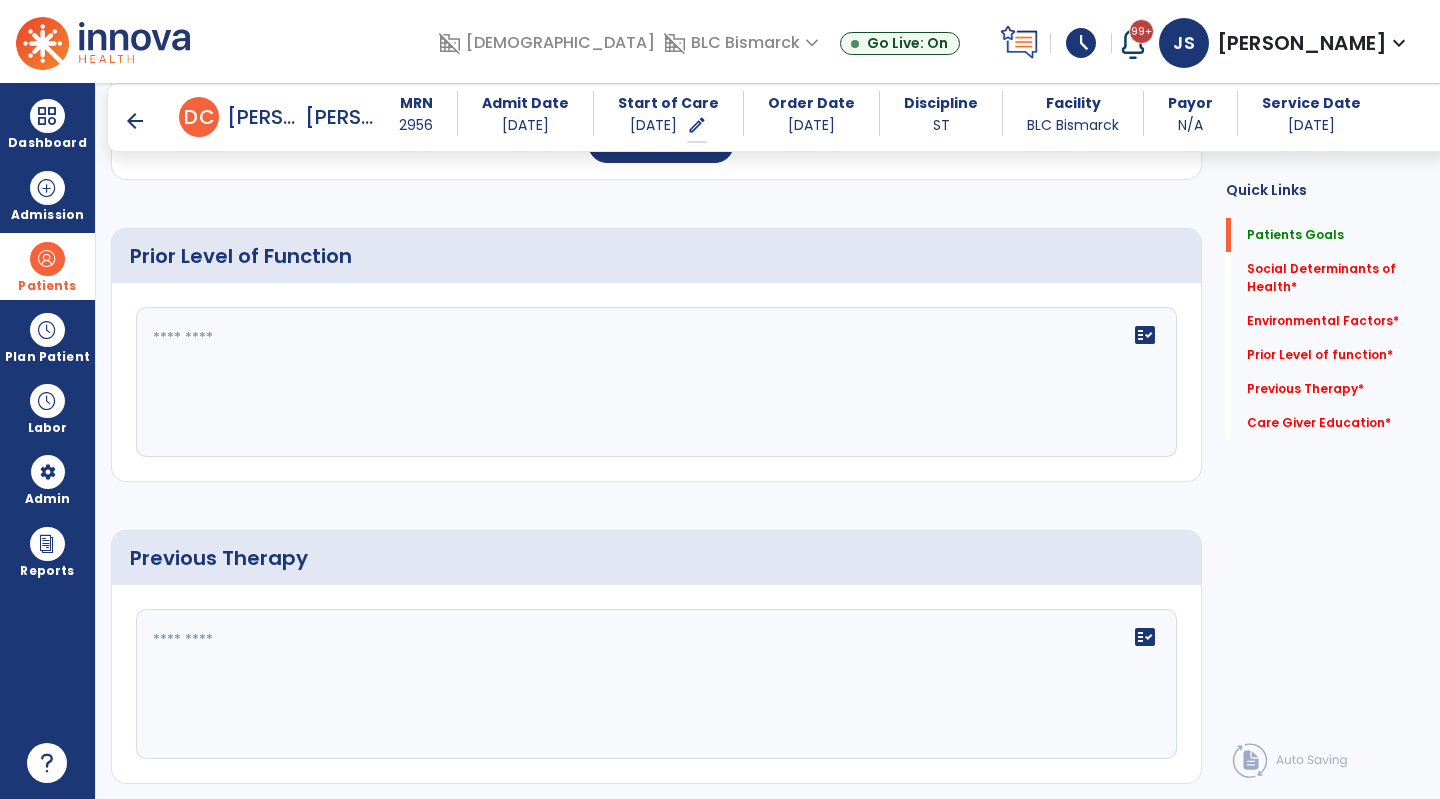 click on "fact_check" 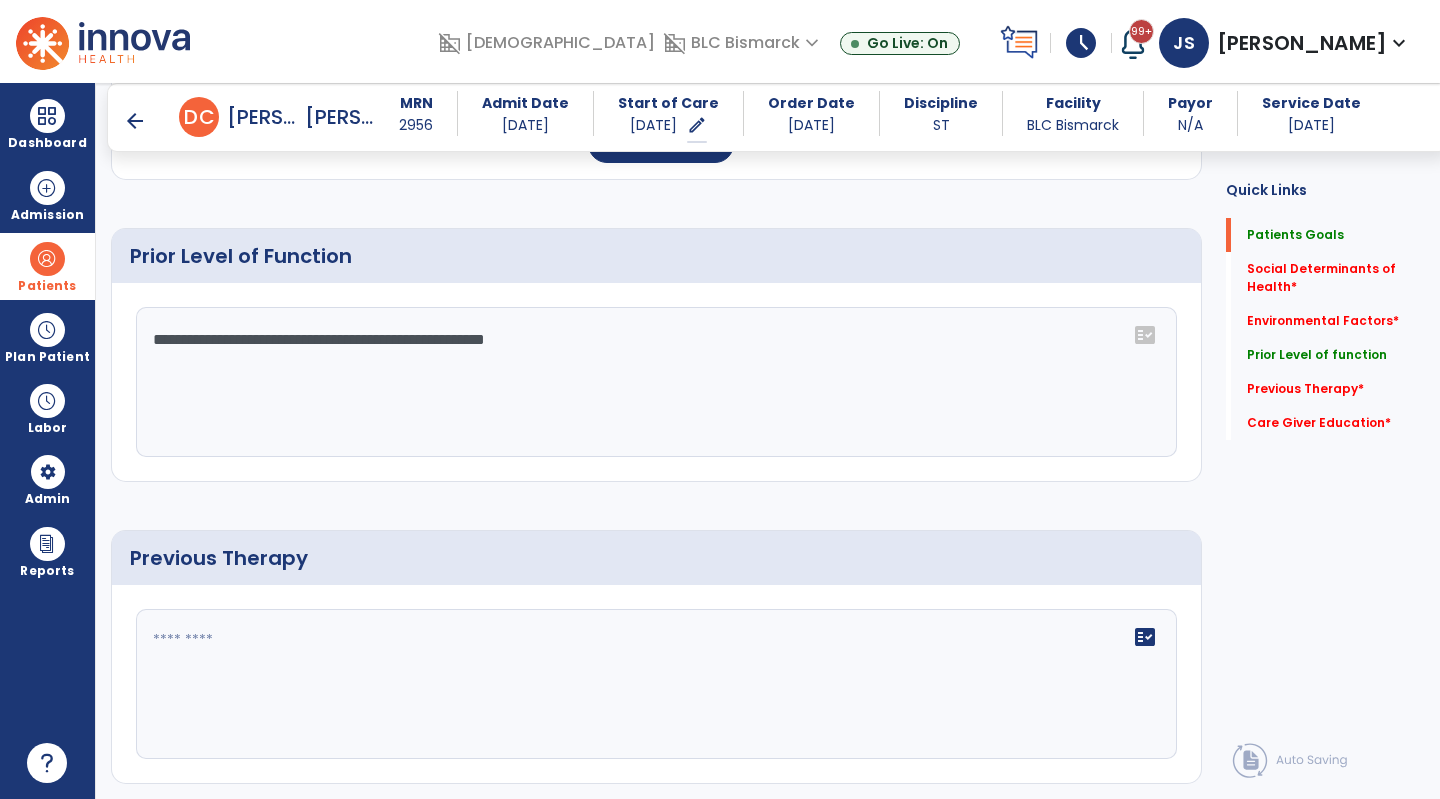 click on "fact_check" 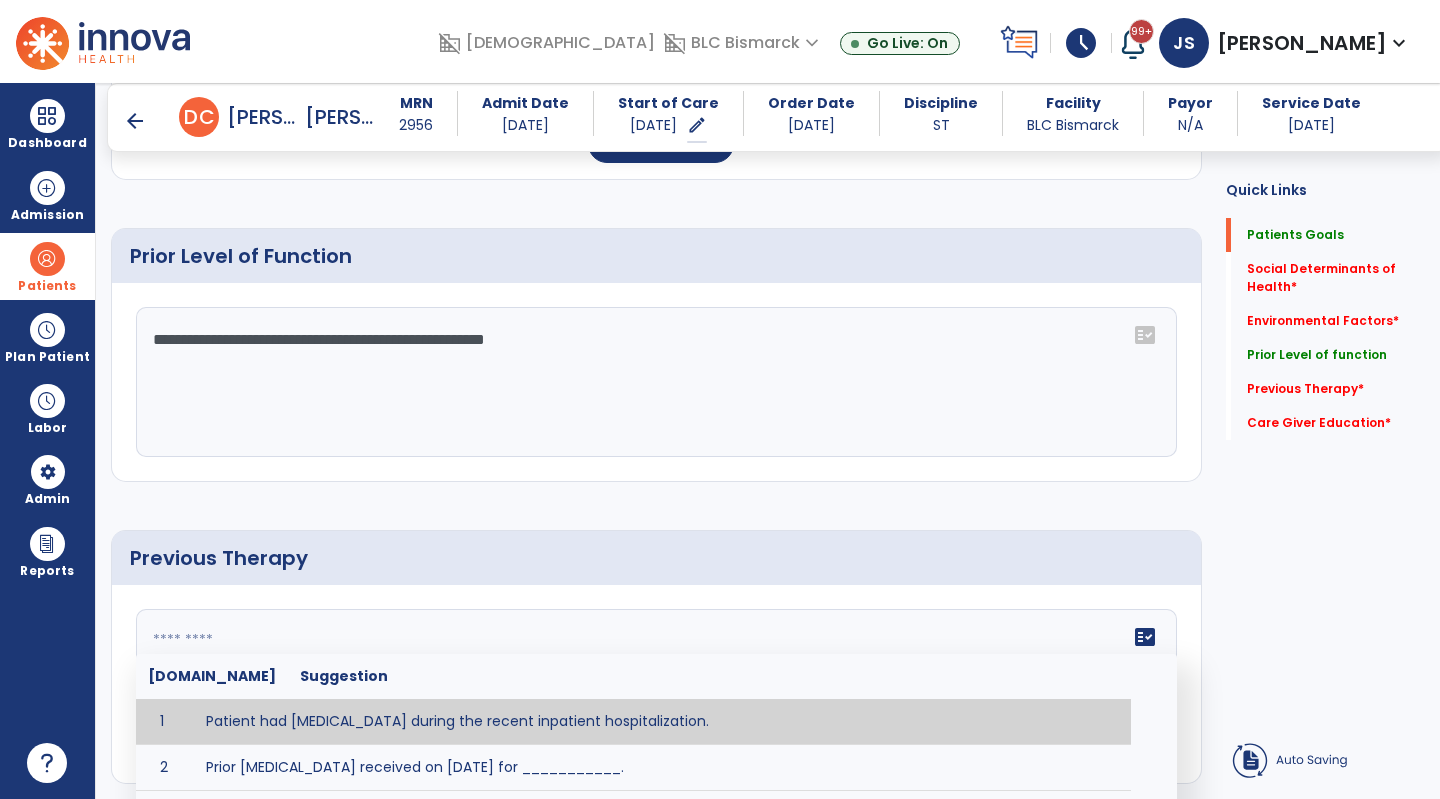 click on "**********" 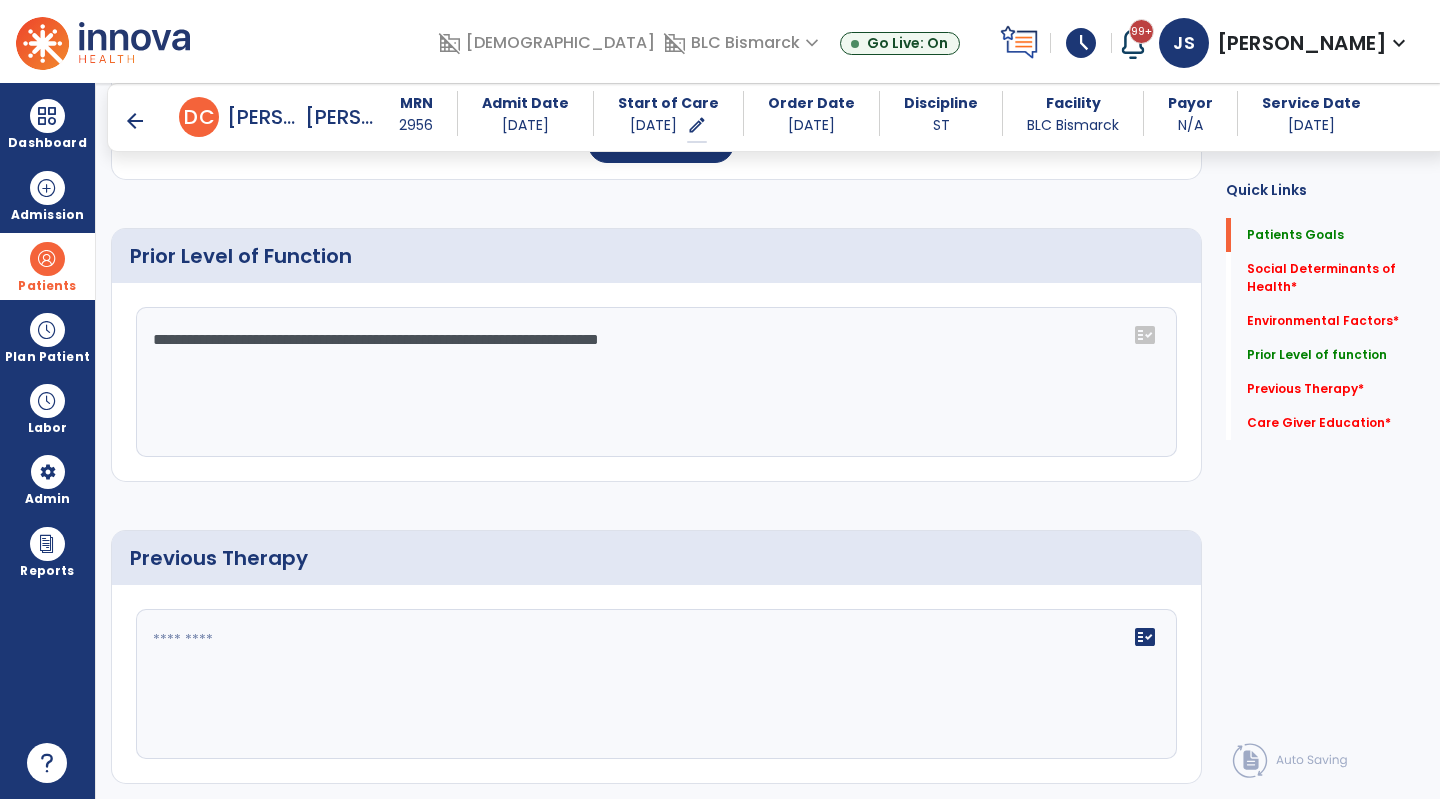 type on "**********" 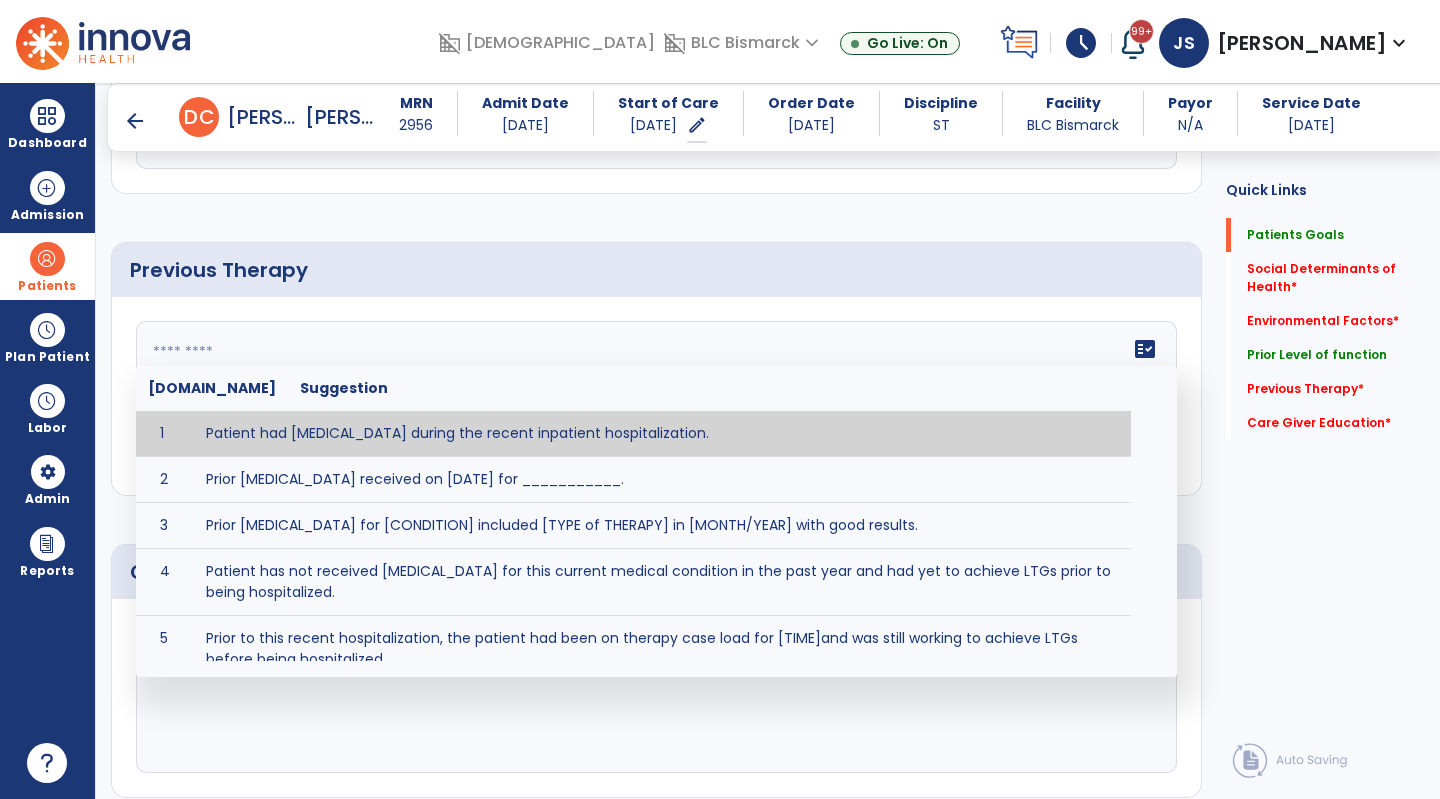 scroll, scrollTop: 1033, scrollLeft: 0, axis: vertical 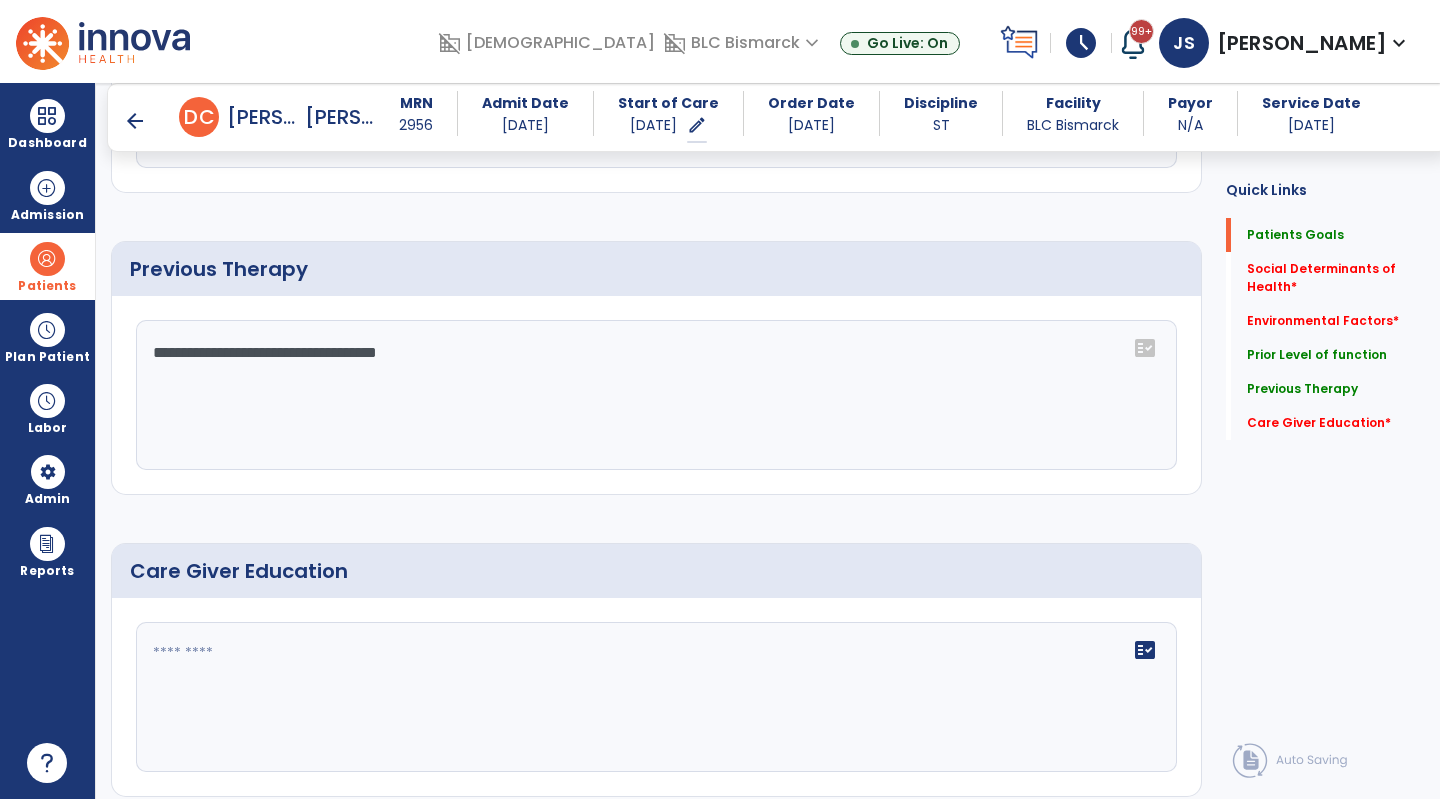 click on "**********" 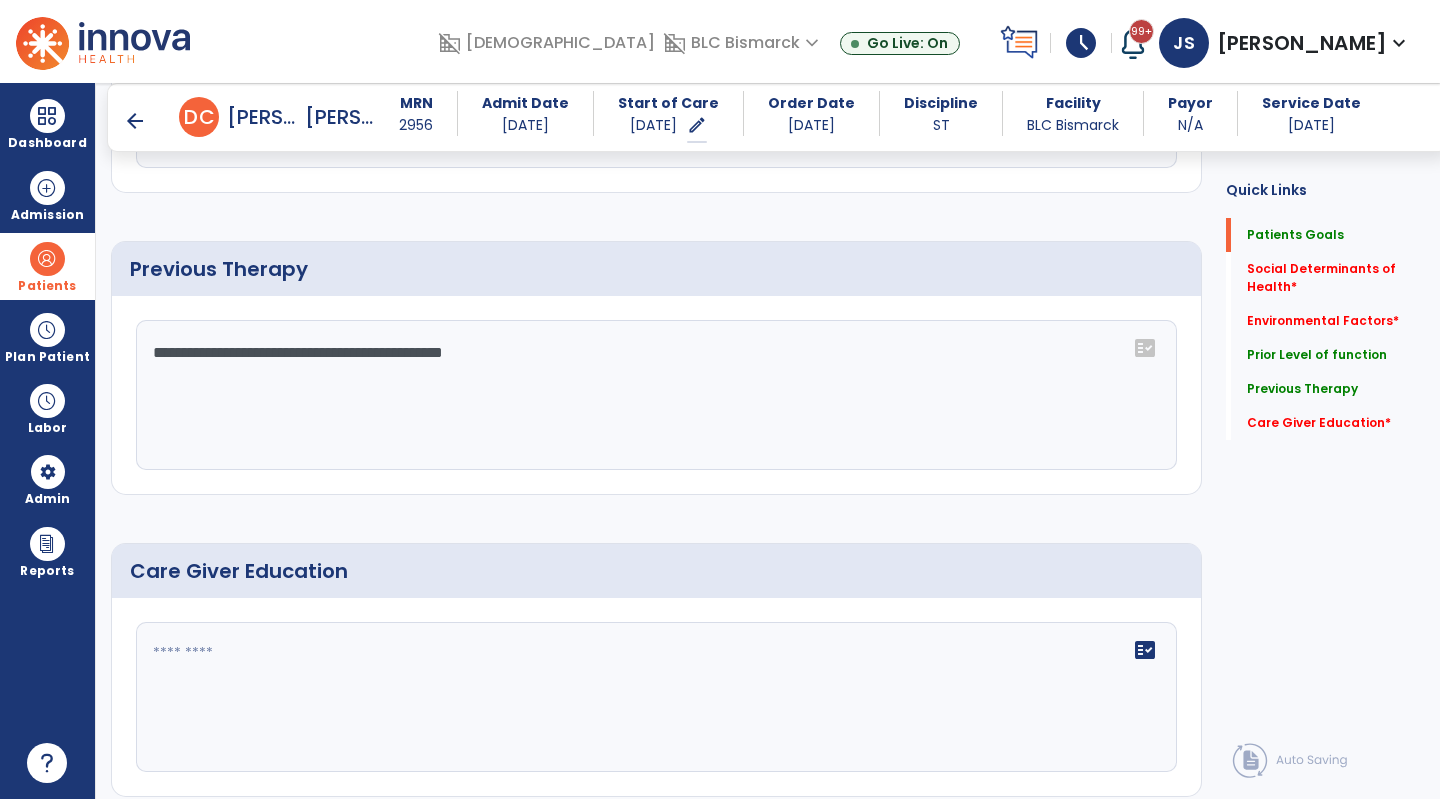 click on "**********" 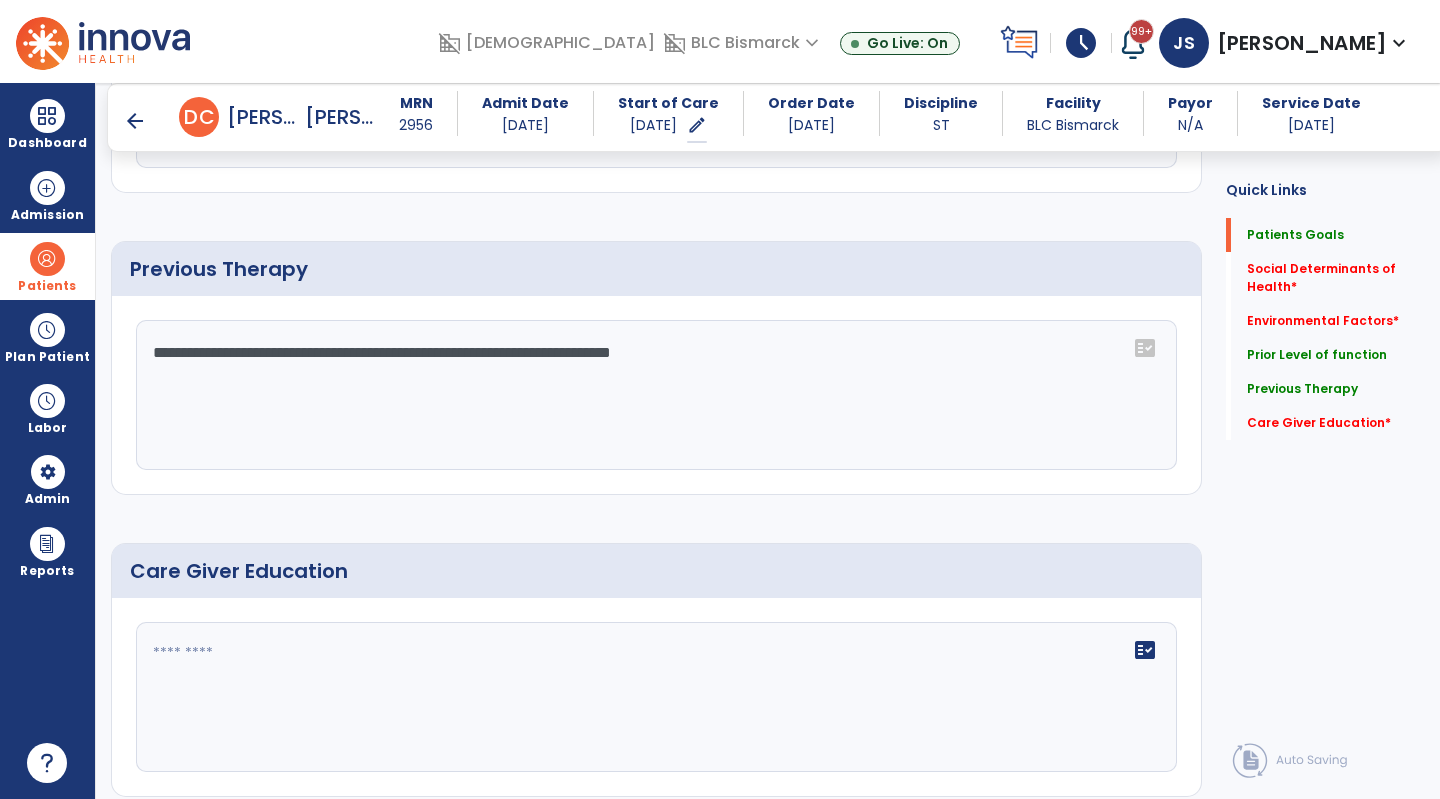 type on "**********" 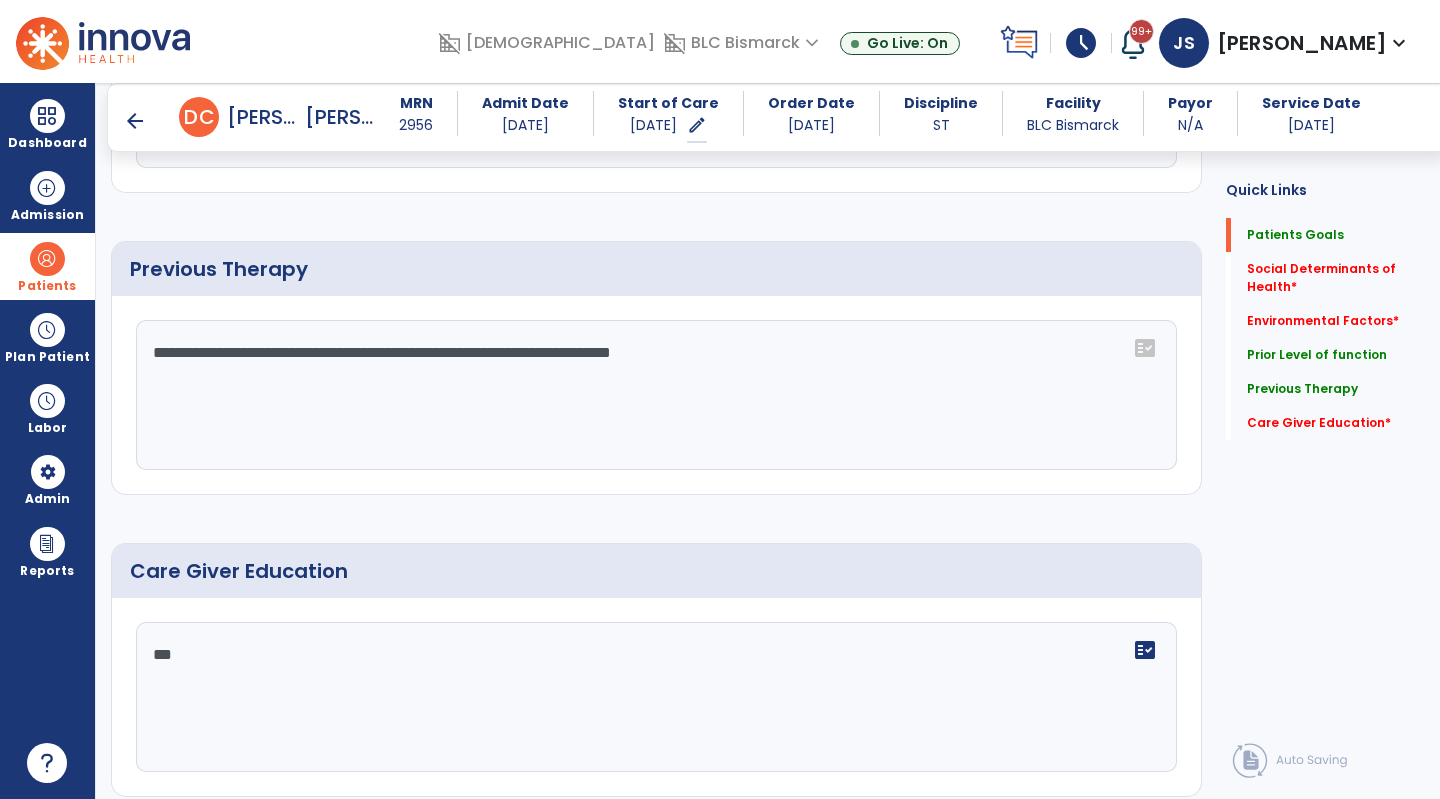 type on "***" 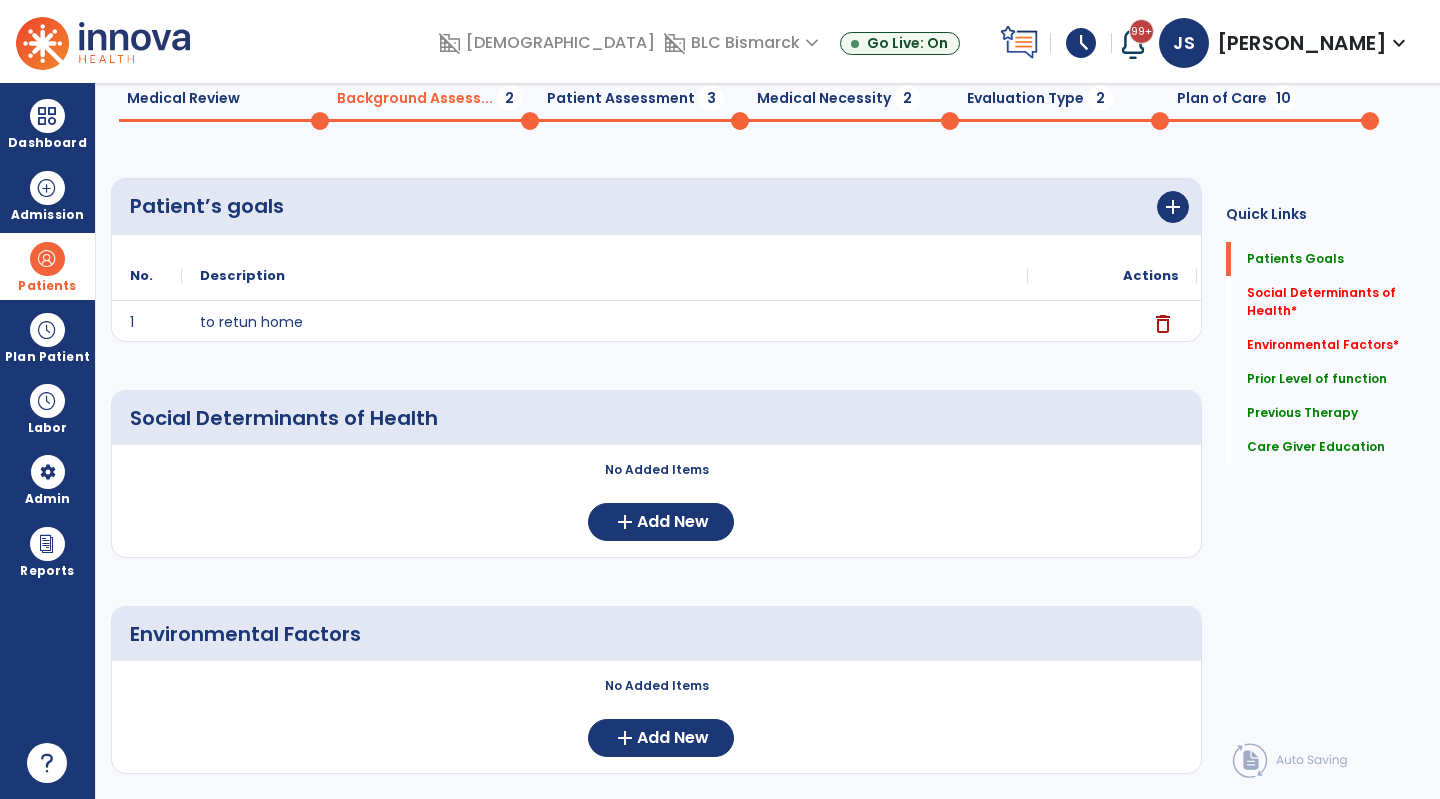 scroll, scrollTop: 0, scrollLeft: 0, axis: both 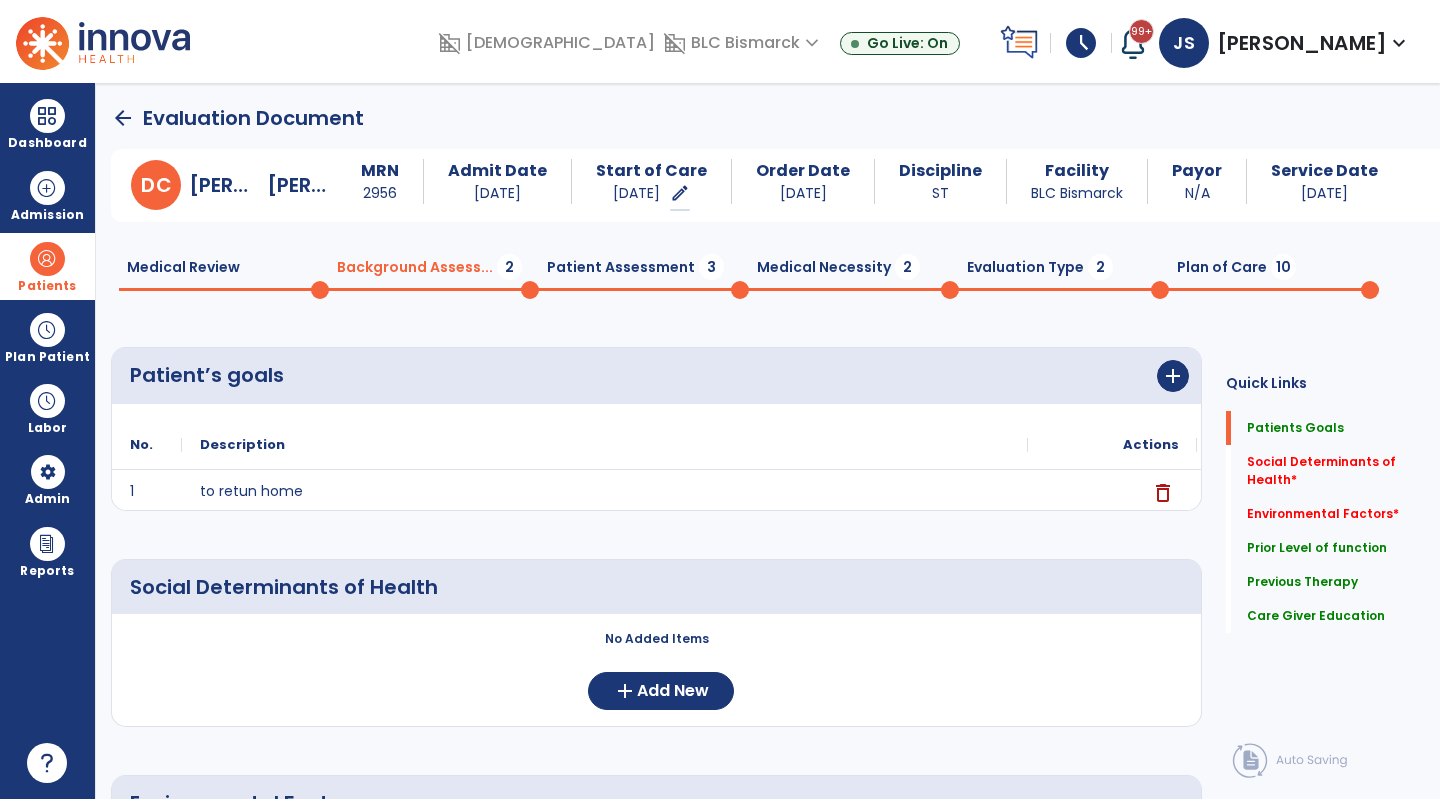 click on "arrow_back" 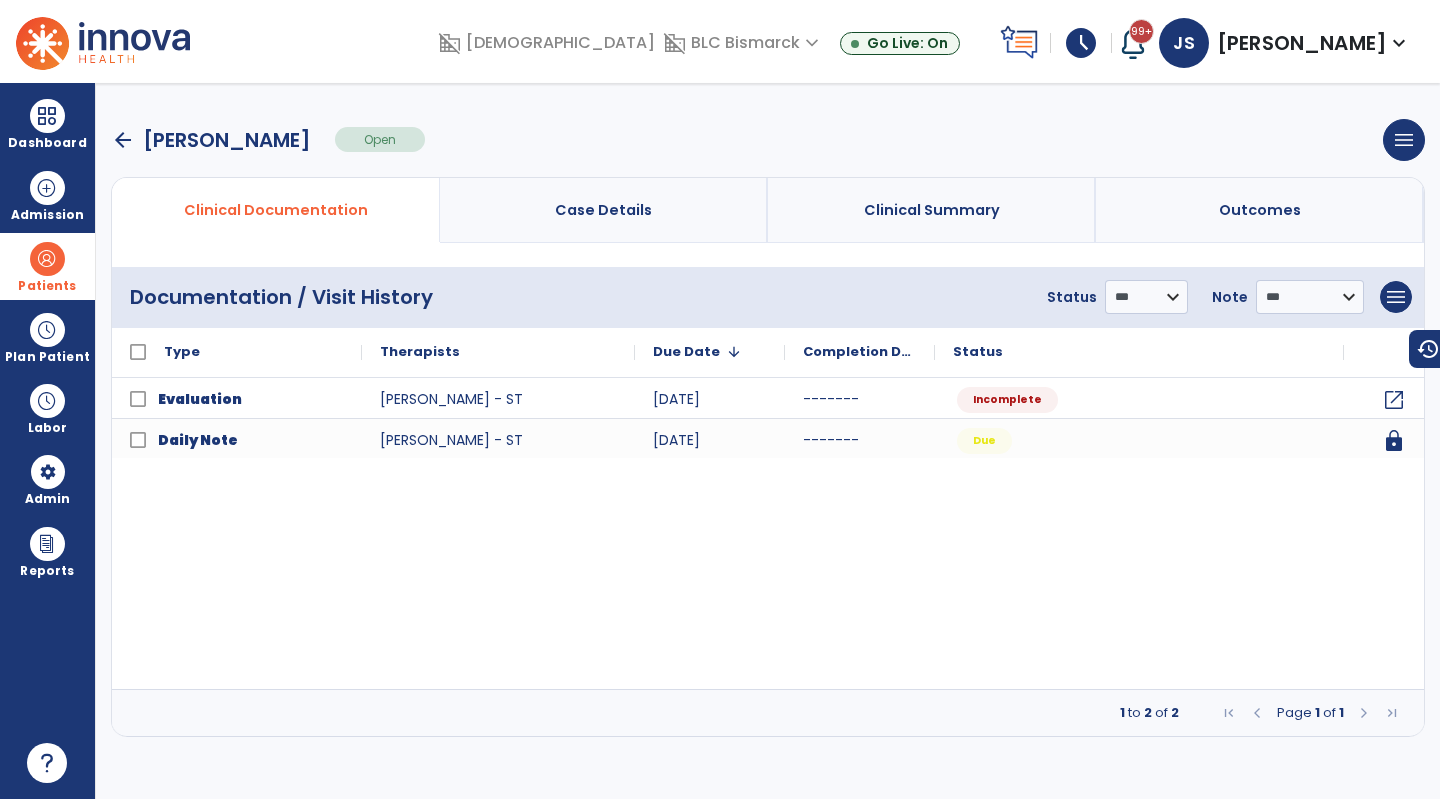 click on "Case Details" at bounding box center [604, 210] 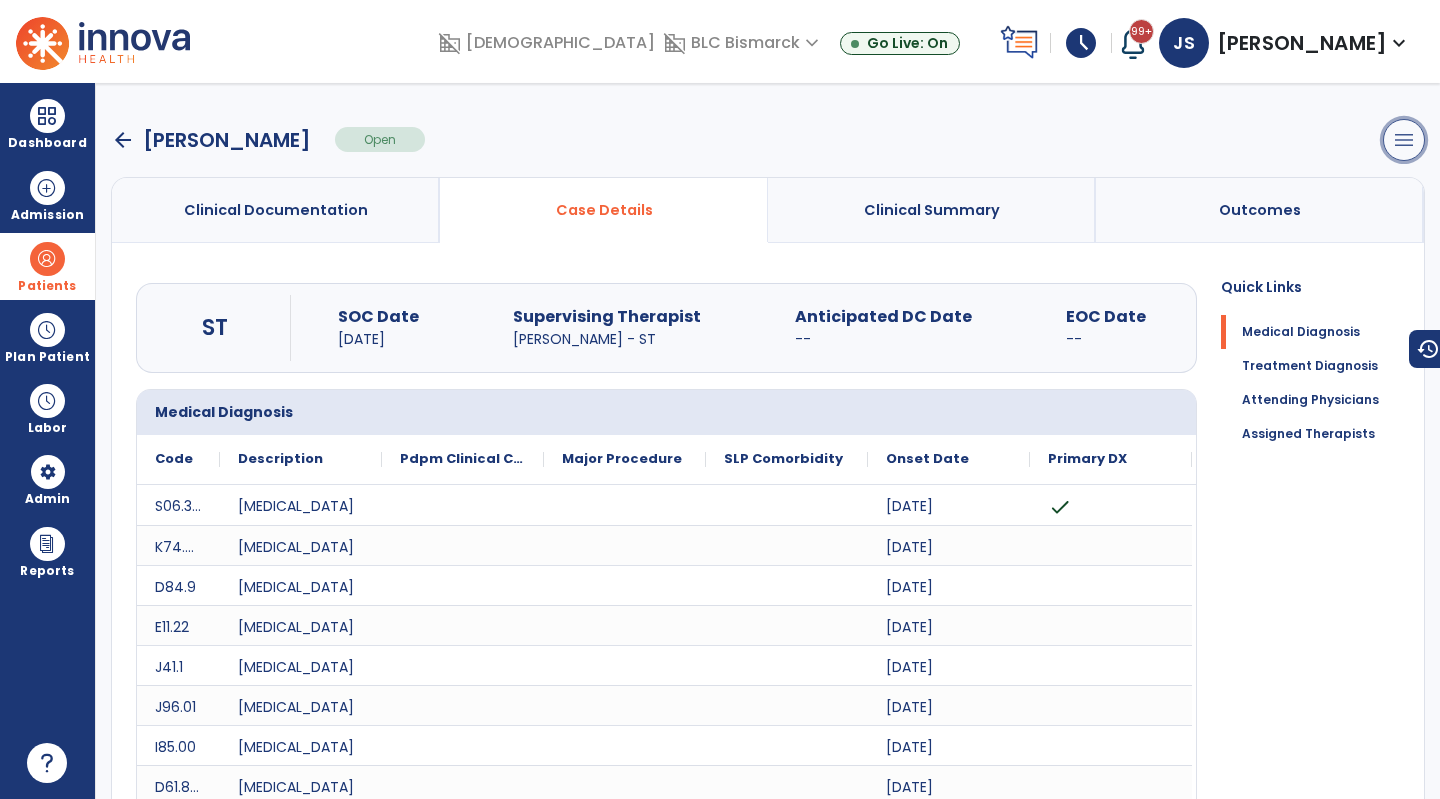 click on "menu" at bounding box center [1404, 140] 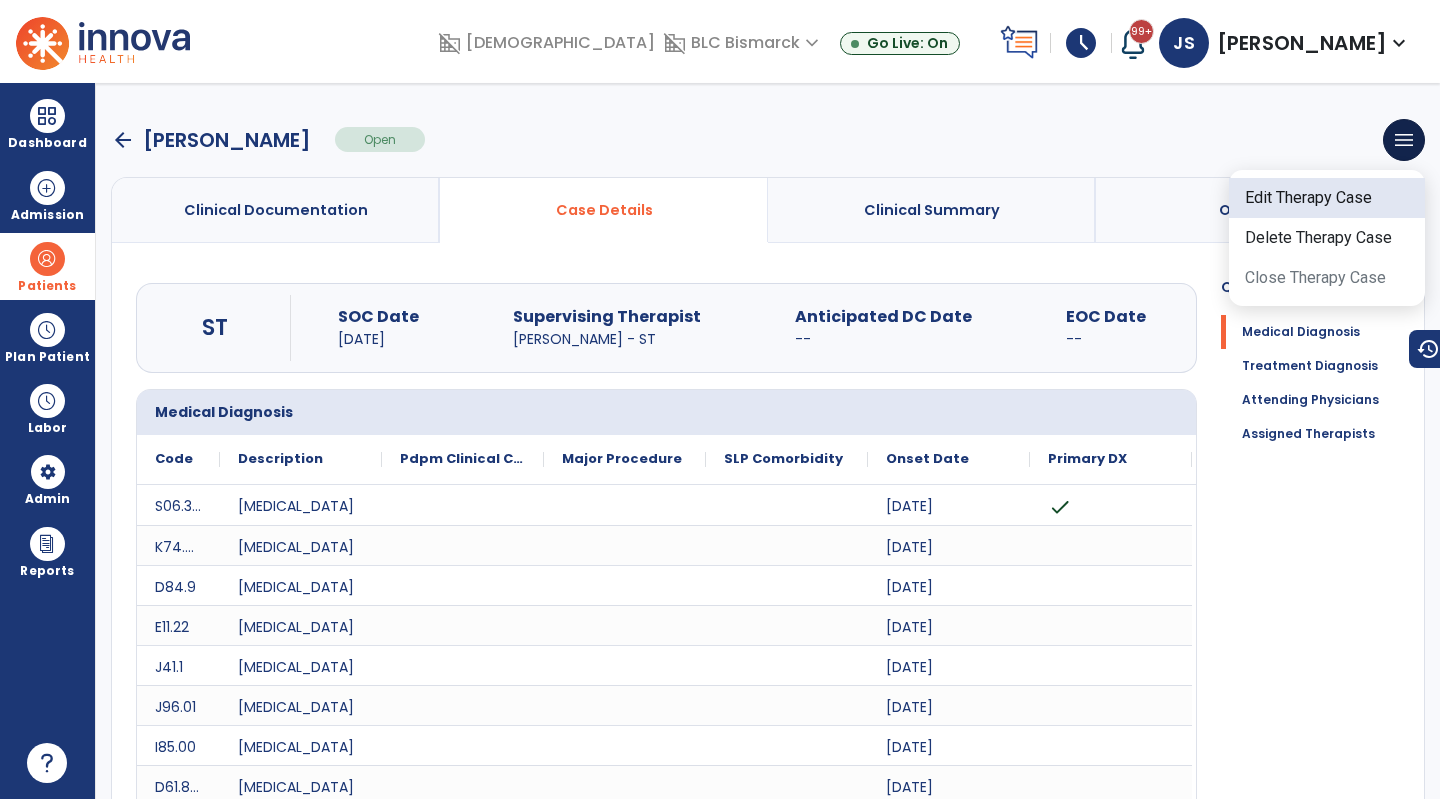 click on "Edit Therapy Case" at bounding box center (1327, 198) 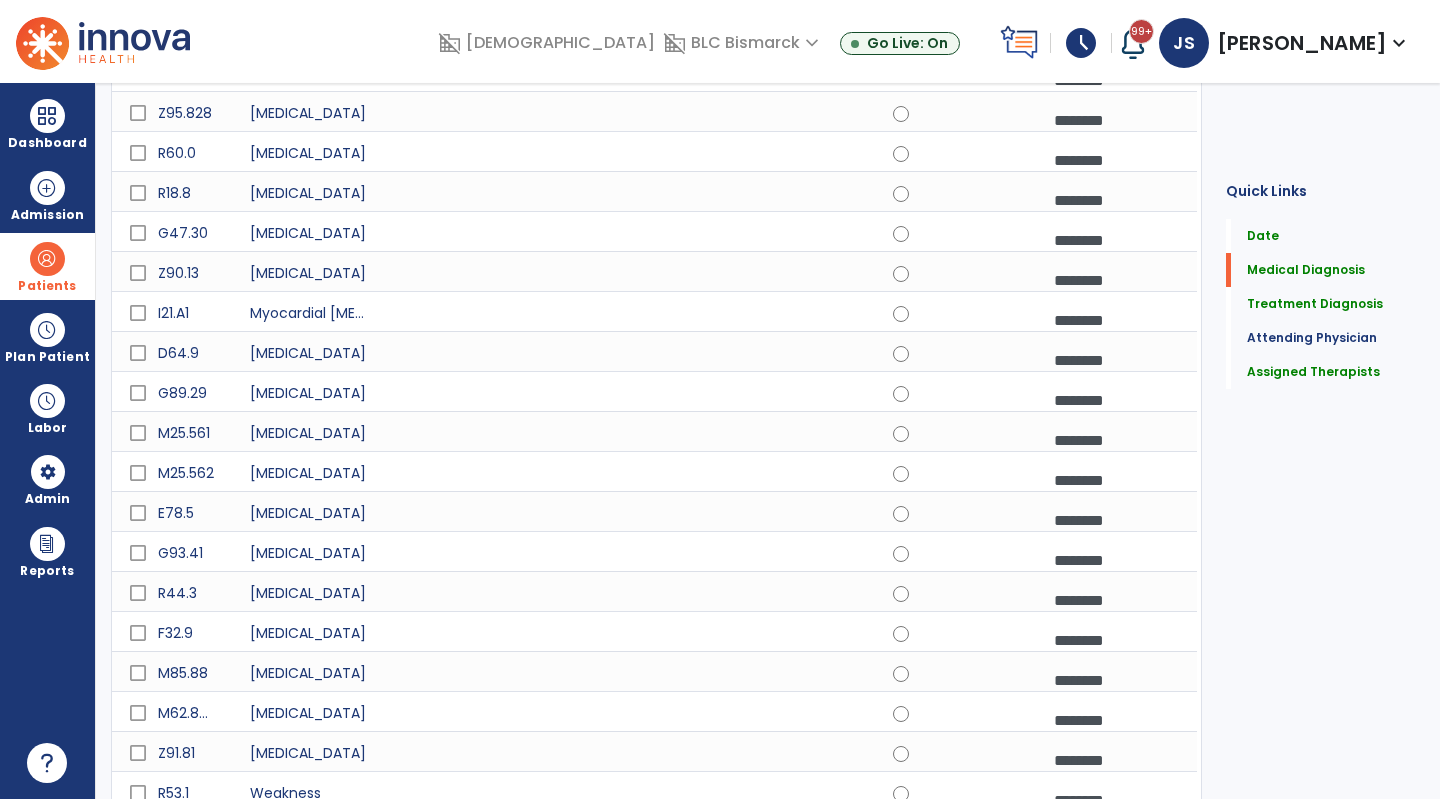 scroll, scrollTop: 1965, scrollLeft: 0, axis: vertical 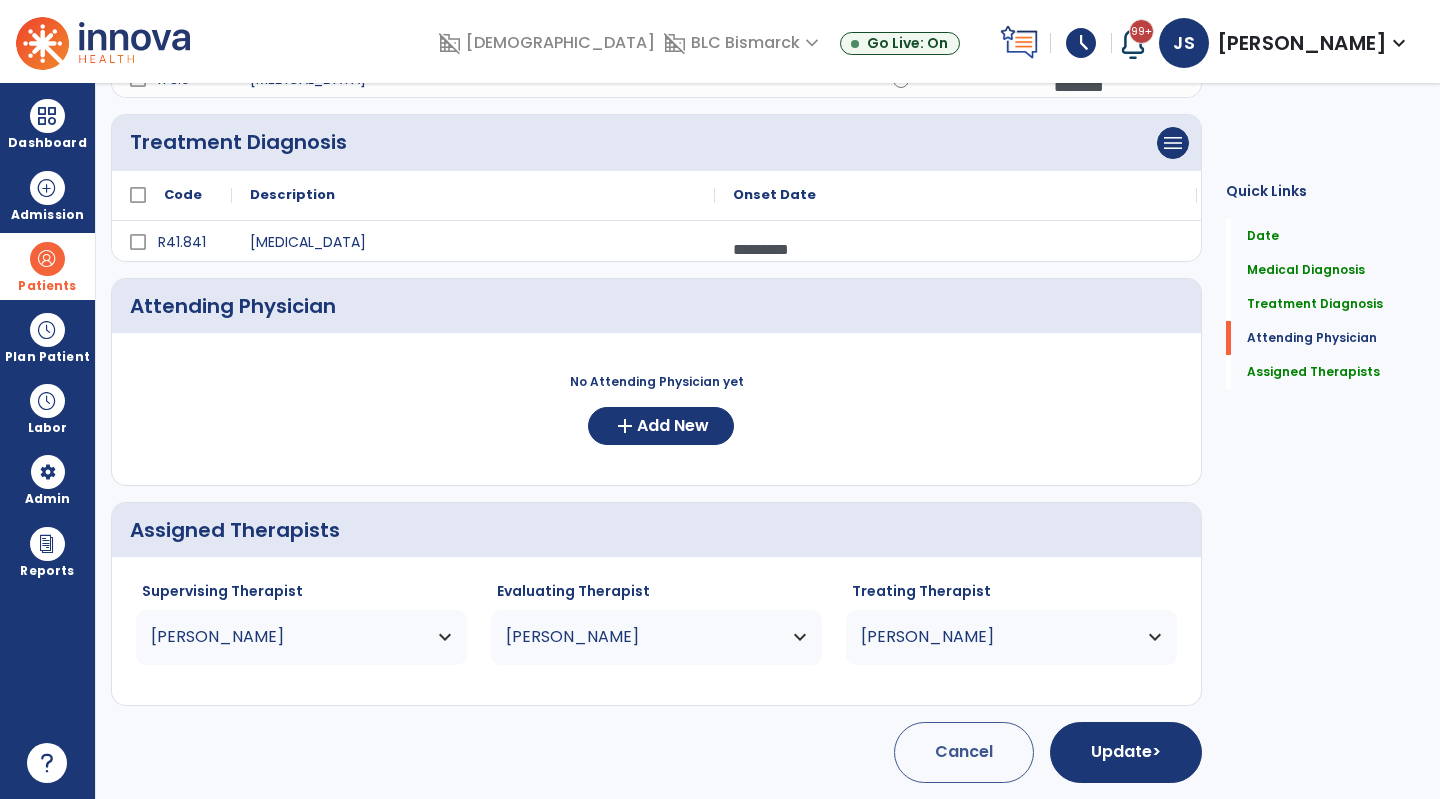 click on "[PERSON_NAME]" at bounding box center [289, 637] 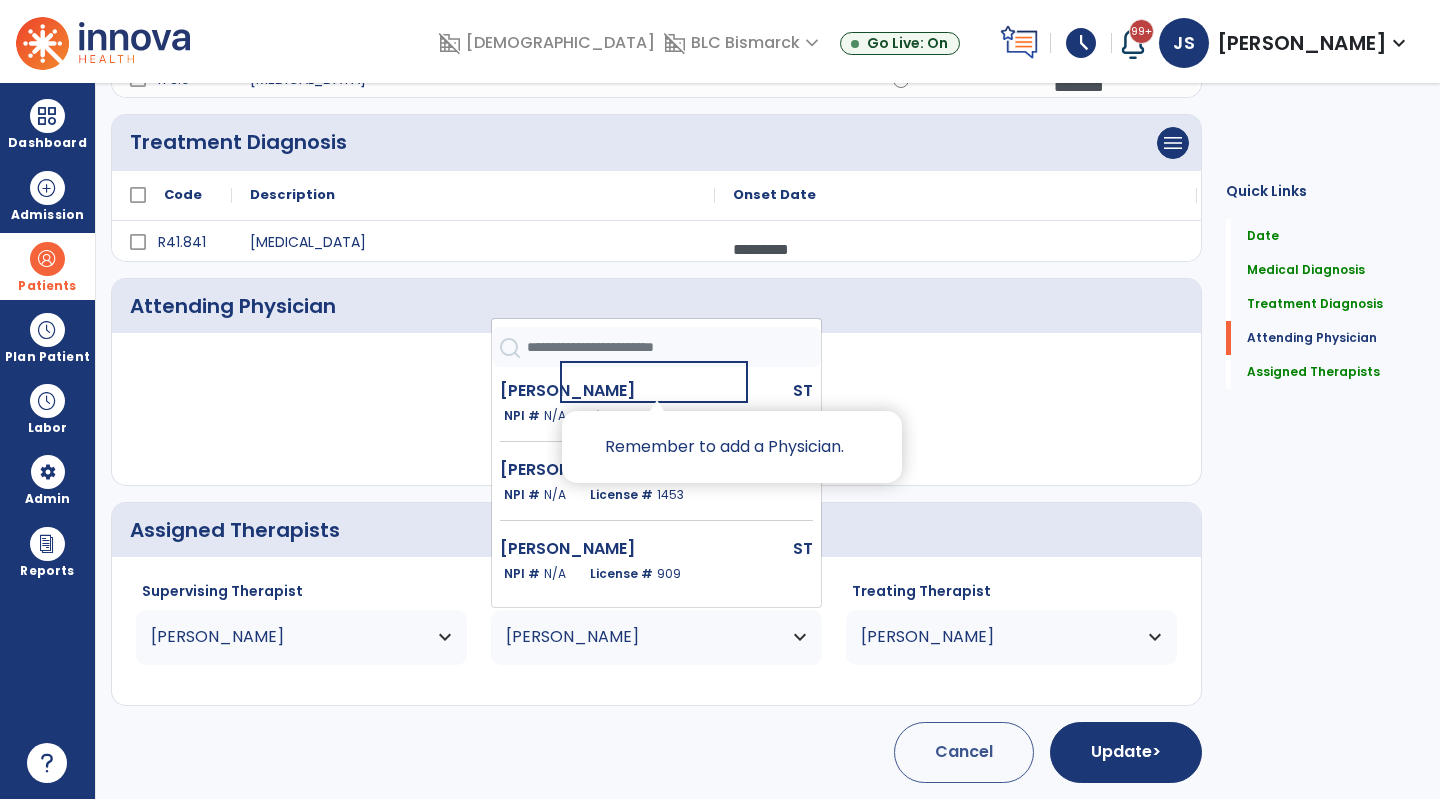 scroll, scrollTop: 1, scrollLeft: 0, axis: vertical 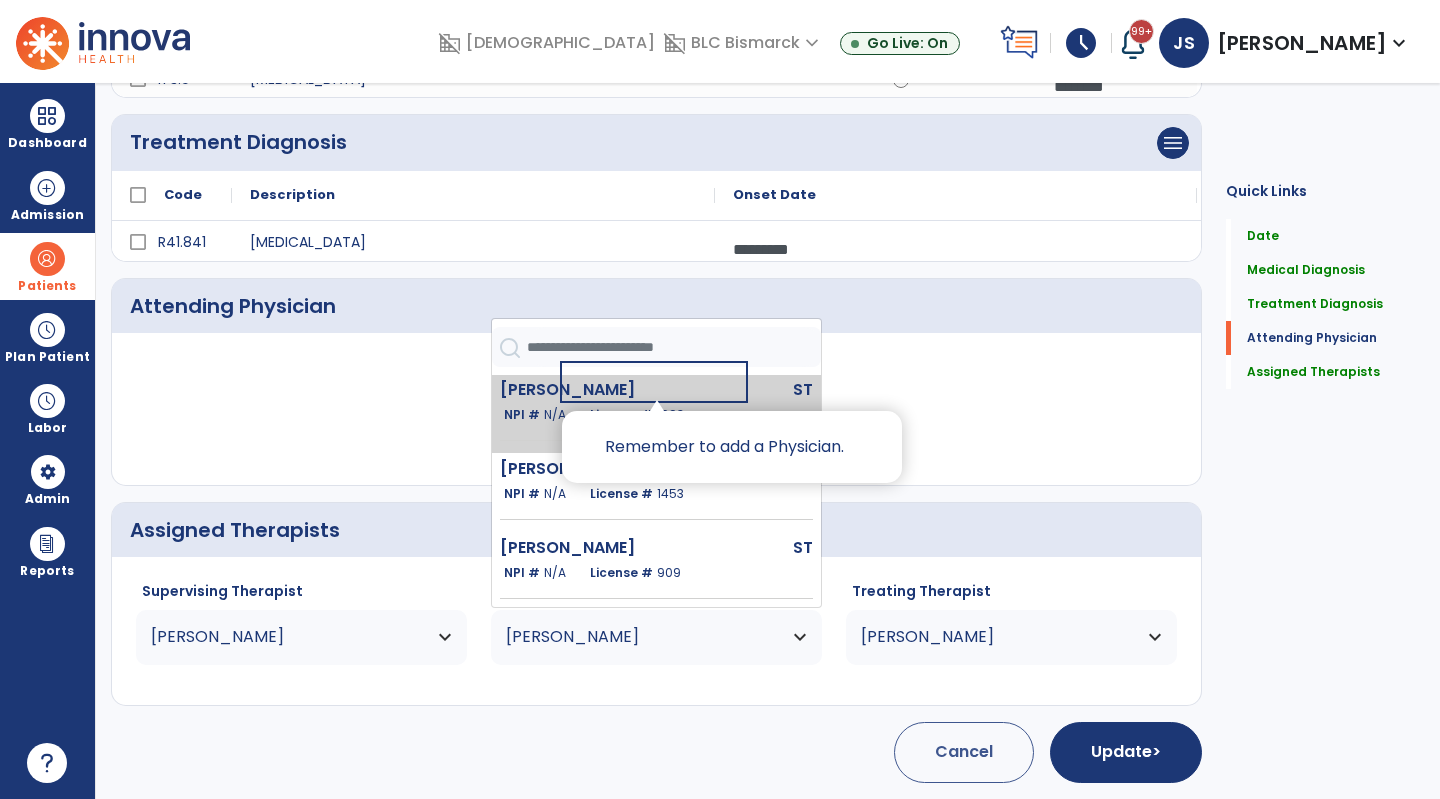 click on "[PERSON_NAME]" 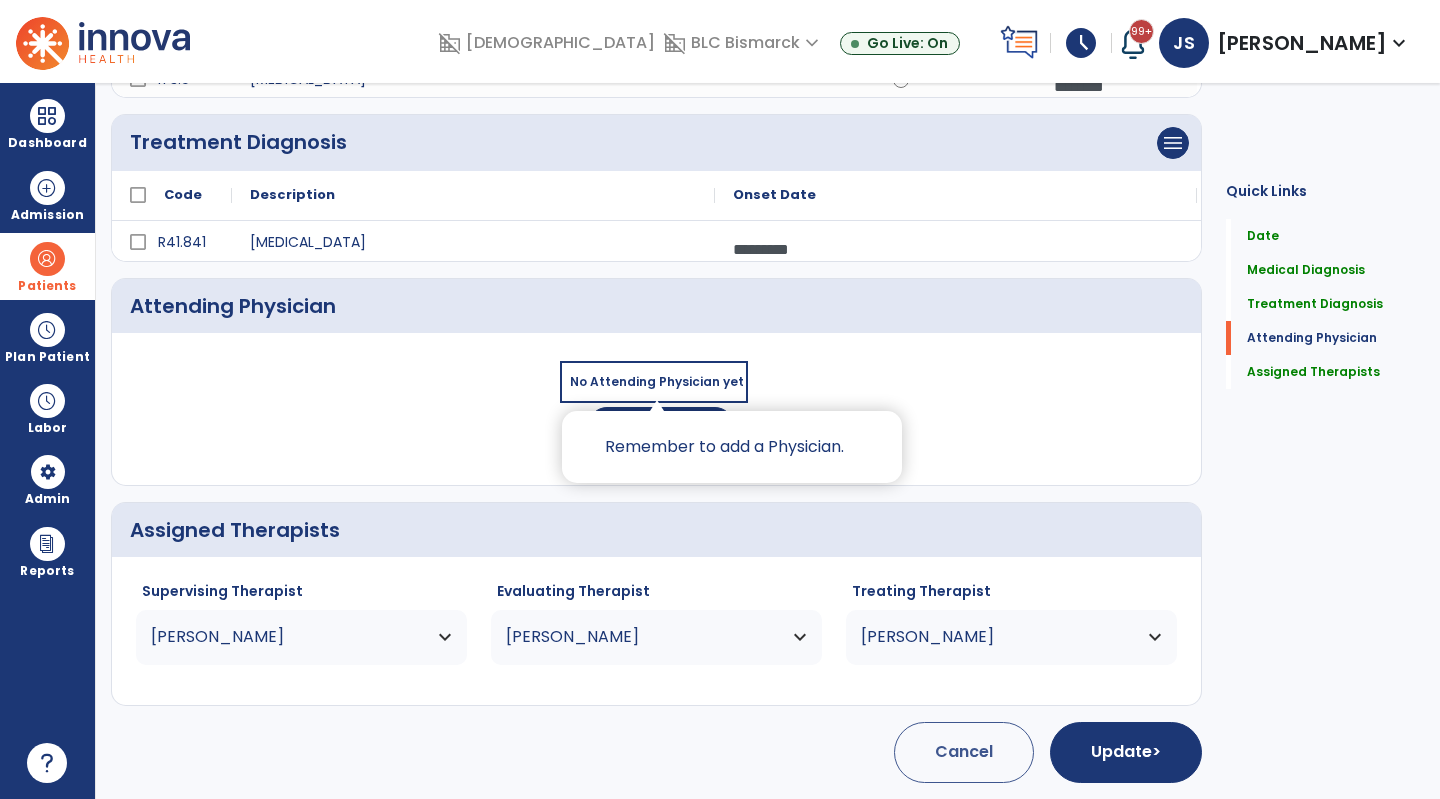 click on "[PERSON_NAME]" at bounding box center (301, 637) 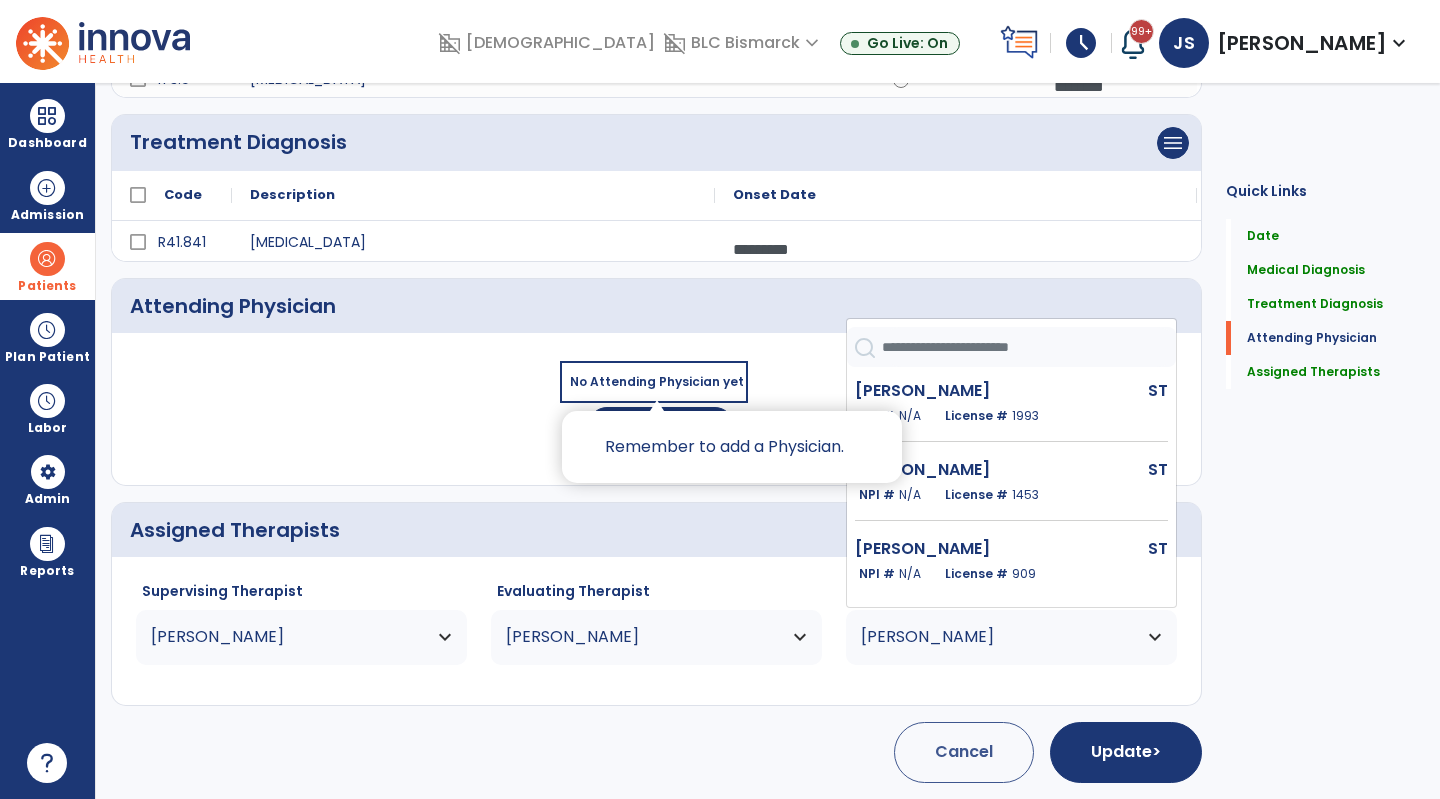 click on "Quick Links  Date   Date   Medical Diagnosis   Medical Diagnosis   Treatment Diagnosis   Treatment Diagnosis   Attending Physician   Attending Physician   Assigned Therapists   Assigned Therapists" 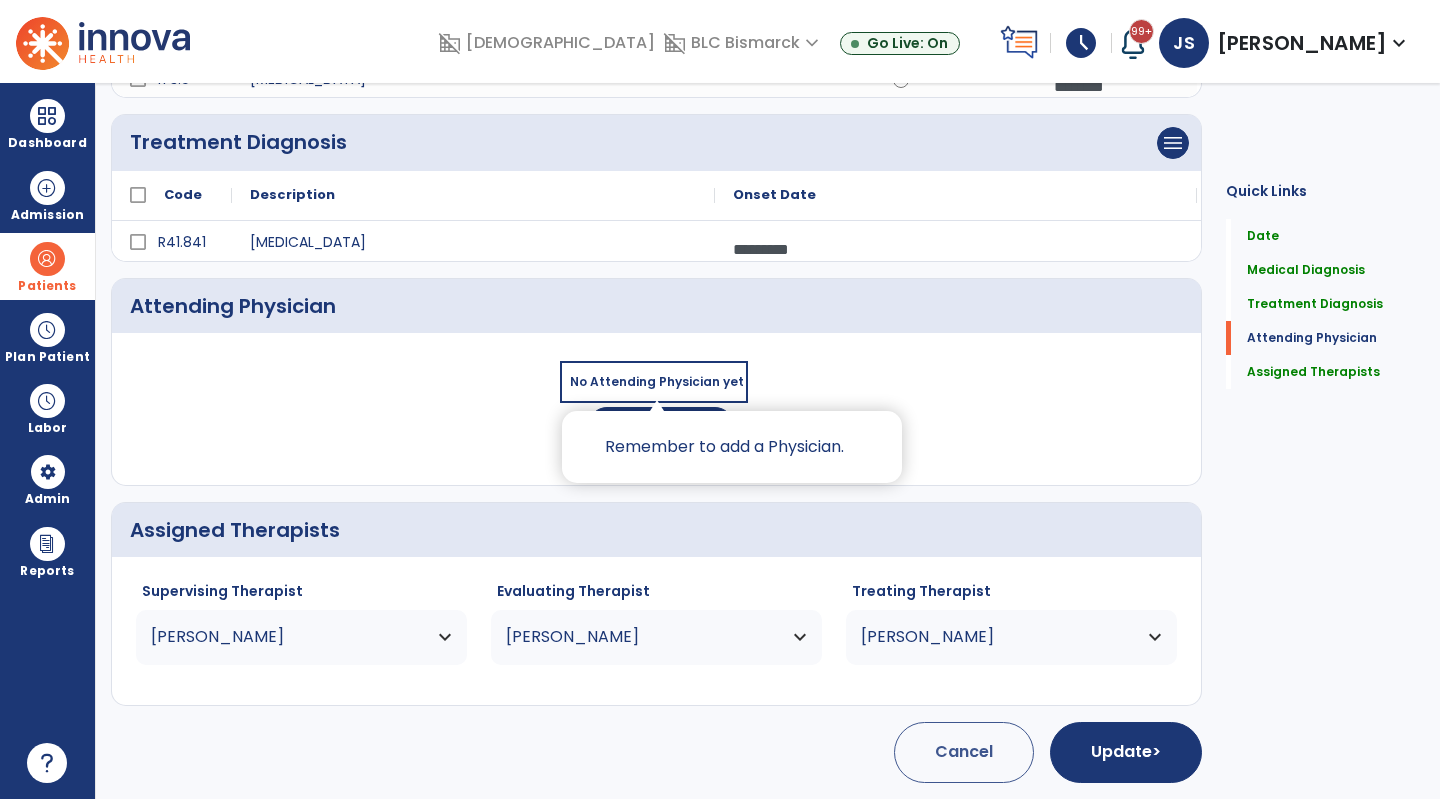 click on "Remember to add a Physician." at bounding box center [732, 447] 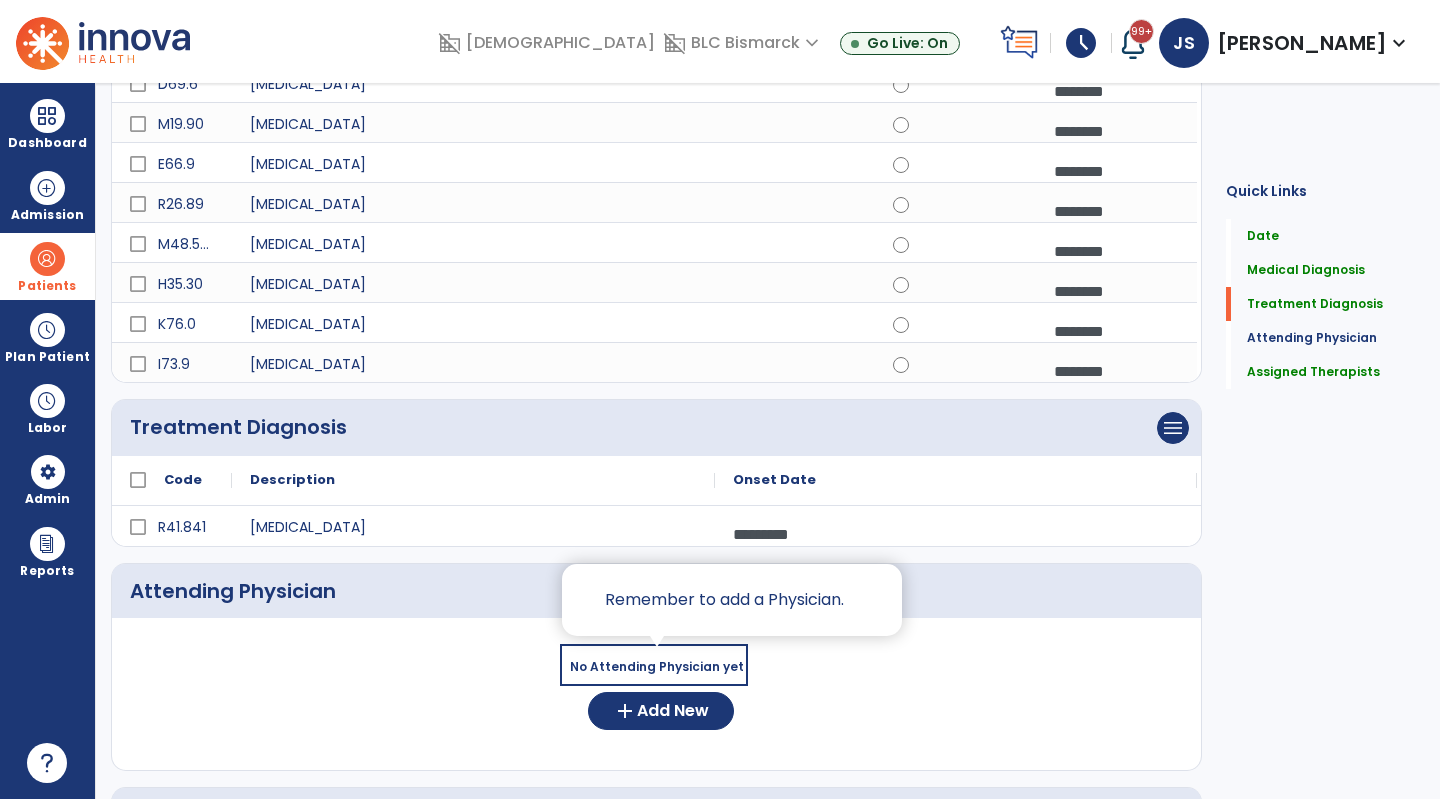 scroll, scrollTop: 1681, scrollLeft: 0, axis: vertical 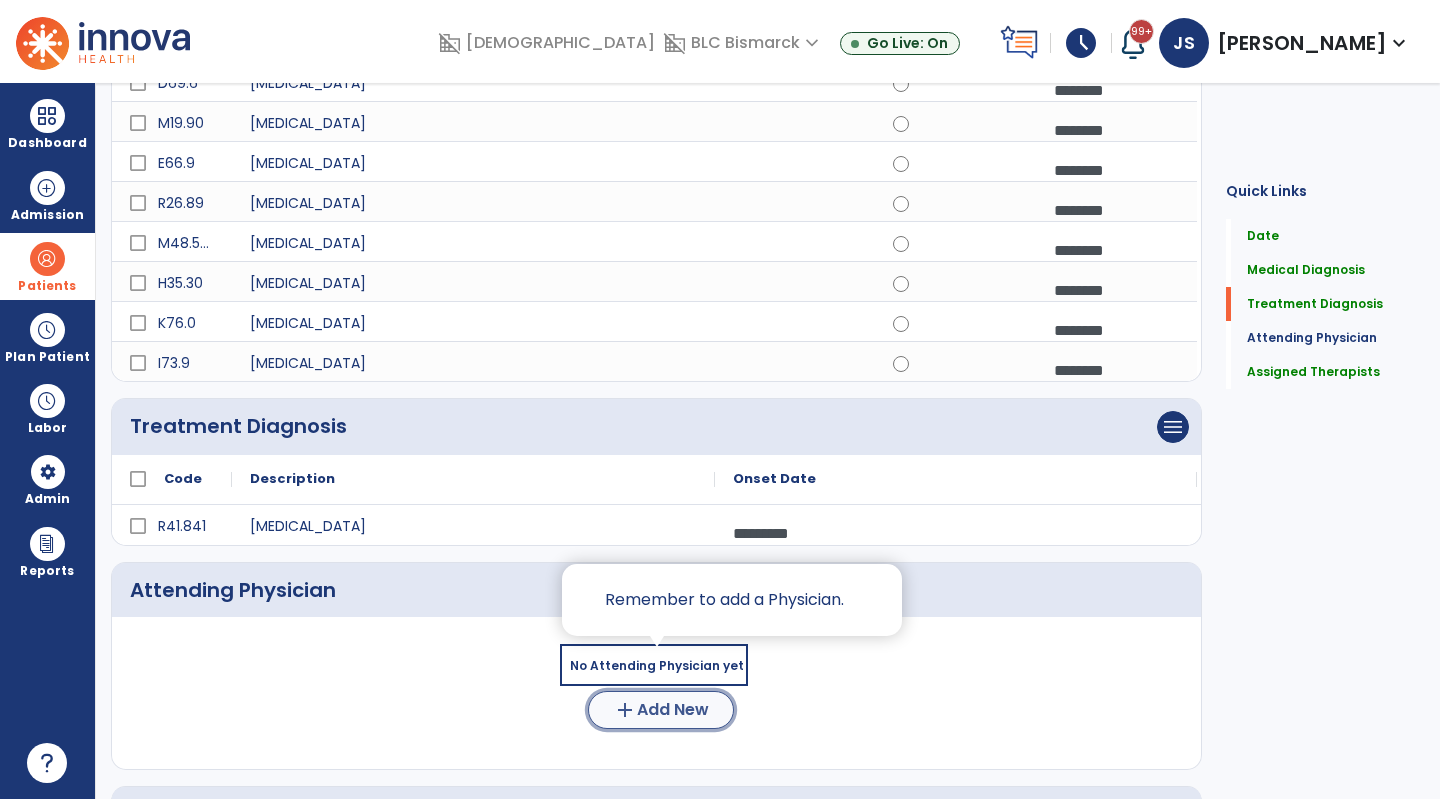 click on "Add New" 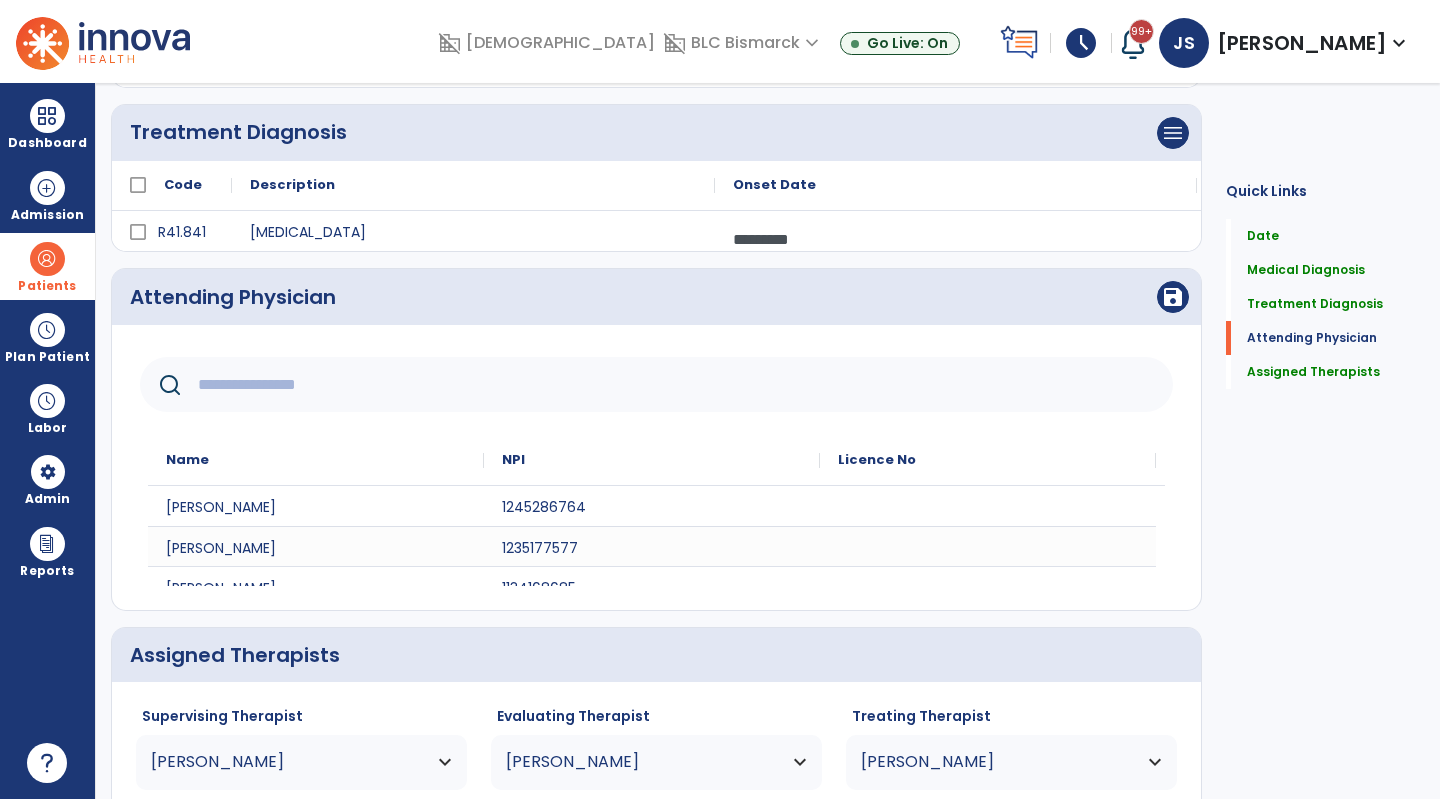 scroll, scrollTop: 1975, scrollLeft: 0, axis: vertical 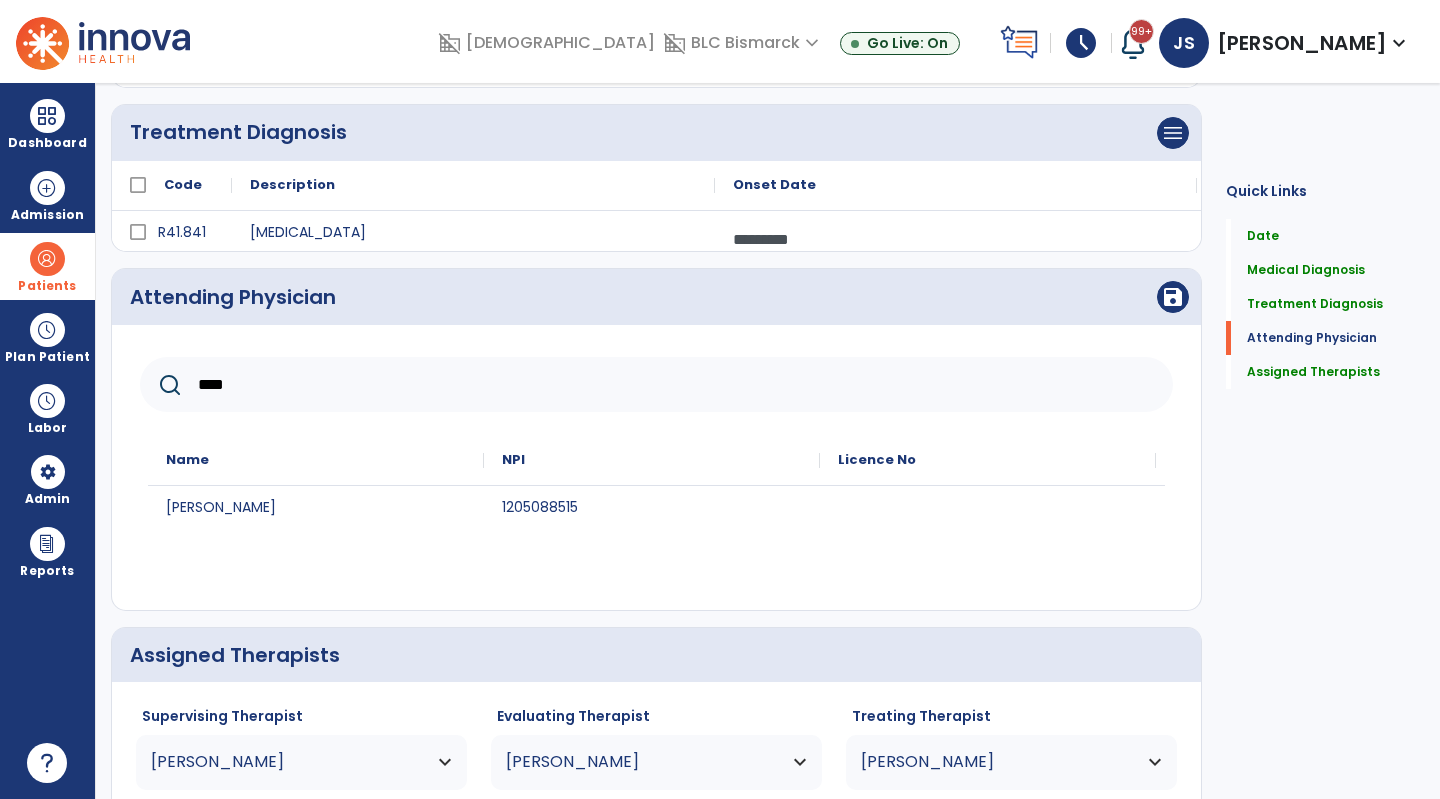 type on "****" 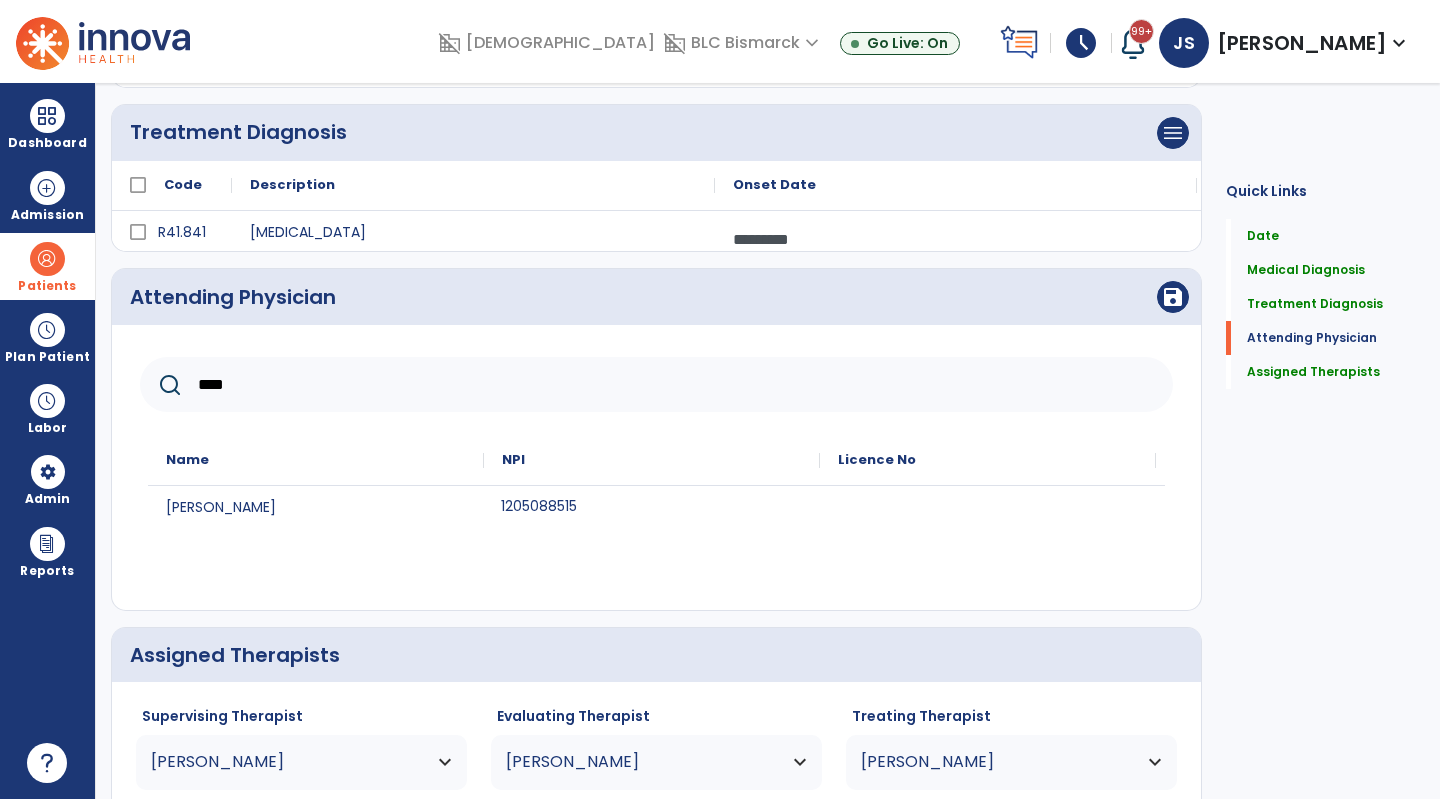 click on "1205088515" 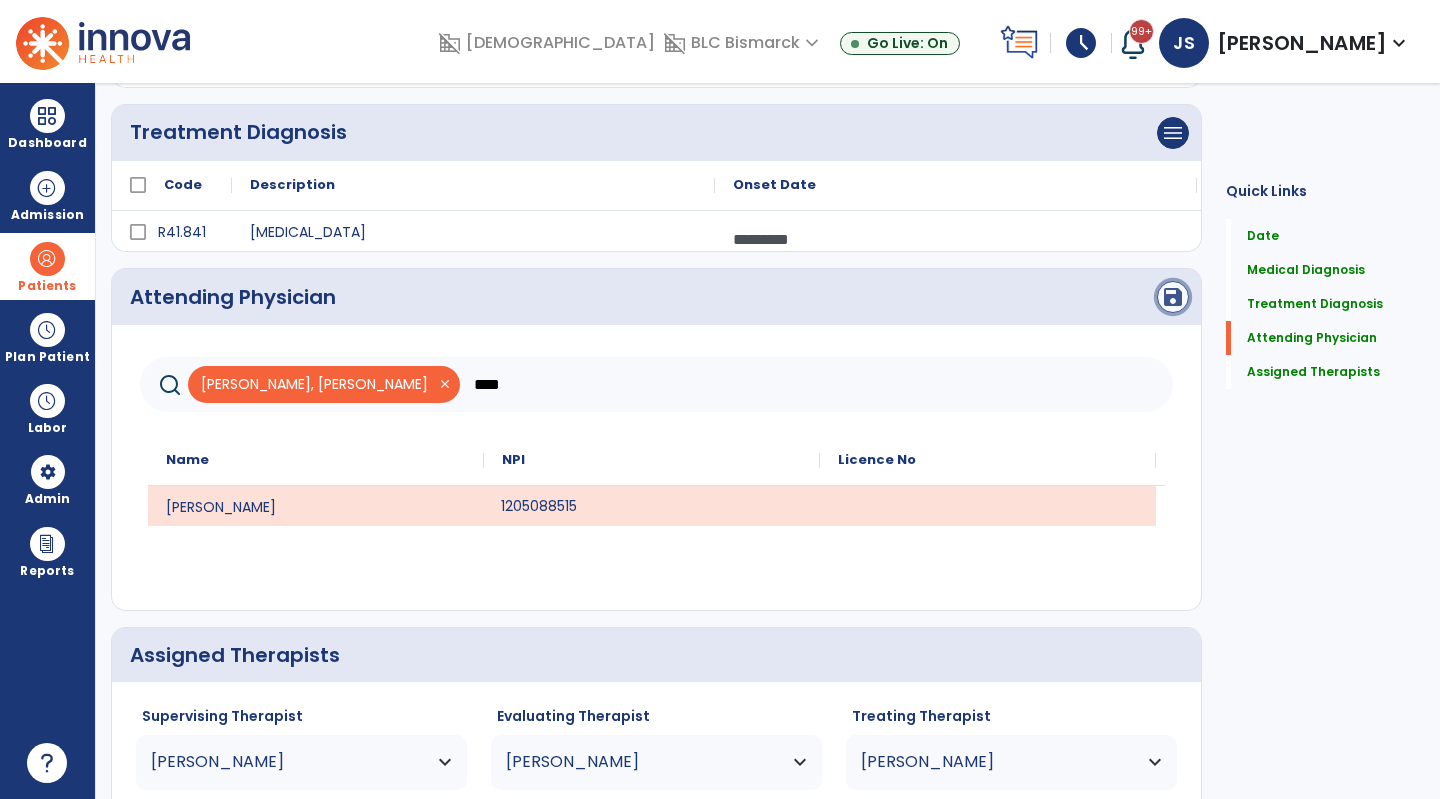 click on "save" 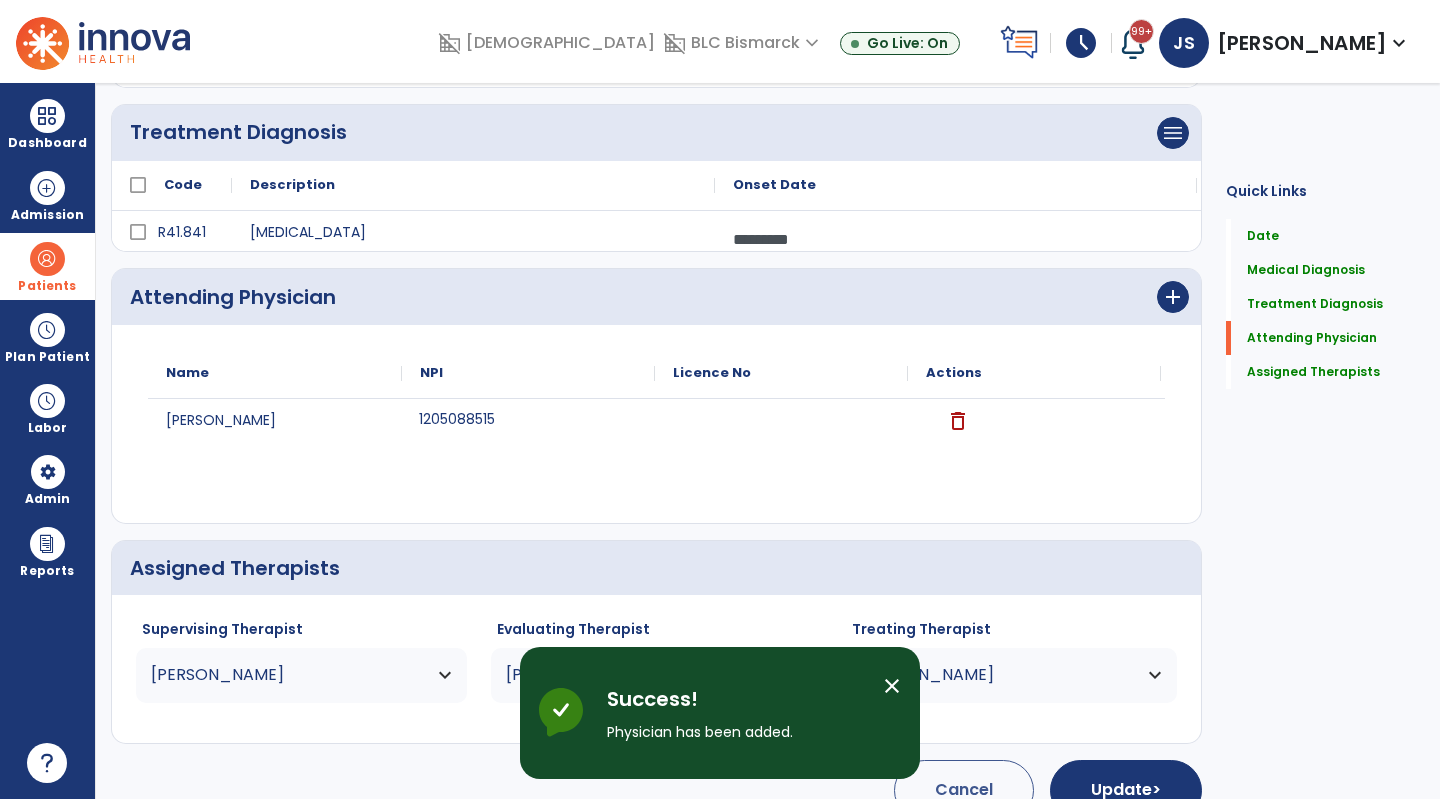 scroll, scrollTop: 2013, scrollLeft: 0, axis: vertical 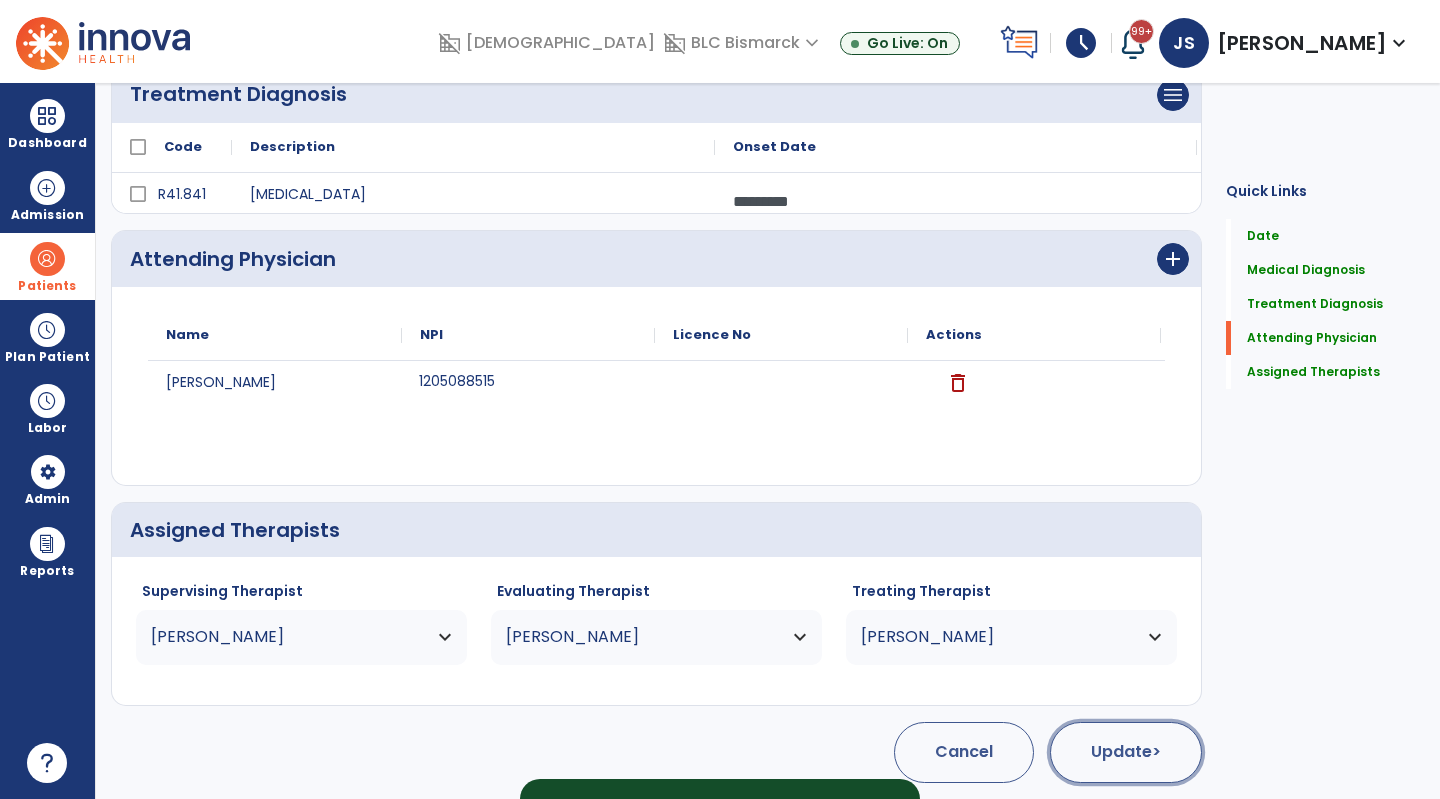 click on "Update  >" 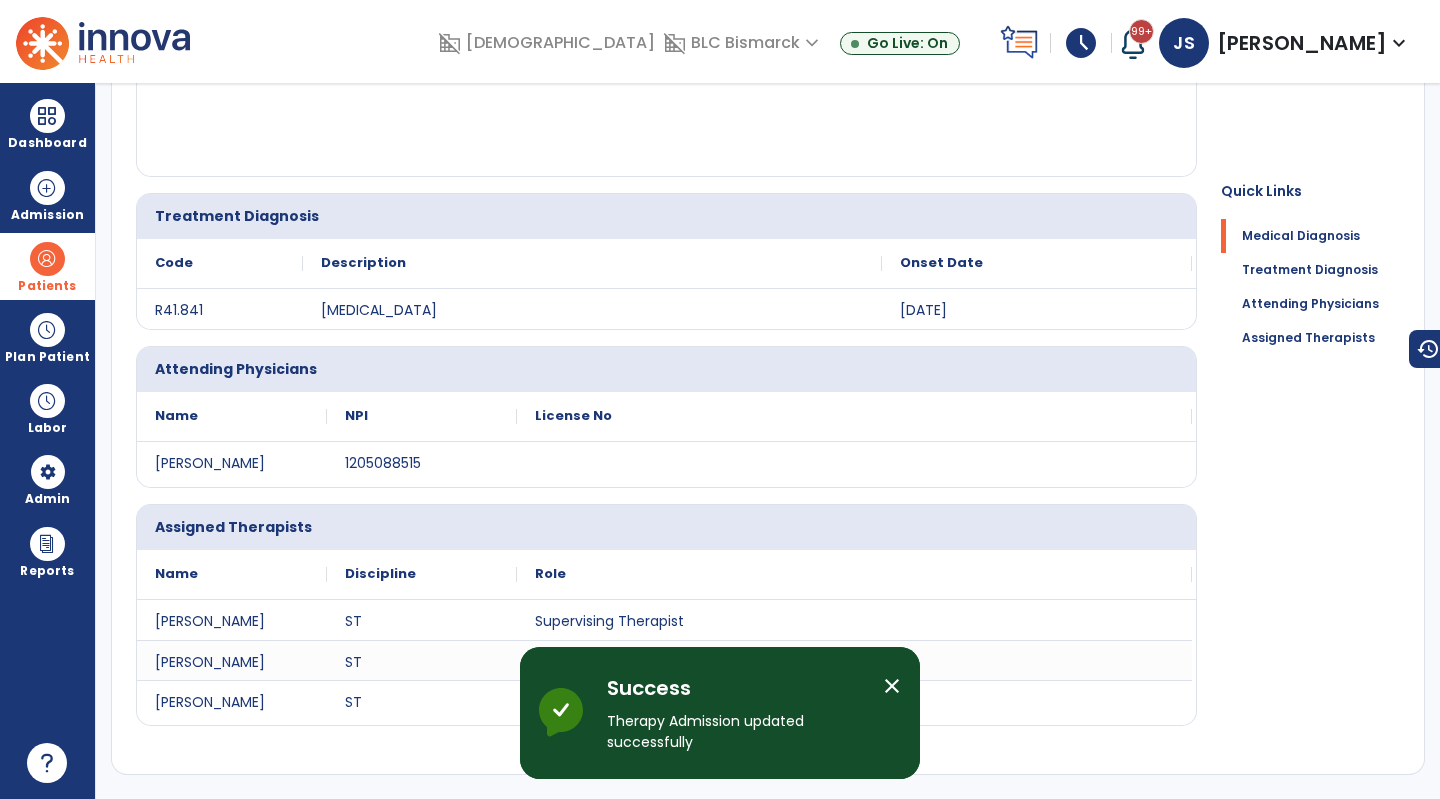scroll, scrollTop: 0, scrollLeft: 0, axis: both 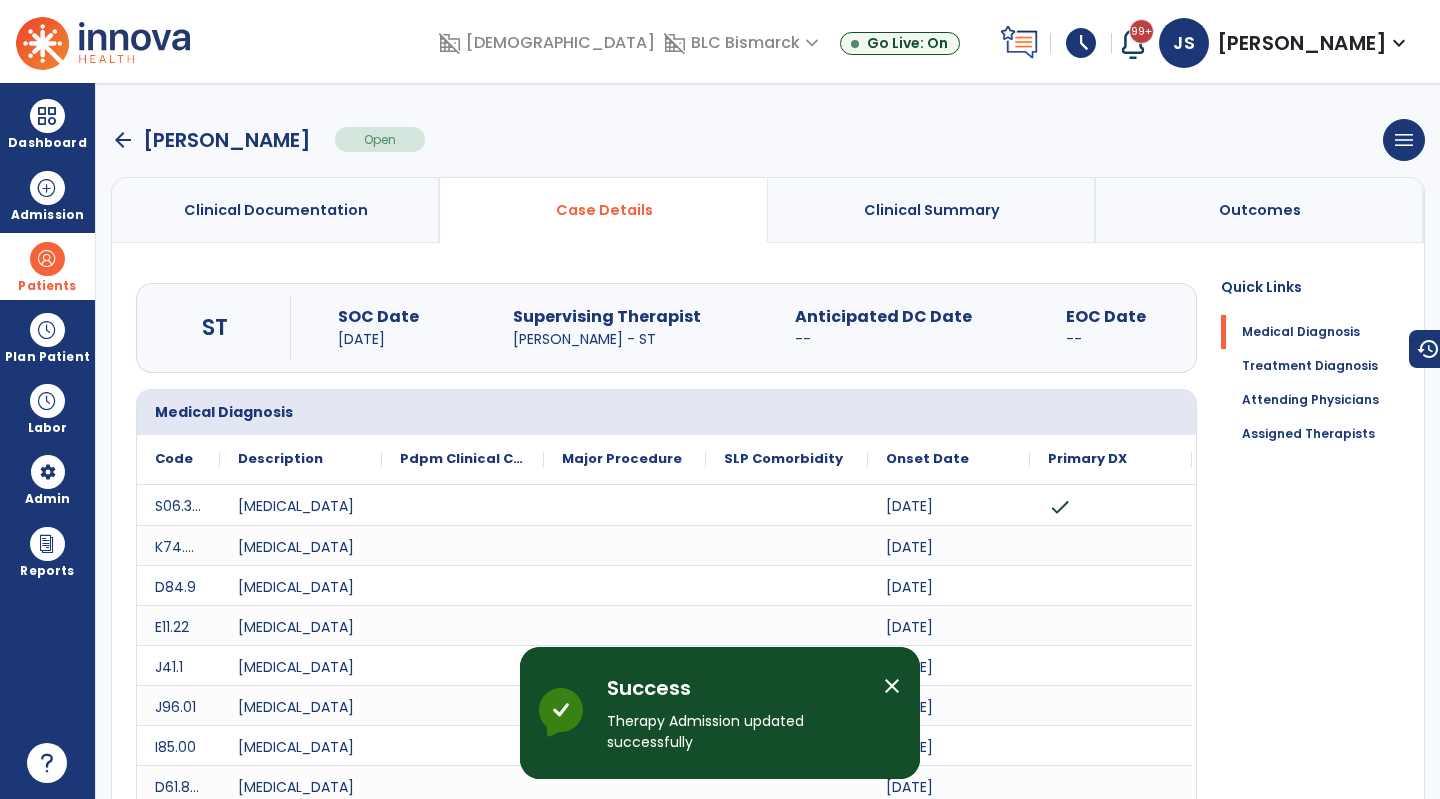 click on "menu   Edit Therapy Case   Delete Therapy Case   Close Therapy Case" at bounding box center (1404, 140) 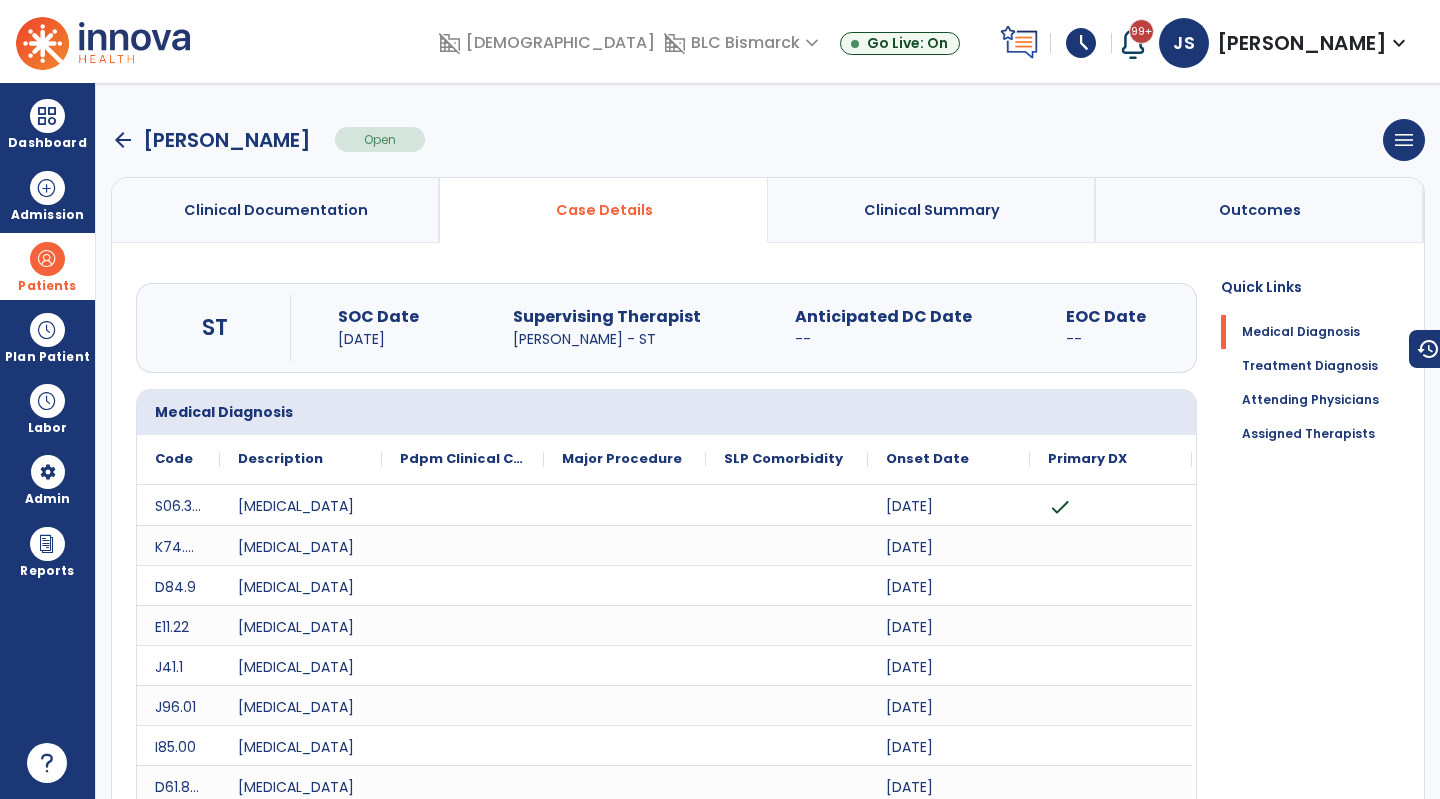 click on "Outcomes" at bounding box center (1260, 210) 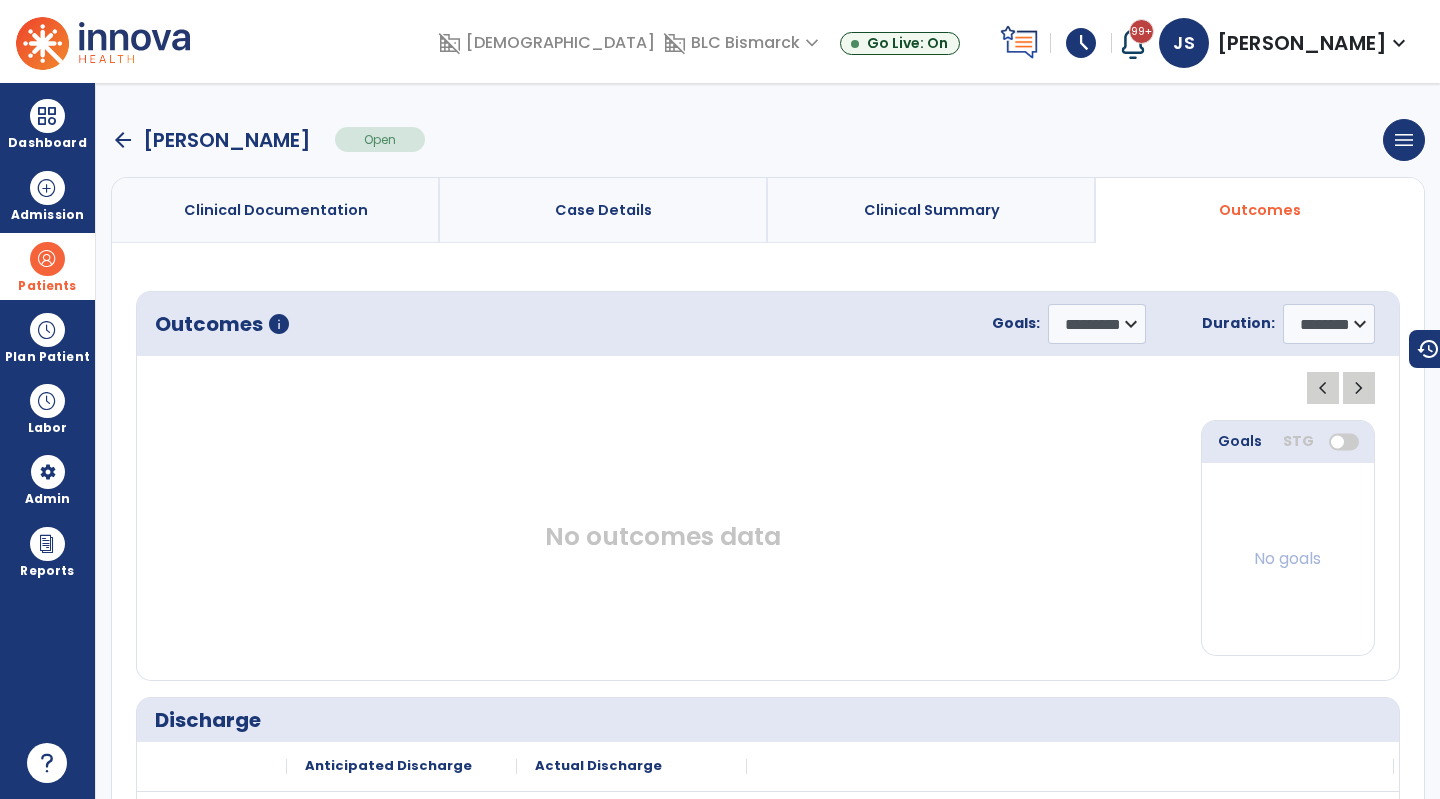 click on "Case Details" at bounding box center (603, 210) 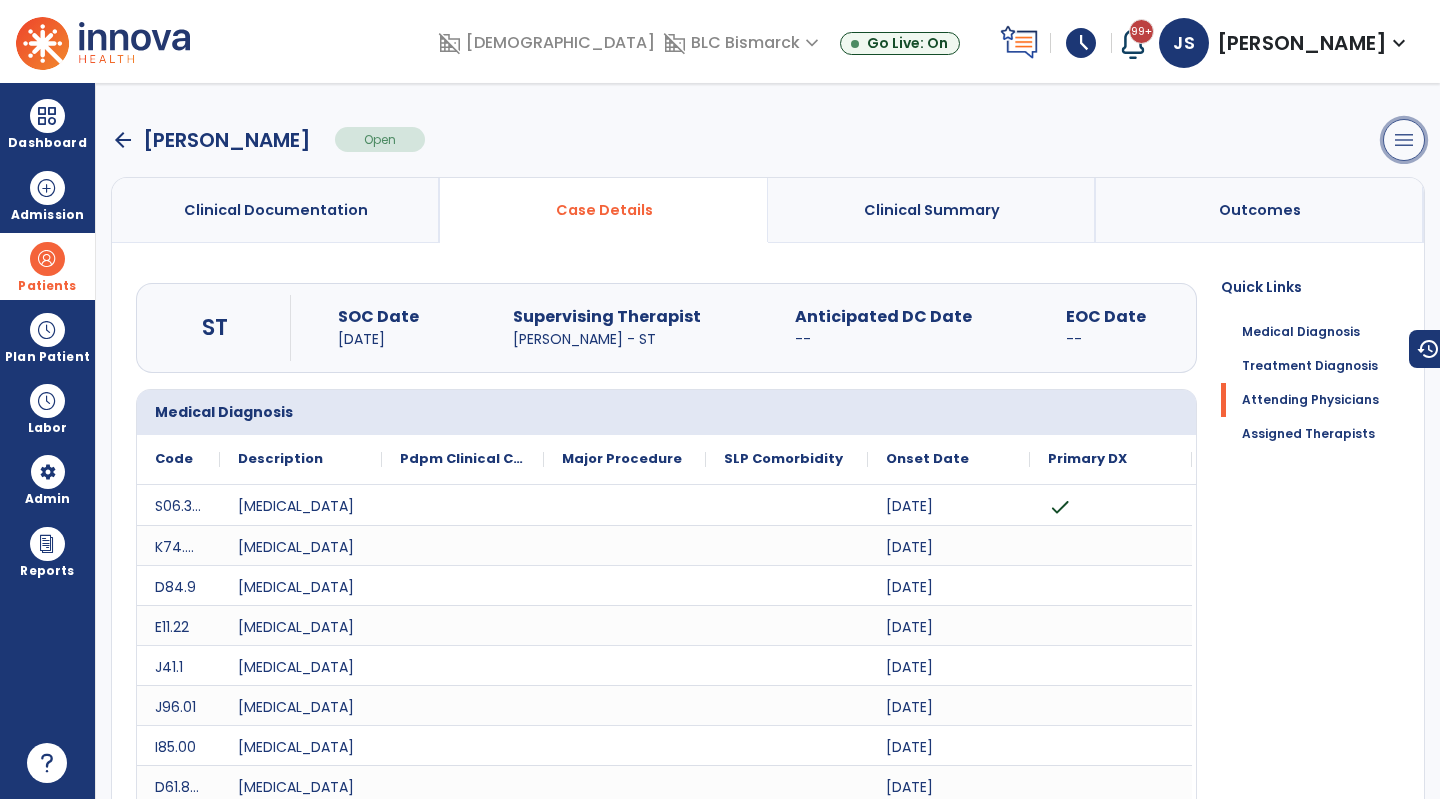 click on "menu" at bounding box center [1404, 140] 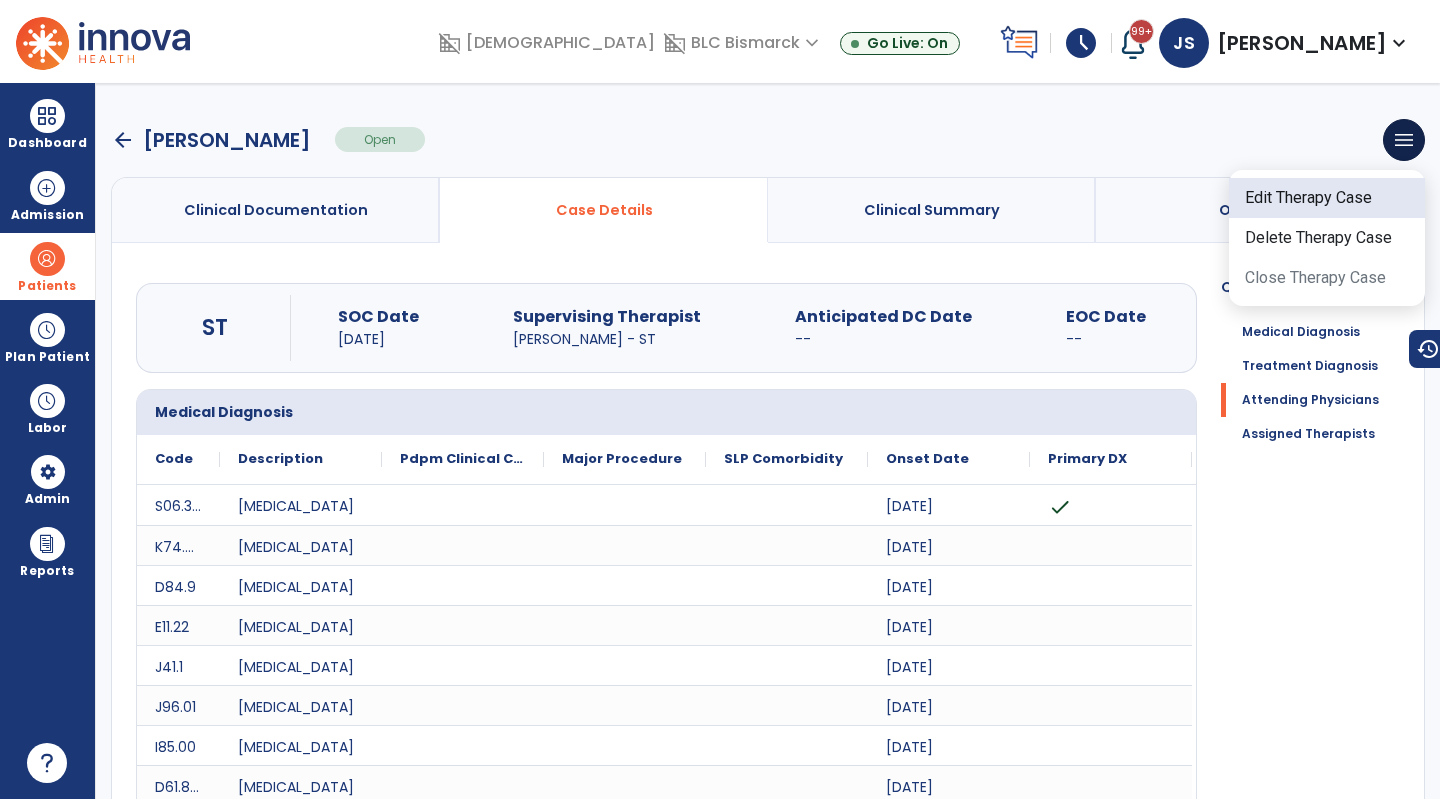 click on "Edit Therapy Case" at bounding box center (1327, 198) 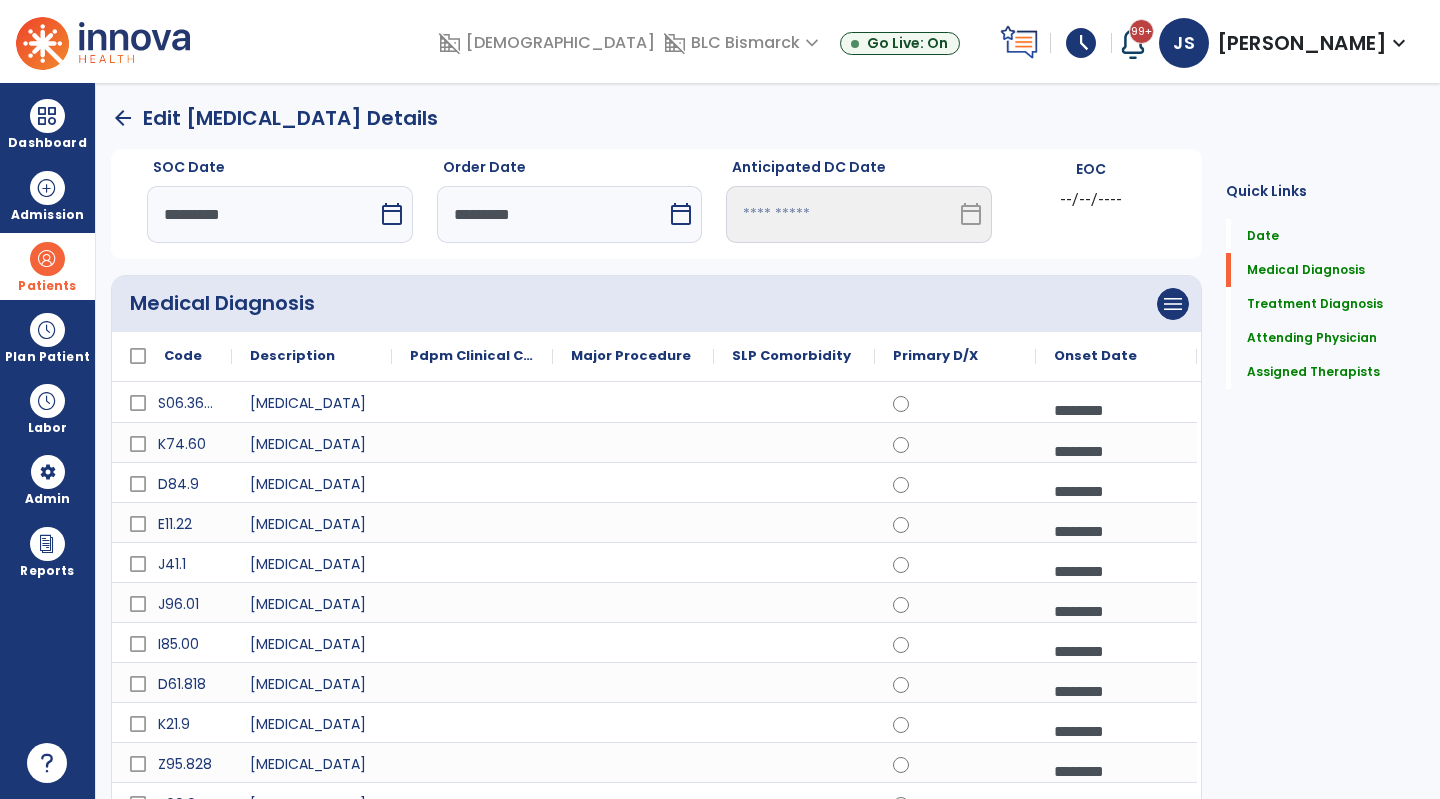 click on "*********" at bounding box center [262, 214] 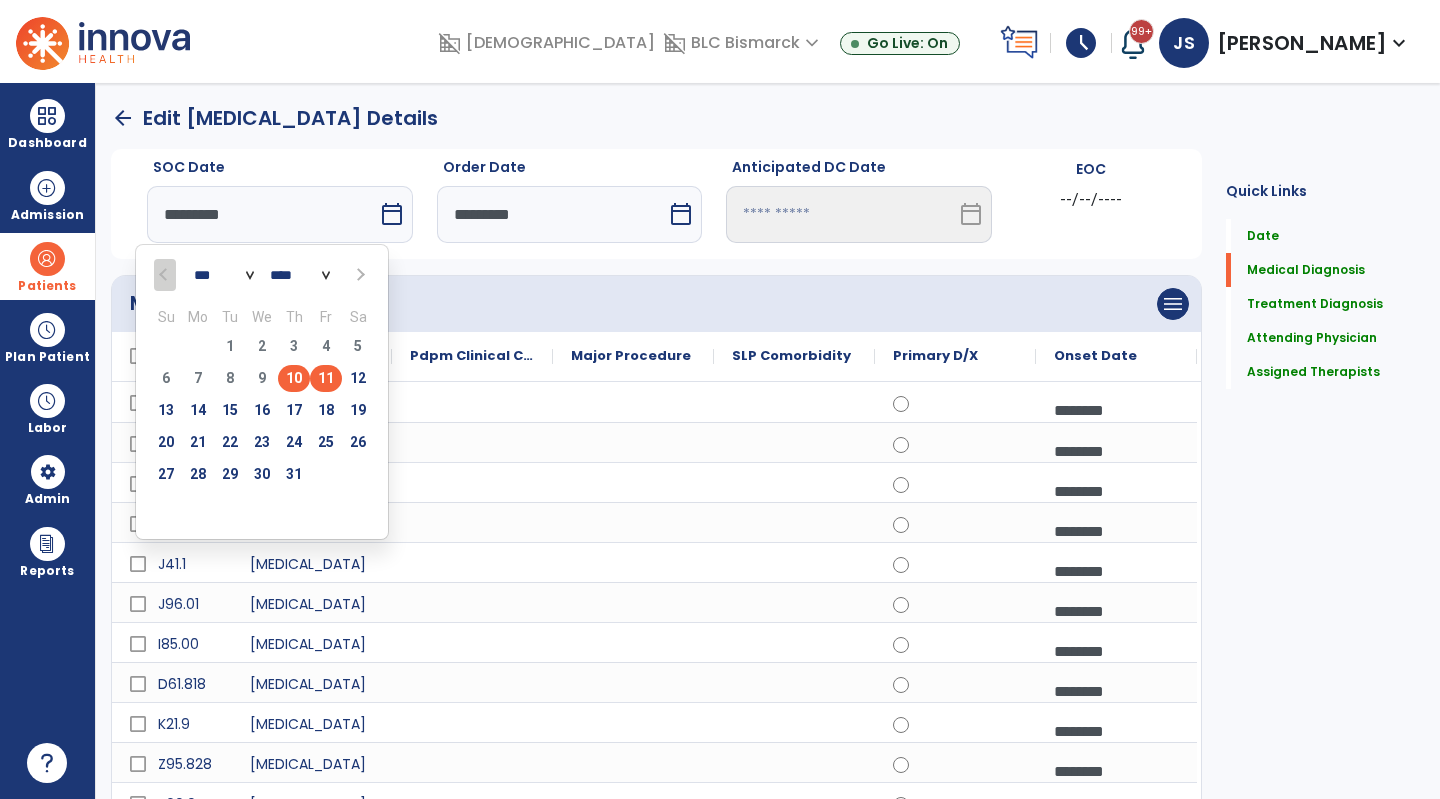 type on "*********" 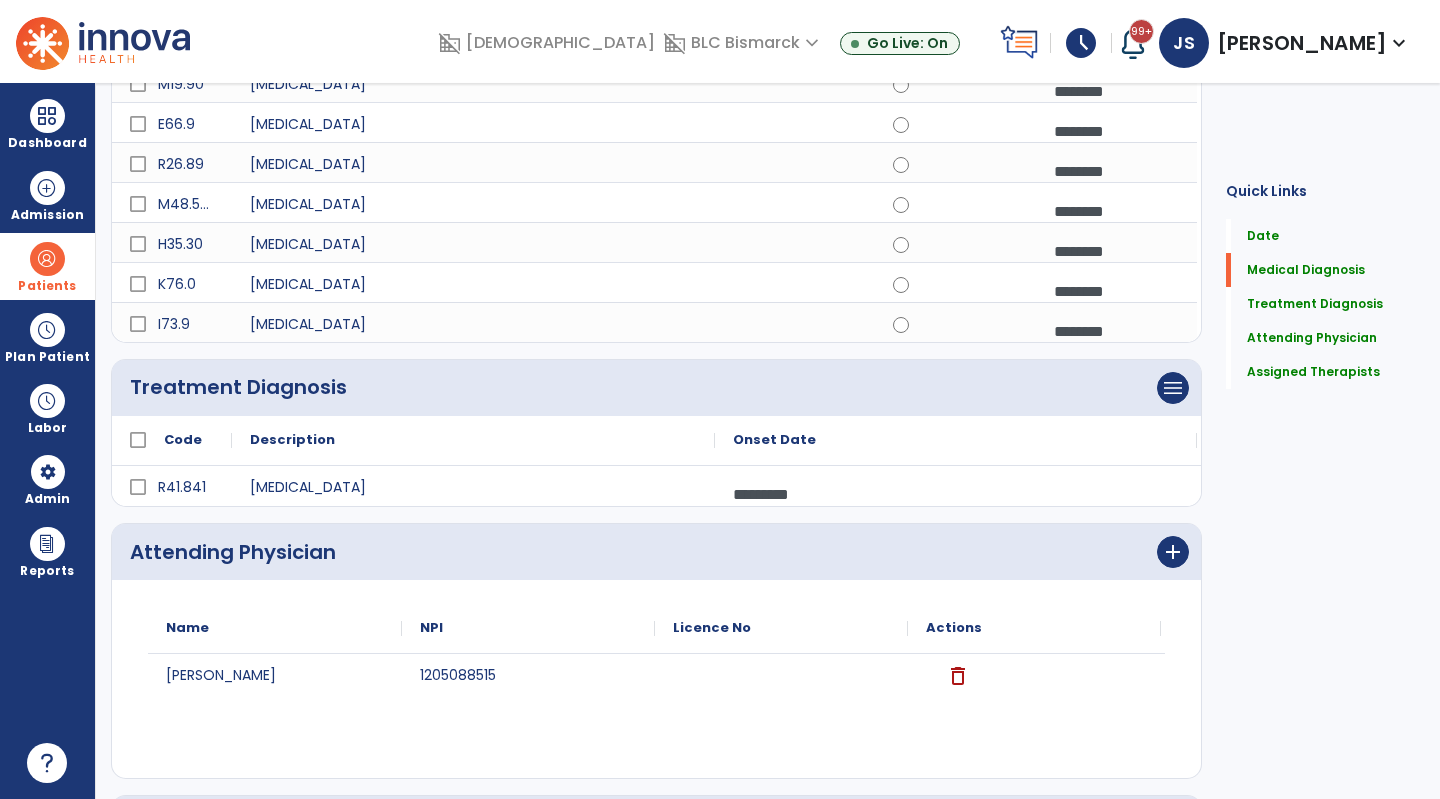scroll, scrollTop: 2013, scrollLeft: 0, axis: vertical 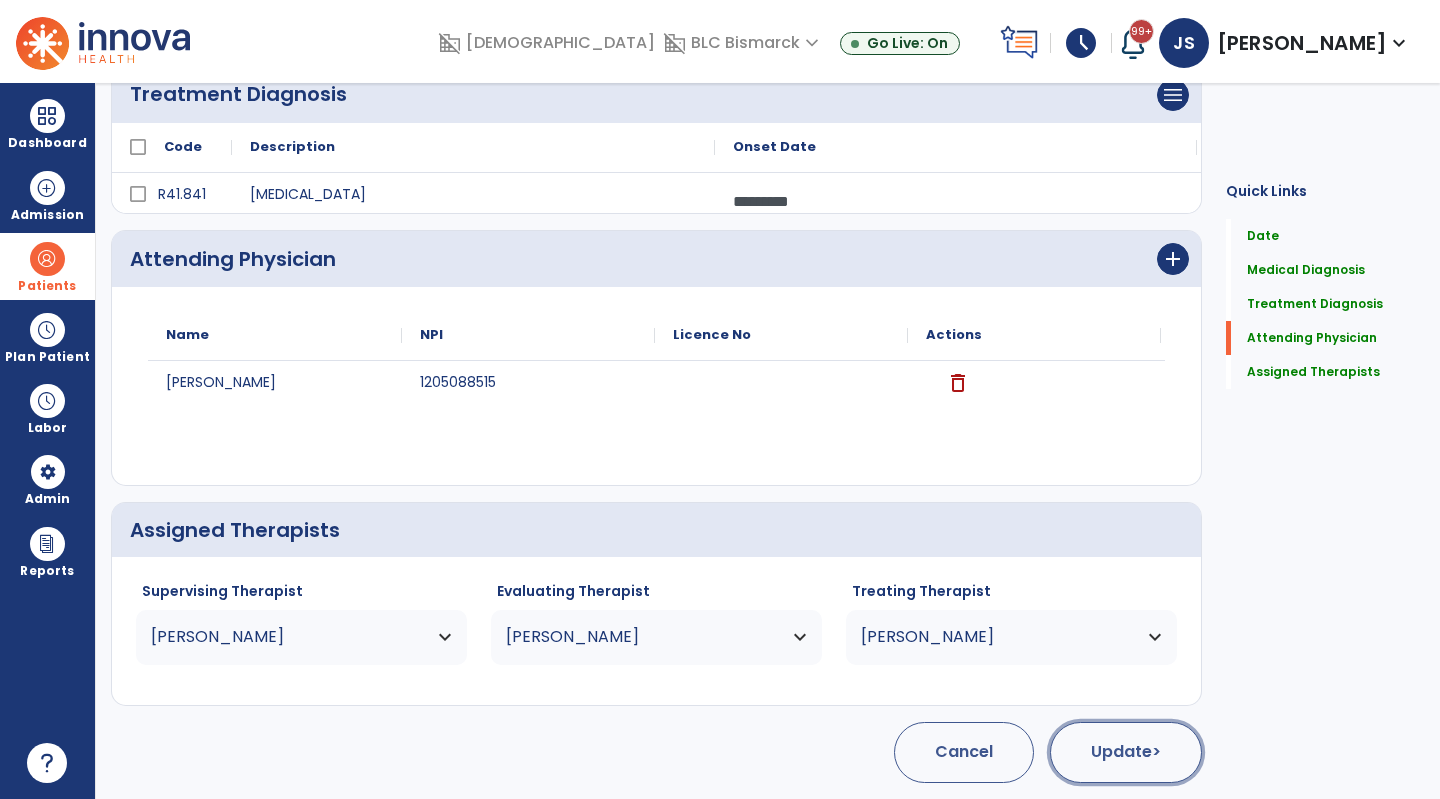 click on "Update  >" 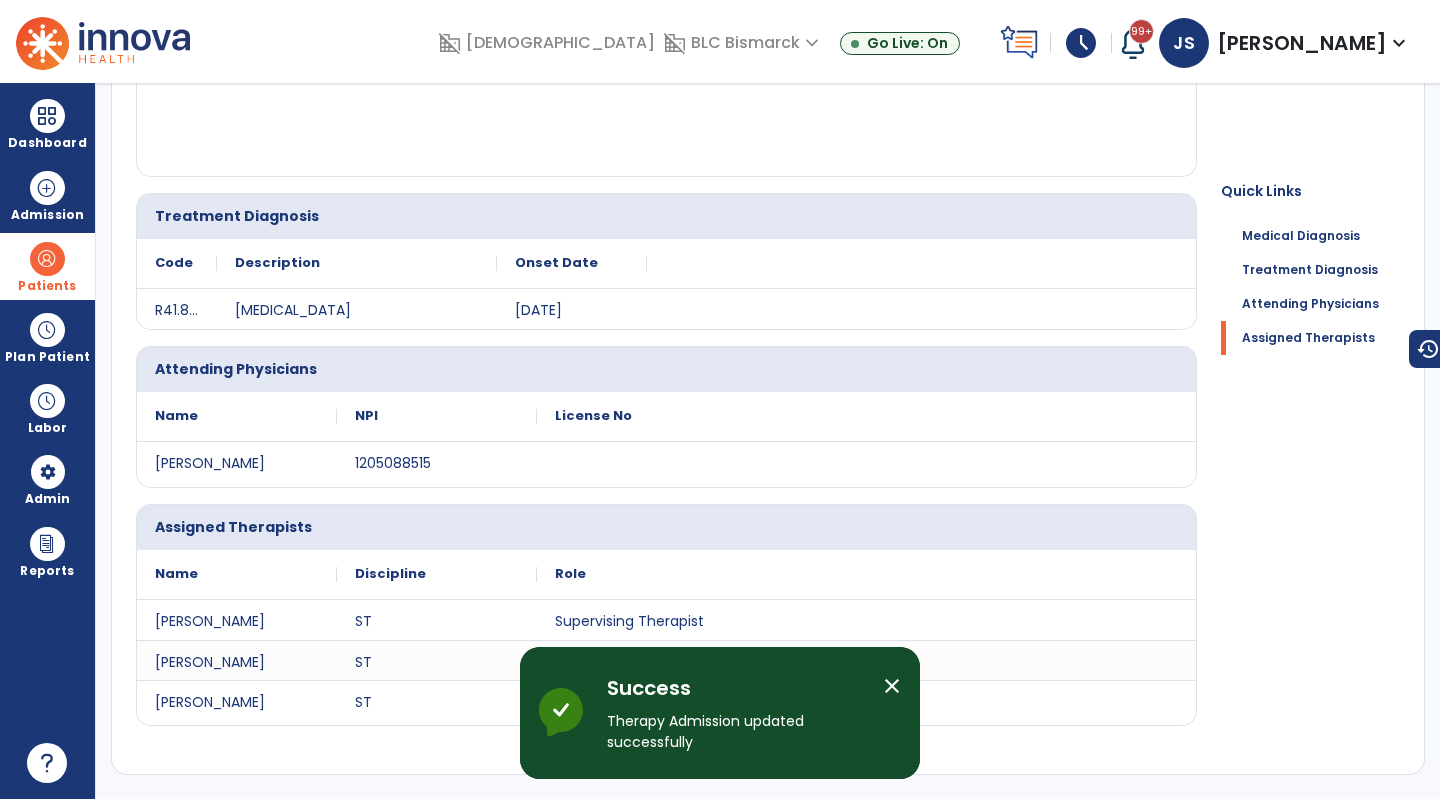 scroll, scrollTop: 0, scrollLeft: 0, axis: both 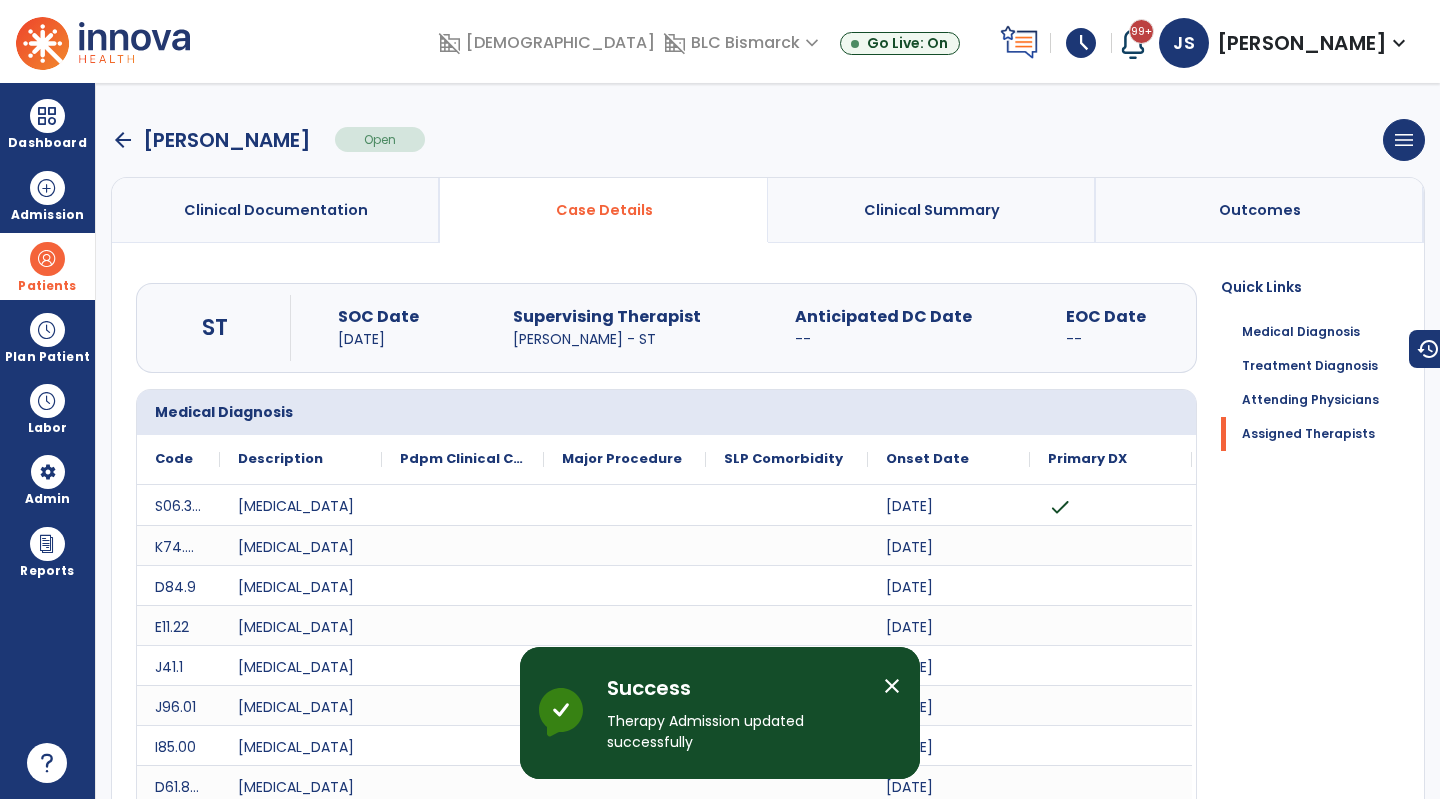 click on "arrow_back" at bounding box center (123, 140) 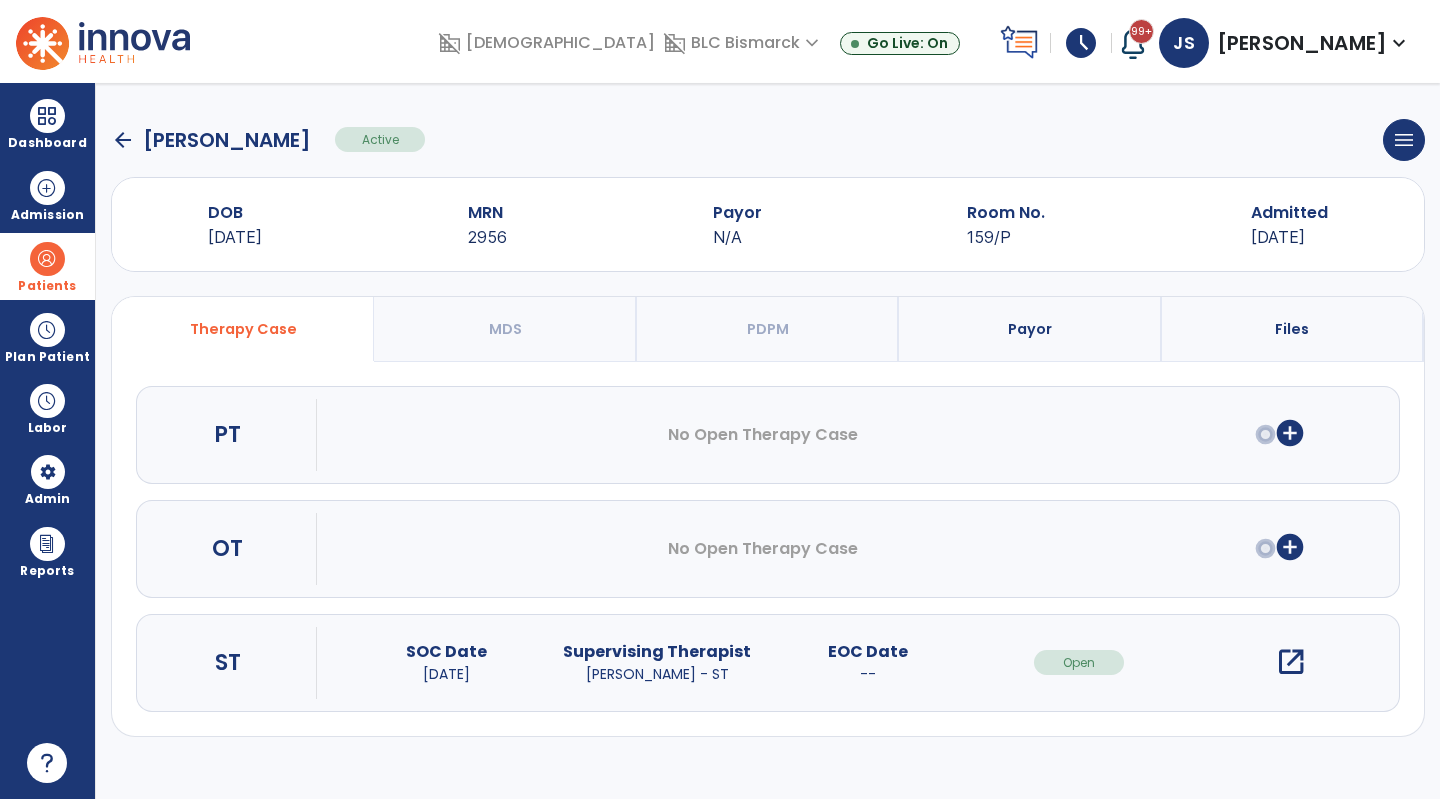 click on "arrow_back" 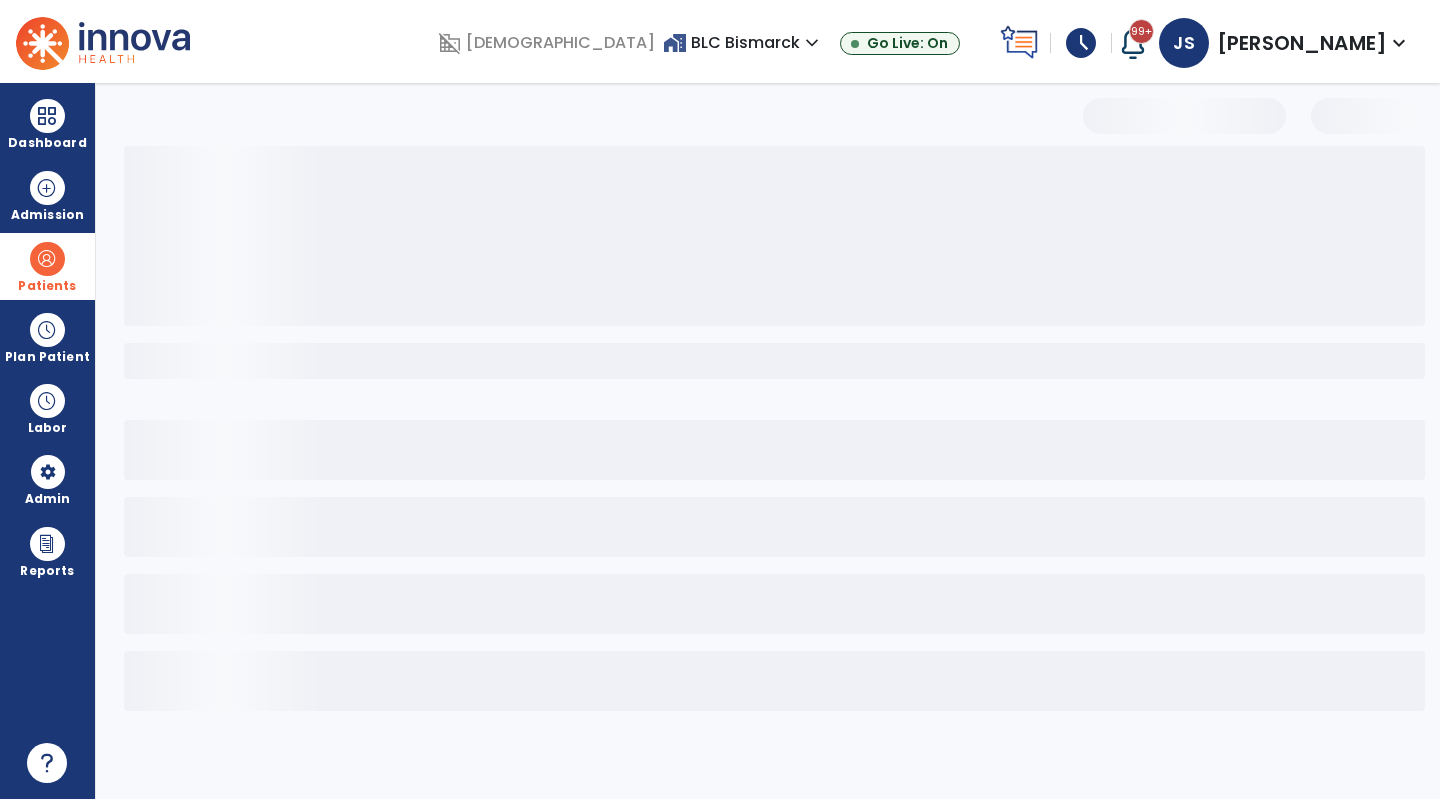 select on "***" 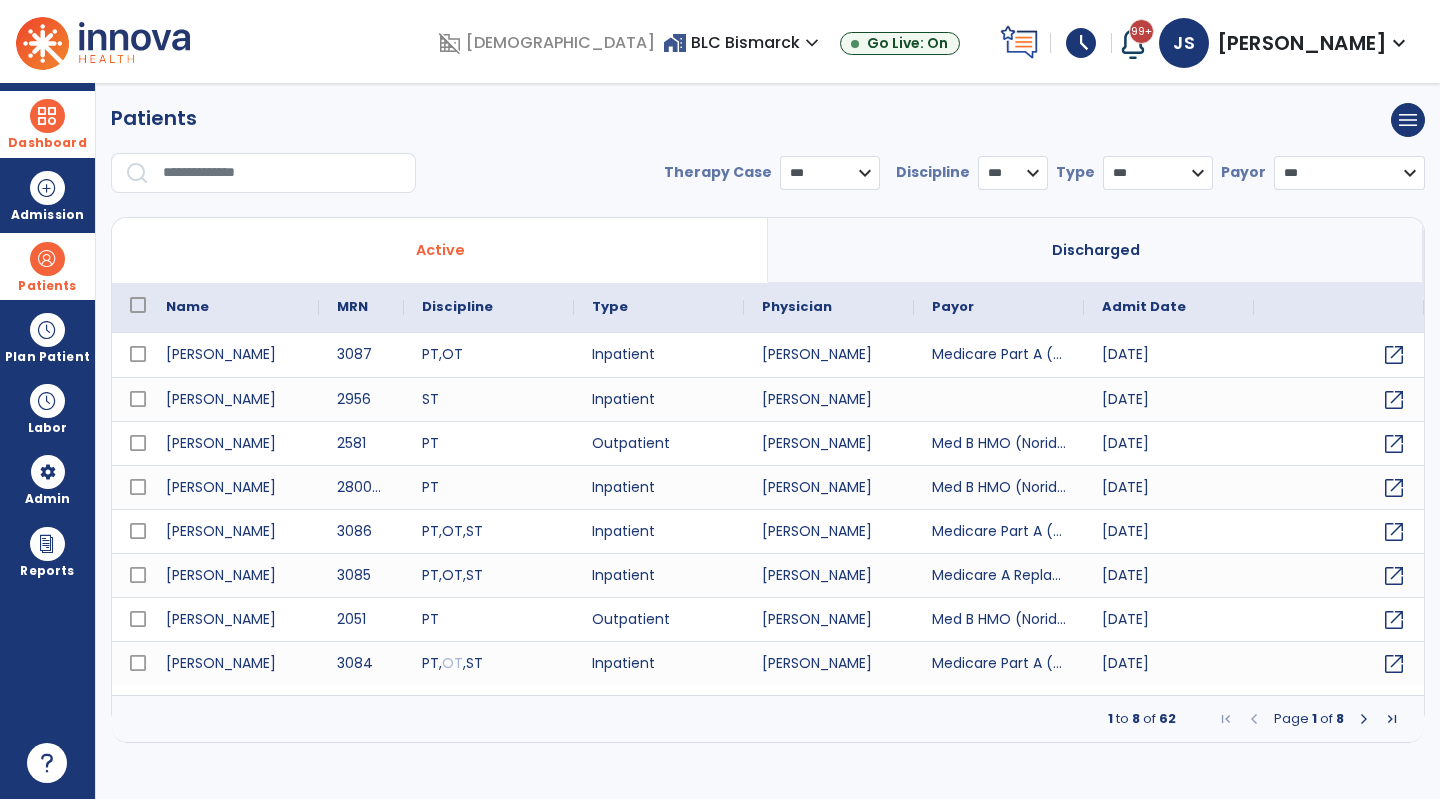 click on "Dashboard" at bounding box center [47, 143] 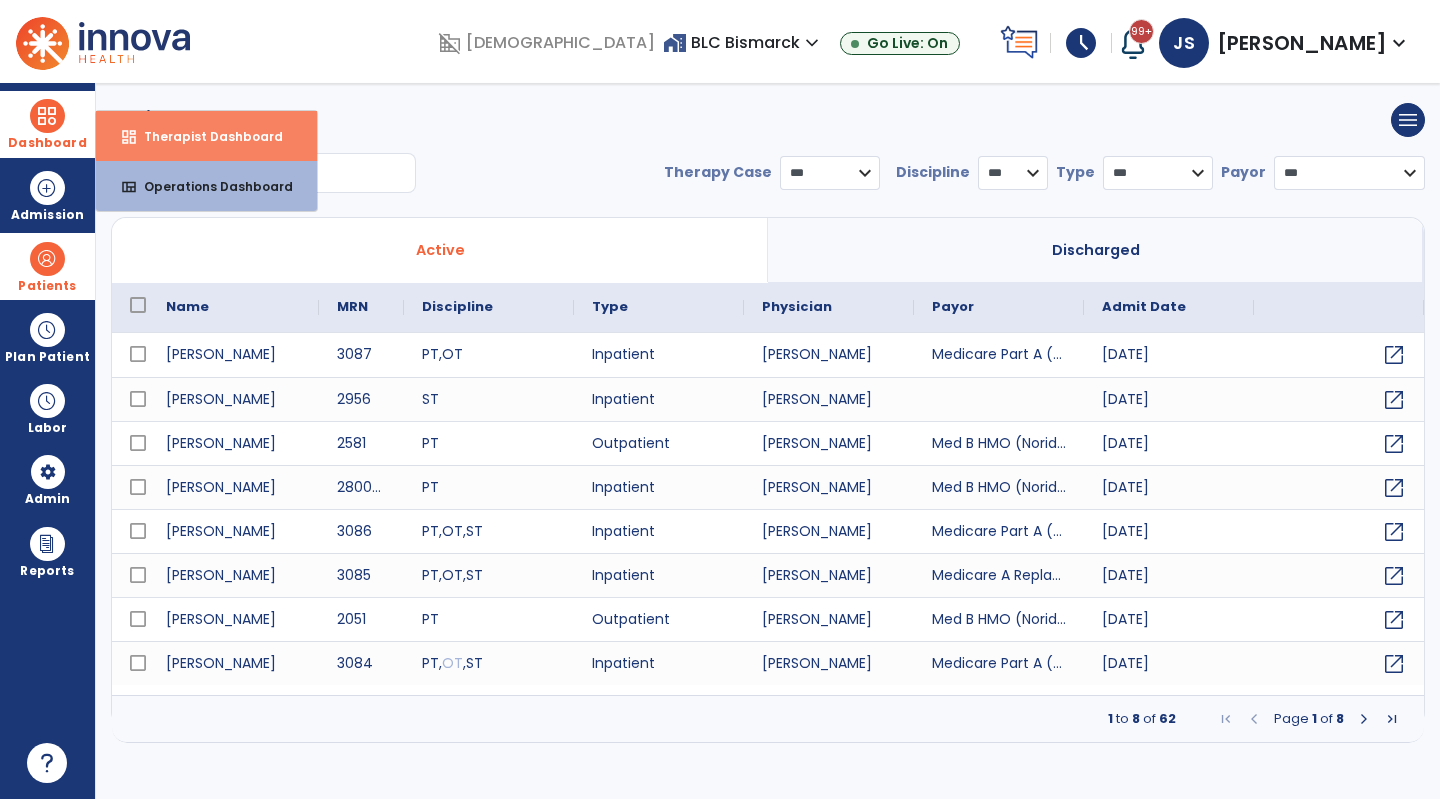 click on "Therapist Dashboard" at bounding box center (205, 136) 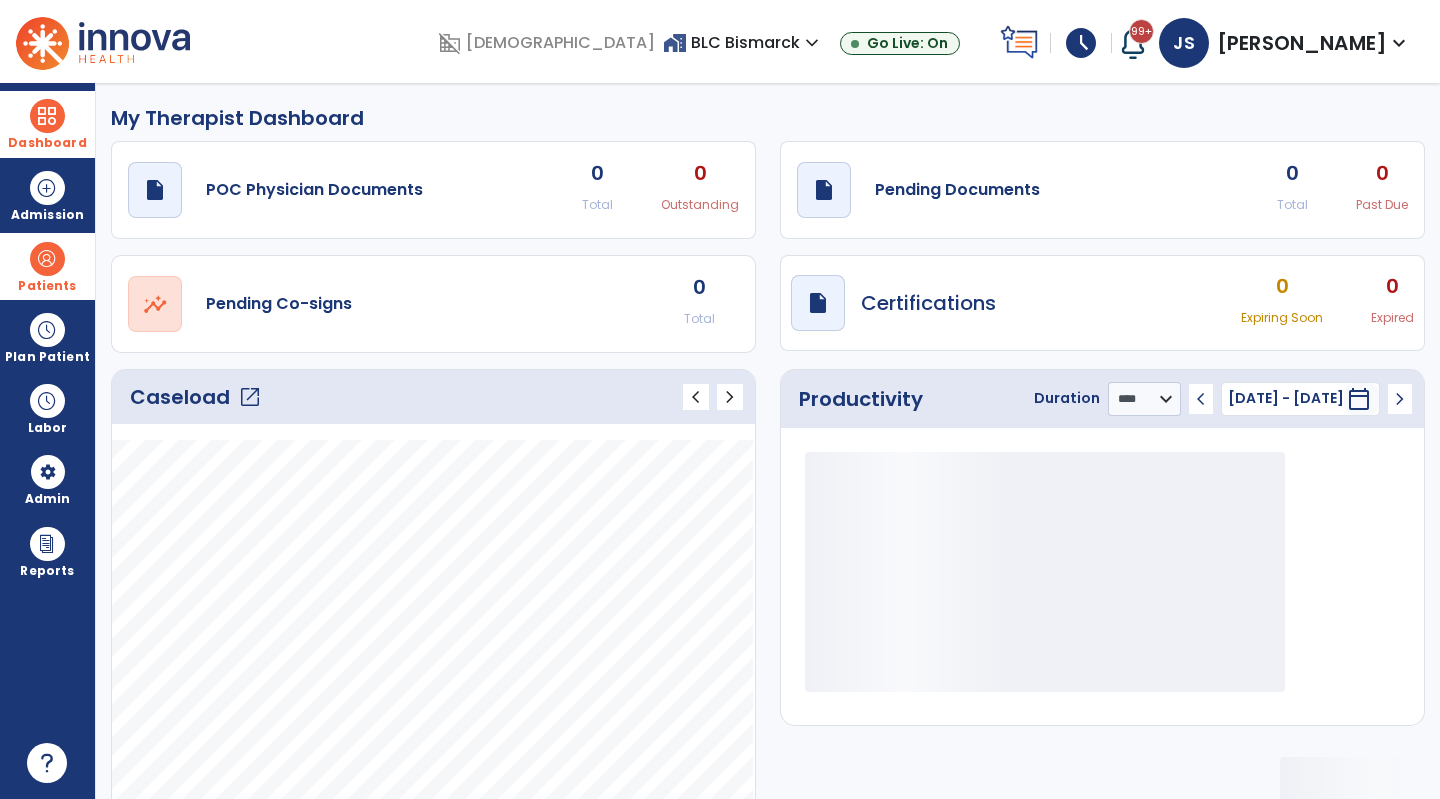 click on "open_in_new" 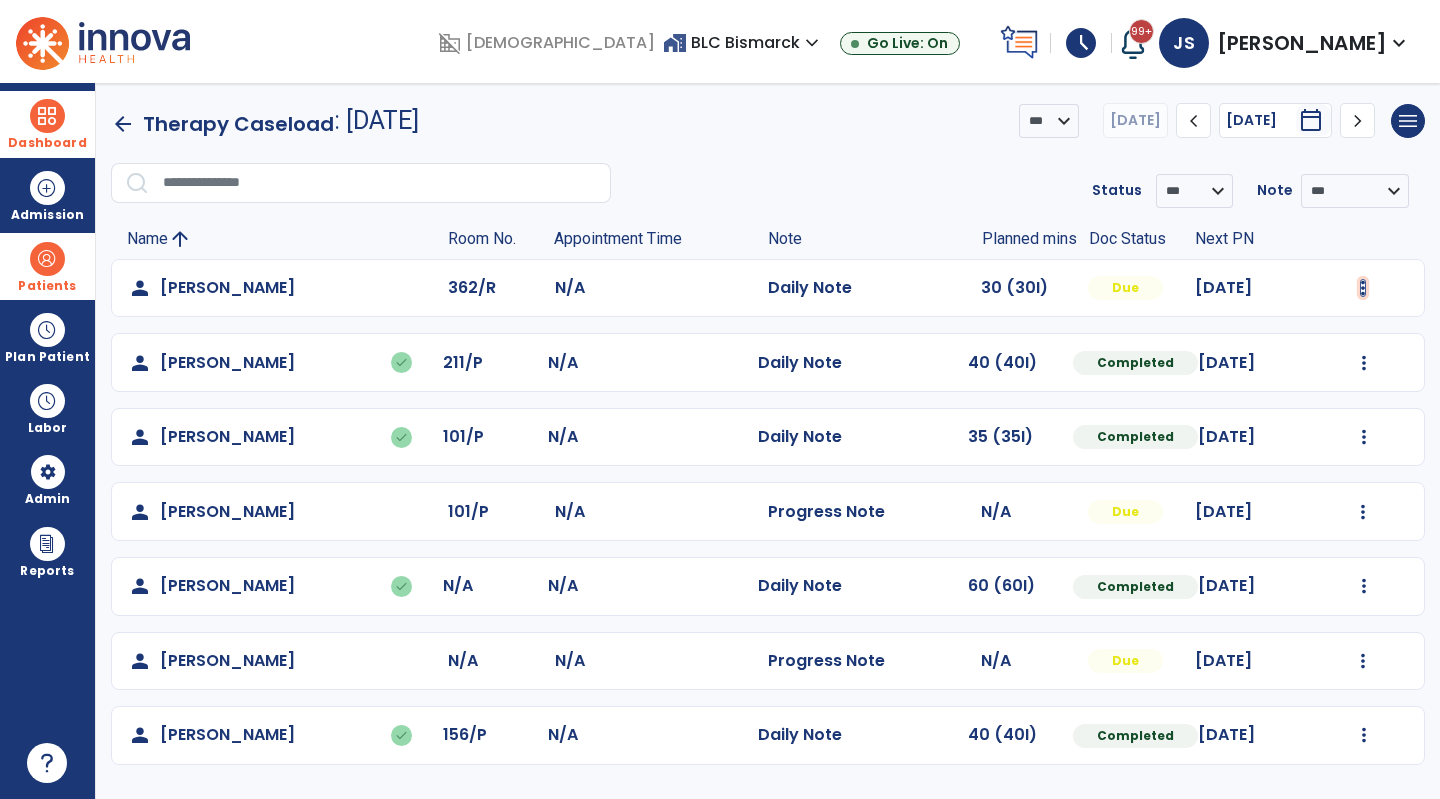 click at bounding box center [1363, 288] 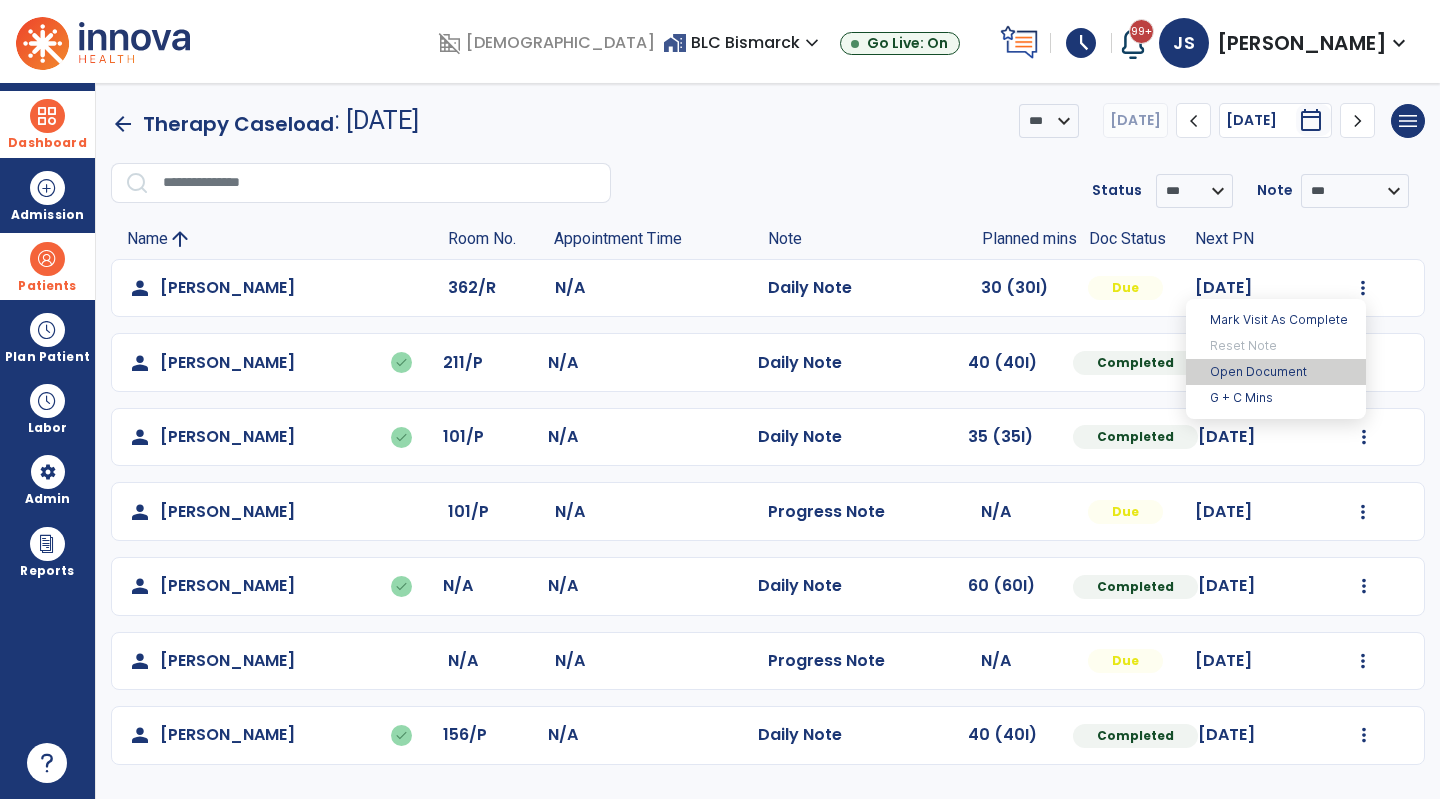 click on "Open Document" at bounding box center [1276, 372] 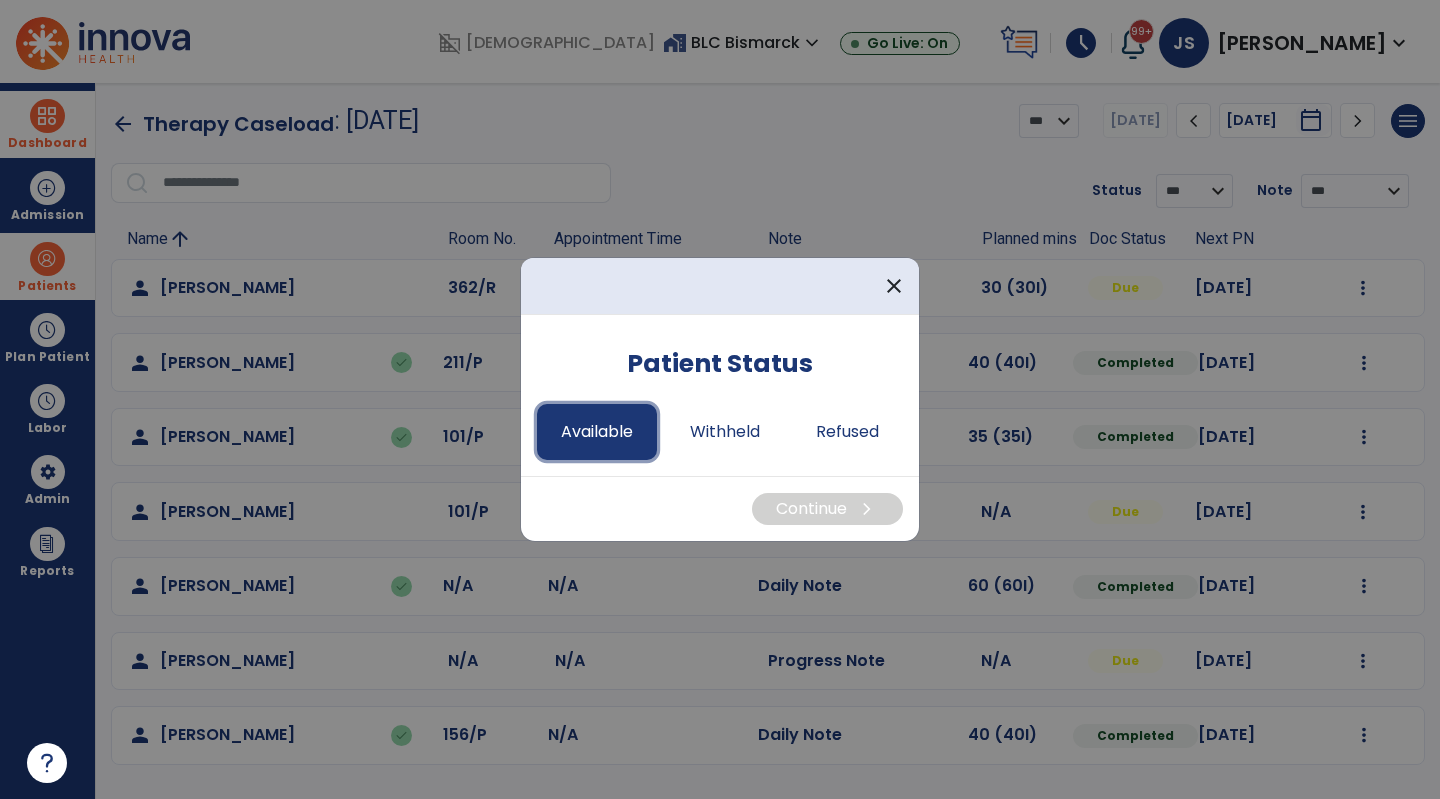 click on "Available" at bounding box center [597, 432] 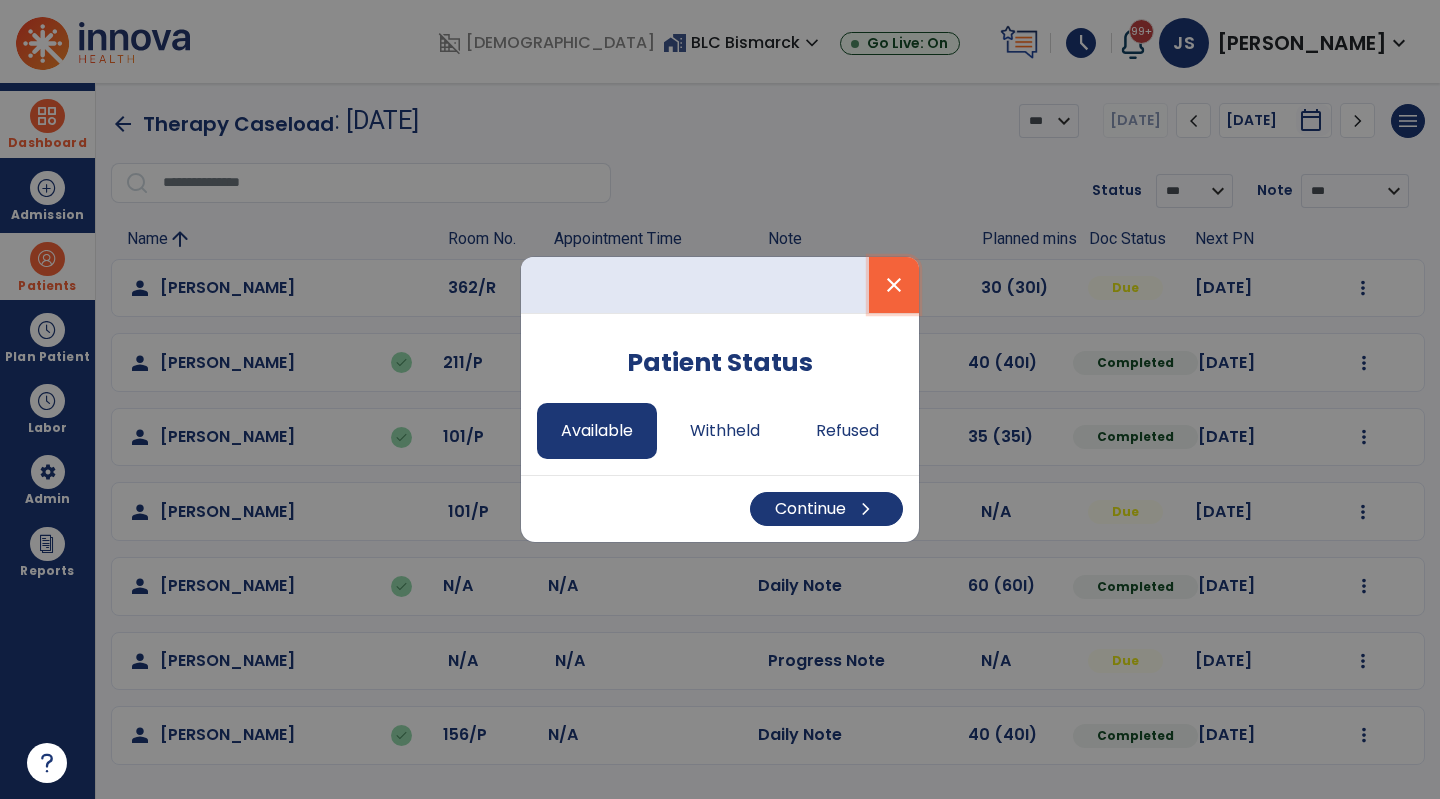 click on "close" at bounding box center (894, 285) 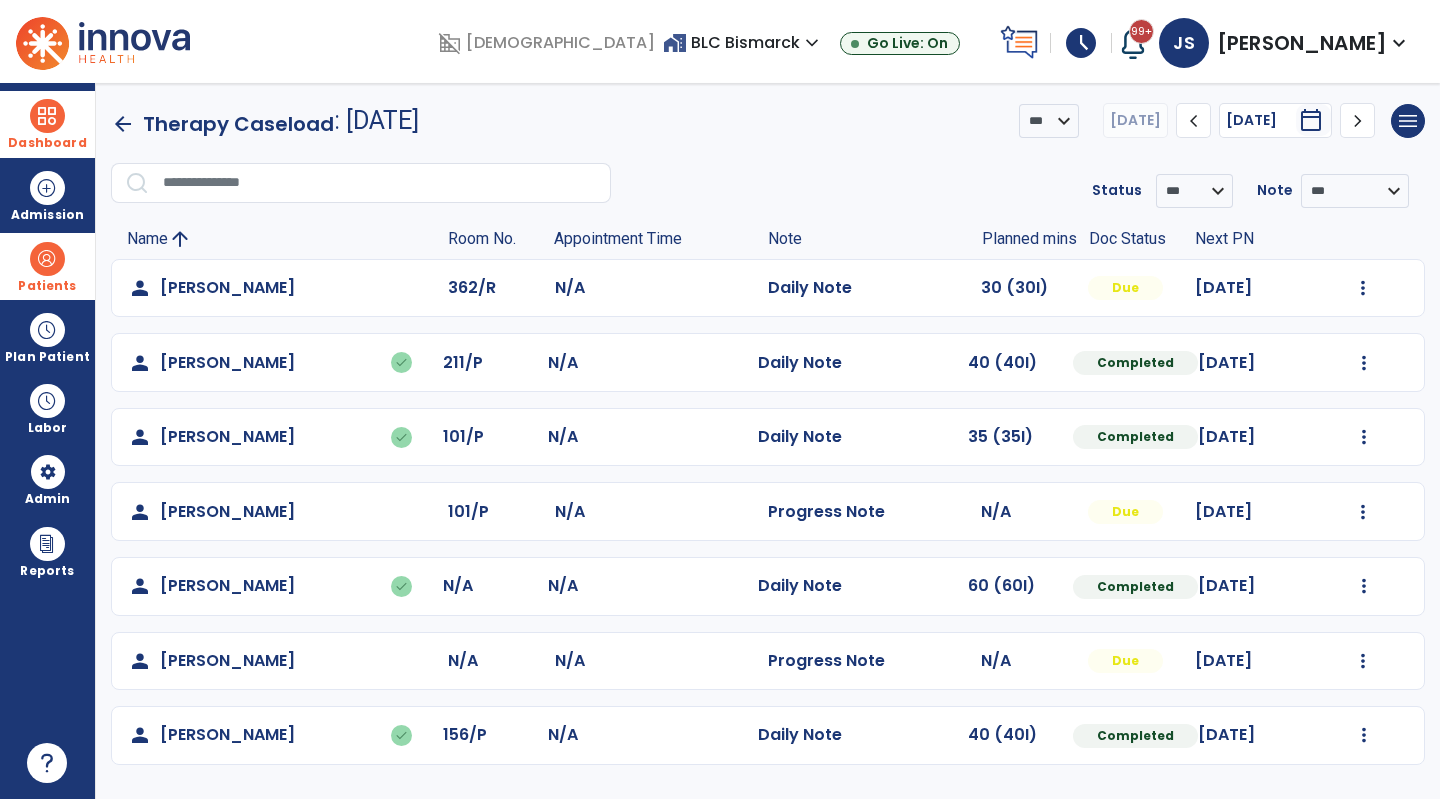 click on "Mark Visit As Complete   Reset Note   Open Document   G + C Mins" 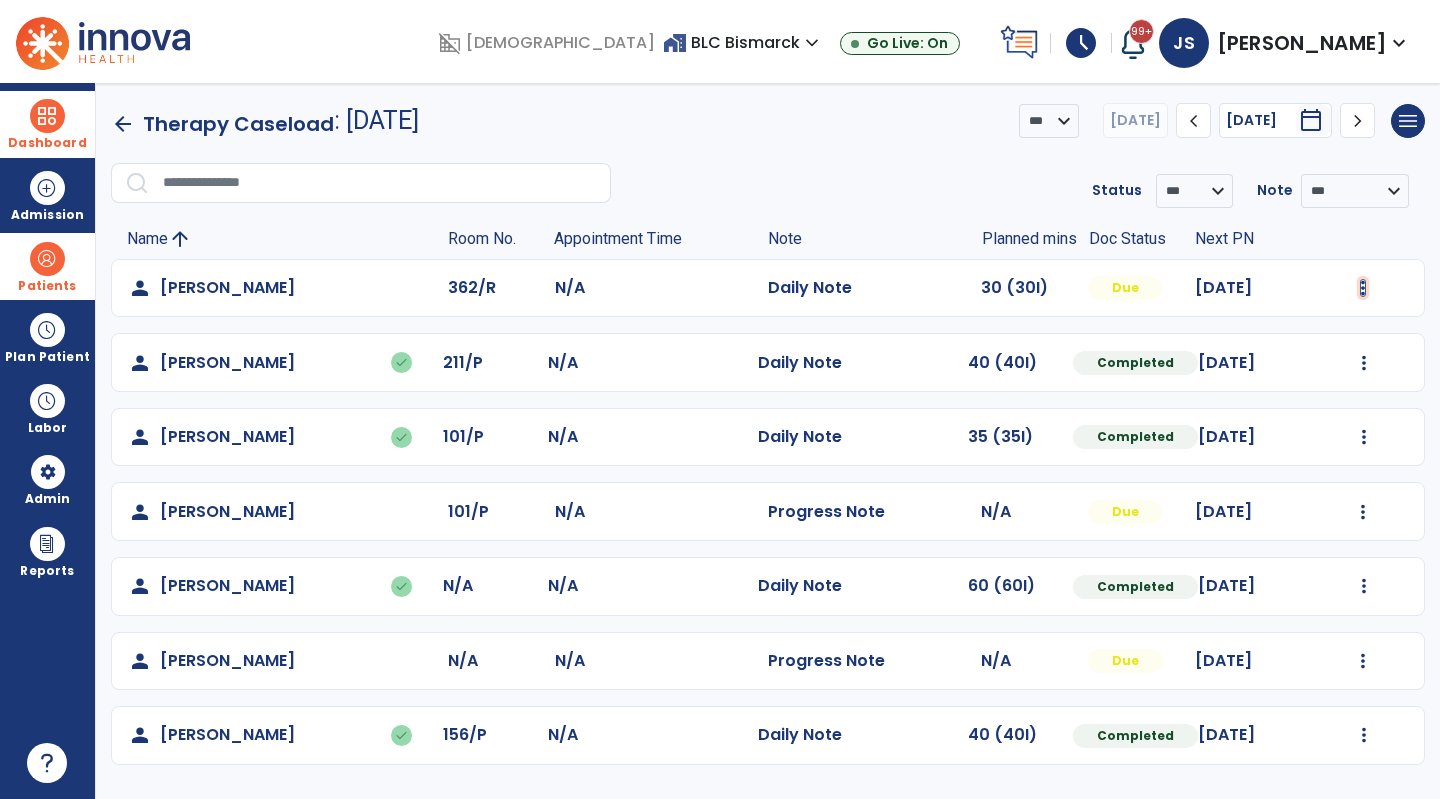 click at bounding box center [1363, 288] 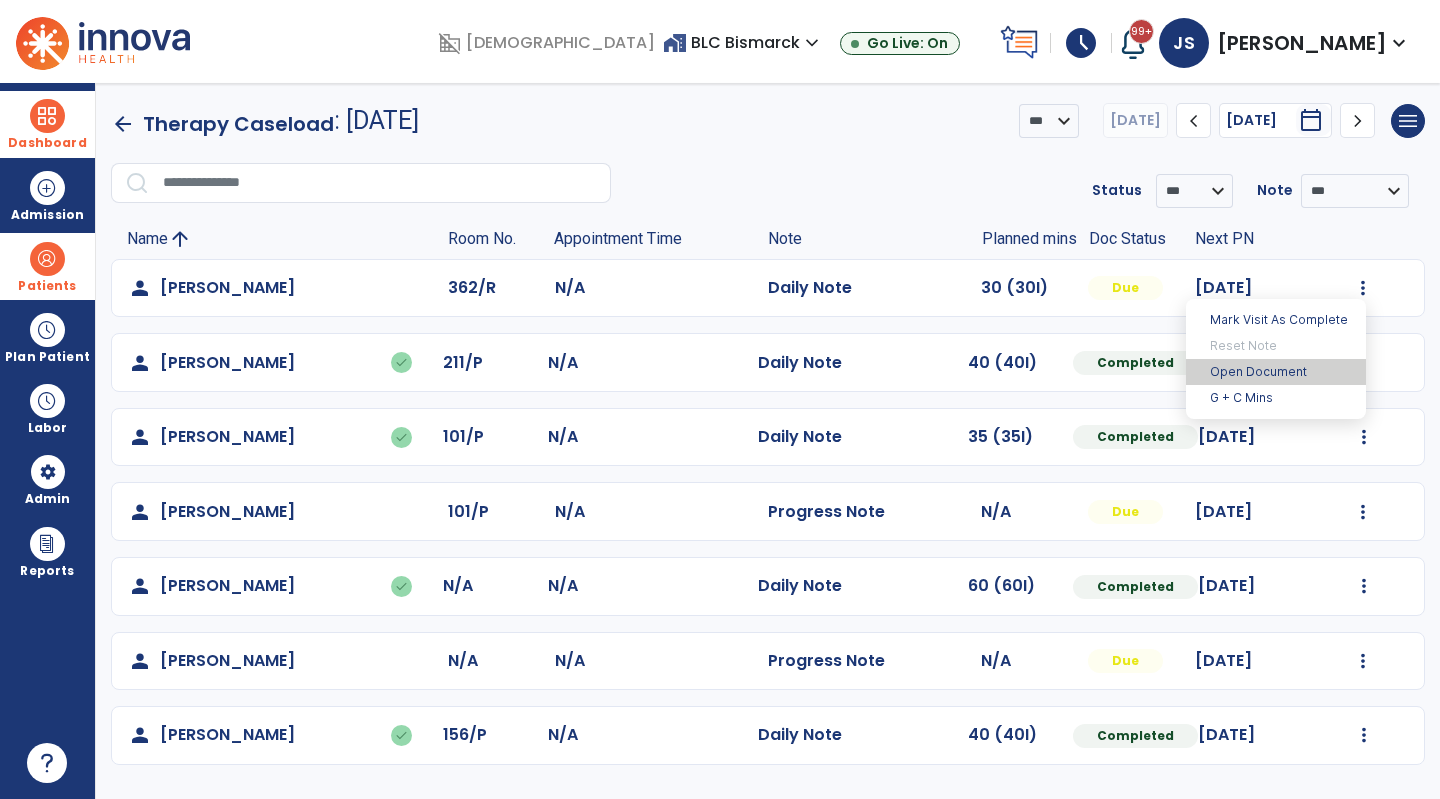 click on "Open Document" at bounding box center [1276, 372] 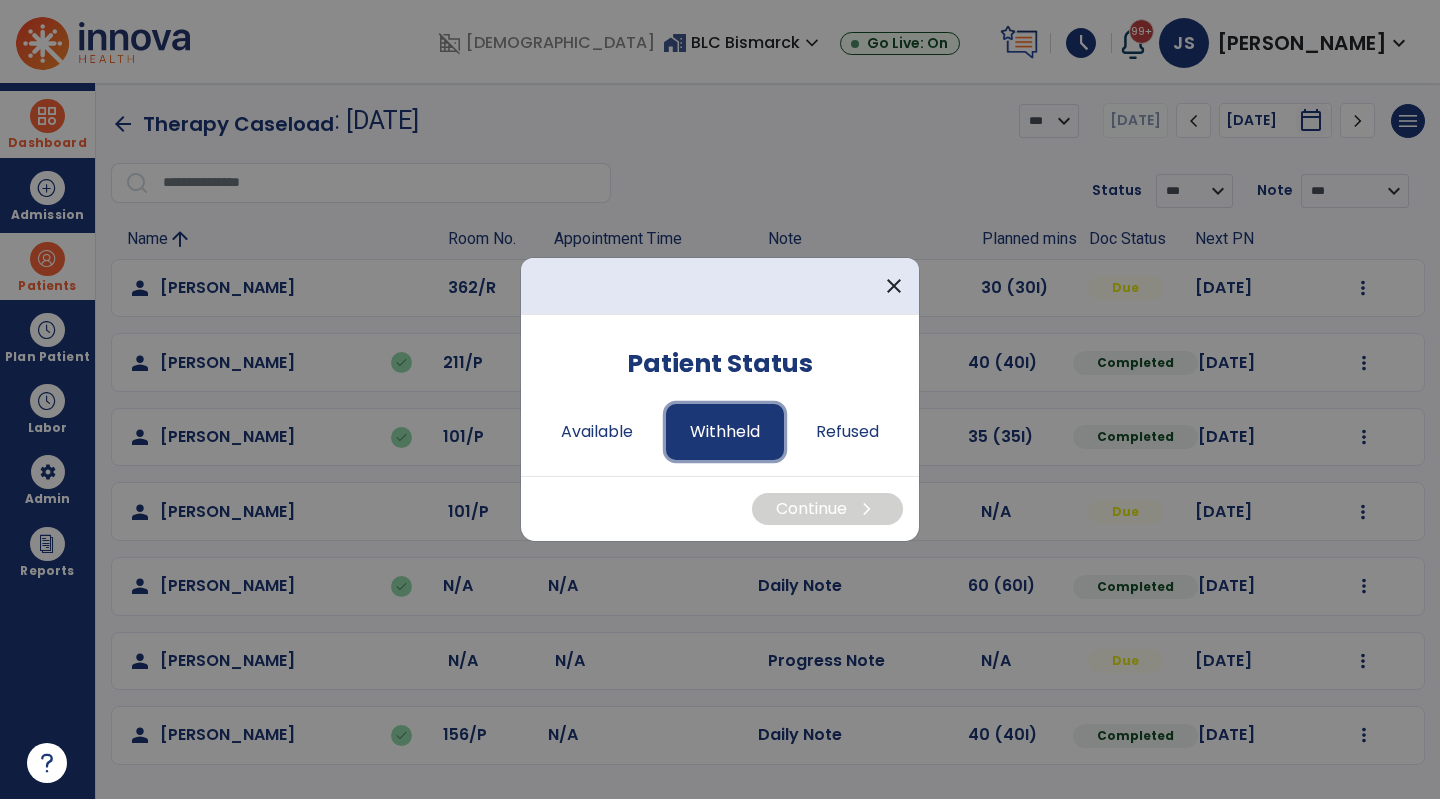 click on "Withheld" at bounding box center (725, 432) 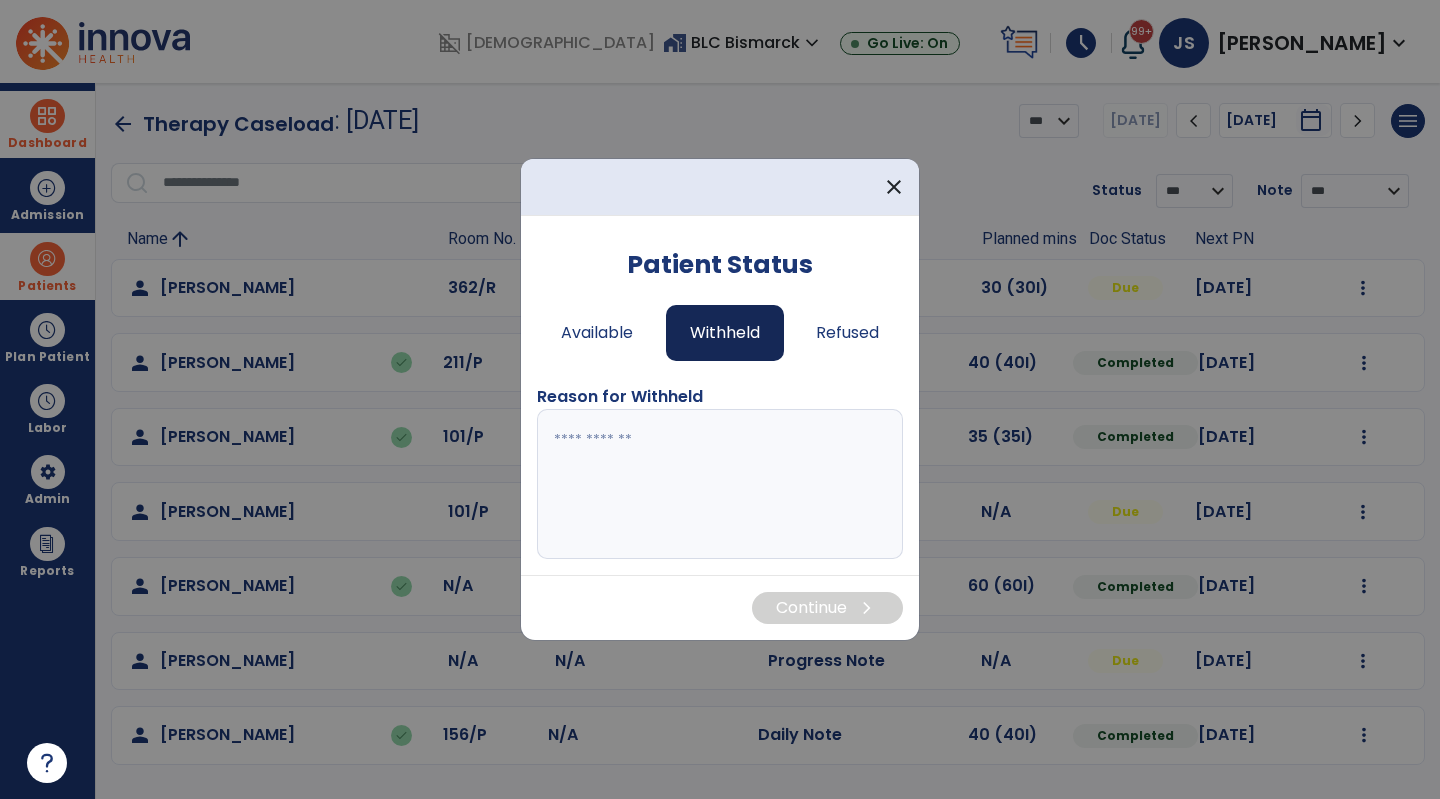 click at bounding box center [720, 484] 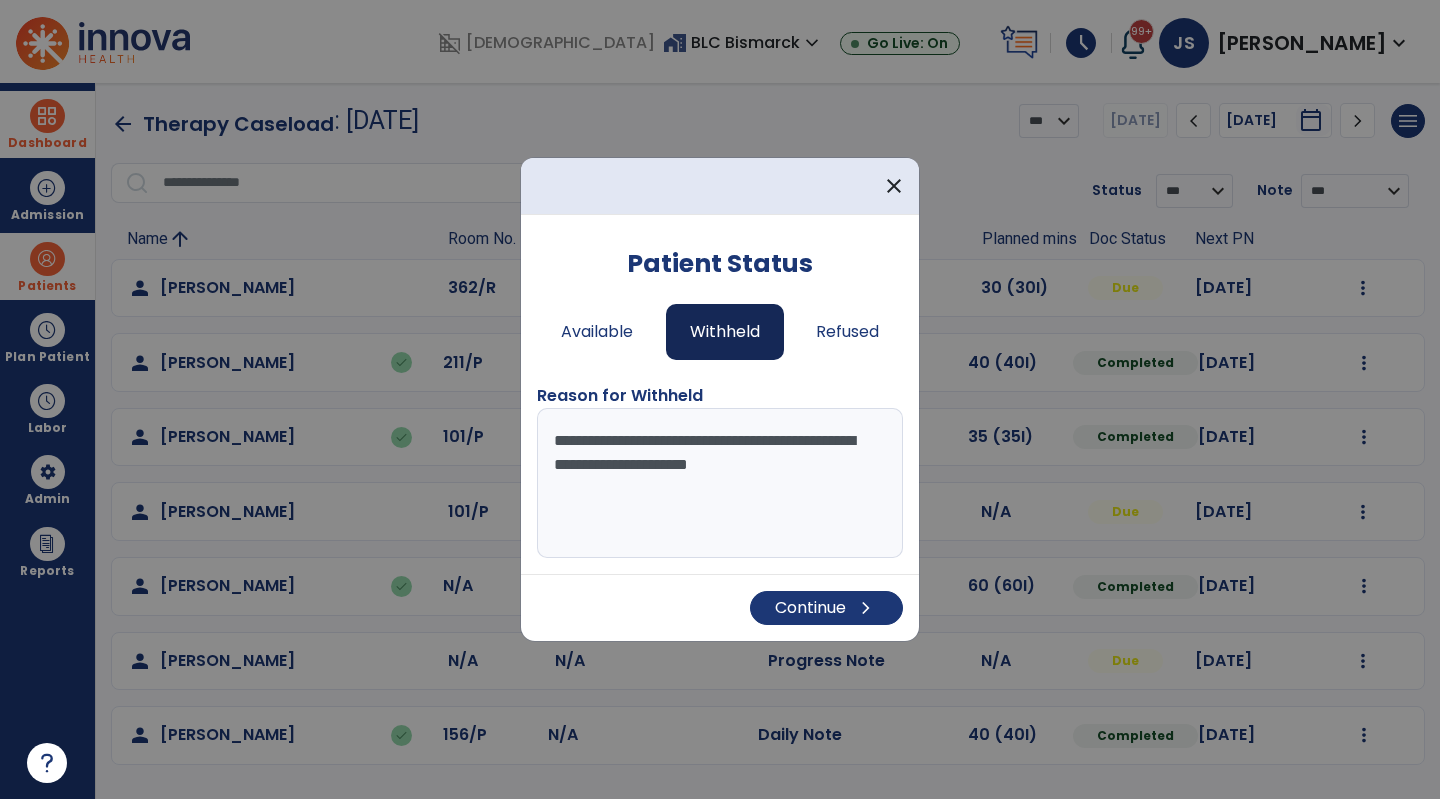 type on "**********" 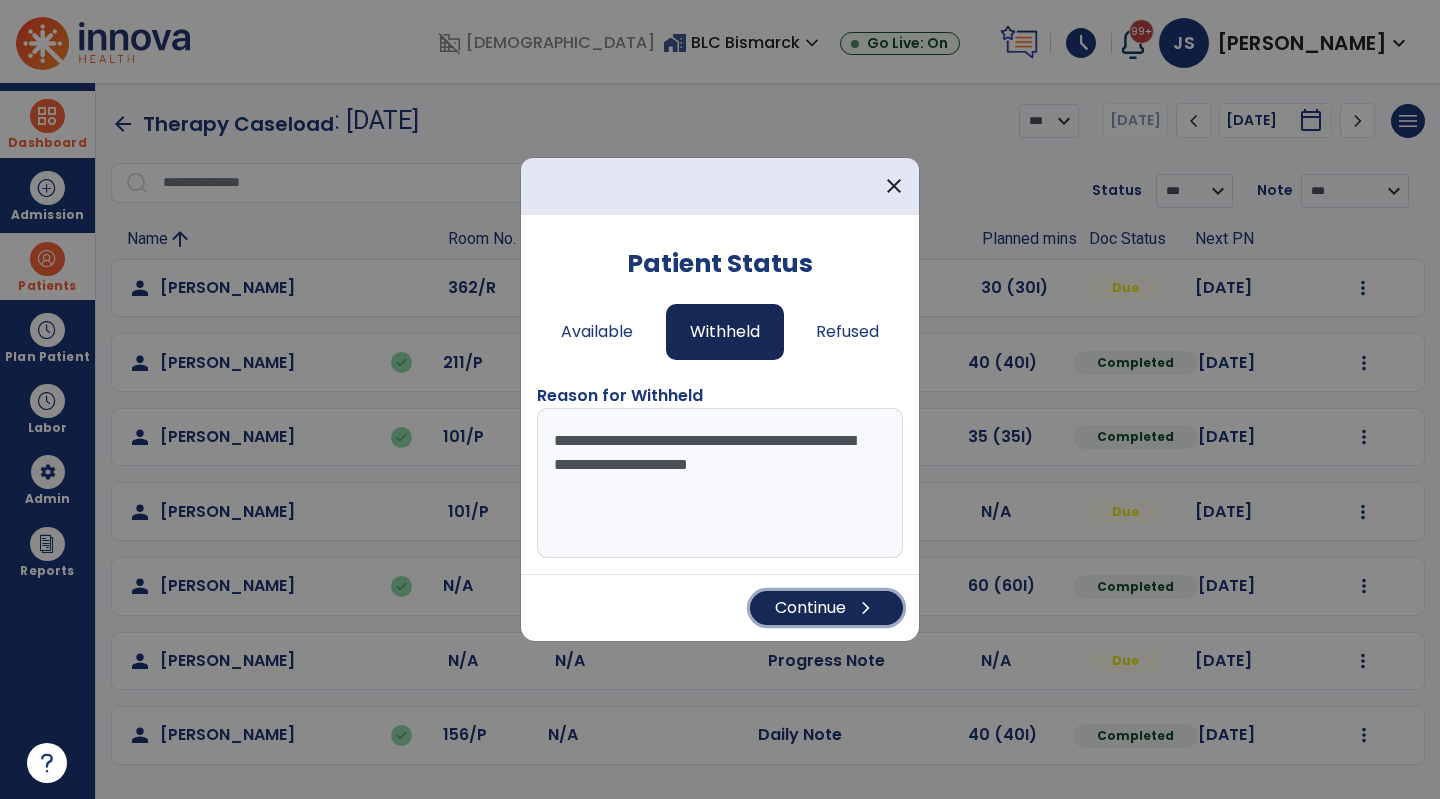 type 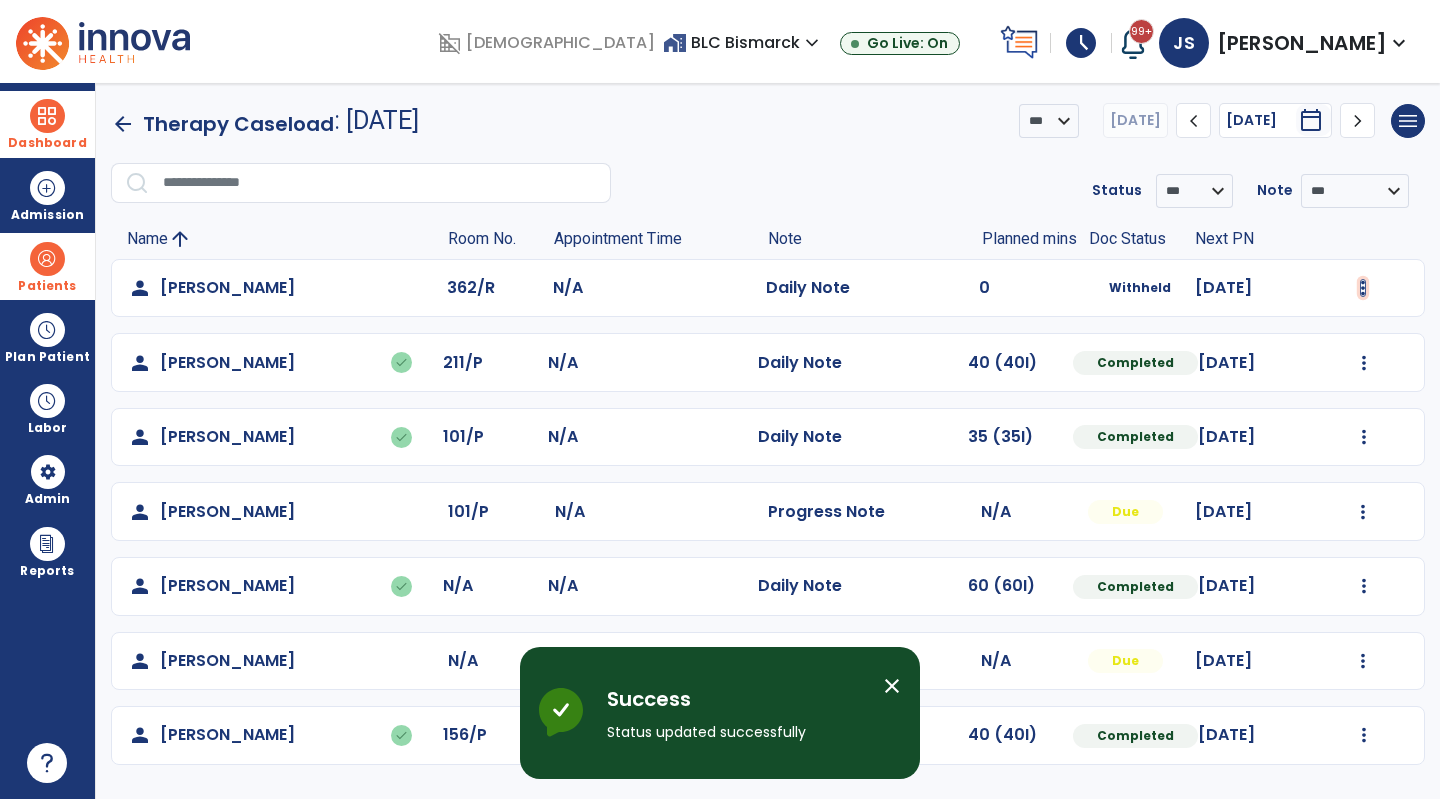 click at bounding box center [1363, 288] 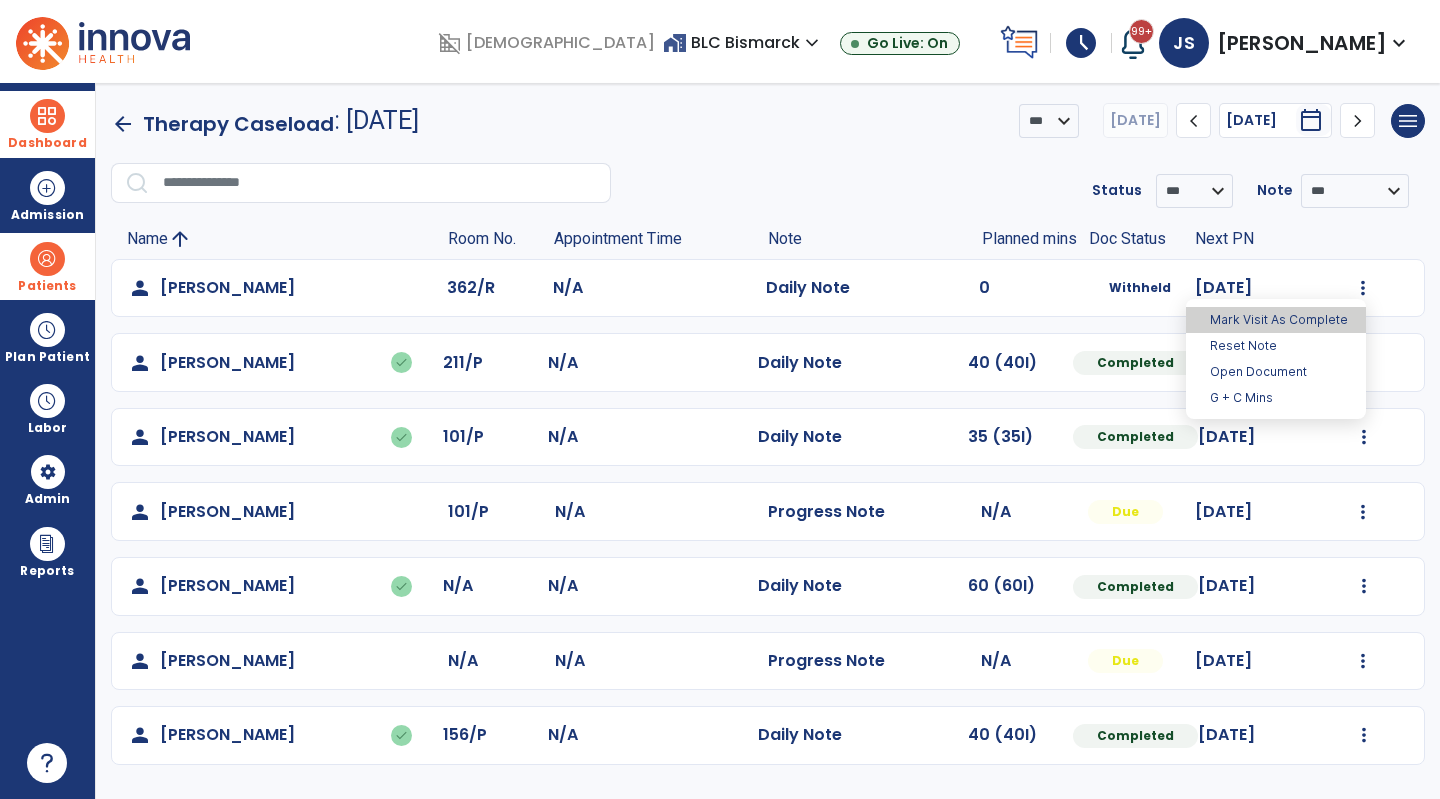 click on "Mark Visit As Complete" at bounding box center (1276, 320) 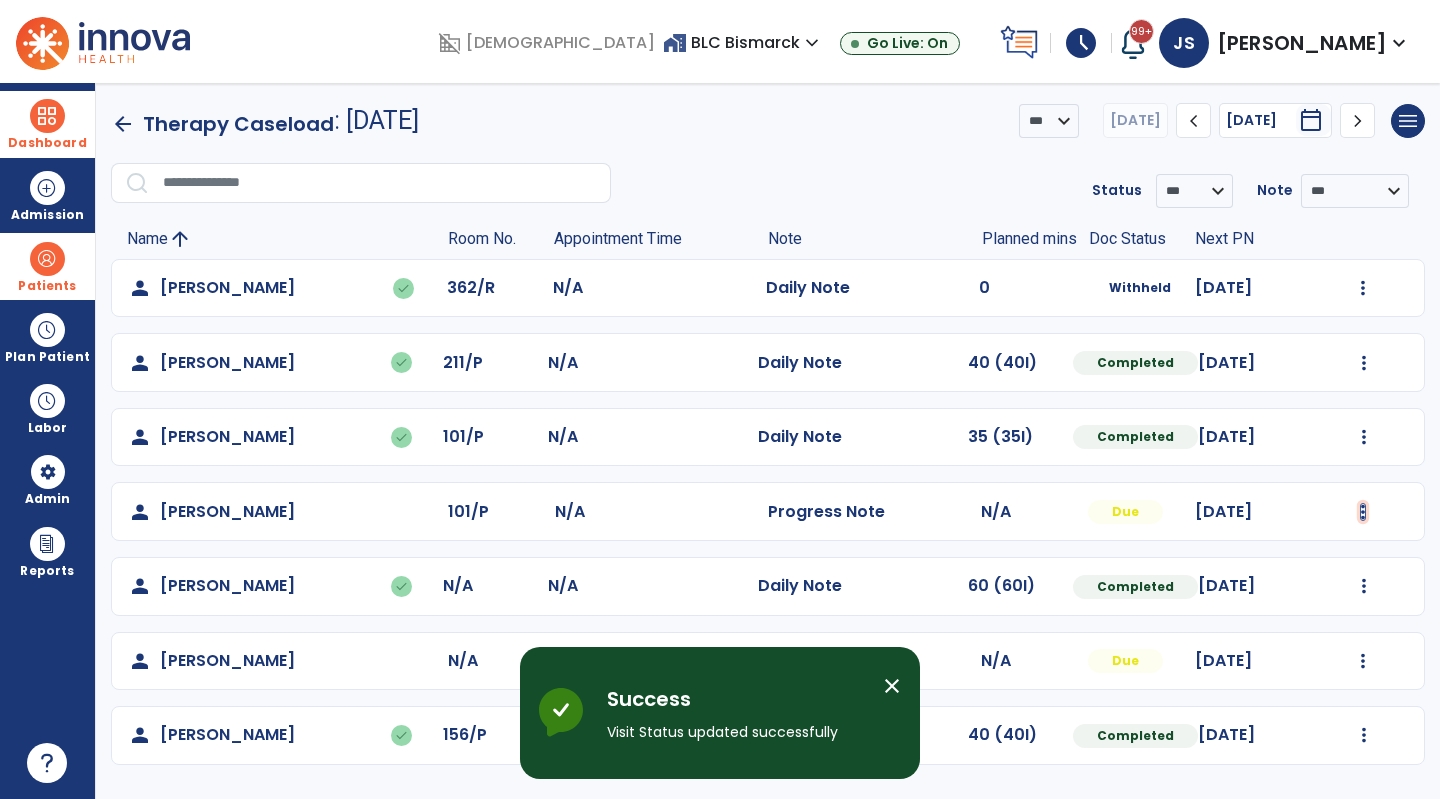 click at bounding box center [1363, 288] 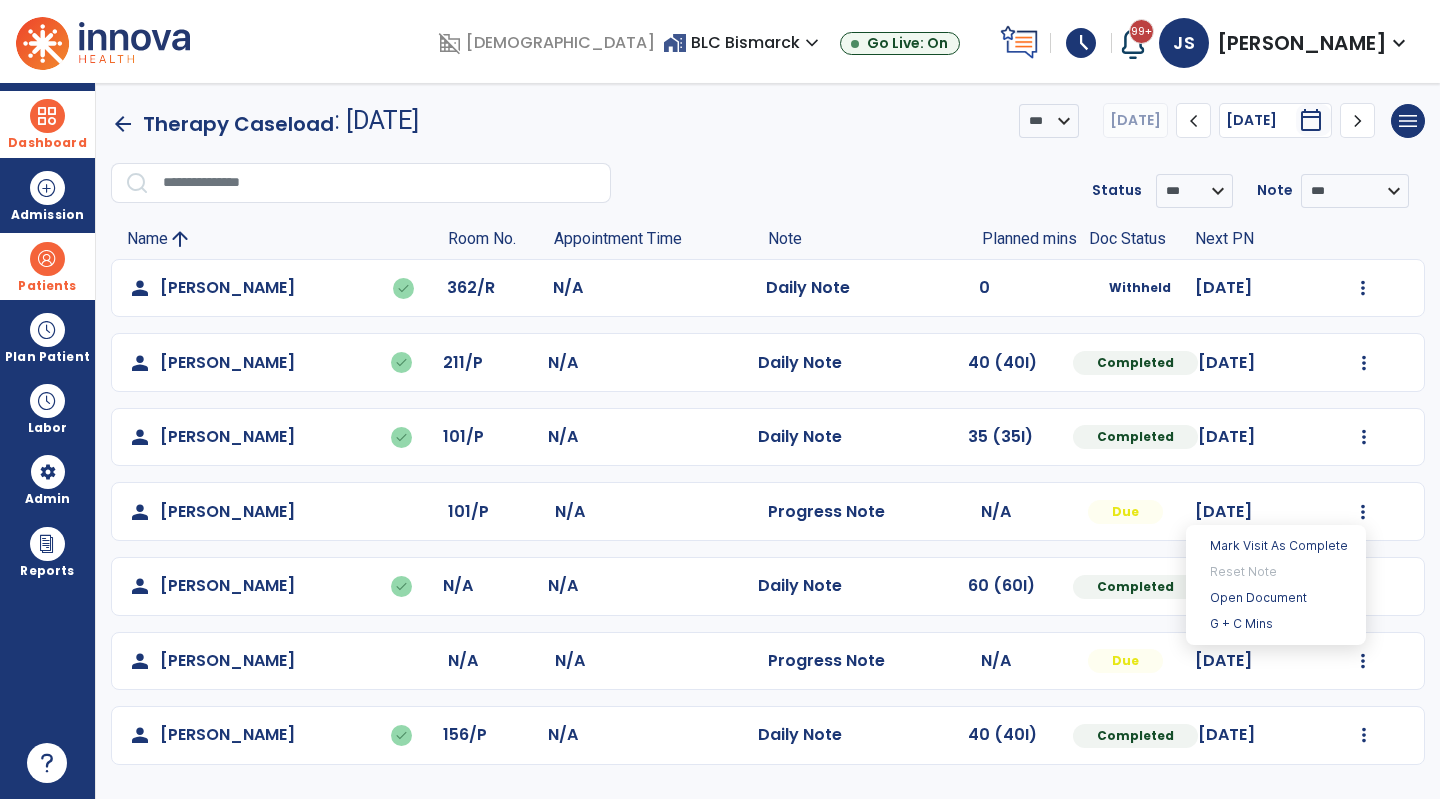 click on "person   [PERSON_NAME]   done  362/R N/A  Daily Note   0  Withheld [DATE]  Undo Visit Status   Reset Note   Open Document   G + C Mins   person   [PERSON_NAME]   done  211/P N/A  Daily Note   40 (40I)  Completed [DATE]  Undo Visit Status   Reset Note   Open Document   G + C Mins   person   [PERSON_NAME]   done  101/P N/A  Daily Note   35 (35I)  Completed [DATE]  Undo Visit Status   Reset Note   Open Document   G + C Mins   person   [PERSON_NAME]  101/P N/A  Progress Note   N/A  Due [DATE]  person   [PERSON_NAME]   done  N/A N/A  Daily Note   60 (60I)  Completed [DATE]  Undo Visit Status   Reset Note   Open Document   G + C Mins   person   [PERSON_NAME]/A N/A  Progress Note   N/A  Due [DATE]  Mark Visit As Complete   Reset Note   Open Document   G + C Mins   person   [PERSON_NAME]   done  156/P N/A  Daily Note   40 (40I)  Completed [DATE]  Undo Visit Status   Reset Note   Open Document   G + C Mins" 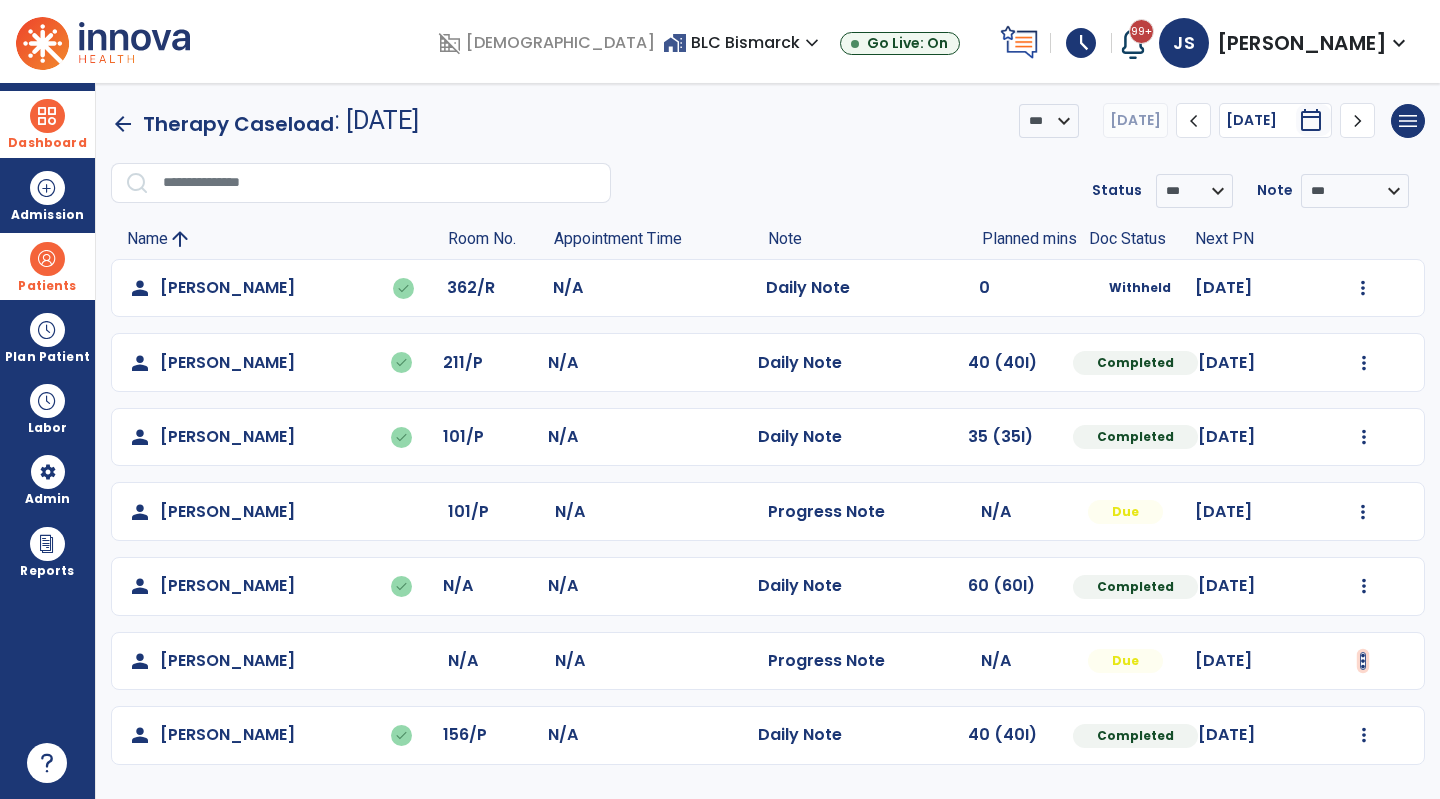click at bounding box center (1363, 288) 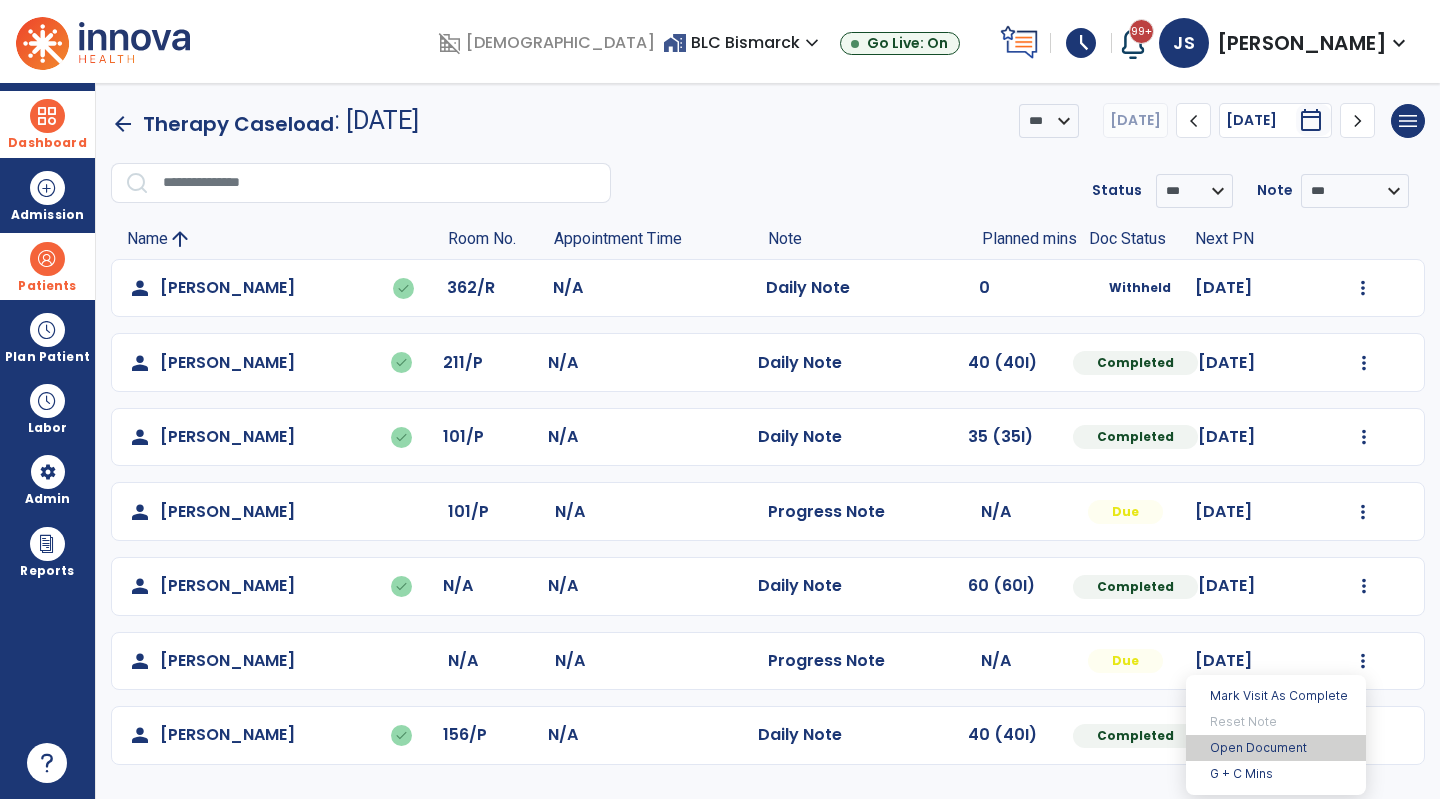 click on "Open Document" at bounding box center (1276, 748) 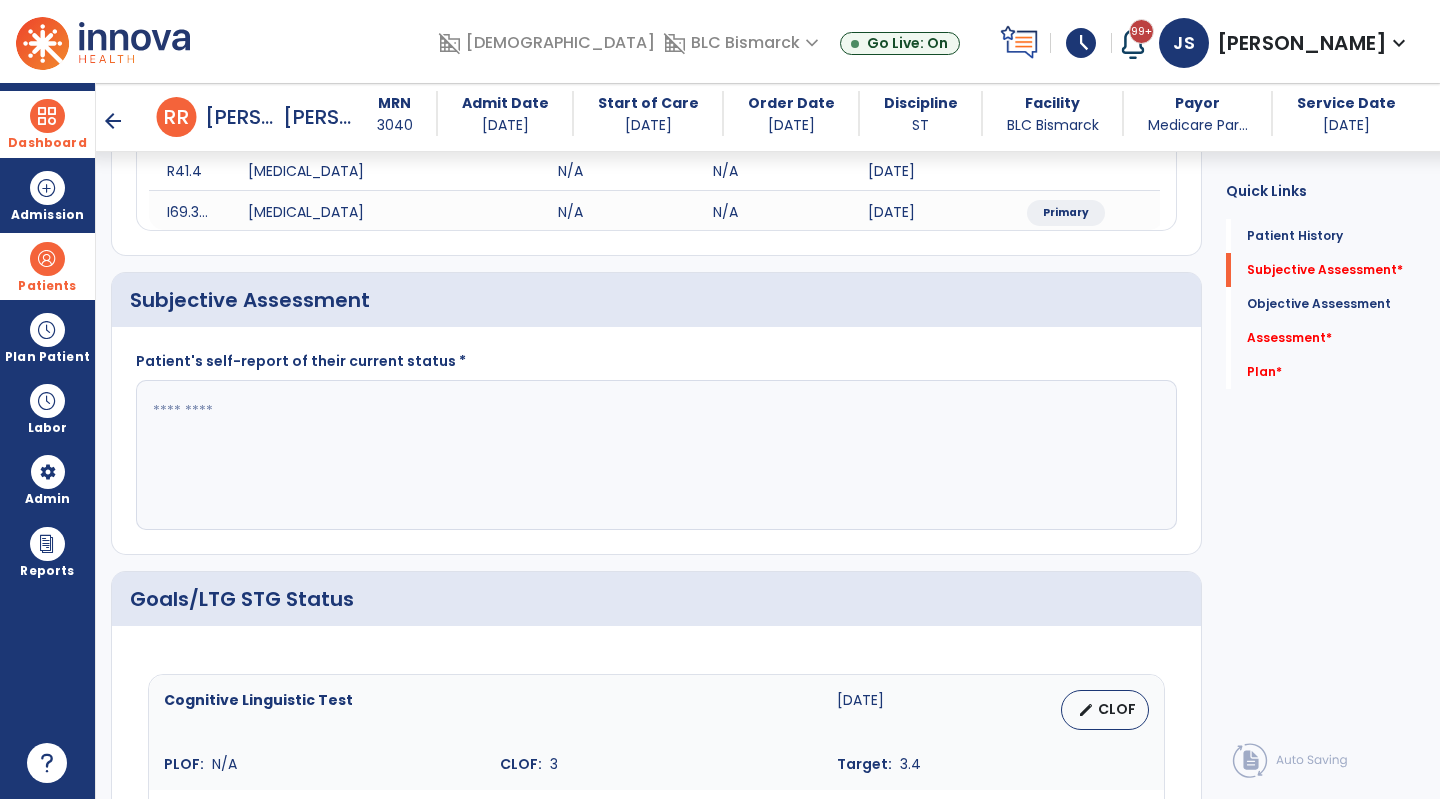 scroll, scrollTop: 300, scrollLeft: 0, axis: vertical 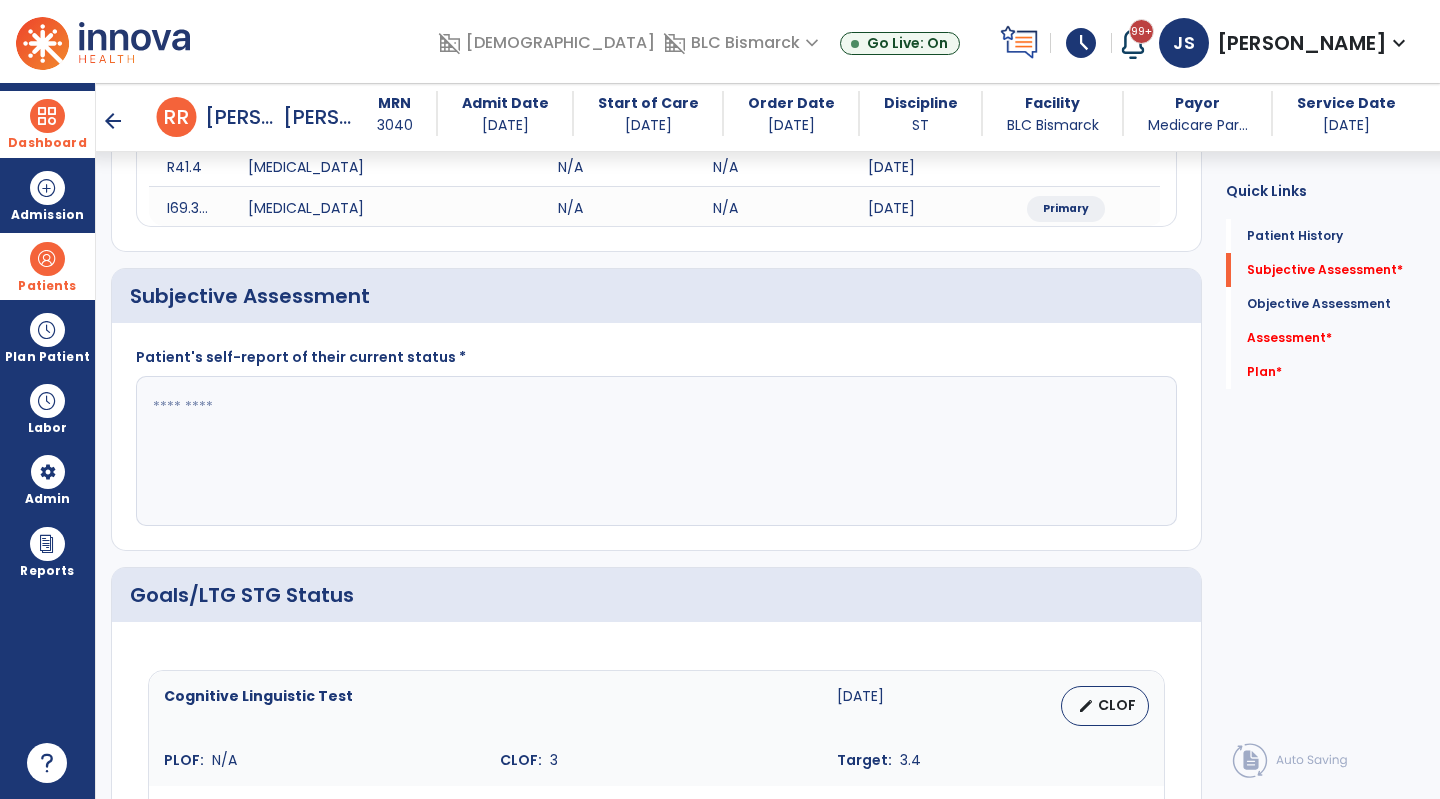 click 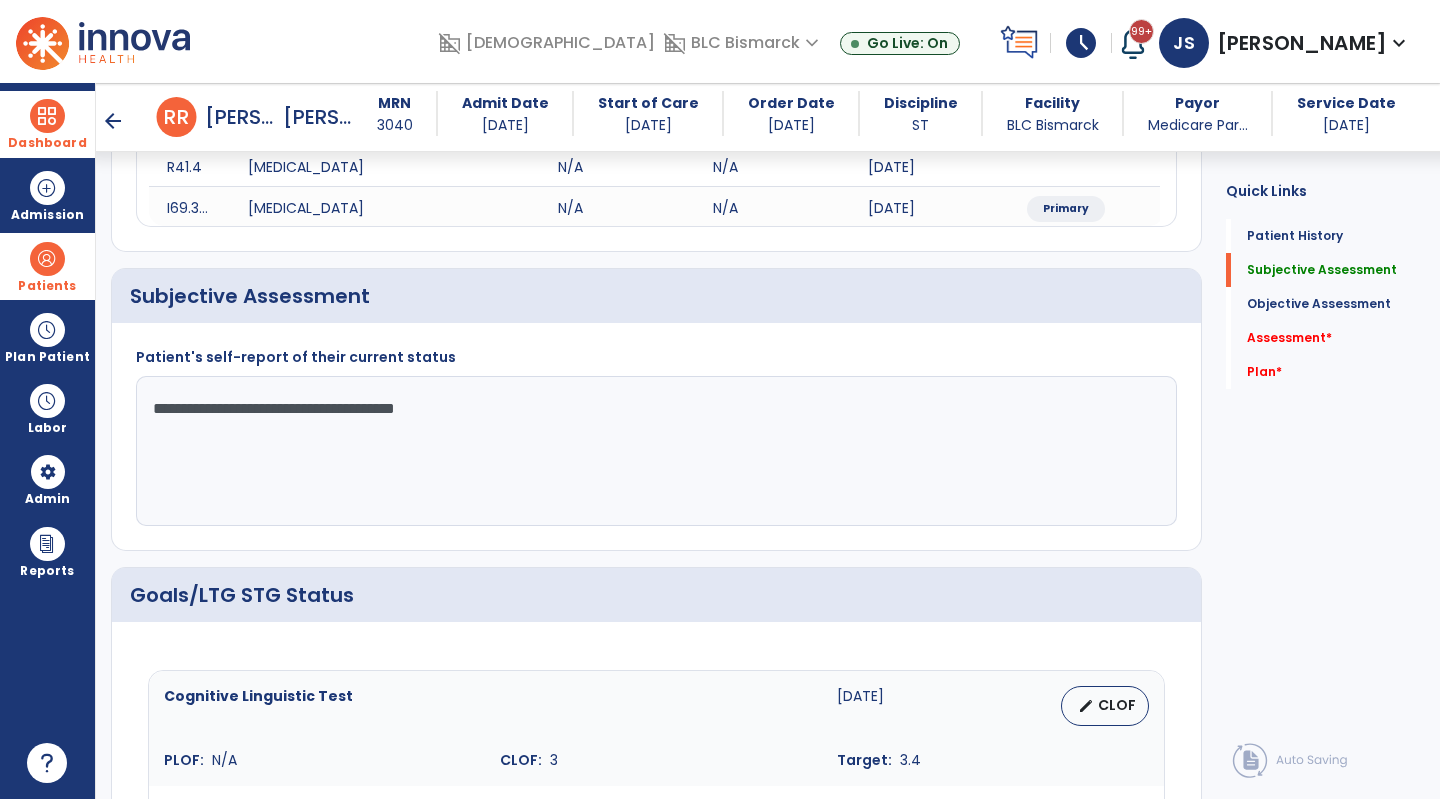 click on "**********" 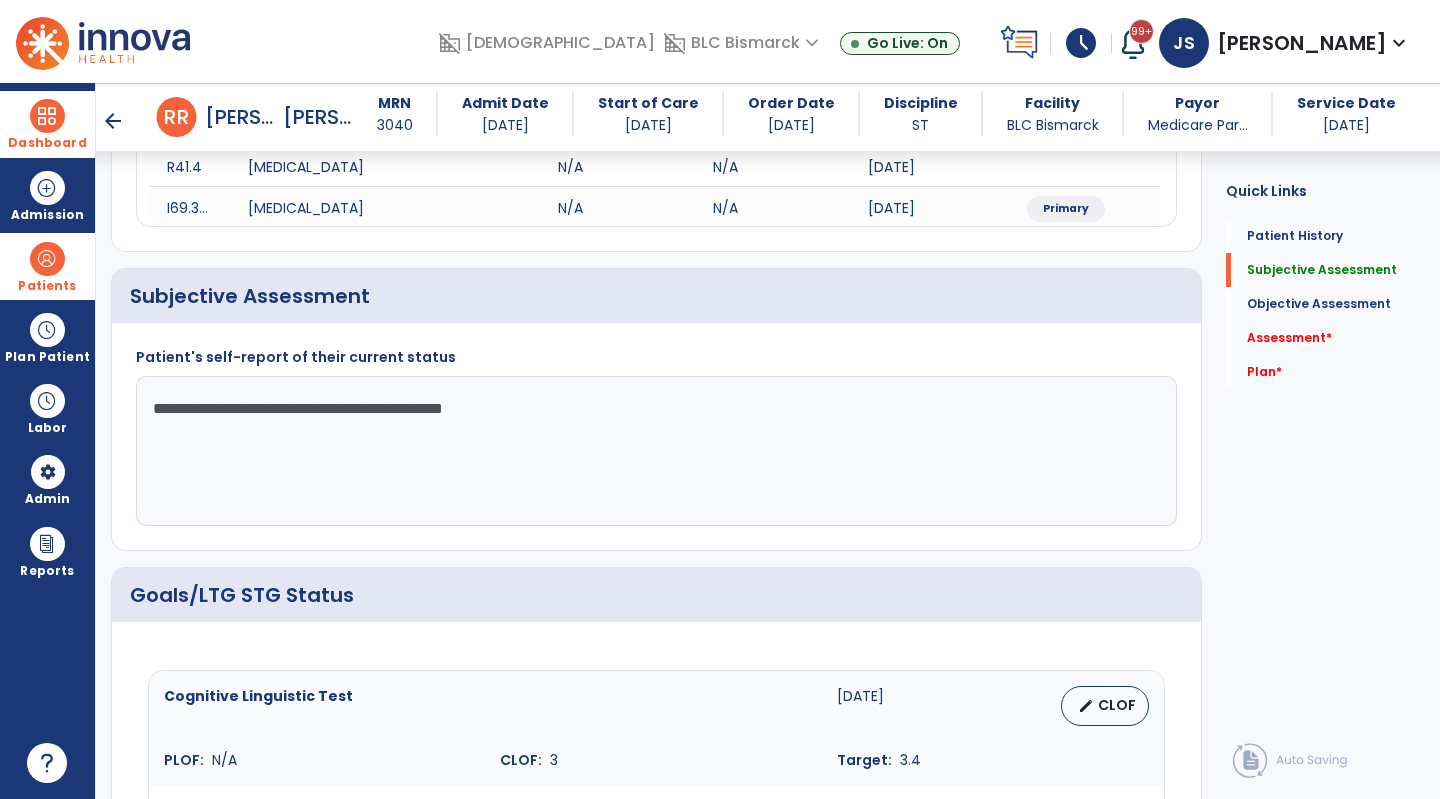 click on "**********" 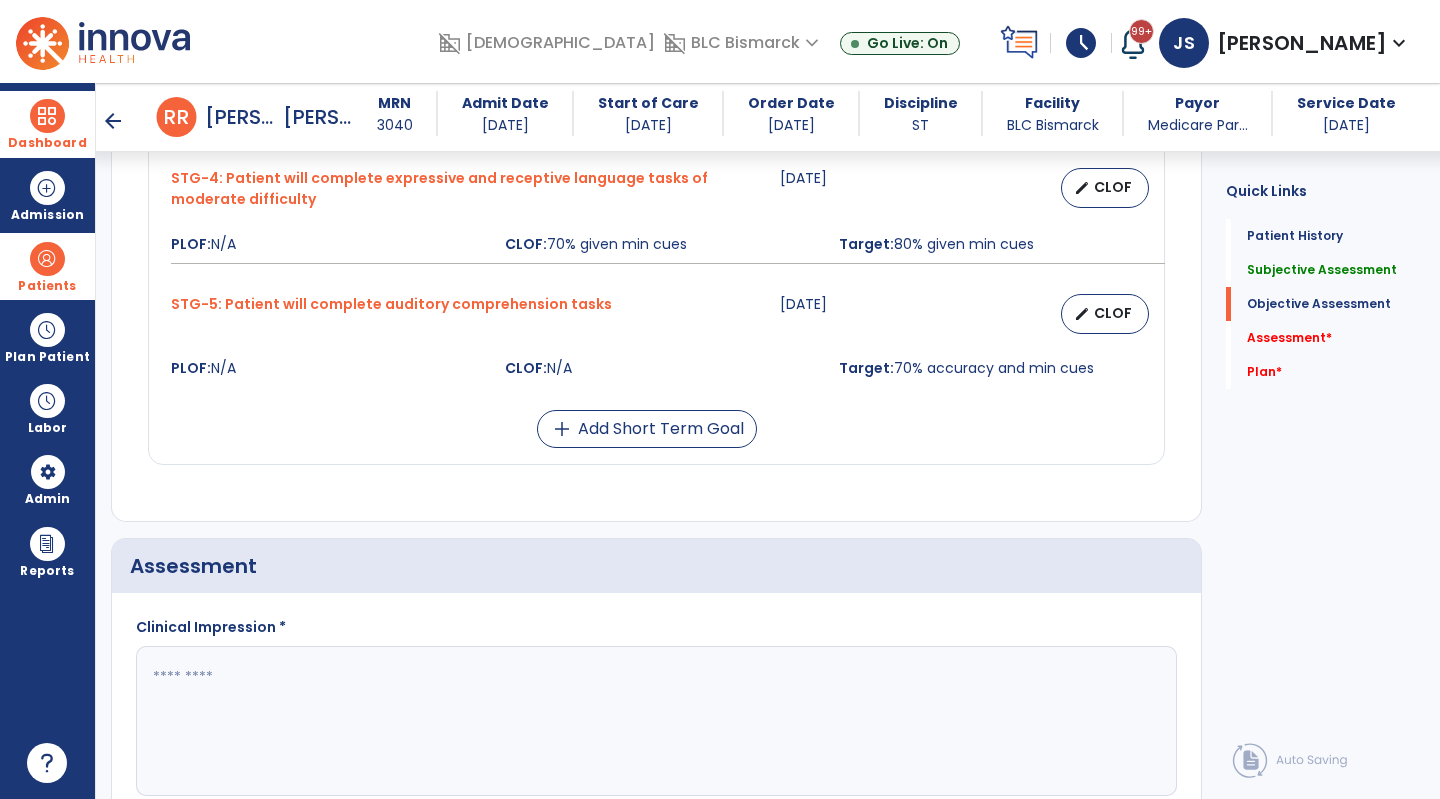 scroll, scrollTop: 1311, scrollLeft: 0, axis: vertical 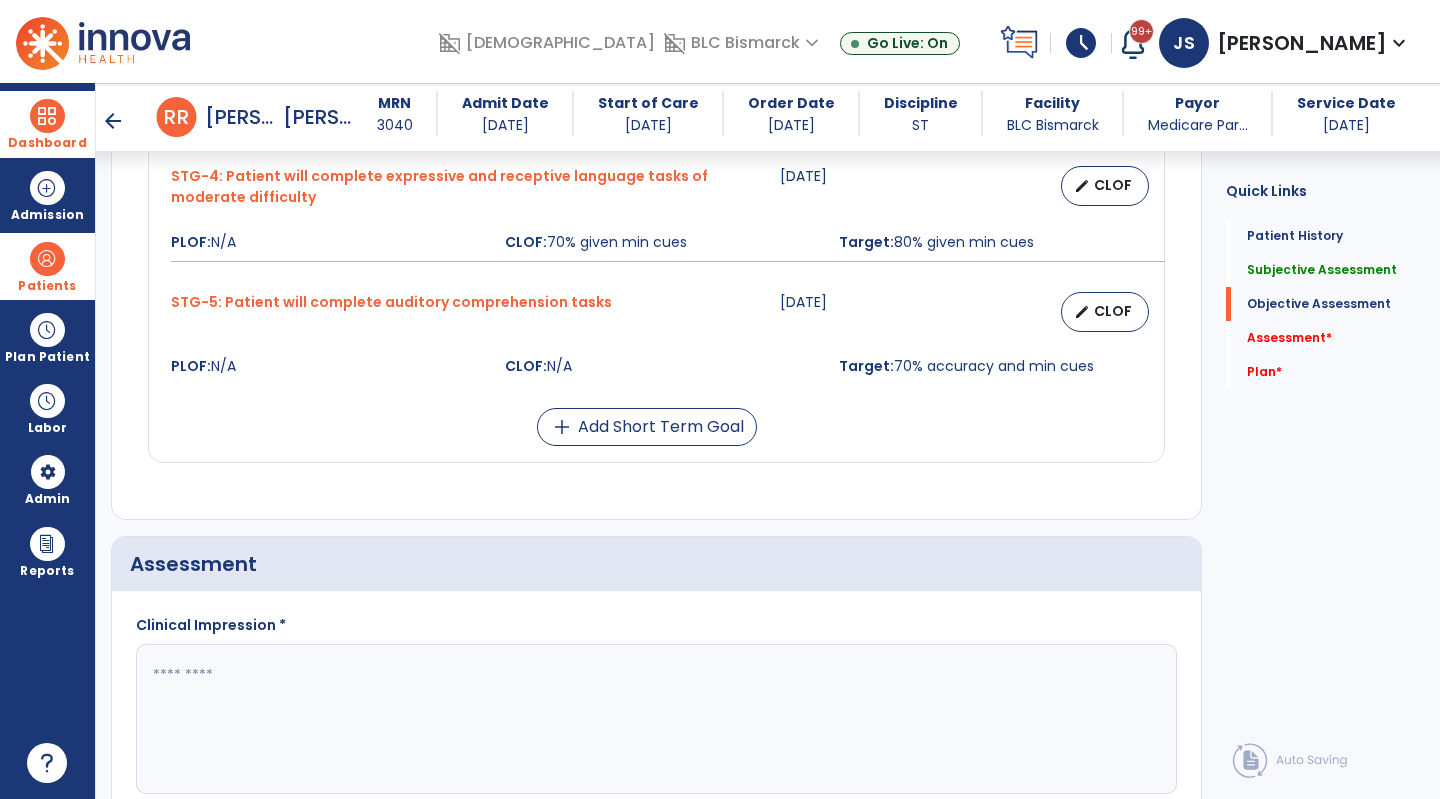 type on "**********" 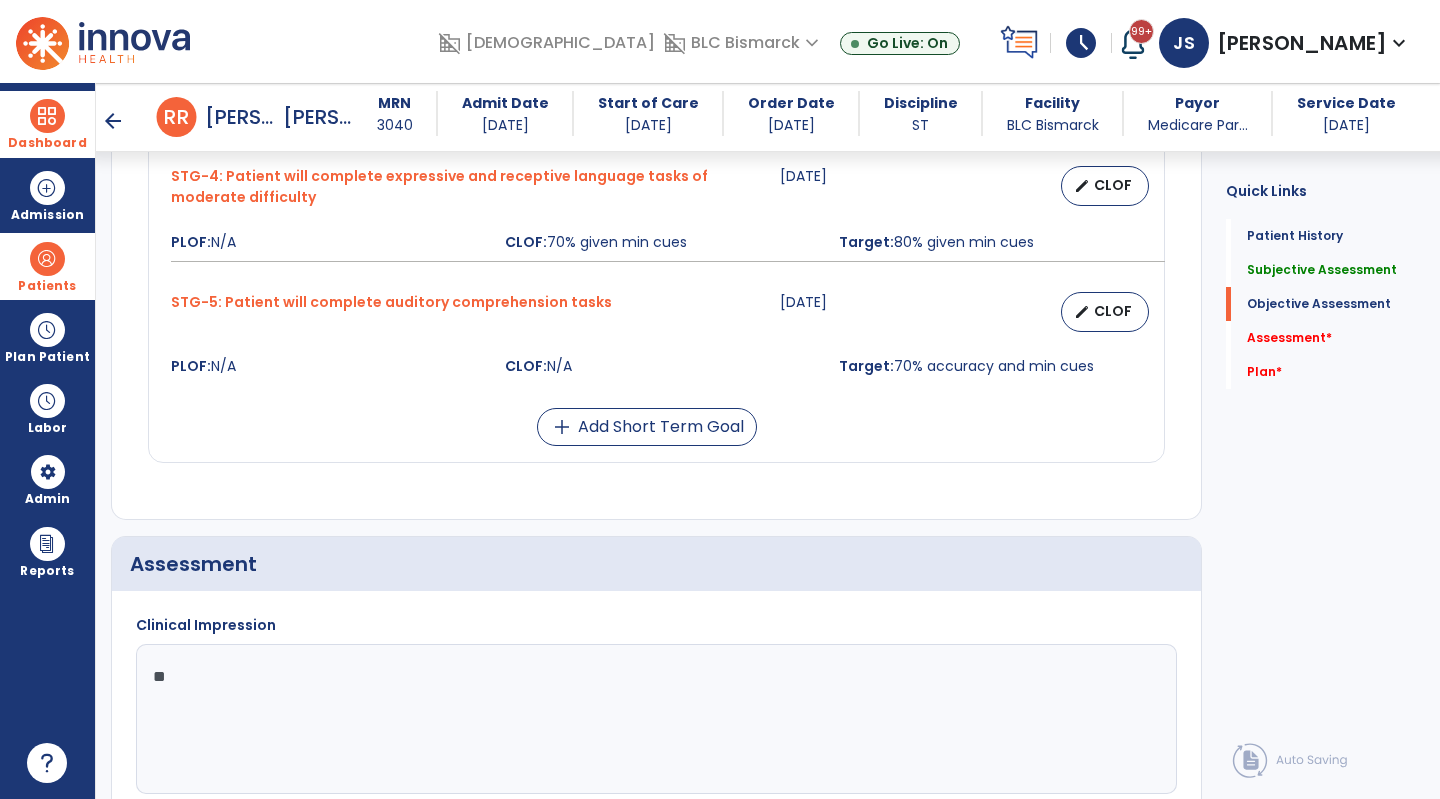 type on "*" 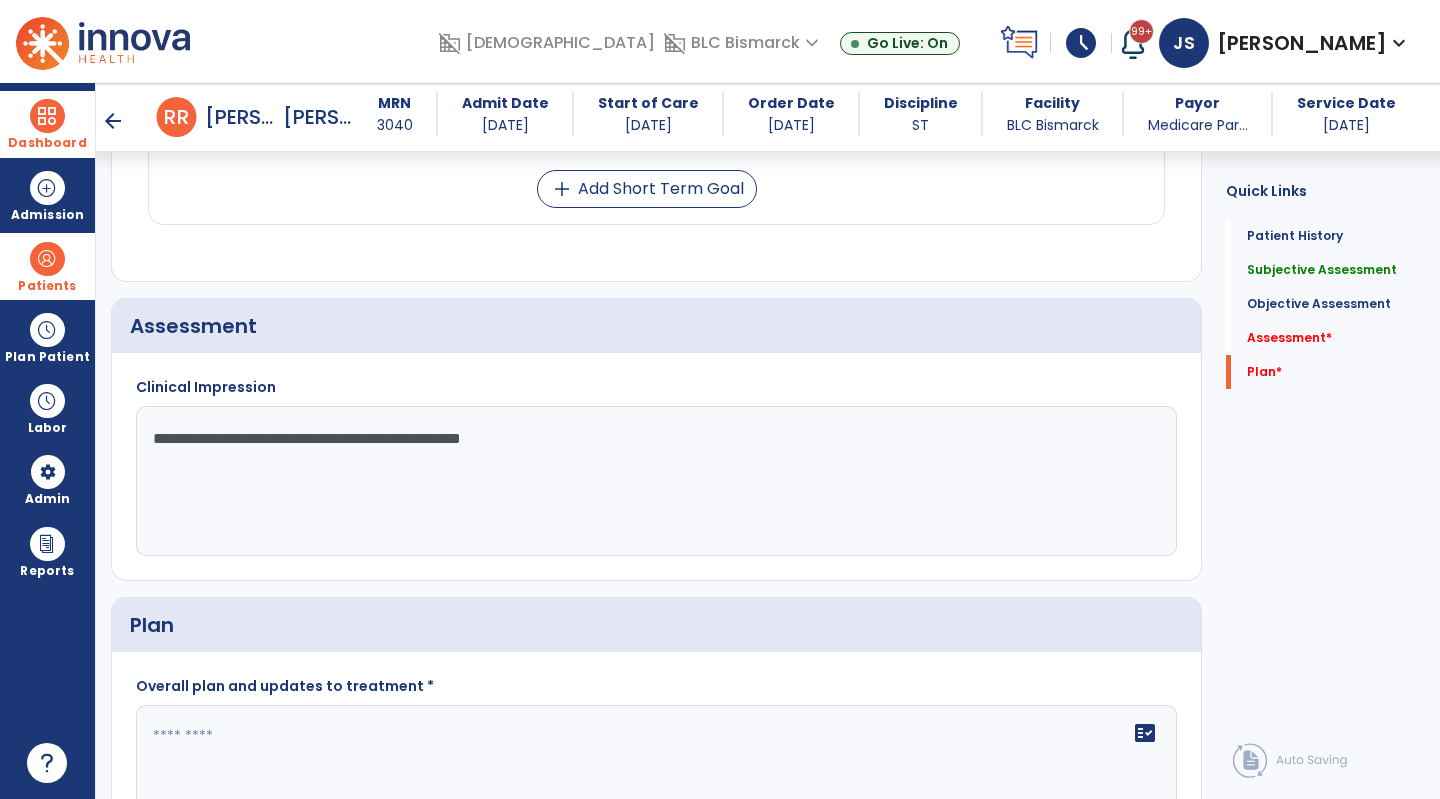 scroll, scrollTop: 1702, scrollLeft: 0, axis: vertical 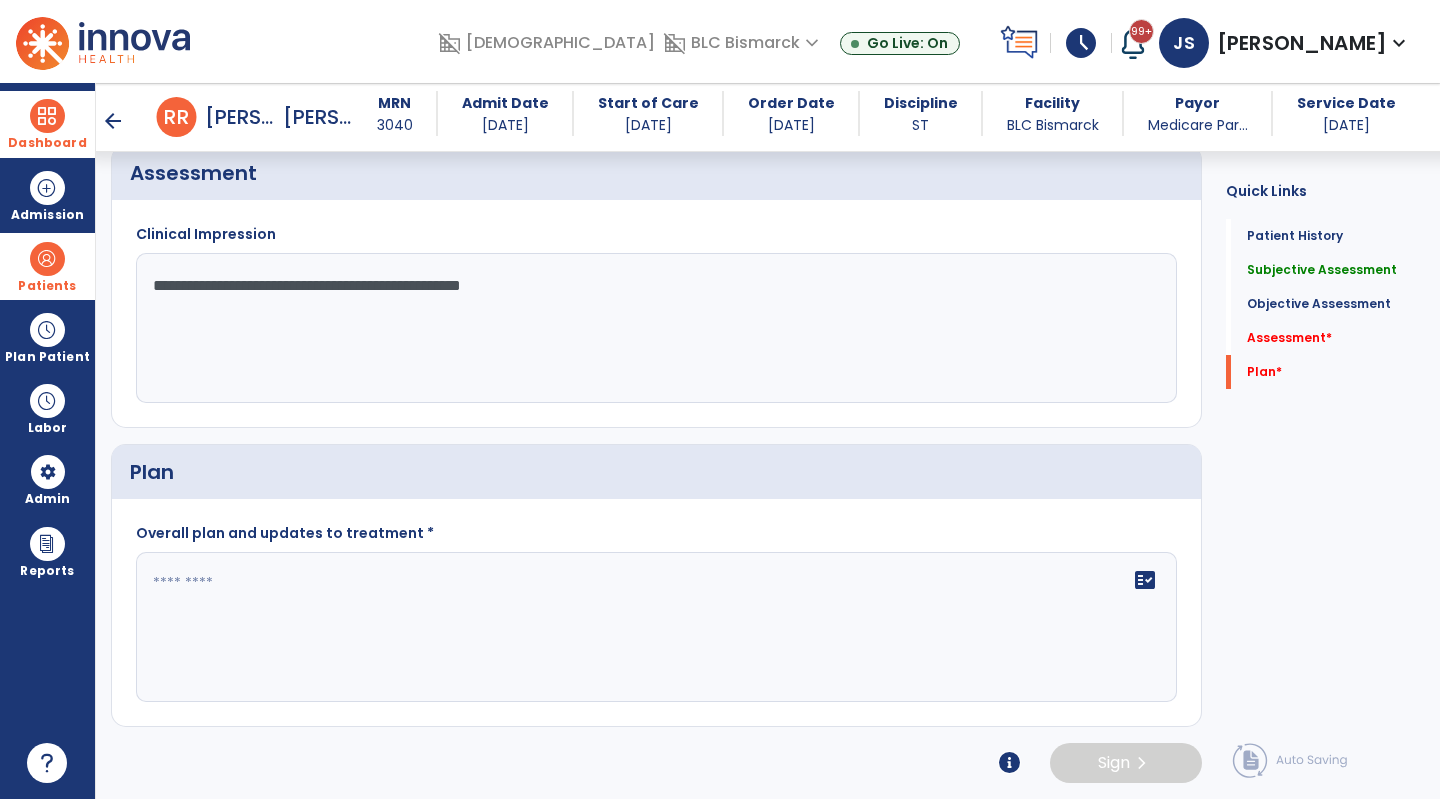 type on "**********" 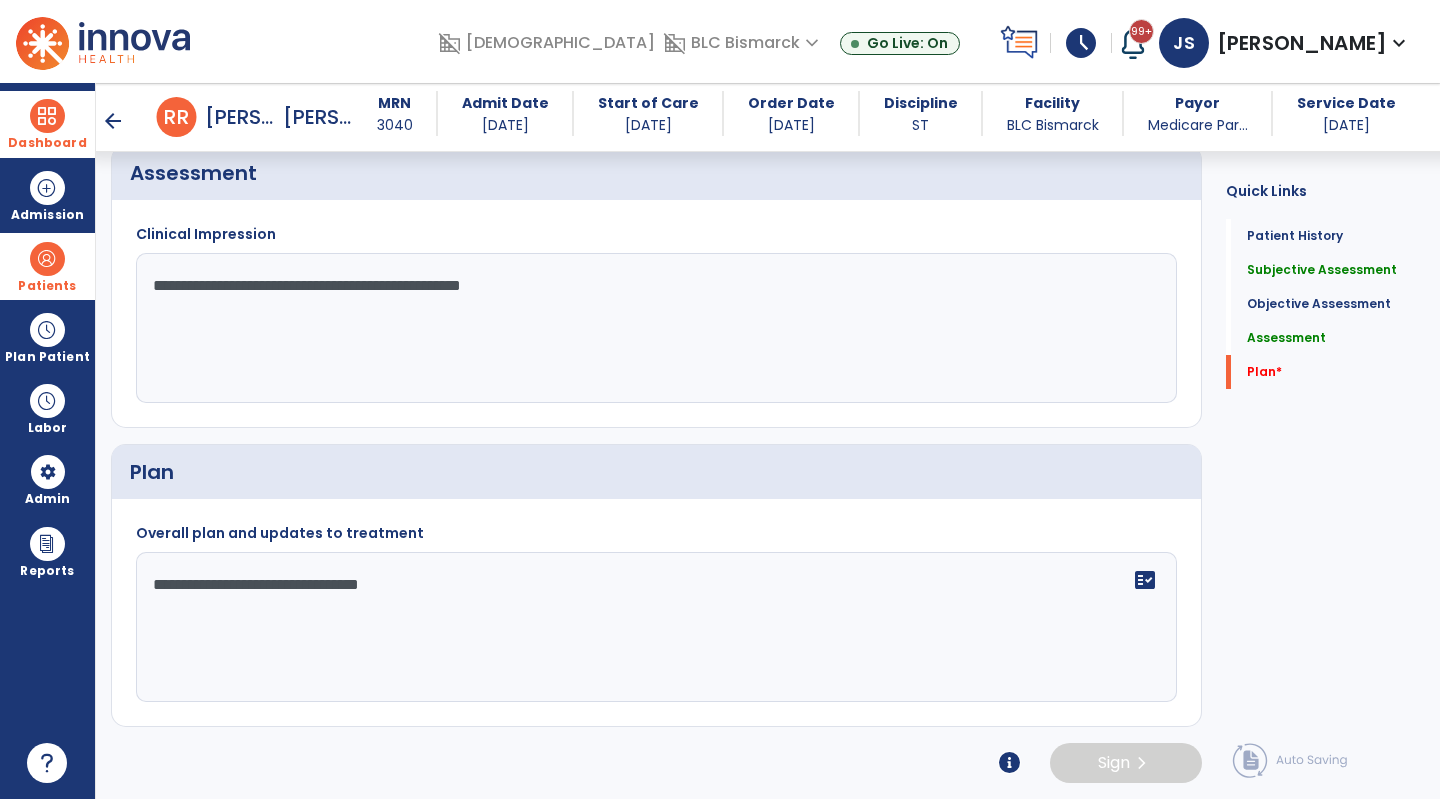 click on "**********" 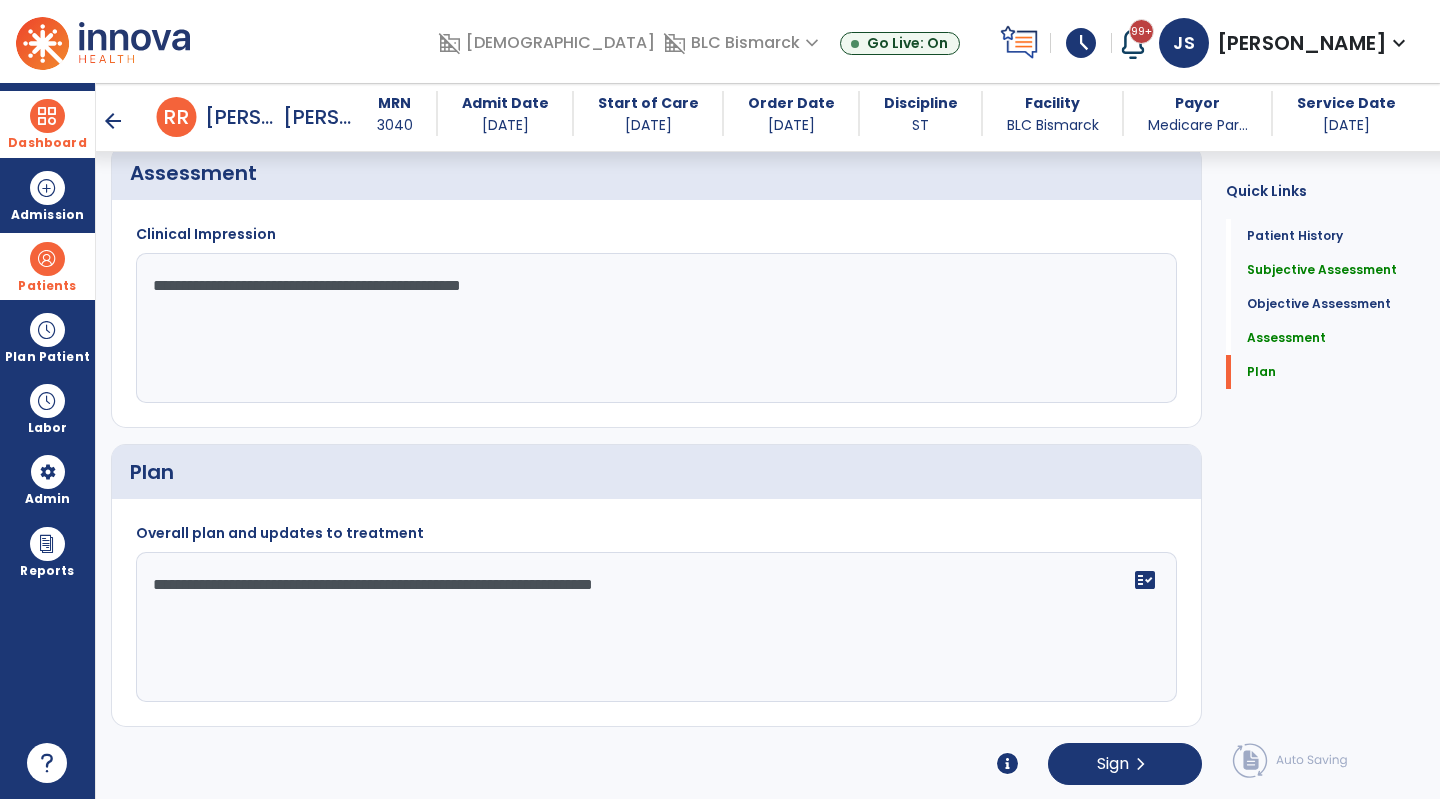 click on "**********" 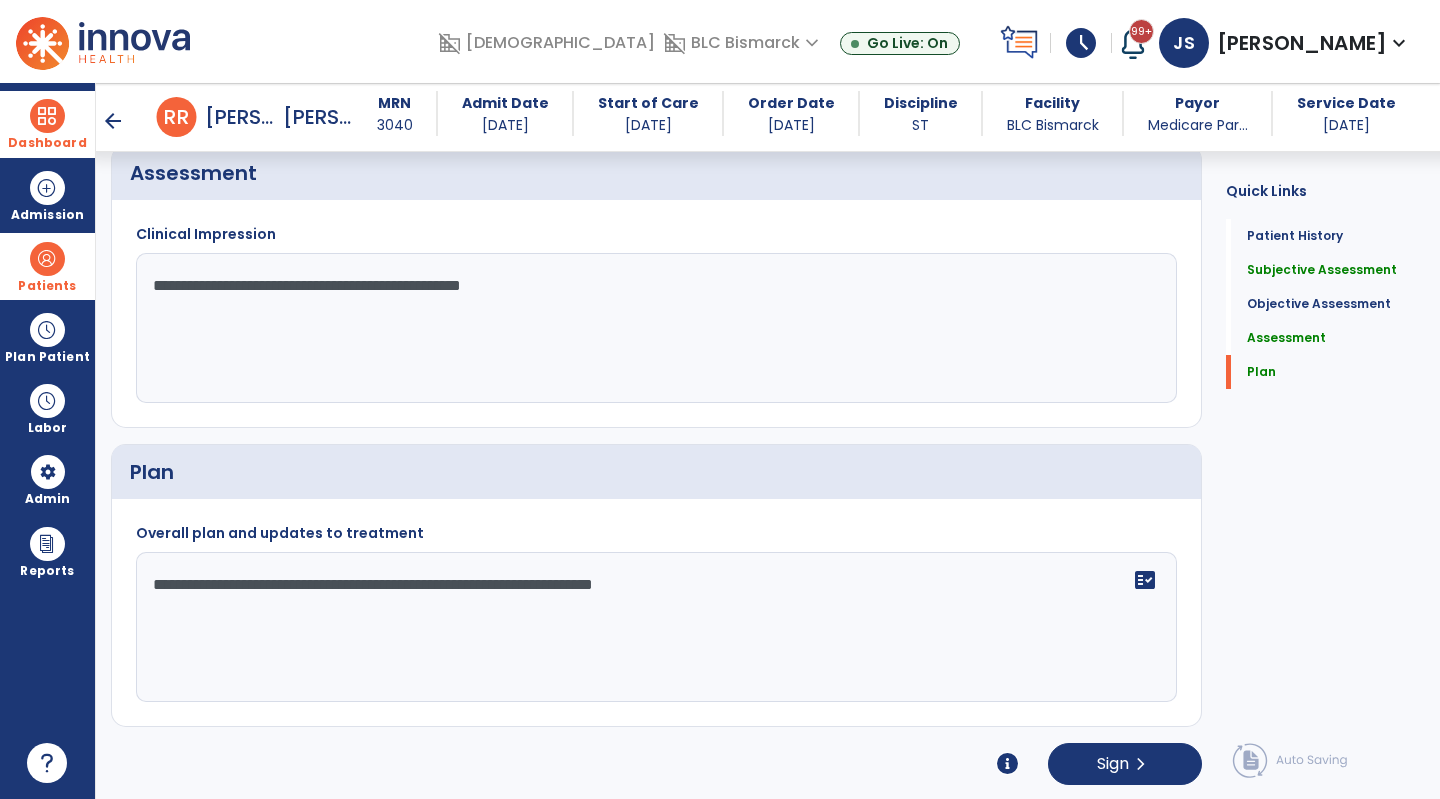 click on "**********" 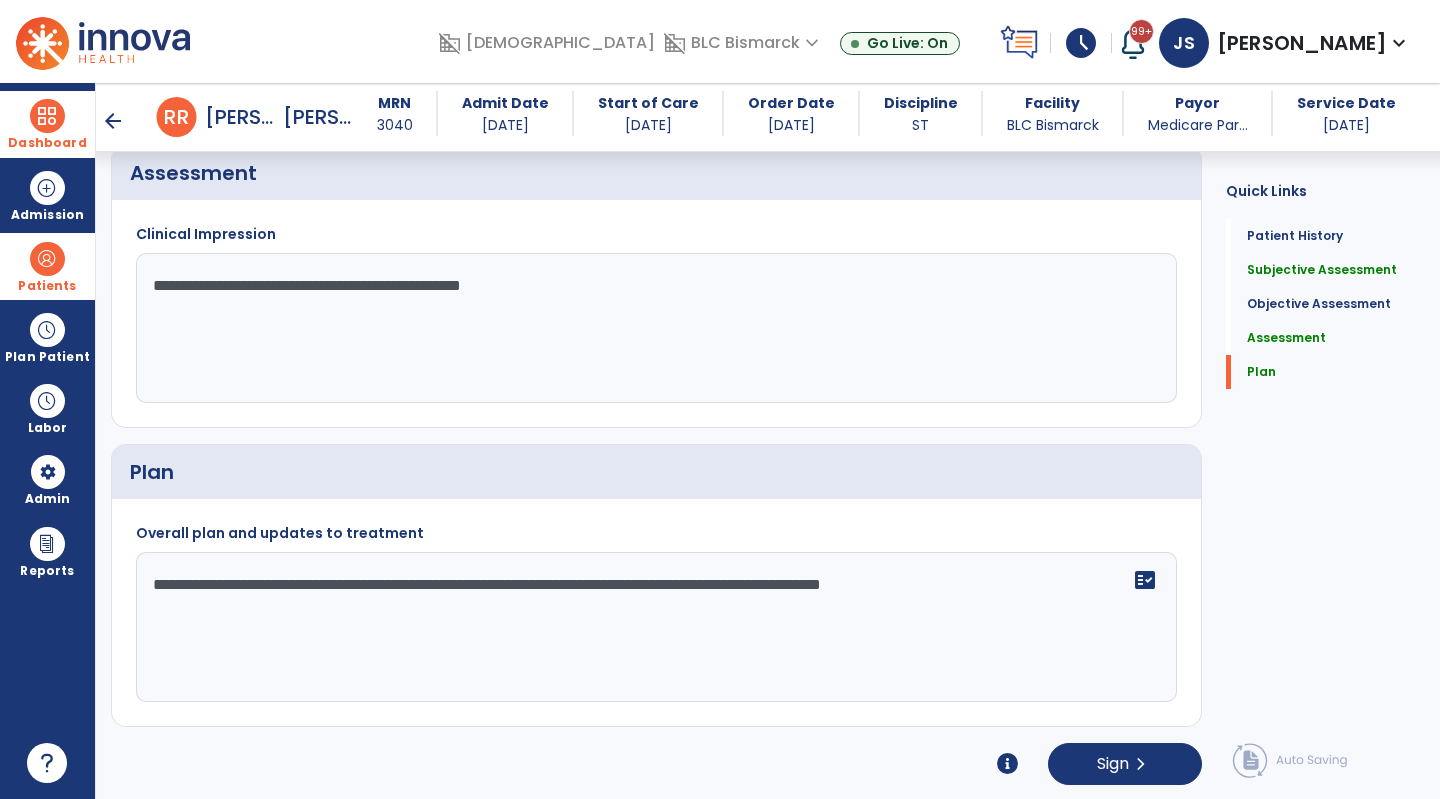 type on "**********" 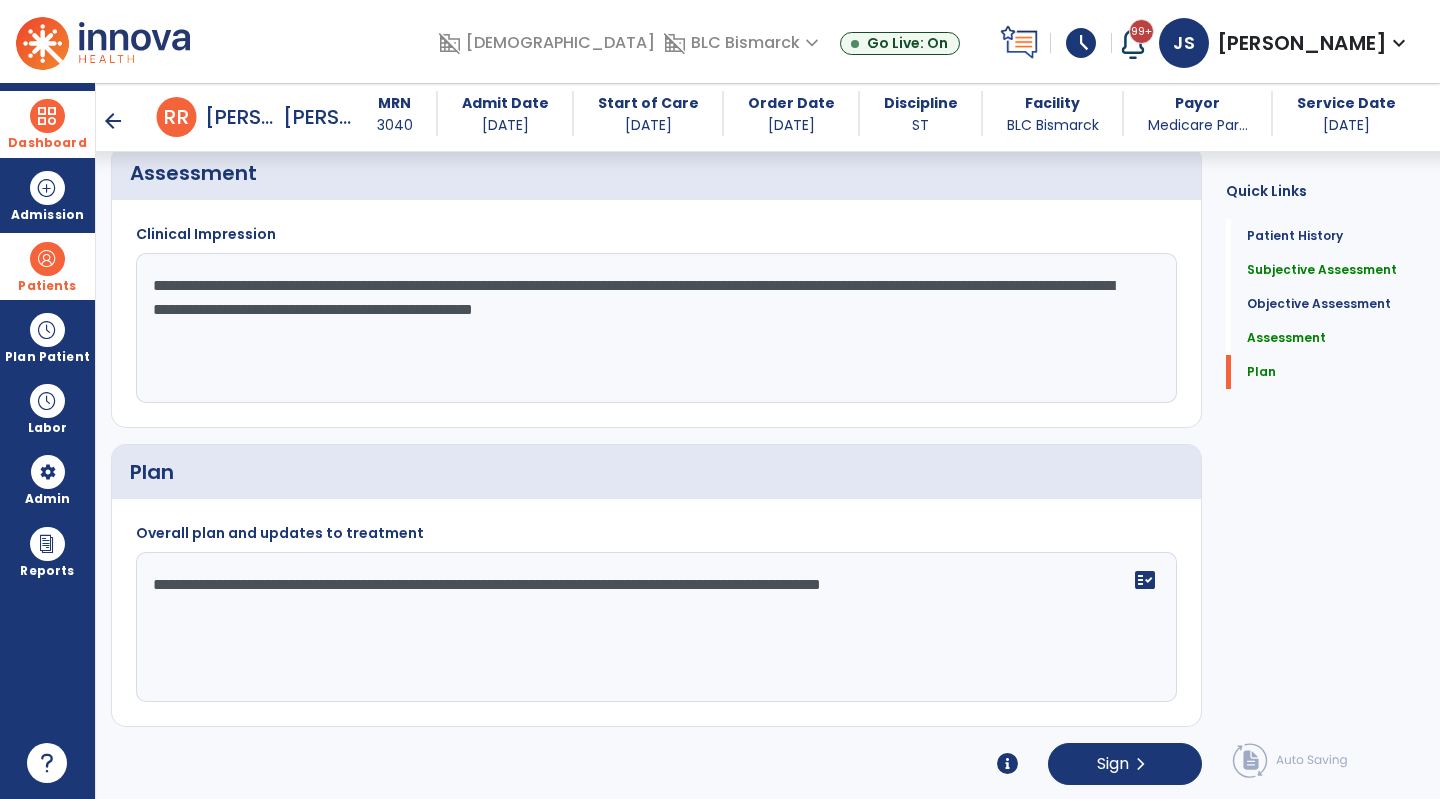 click on "**********" 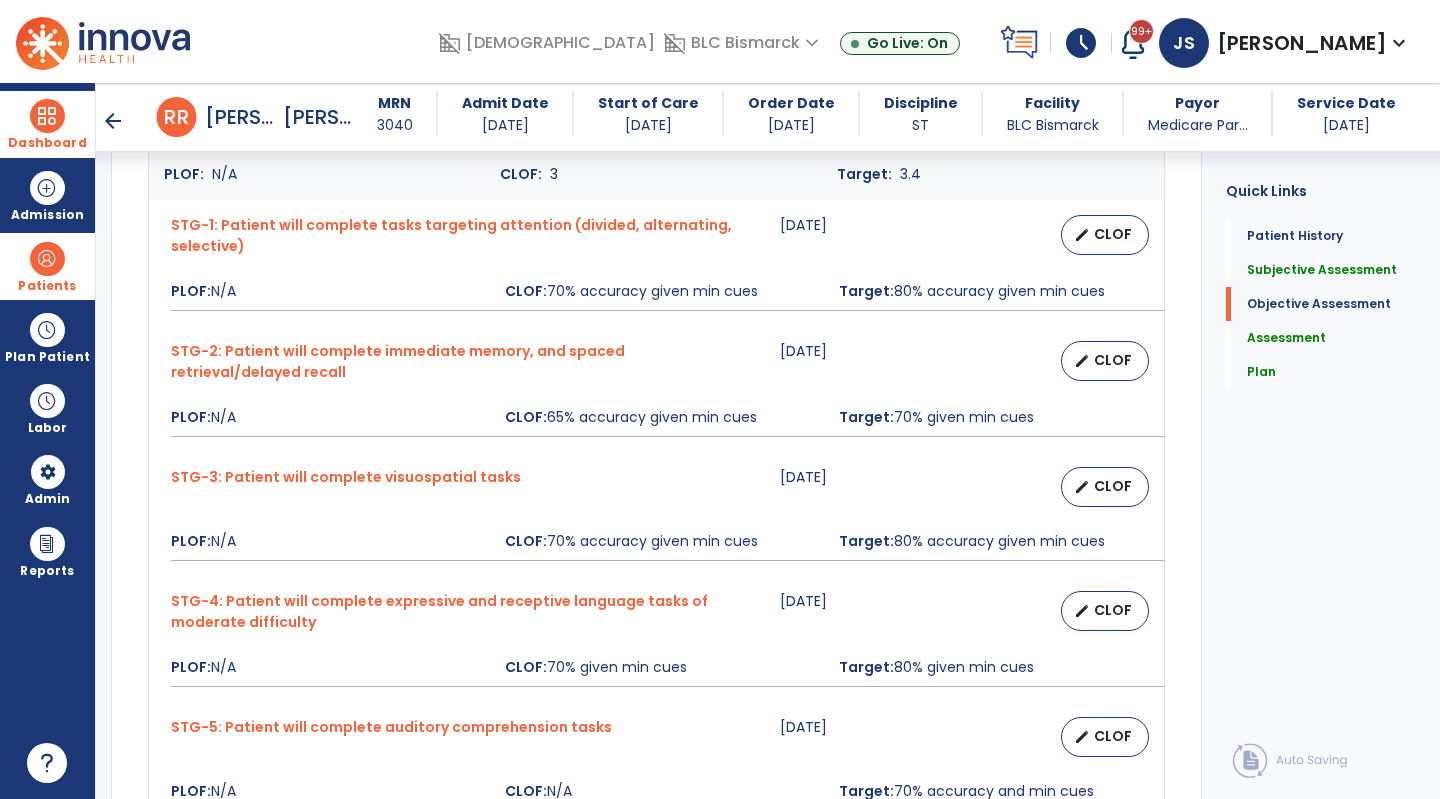 scroll, scrollTop: 1704, scrollLeft: 0, axis: vertical 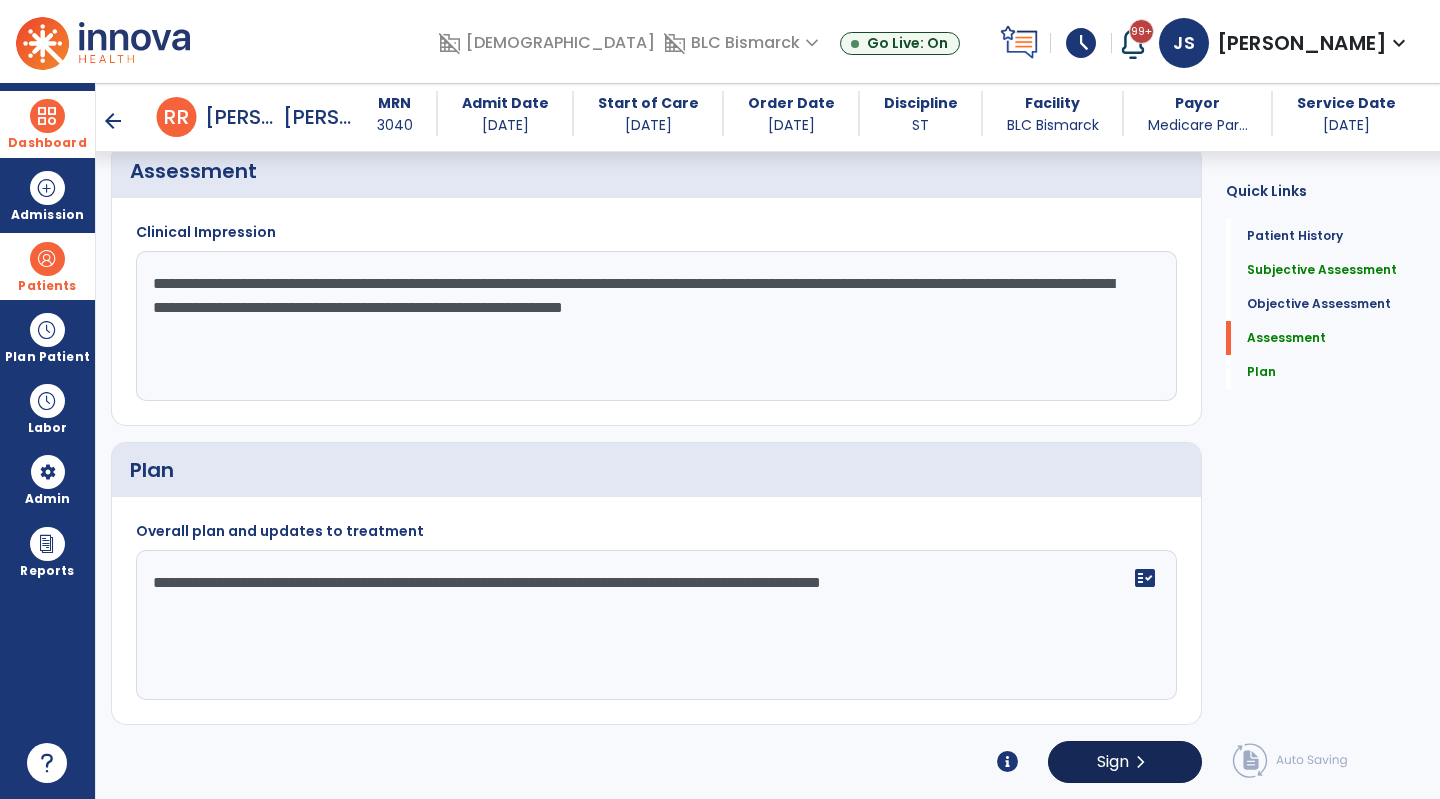 type on "**********" 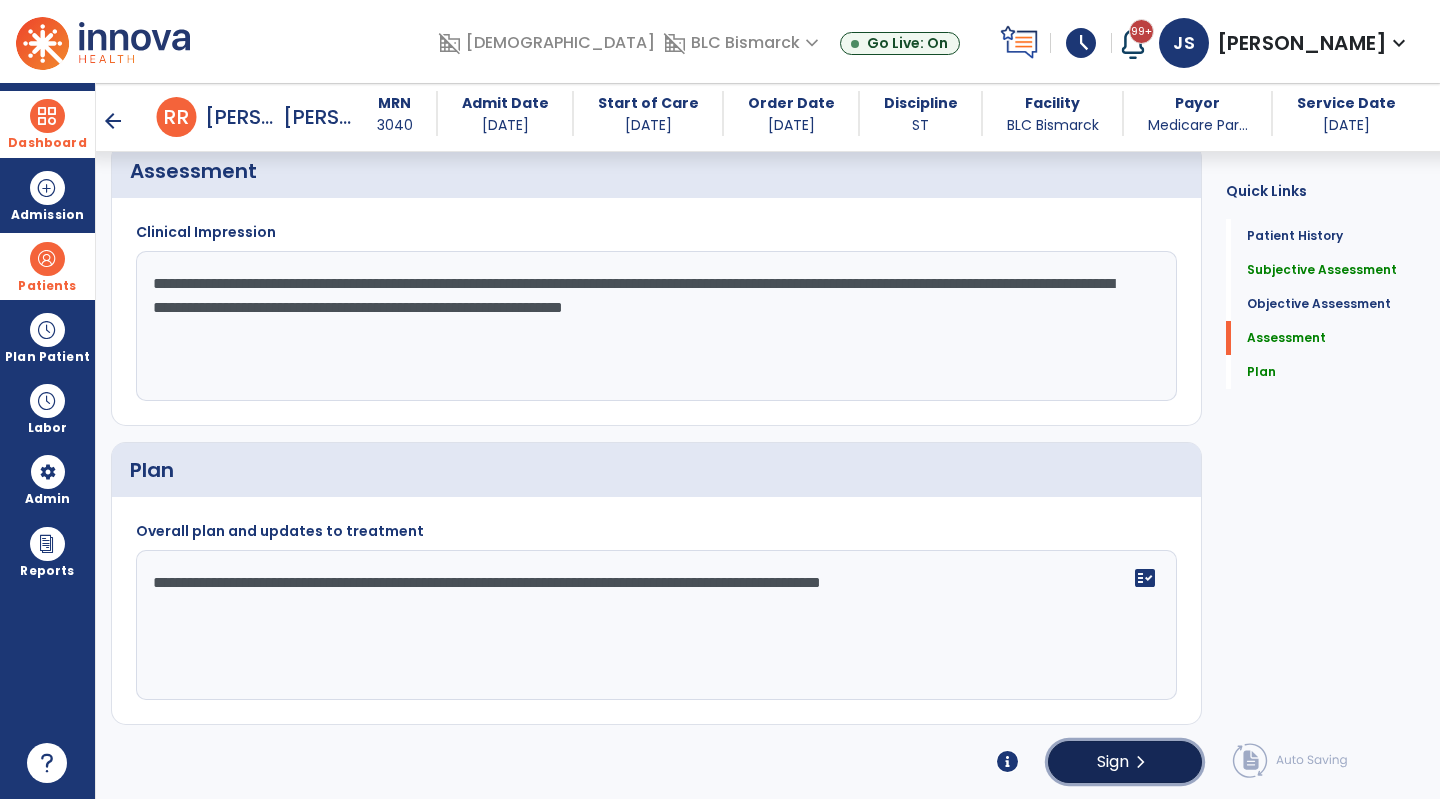click on "Sign" 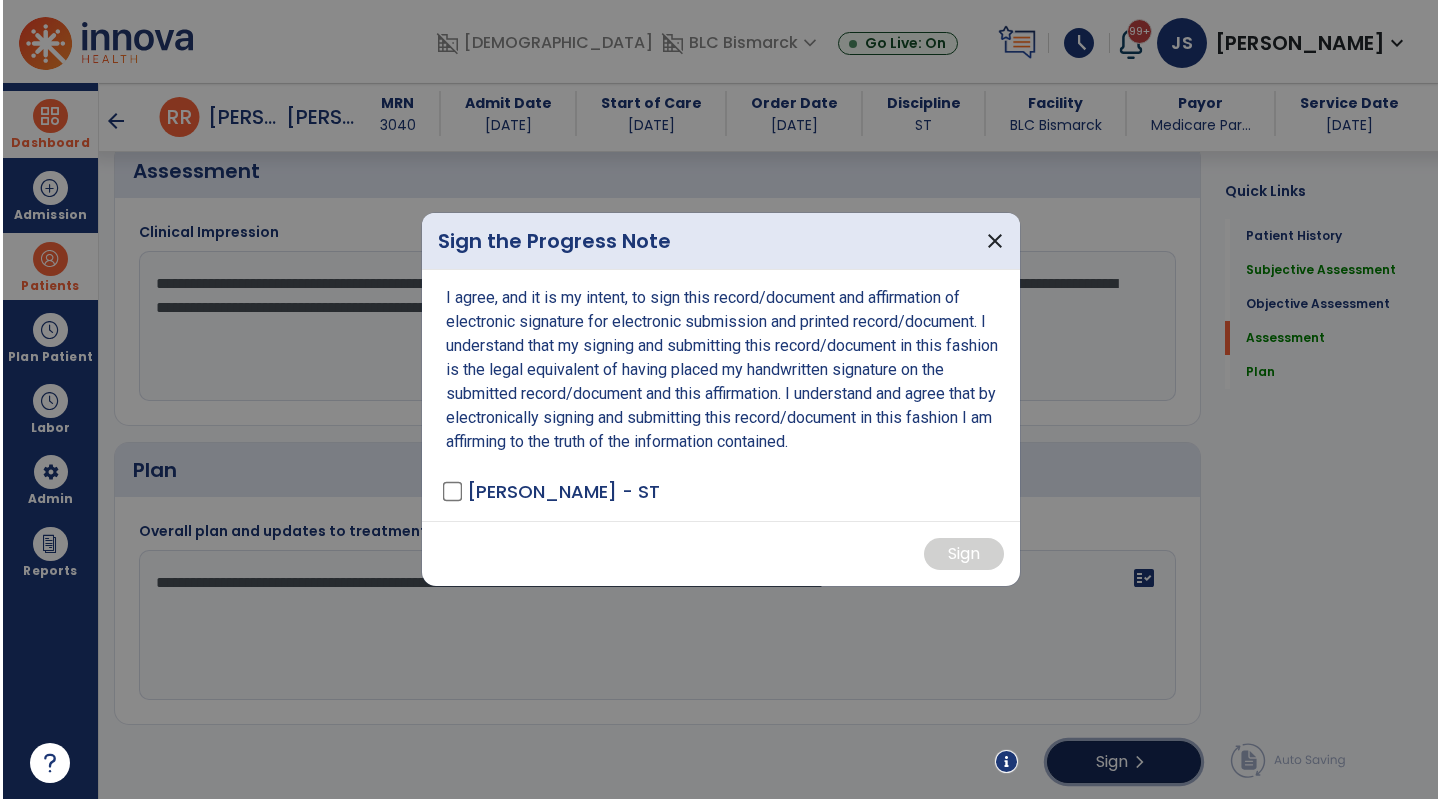 scroll, scrollTop: 1704, scrollLeft: 0, axis: vertical 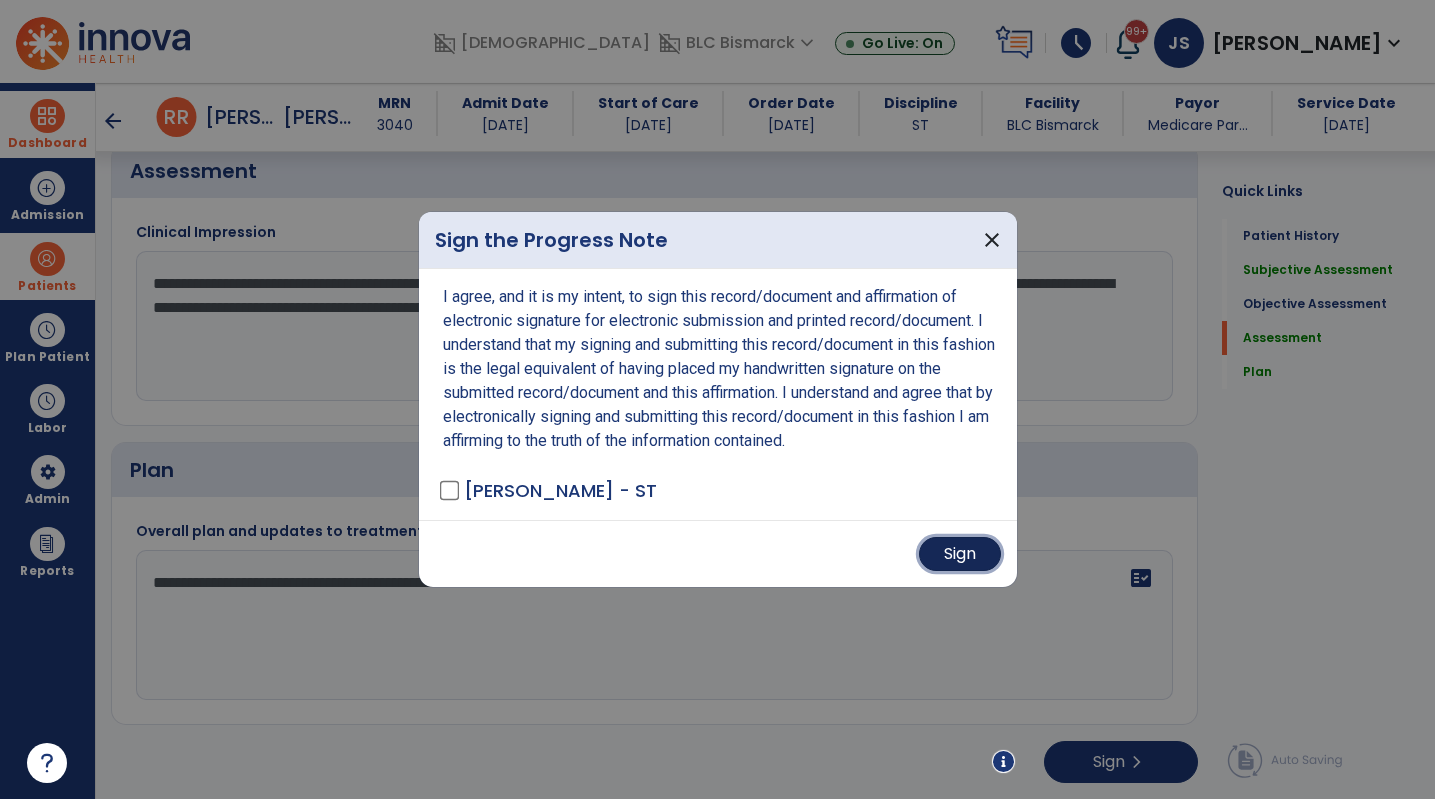click on "Sign" at bounding box center [960, 554] 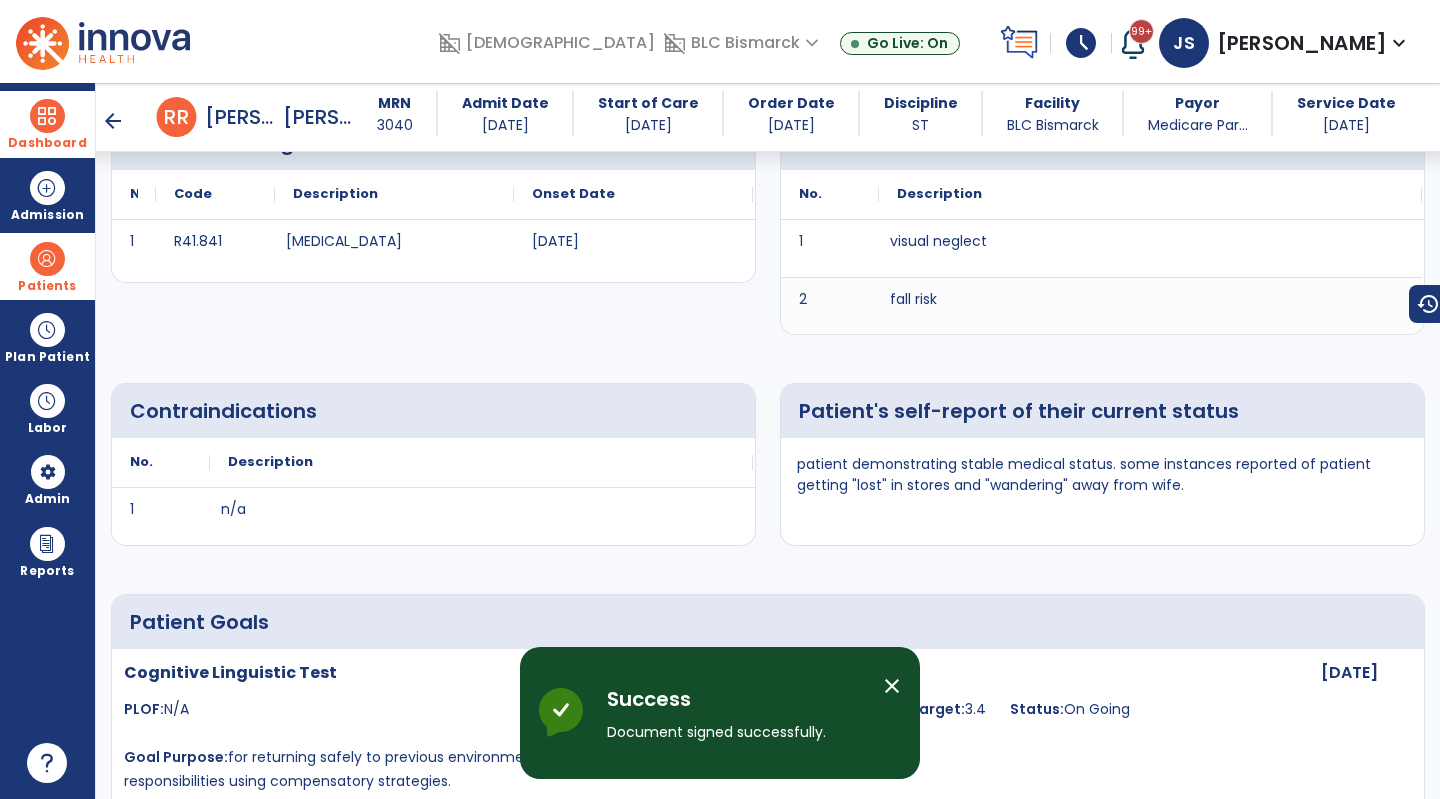 scroll, scrollTop: 0, scrollLeft: 0, axis: both 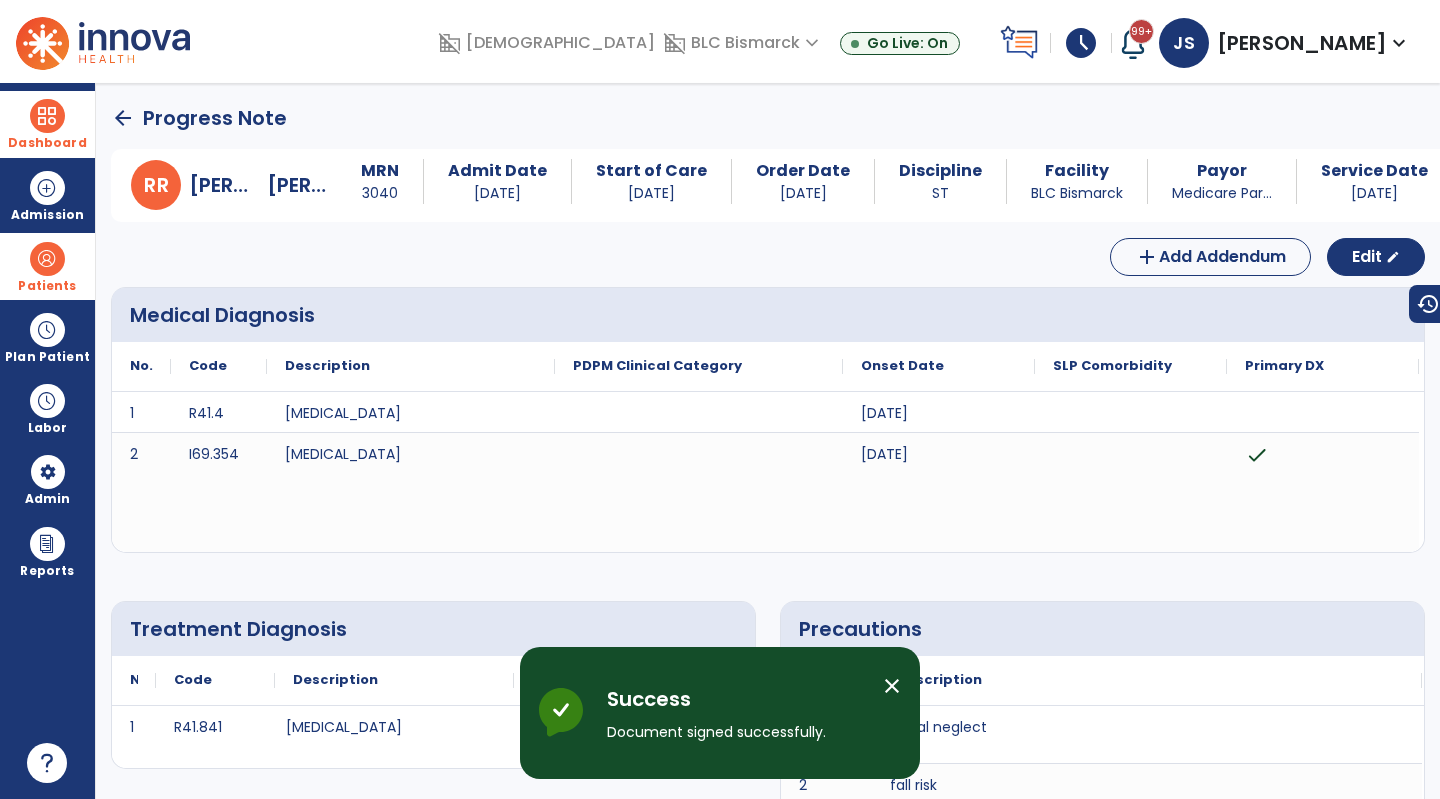 click on "arrow_back" 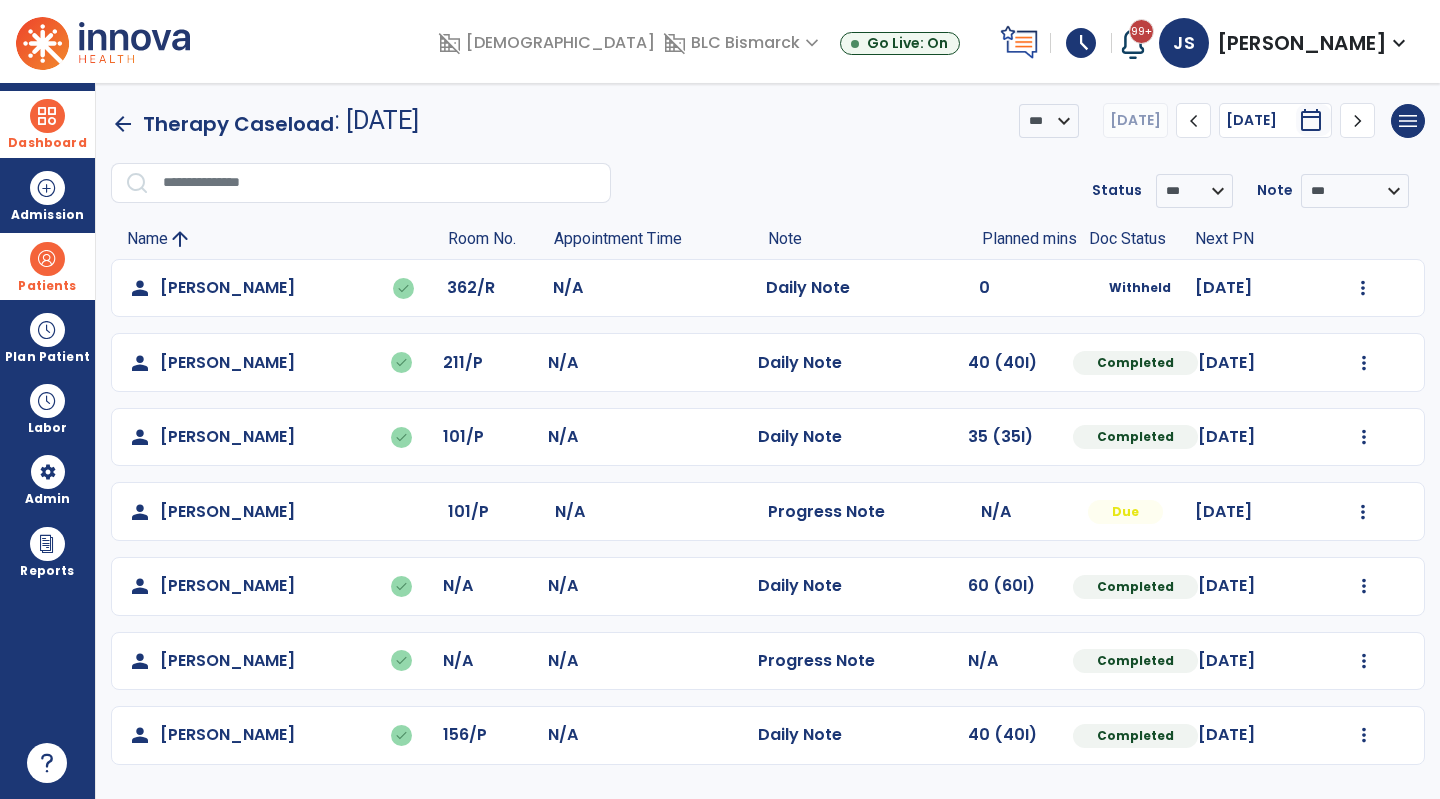 click on "Mark Visit As Complete   Reset Note   Open Document   G + C Mins" 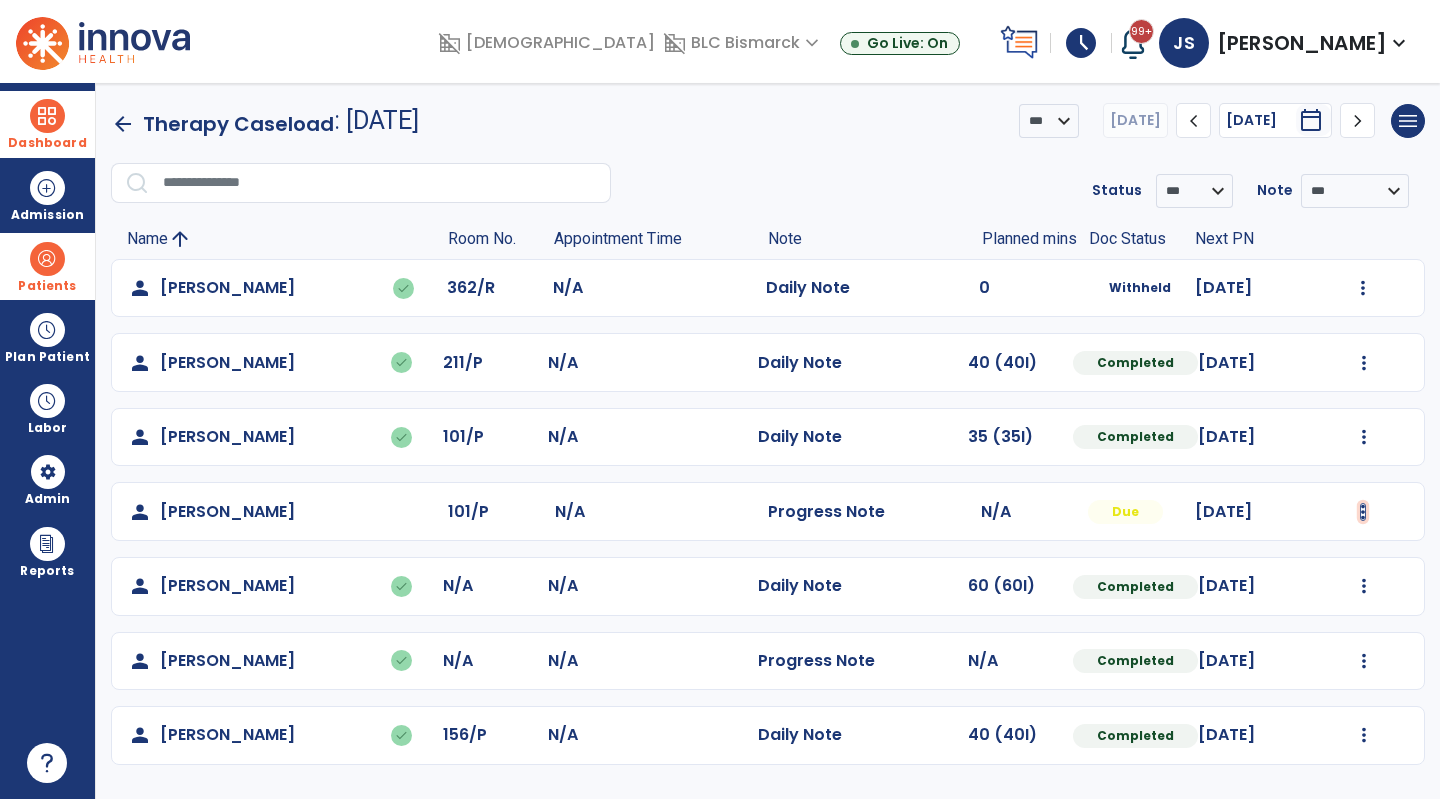 click at bounding box center (1363, 288) 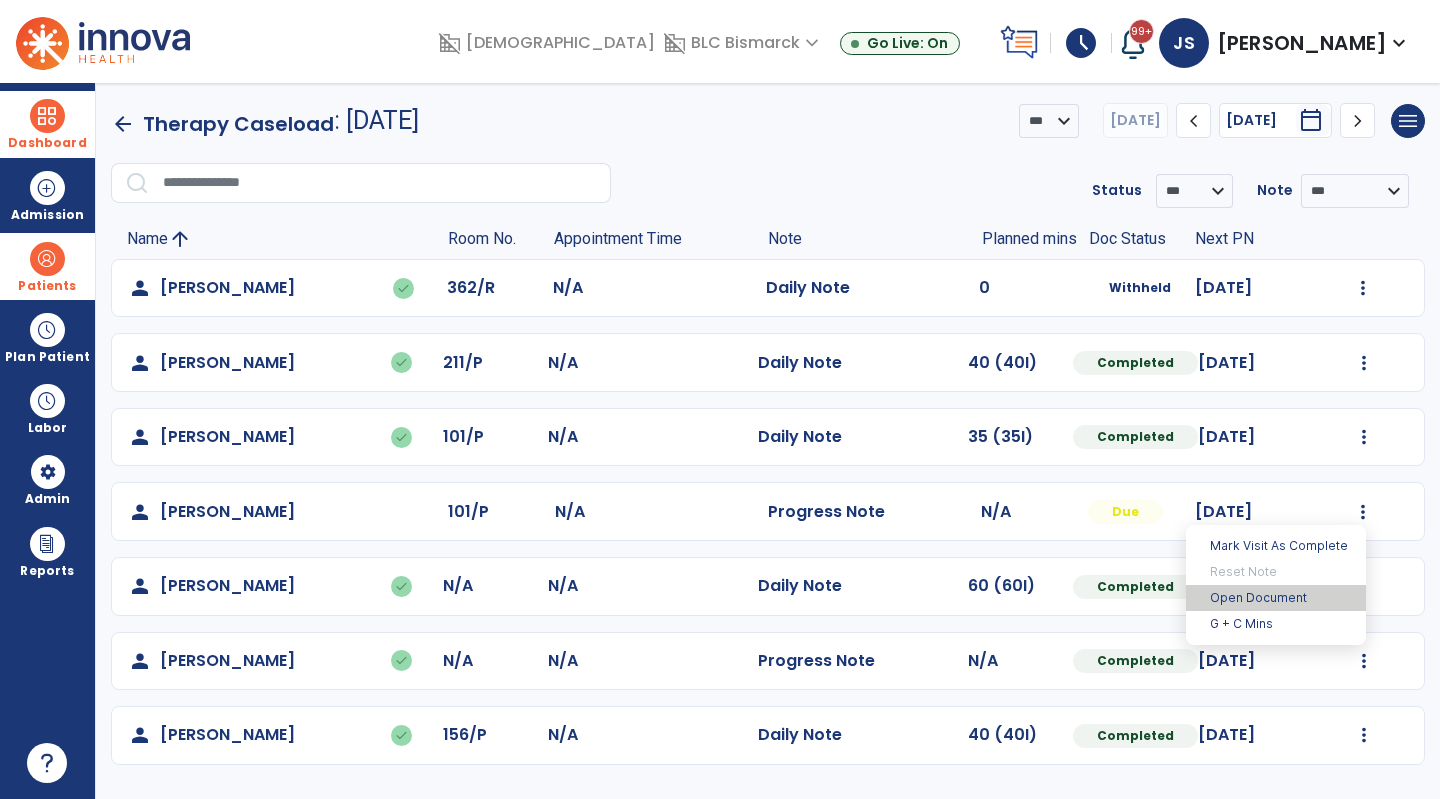 click on "Open Document" at bounding box center [1276, 598] 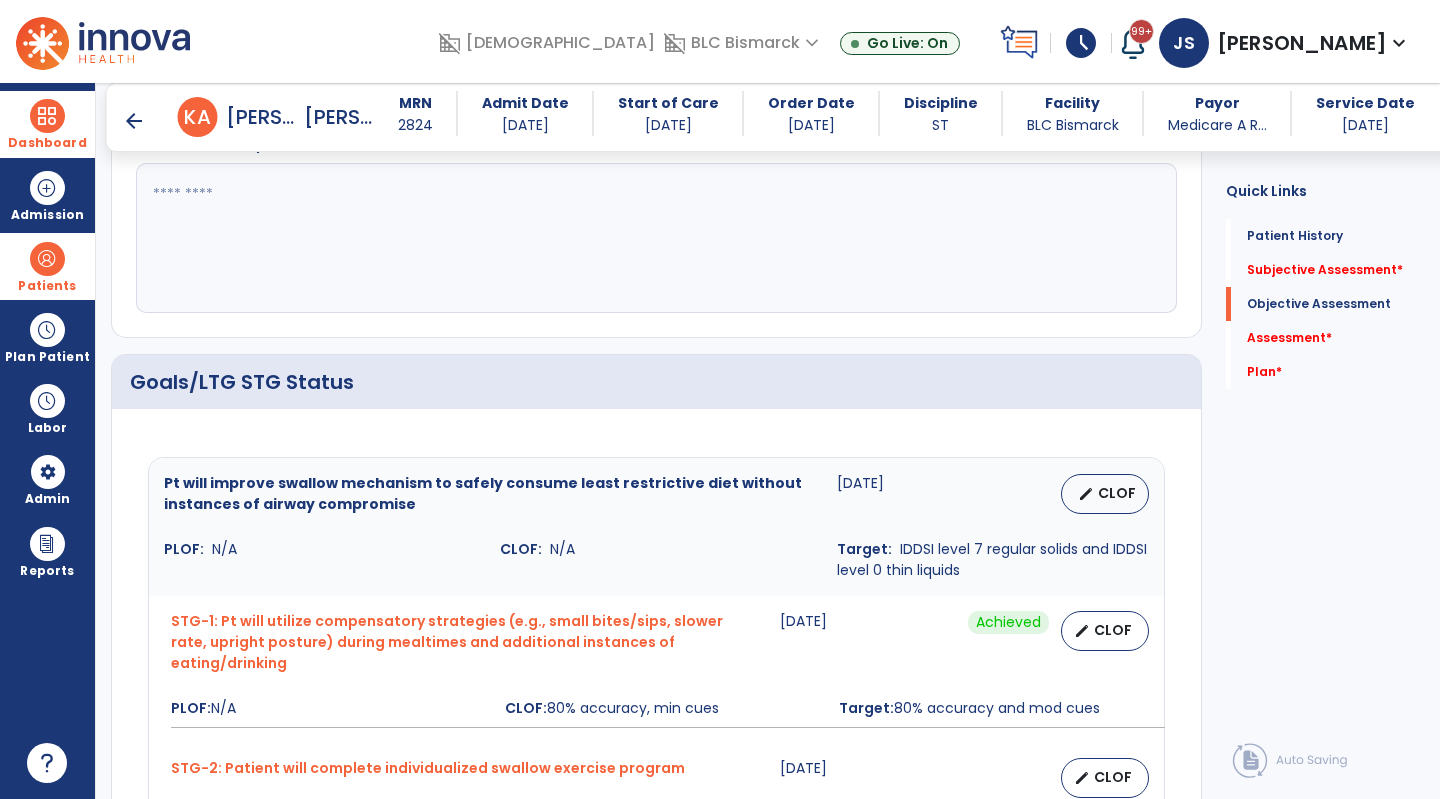 scroll, scrollTop: 754, scrollLeft: 0, axis: vertical 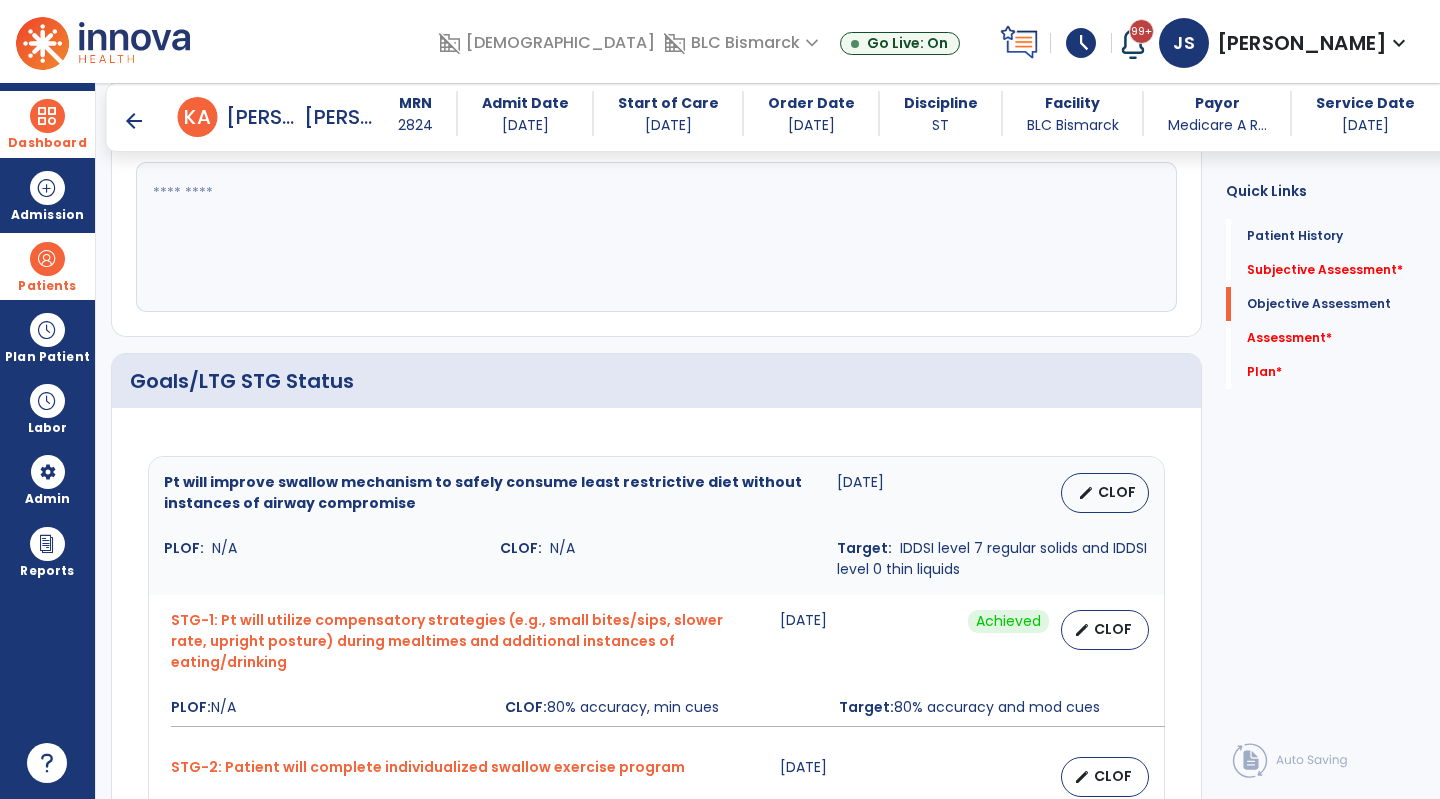 click 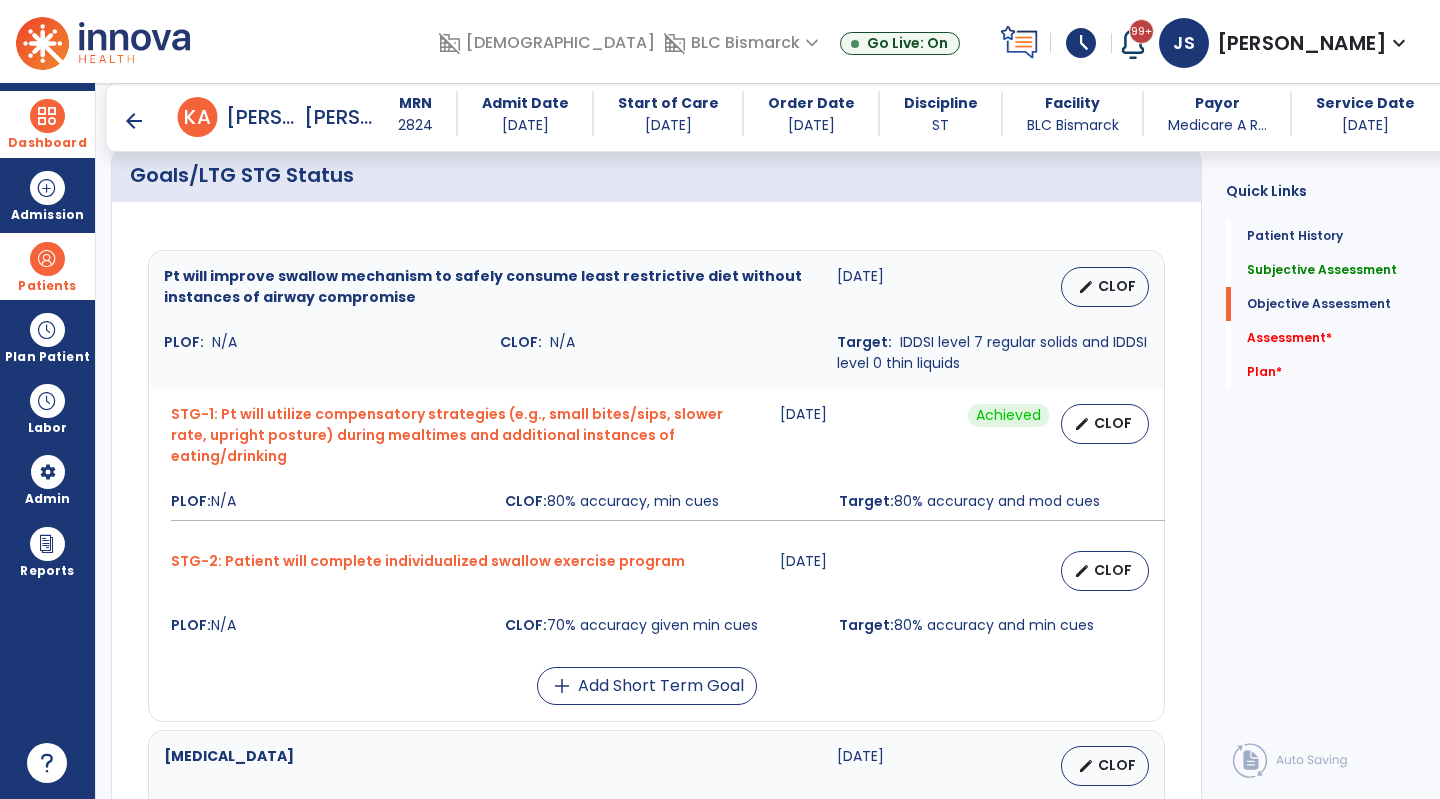 scroll, scrollTop: 959, scrollLeft: 0, axis: vertical 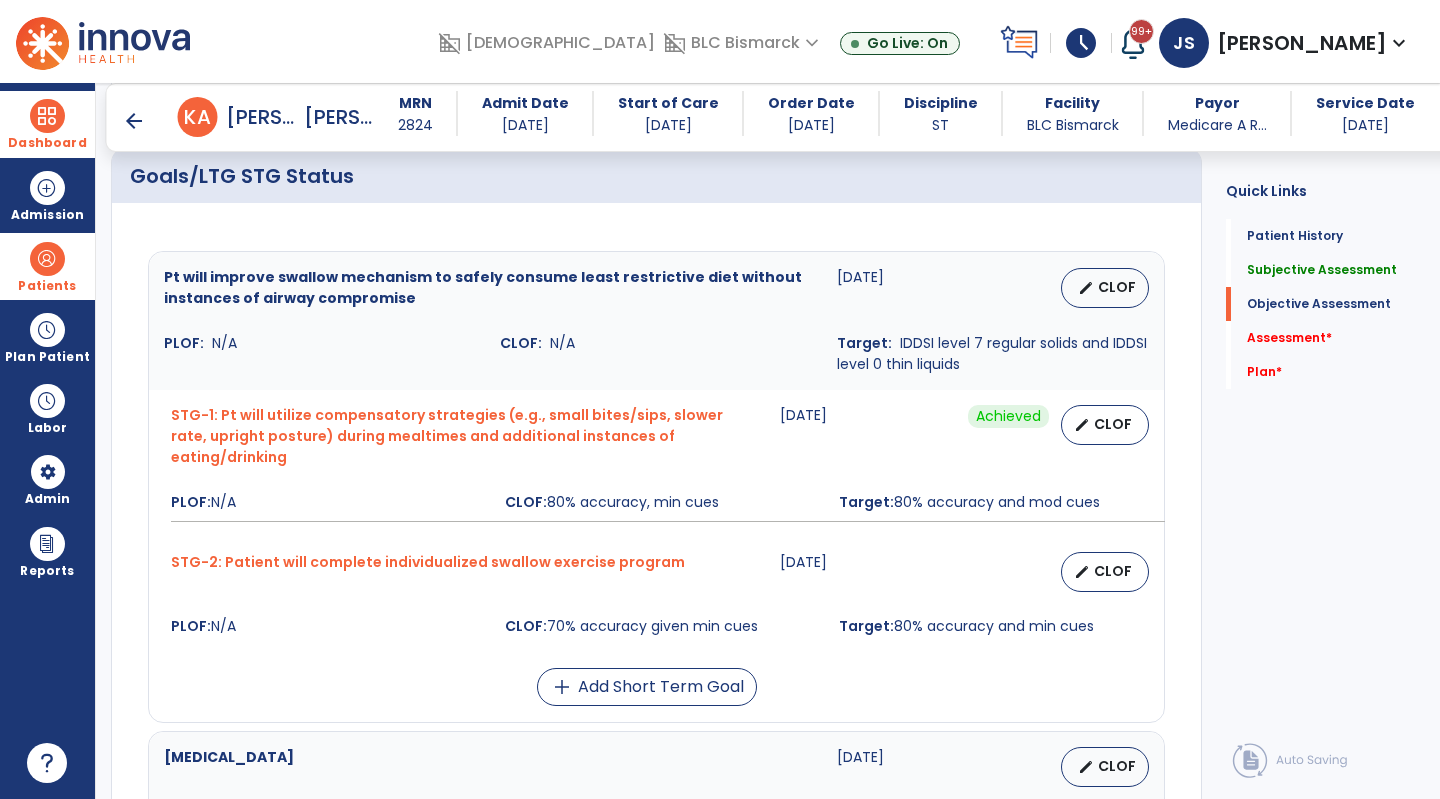 type on "**********" 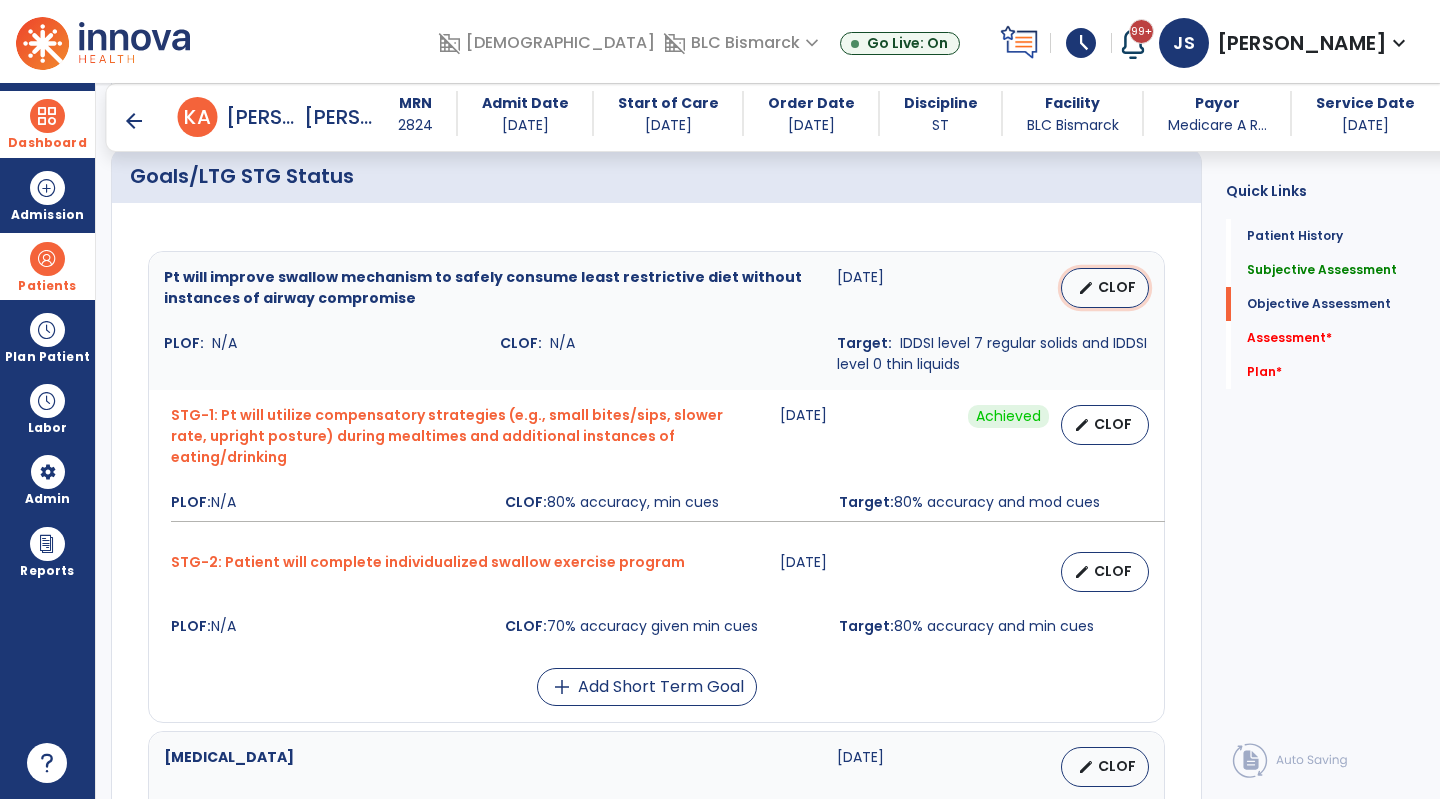 click on "edit   CLOF" at bounding box center [1105, 288] 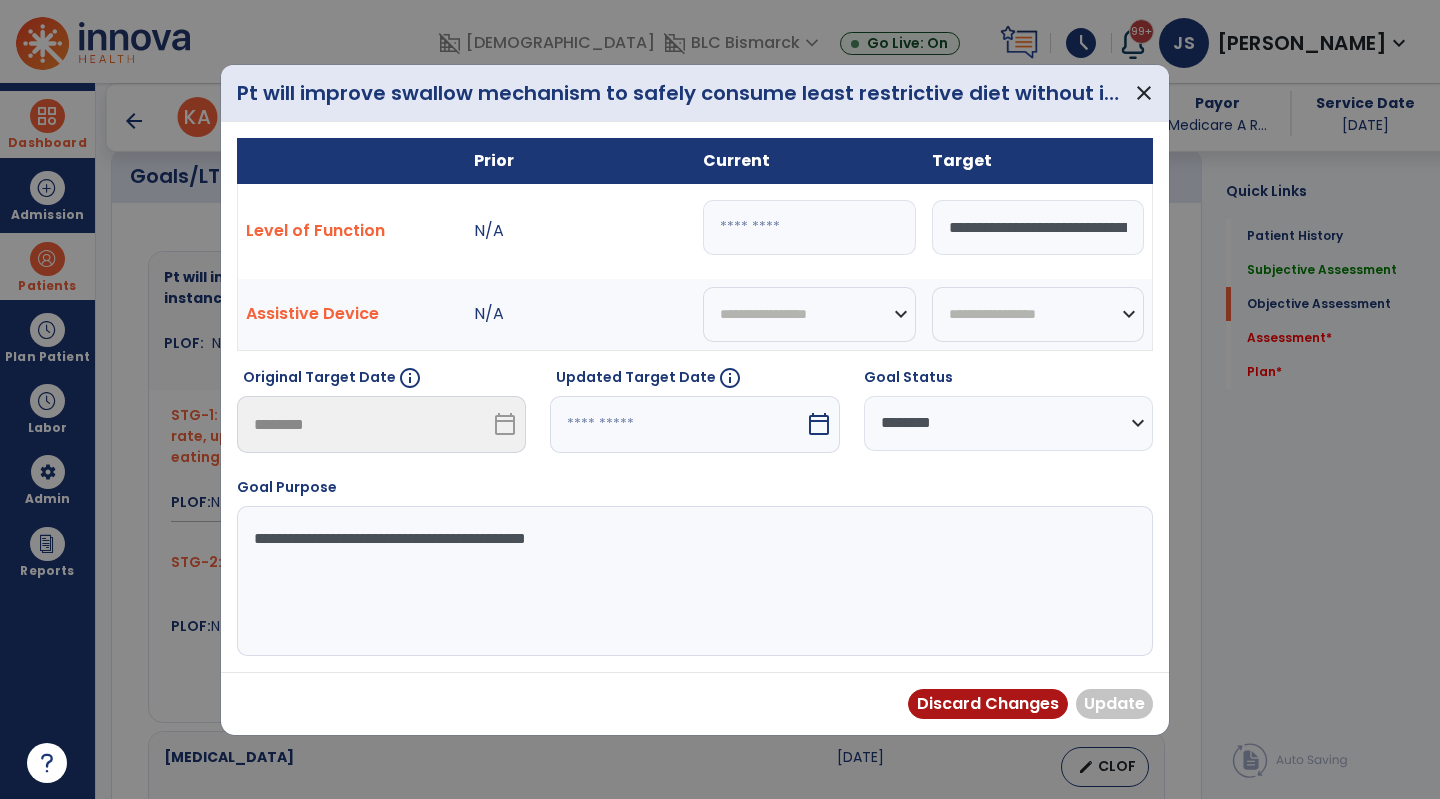 click at bounding box center (809, 227) 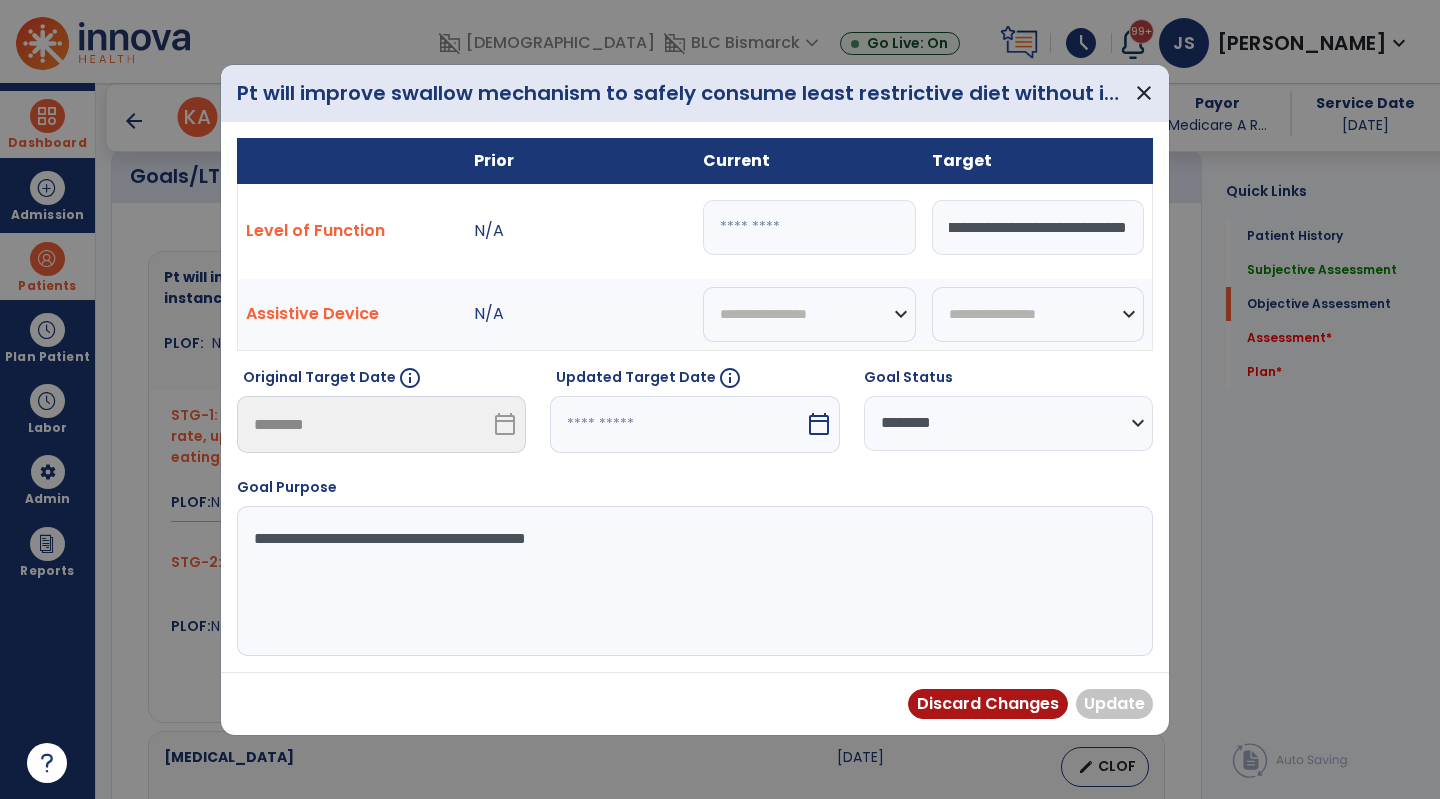 scroll, scrollTop: 0, scrollLeft: 253, axis: horizontal 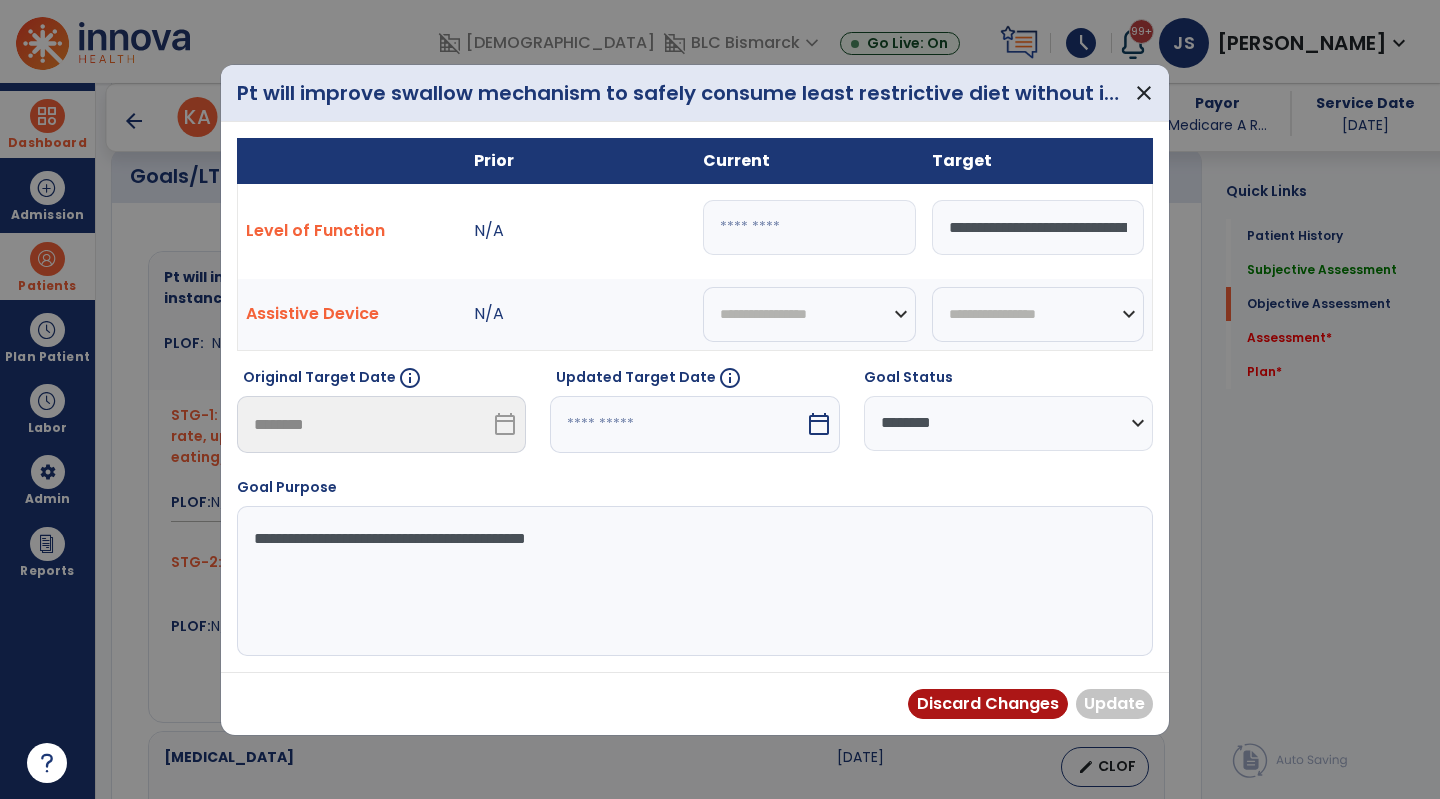 click at bounding box center [809, 227] 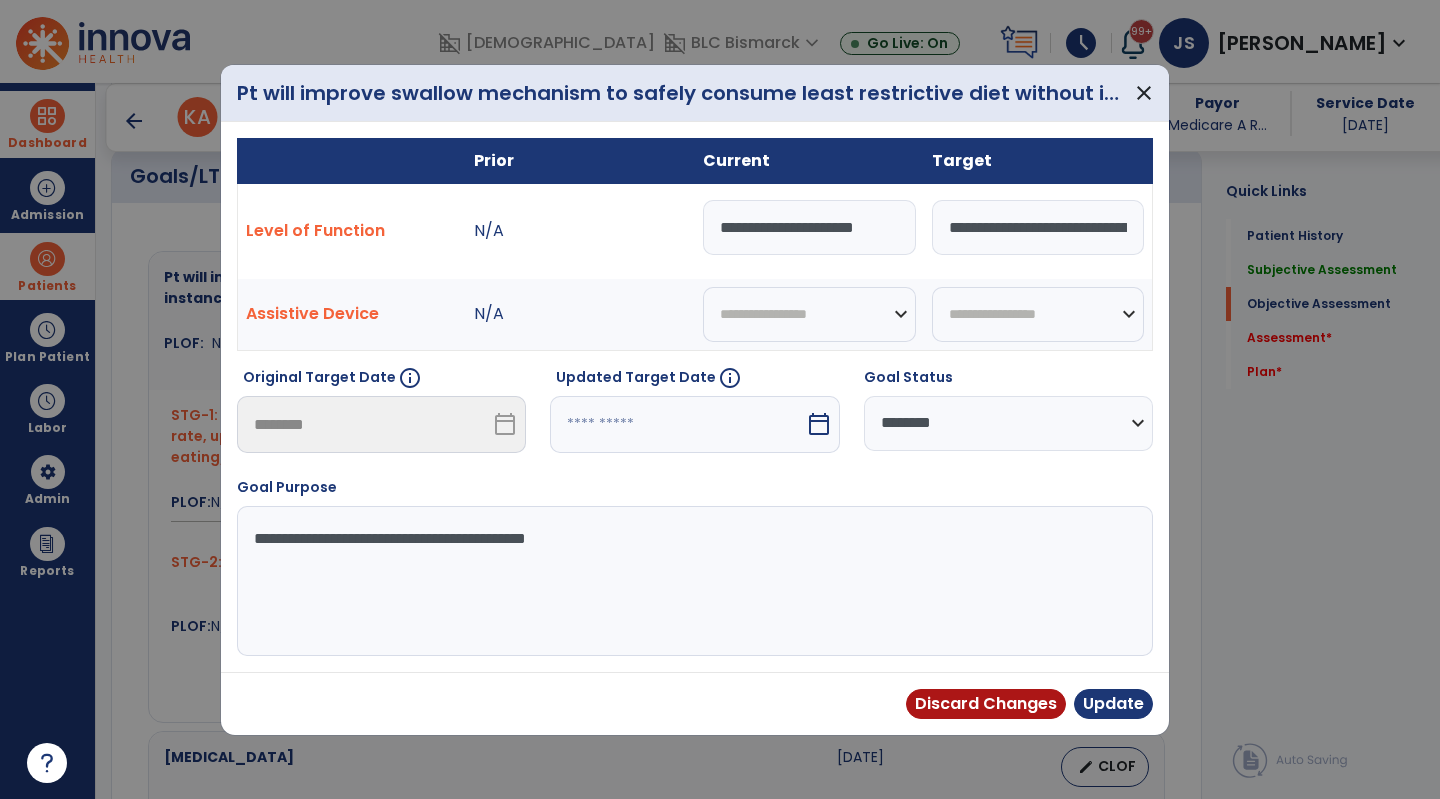 type on "**********" 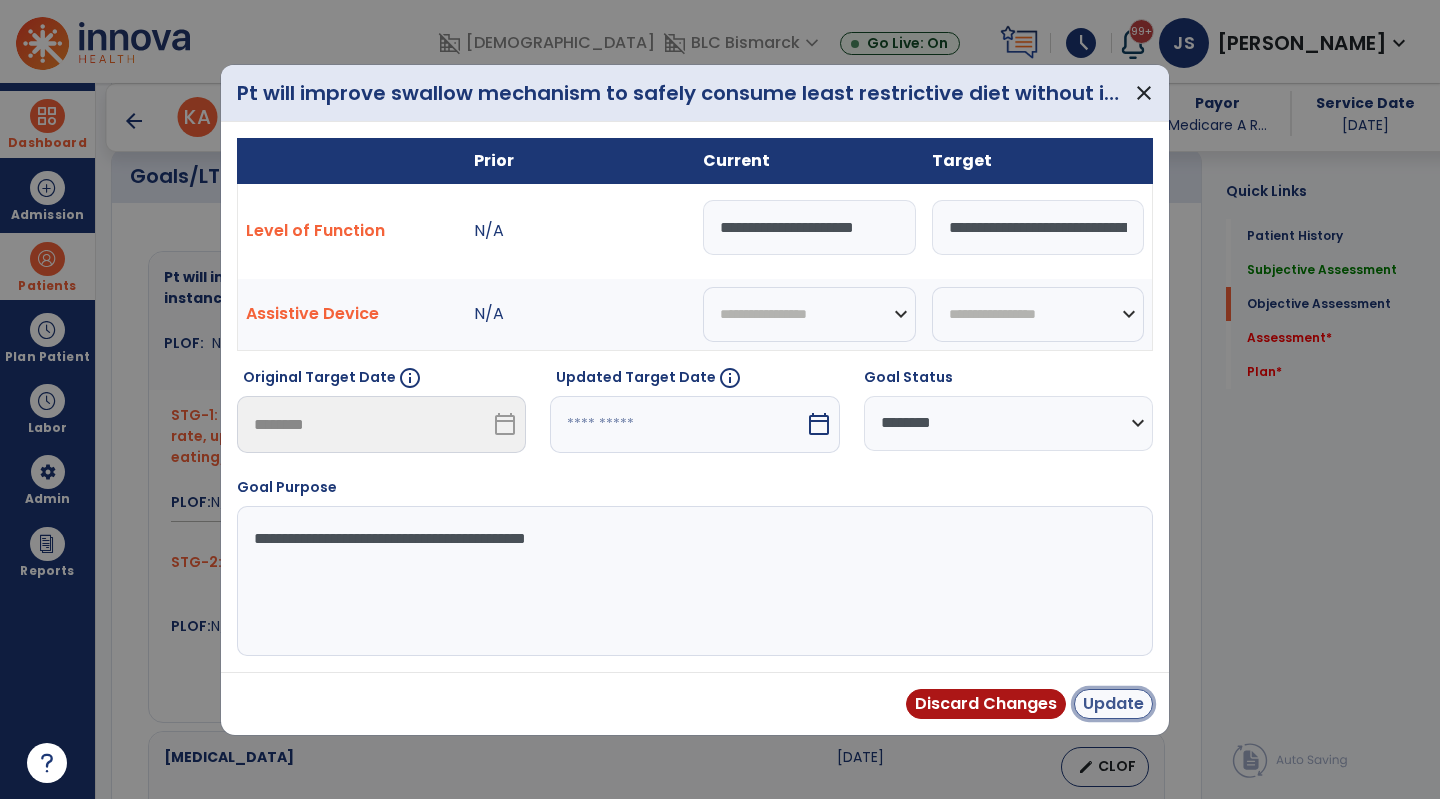 click on "Update" at bounding box center [1113, 704] 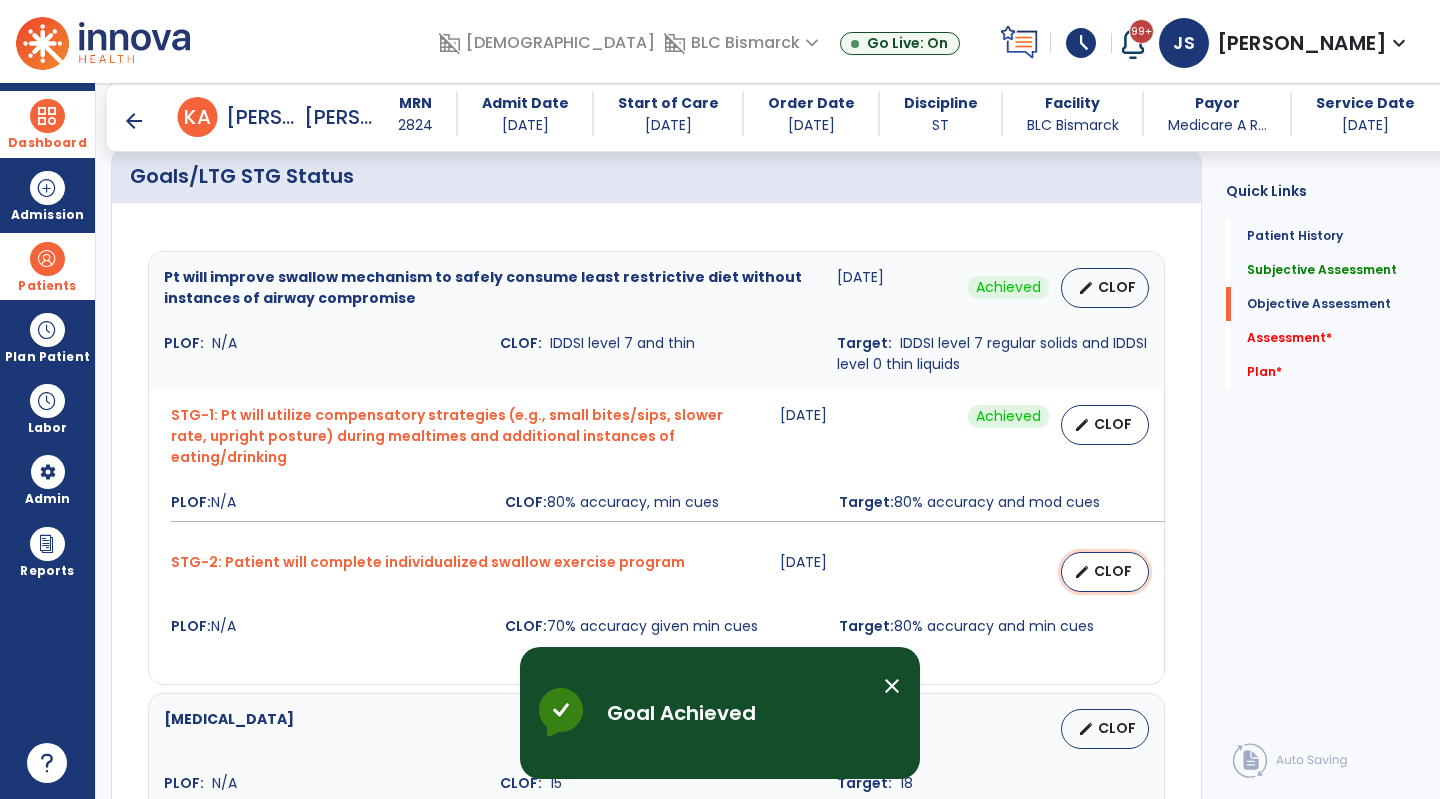 click on "CLOF" at bounding box center (1113, 571) 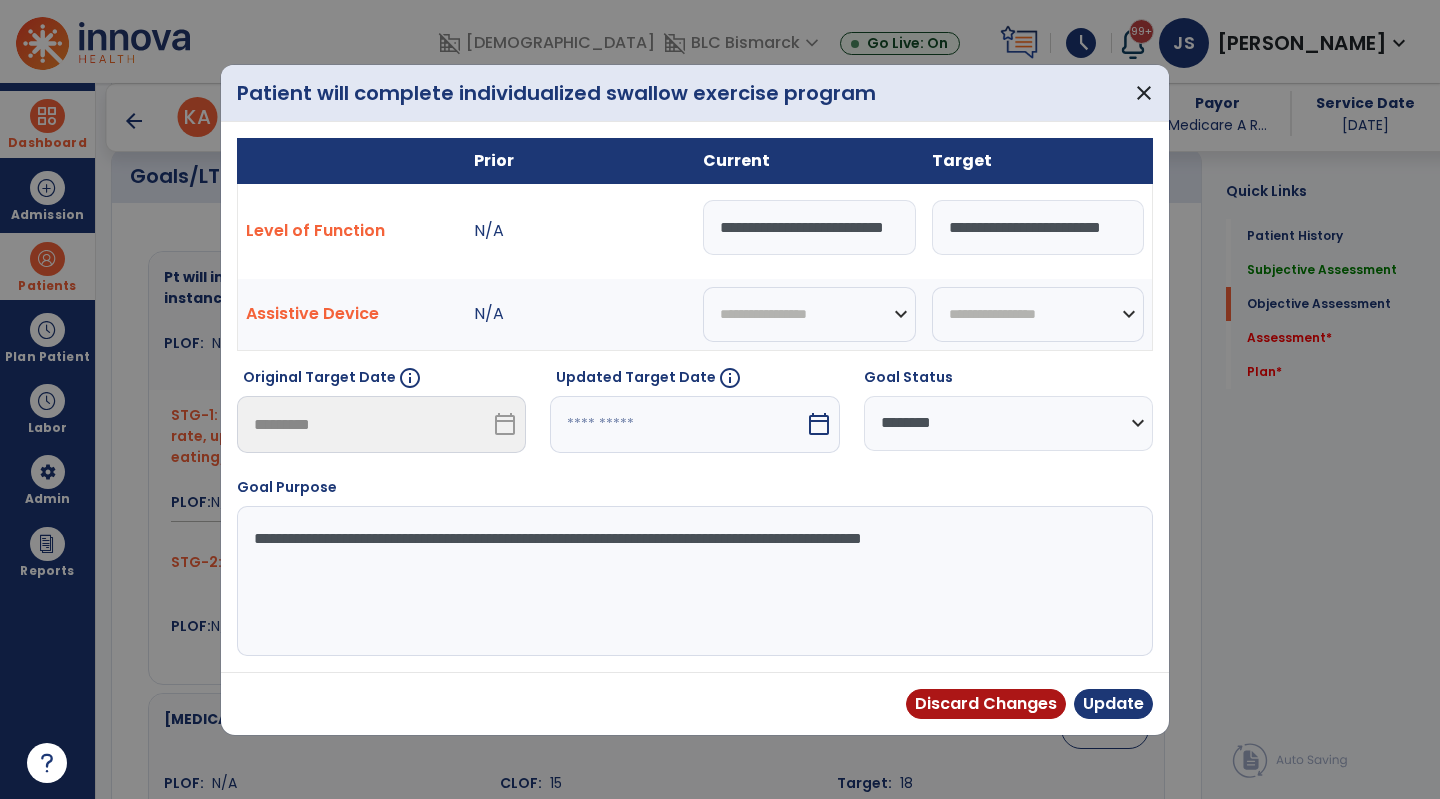 click on "**********" at bounding box center (1008, 423) 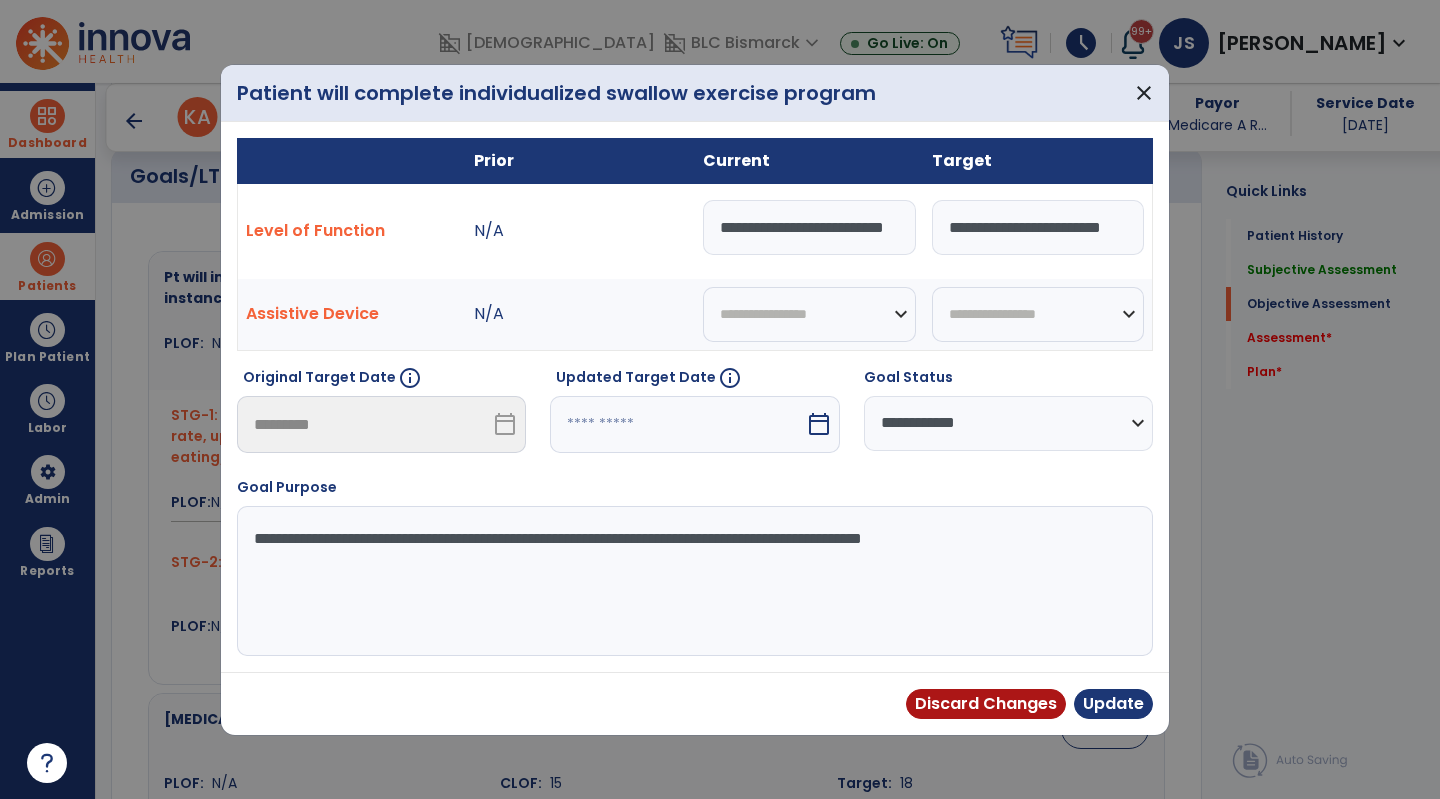 click on "**********" at bounding box center (1008, 423) 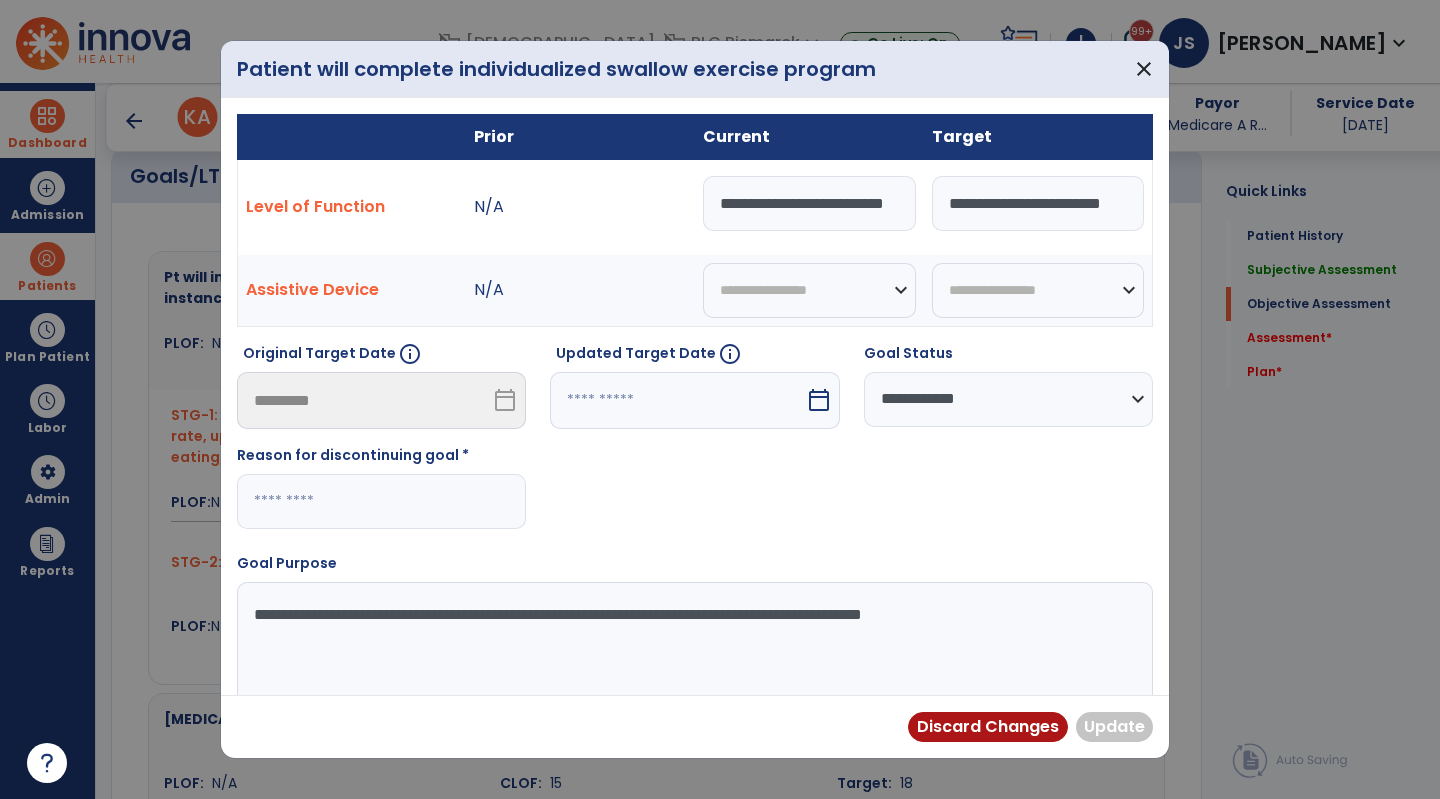 click at bounding box center (381, 501) 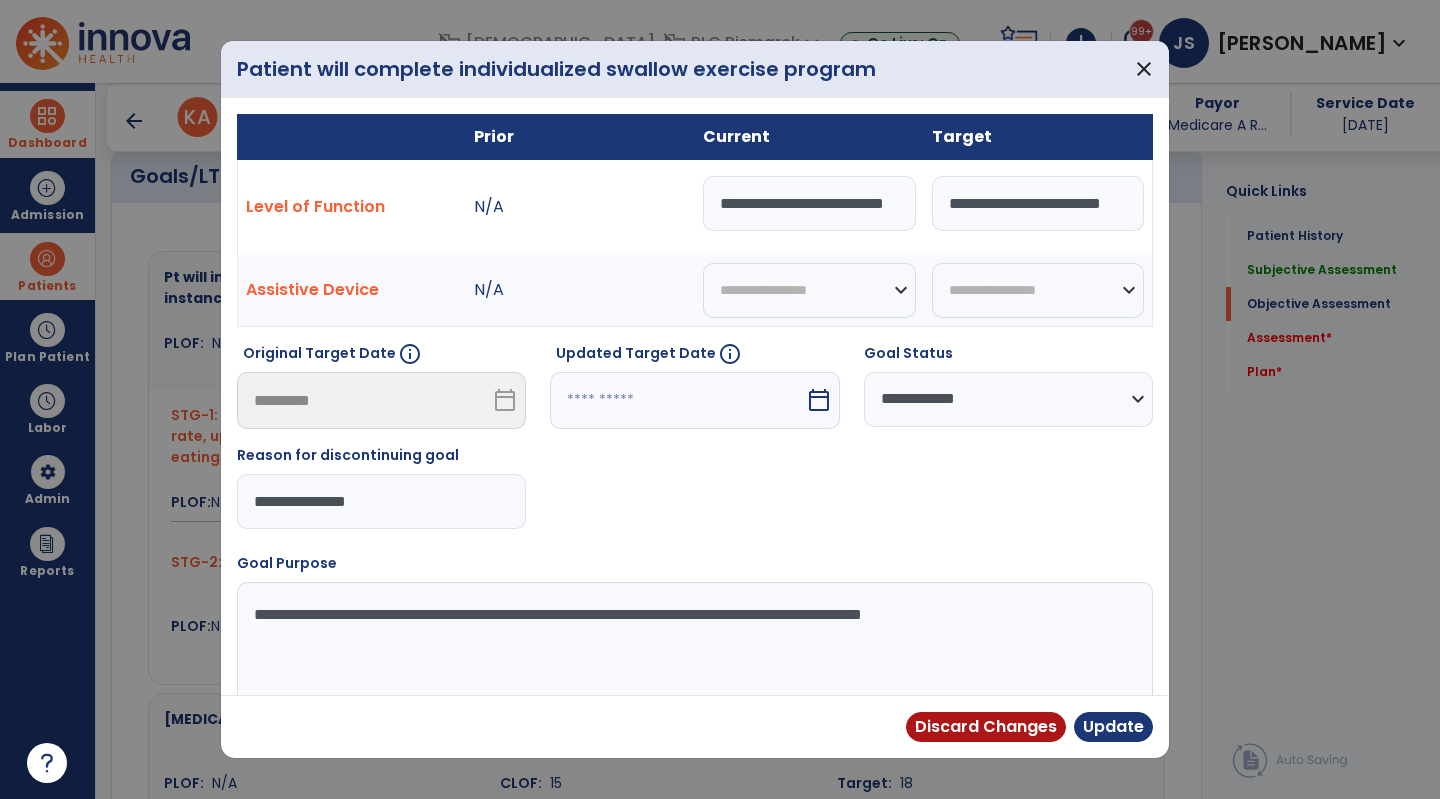 type on "**********" 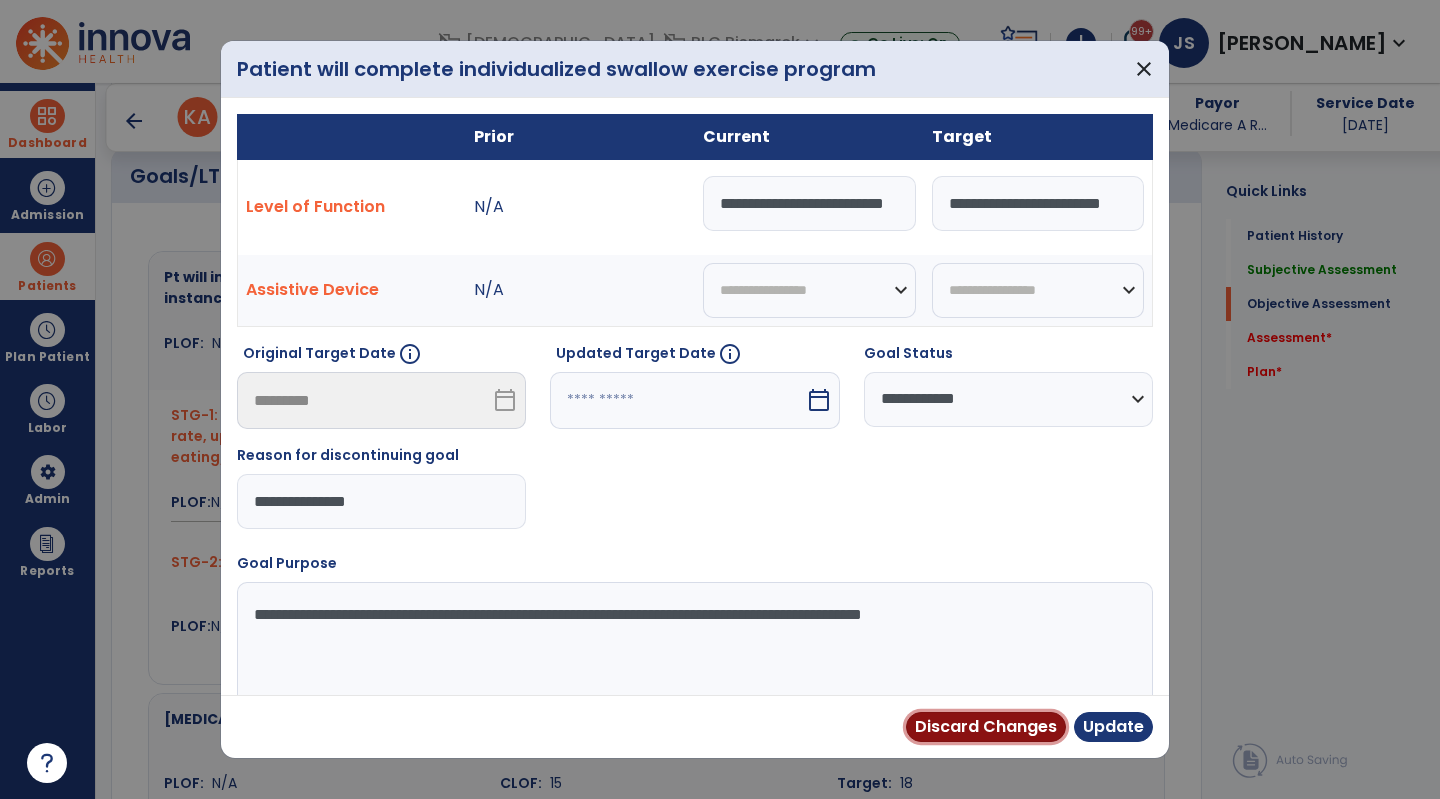 type 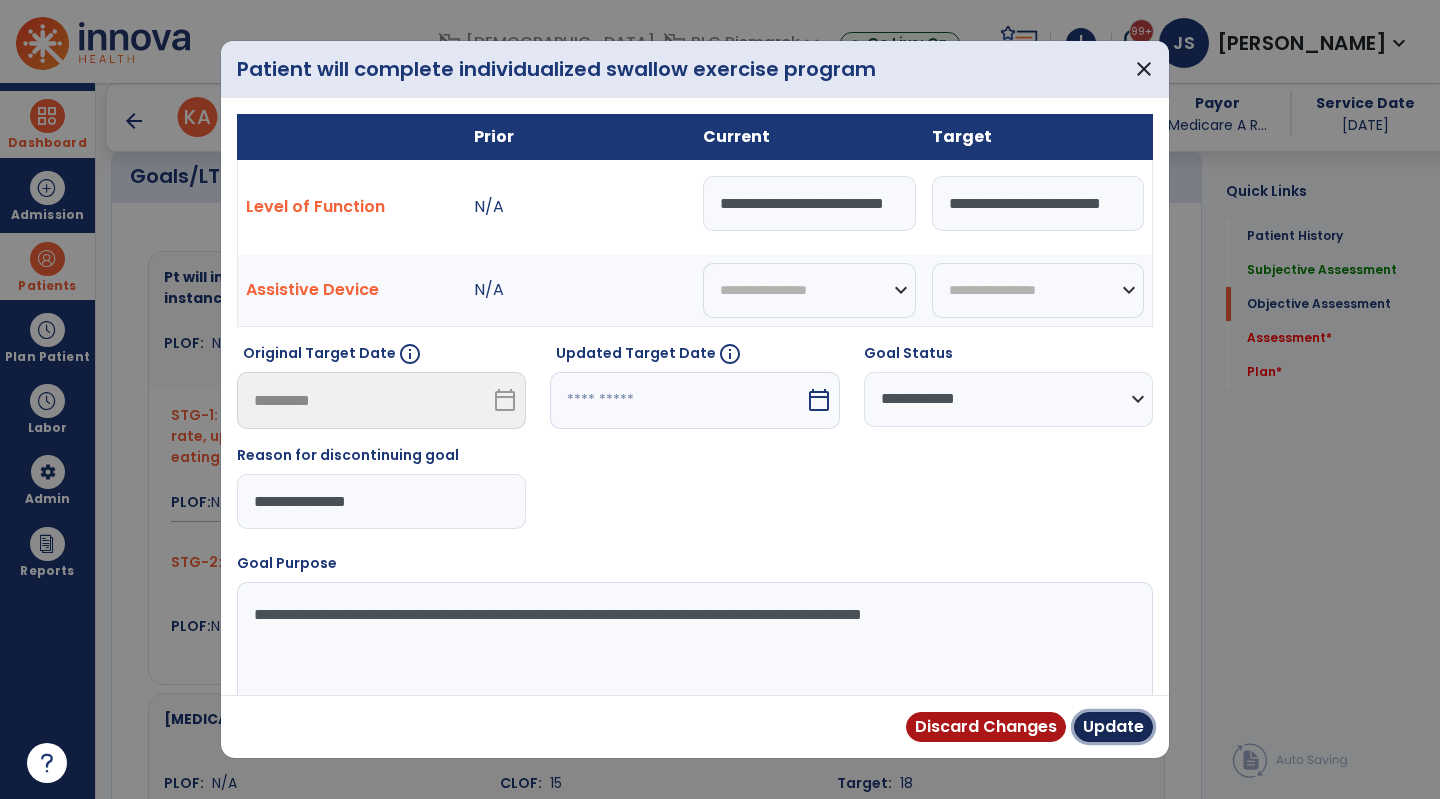type 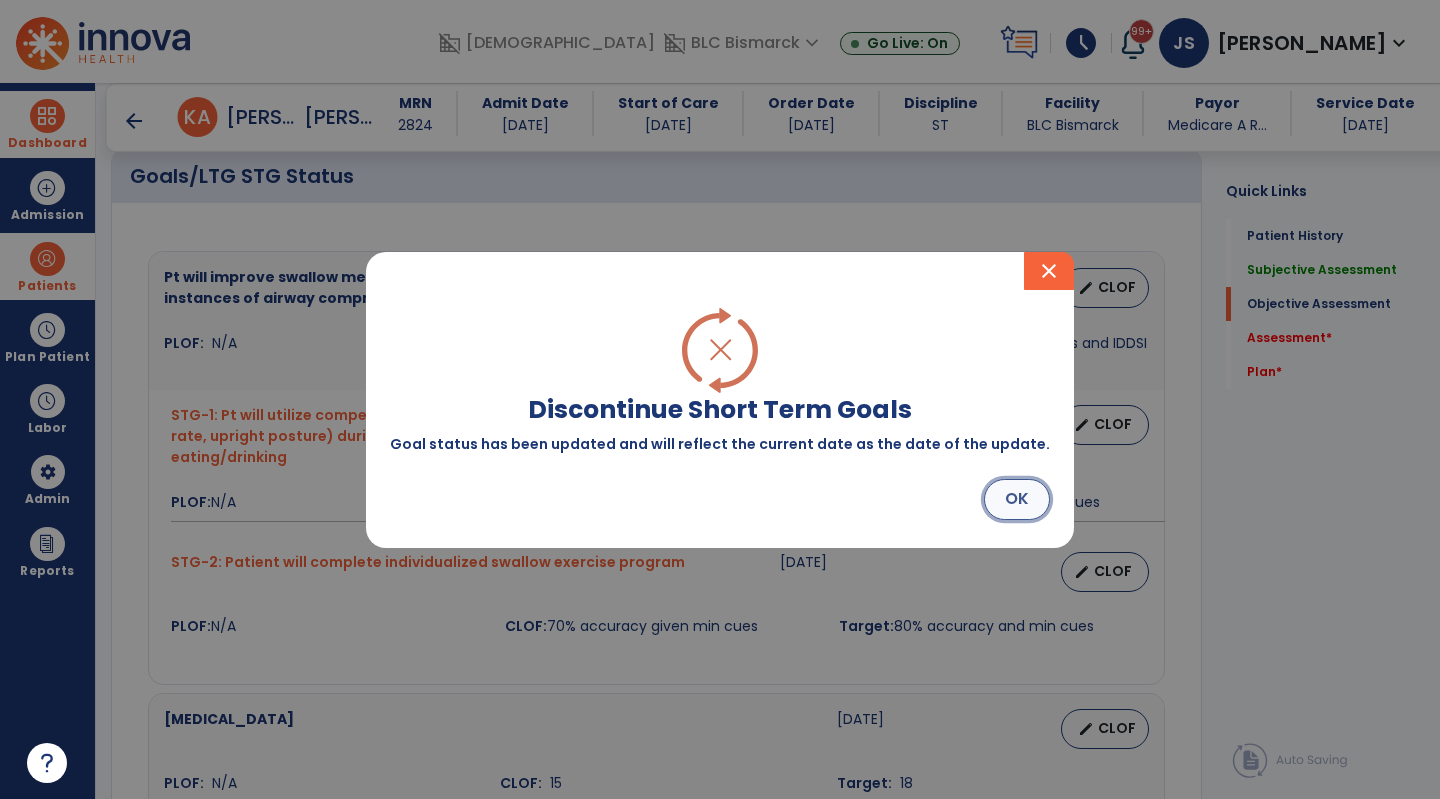 click on "OK" at bounding box center [1017, 499] 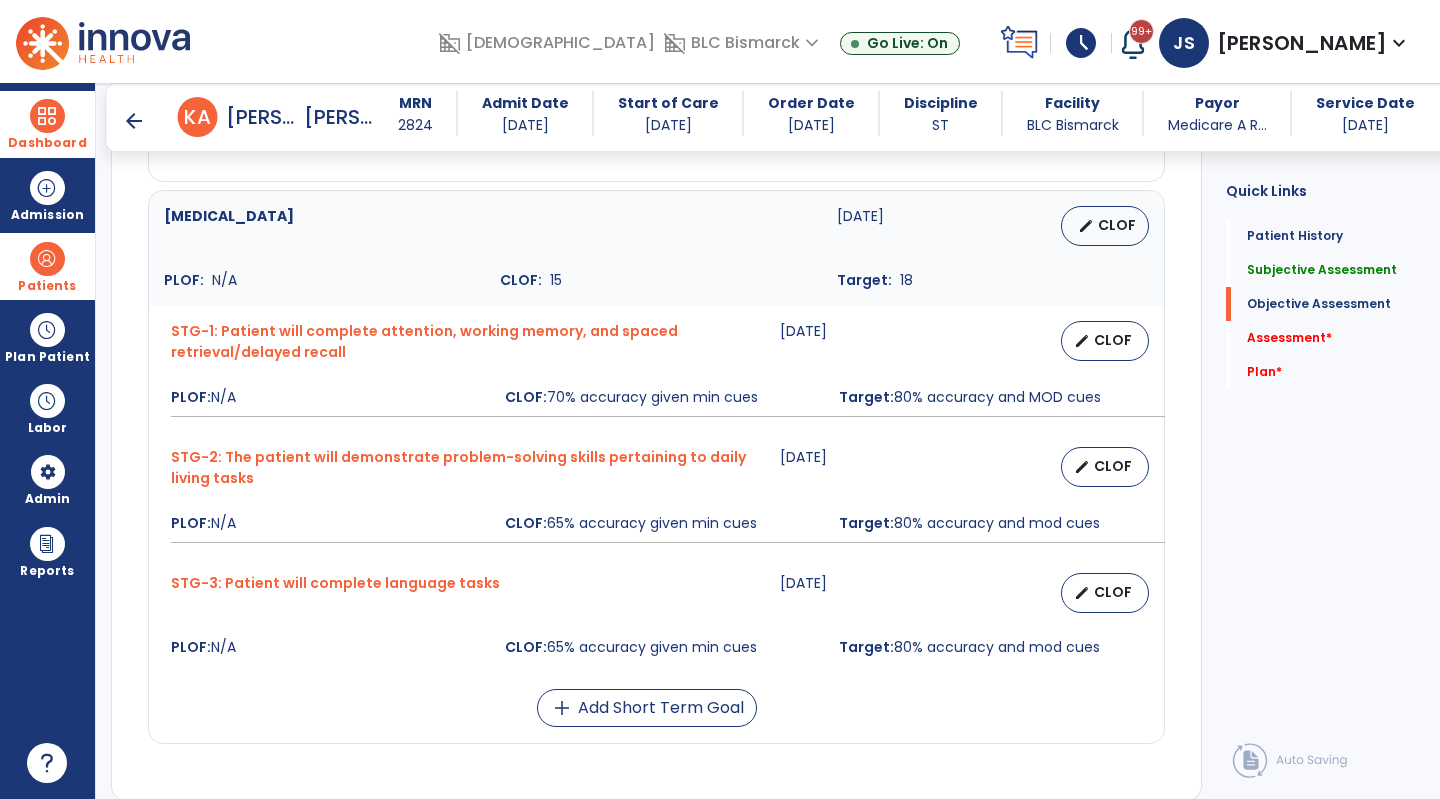 scroll, scrollTop: 1461, scrollLeft: 0, axis: vertical 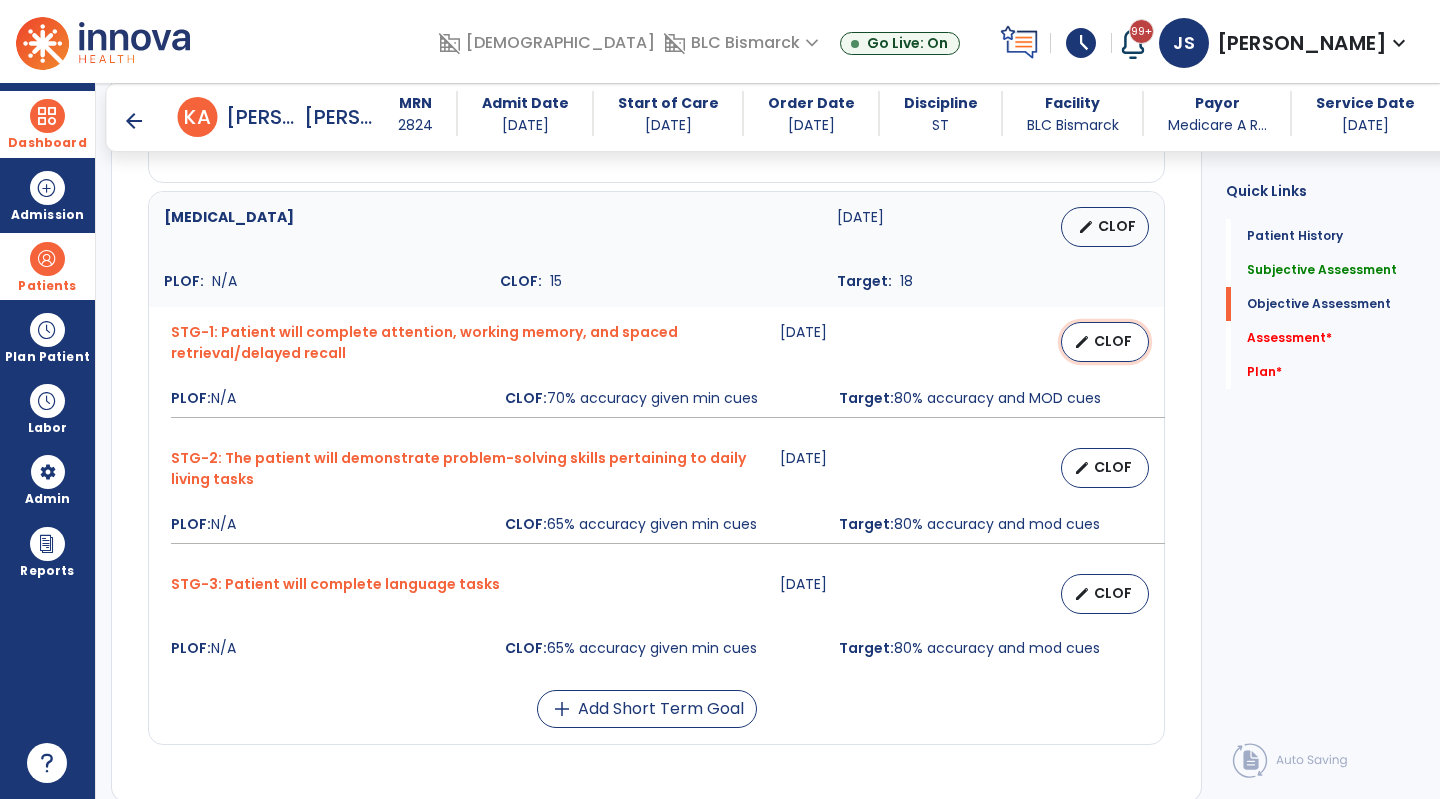 click on "edit   CLOF" at bounding box center [1105, 342] 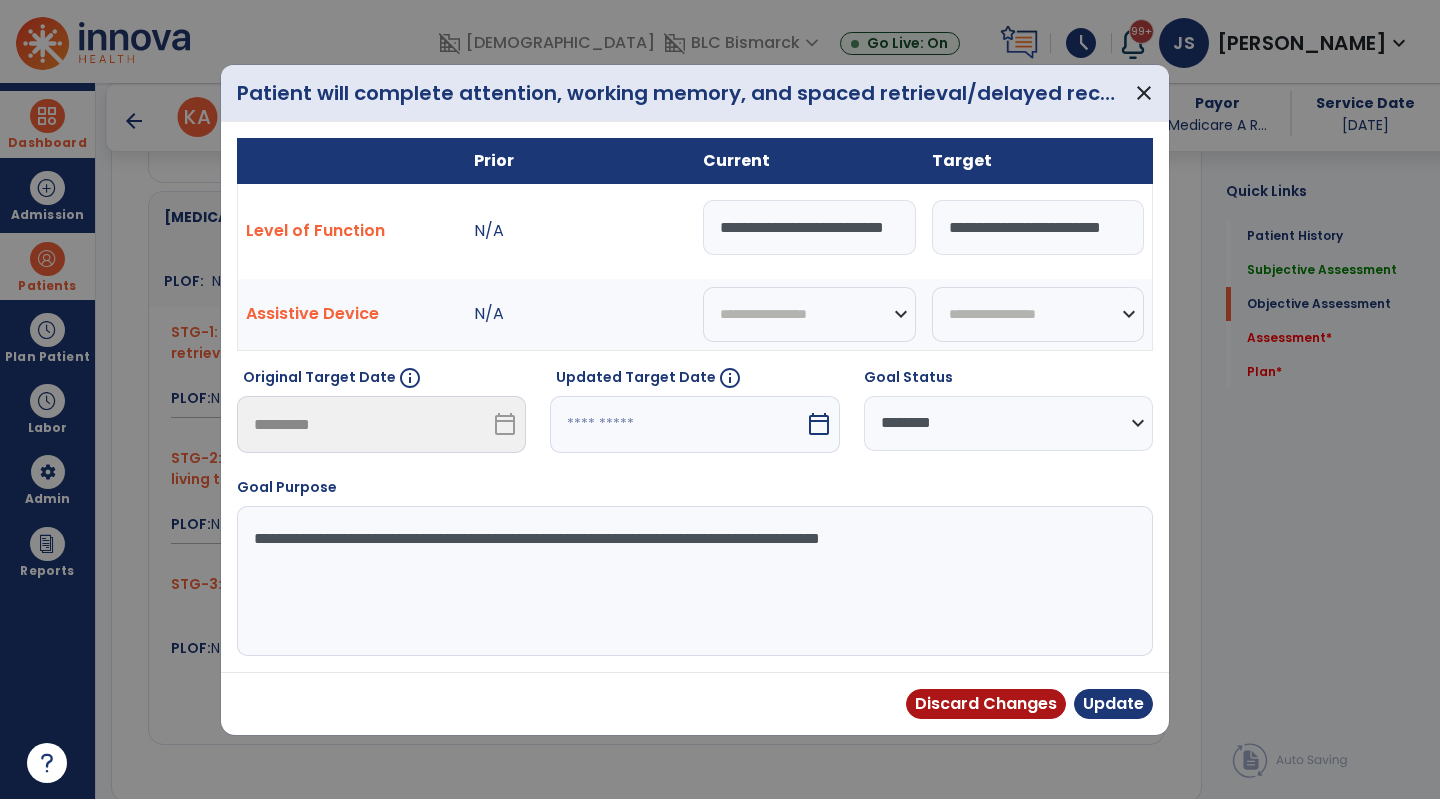 click at bounding box center (677, 424) 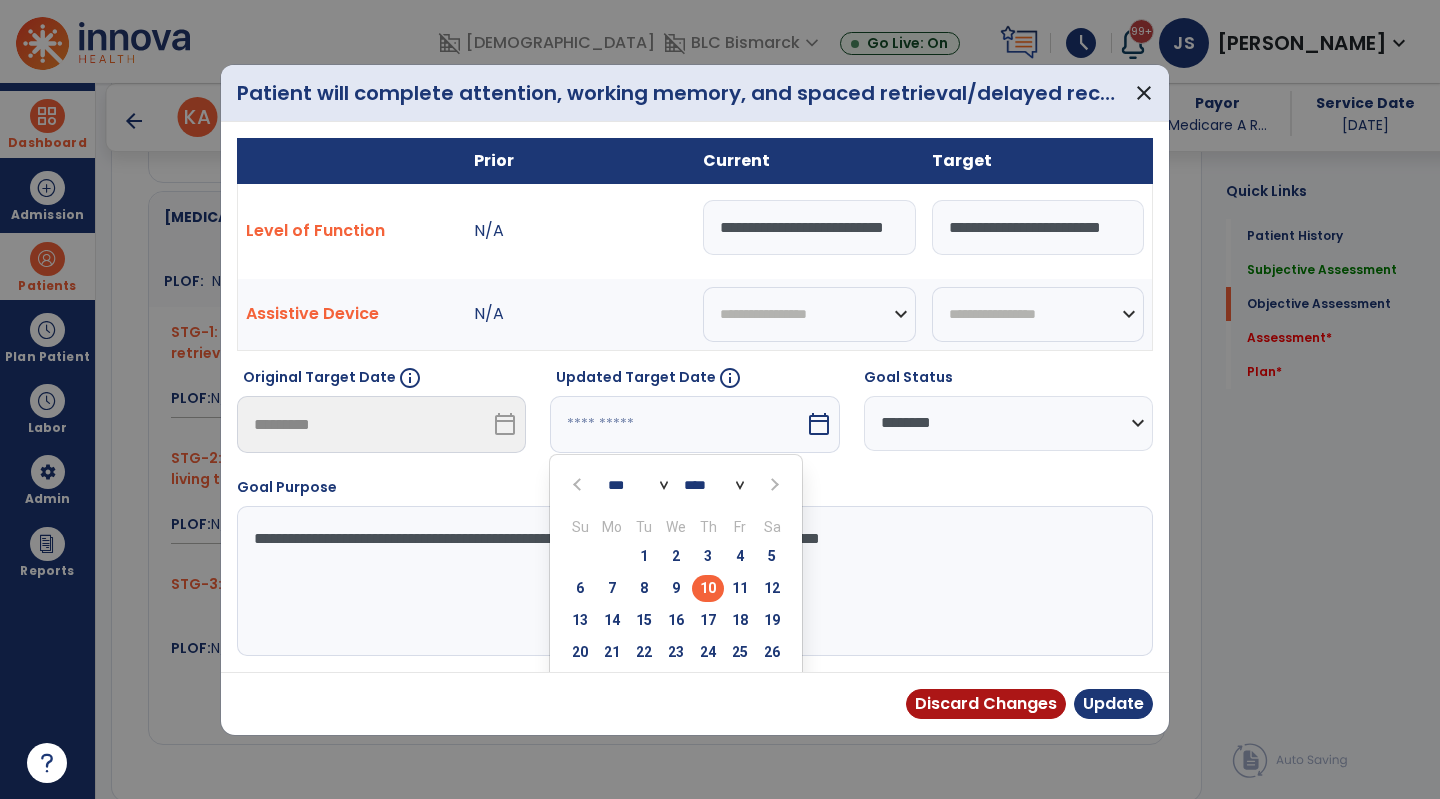 click at bounding box center (772, 485) 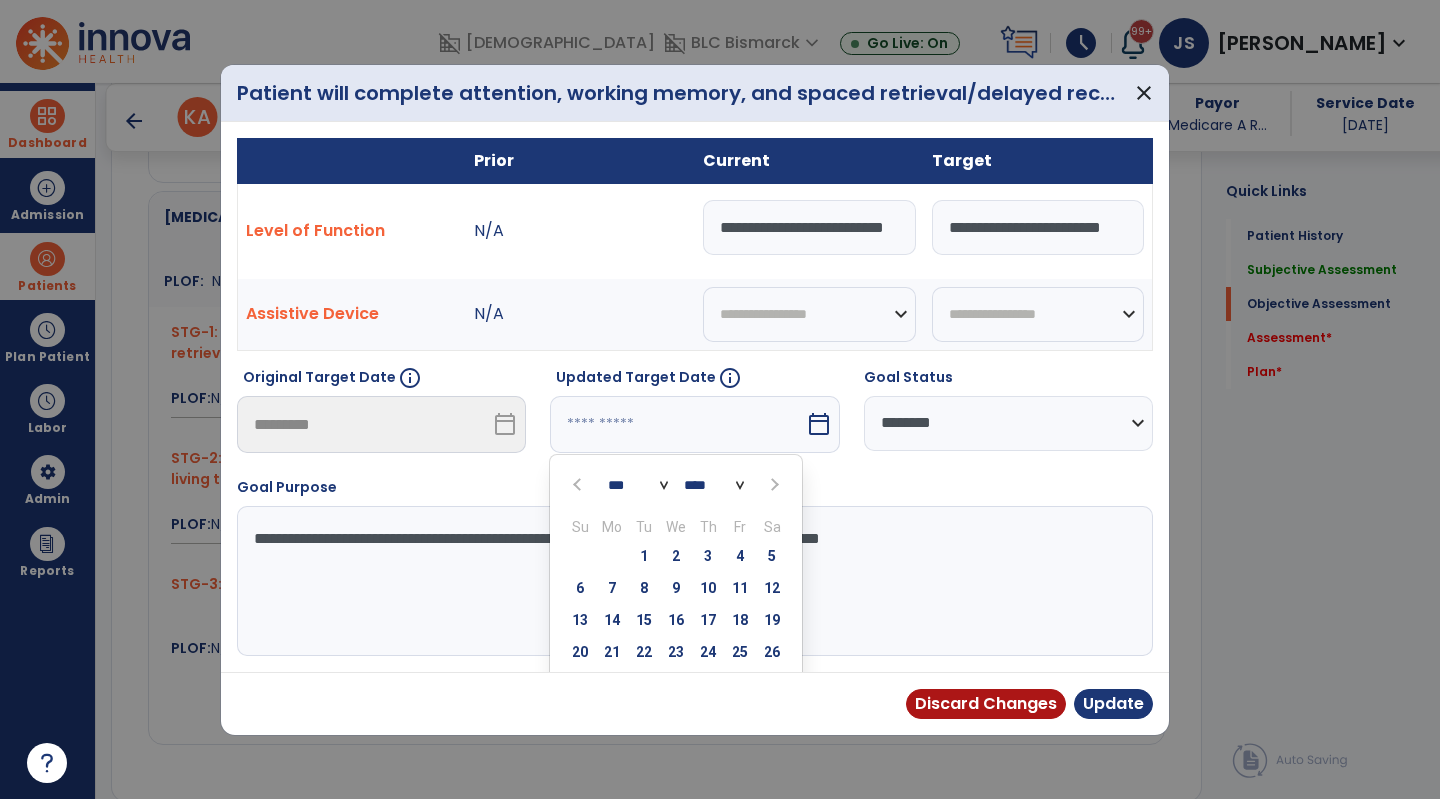 click at bounding box center (772, 484) 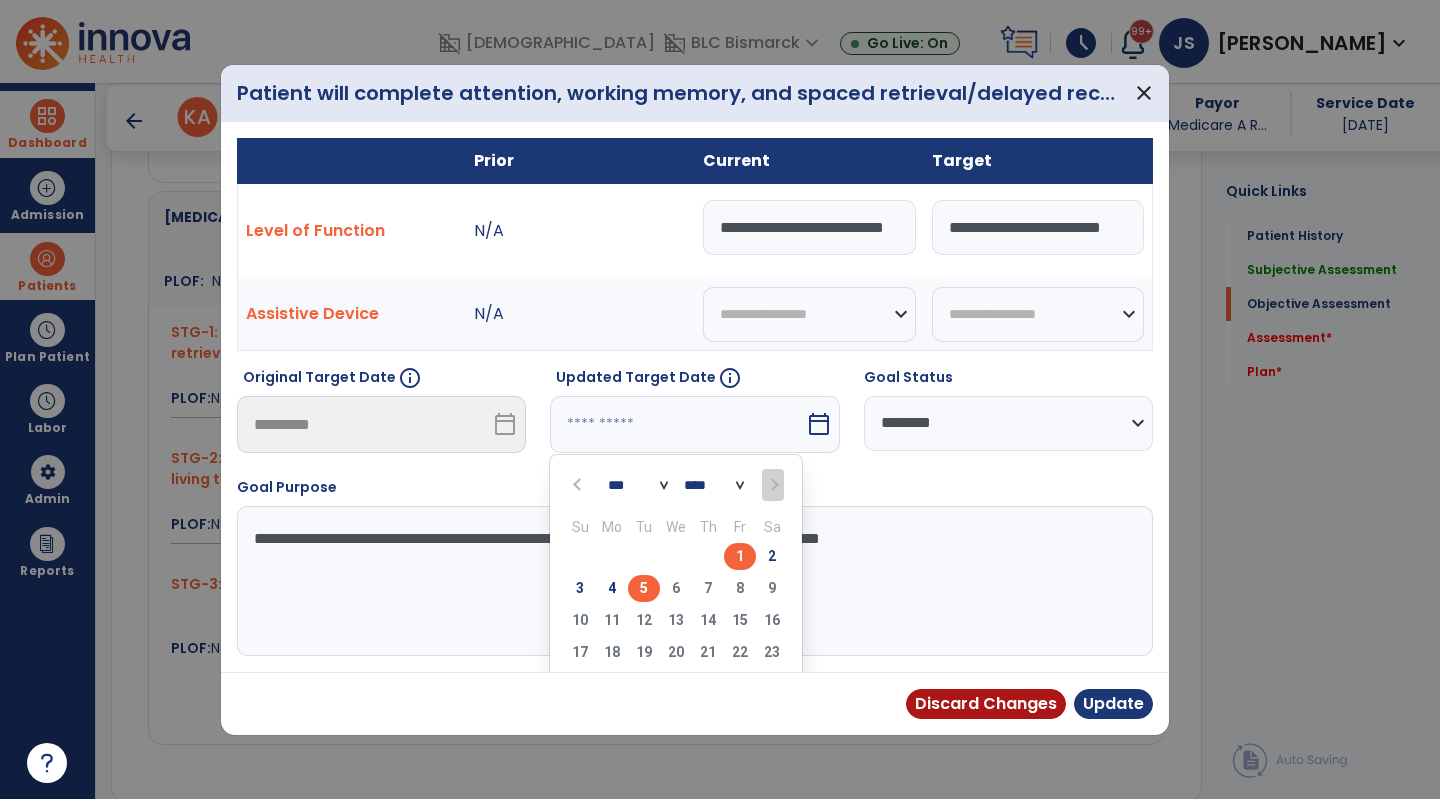 click on "5" at bounding box center (644, 588) 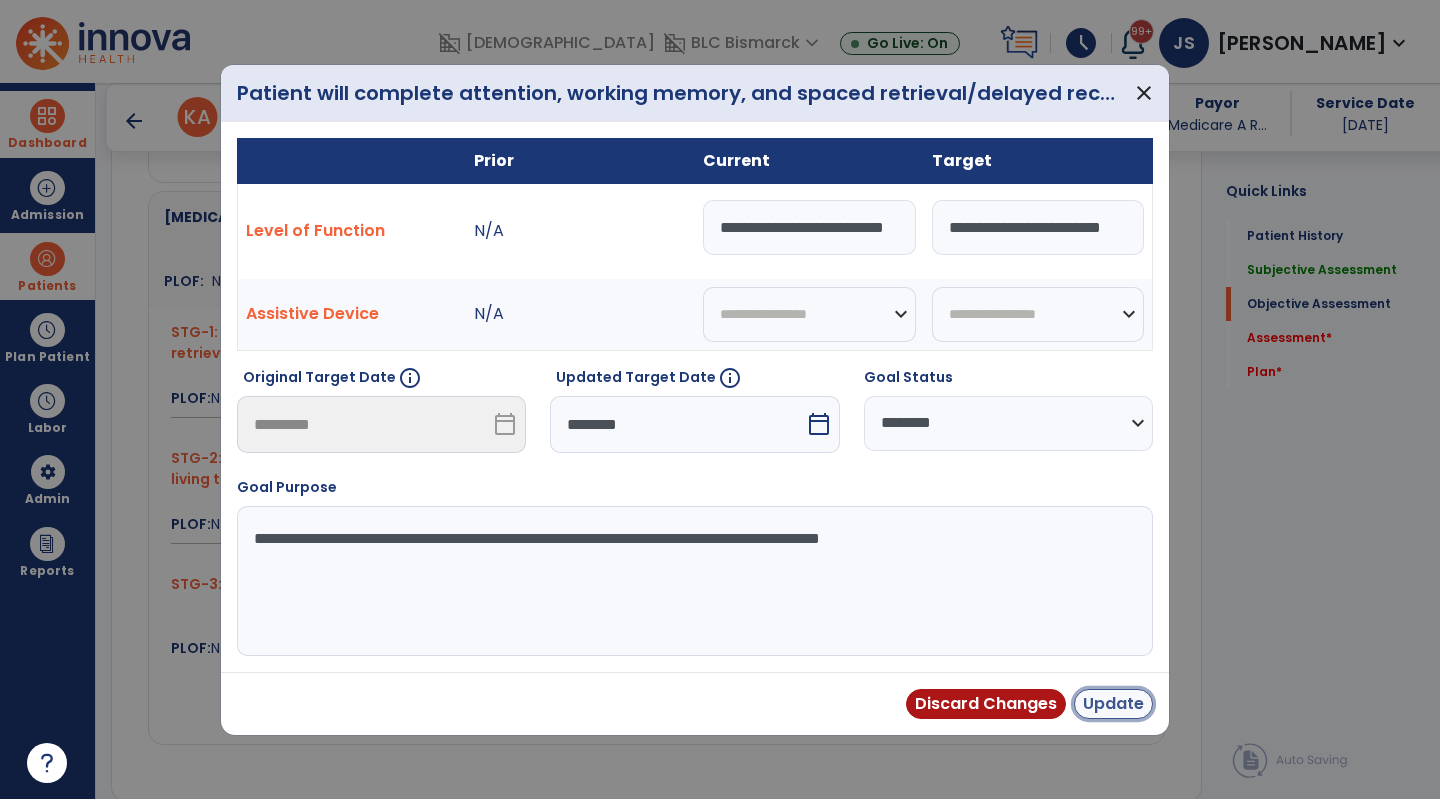 click on "Update" at bounding box center (1113, 704) 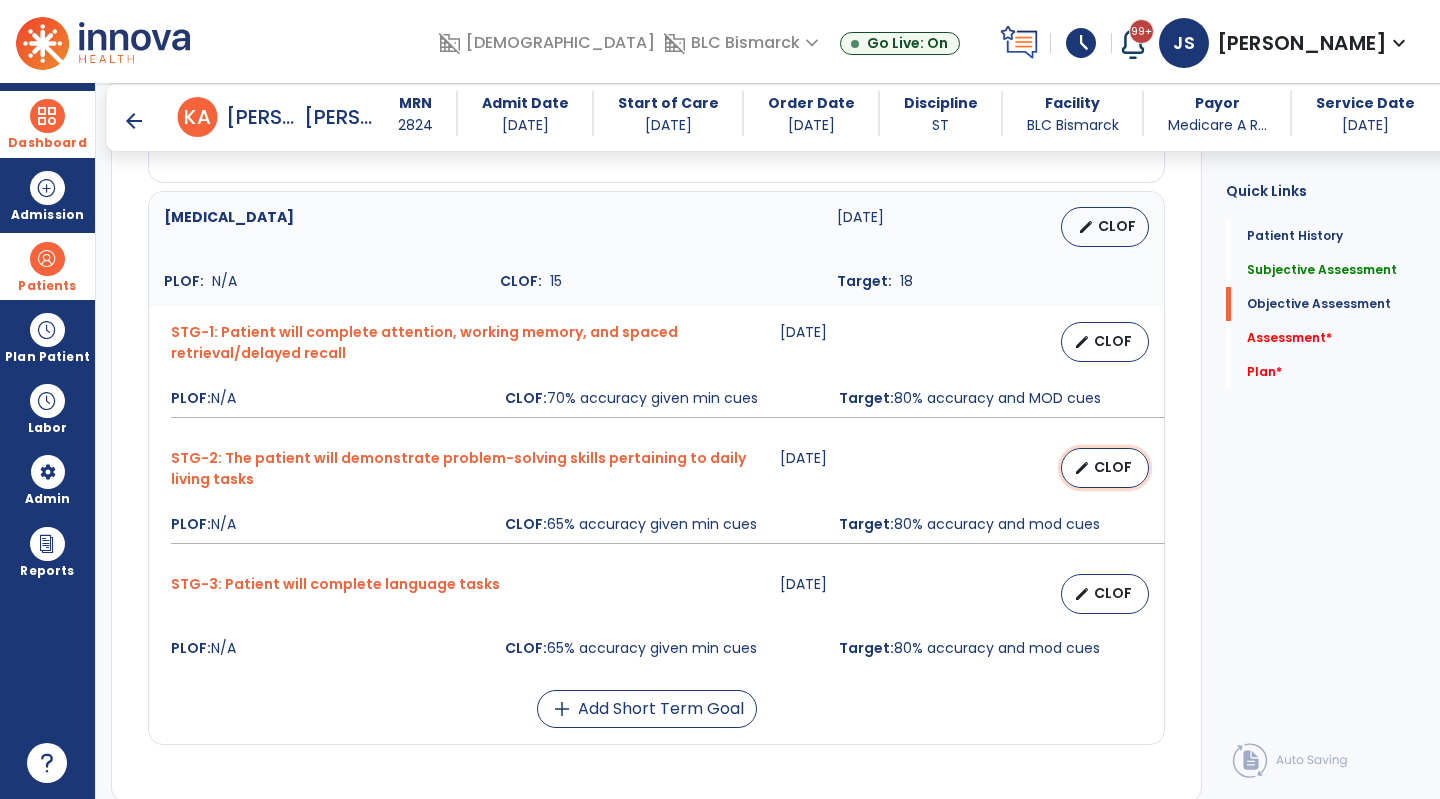 click on "CLOF" at bounding box center [1113, 467] 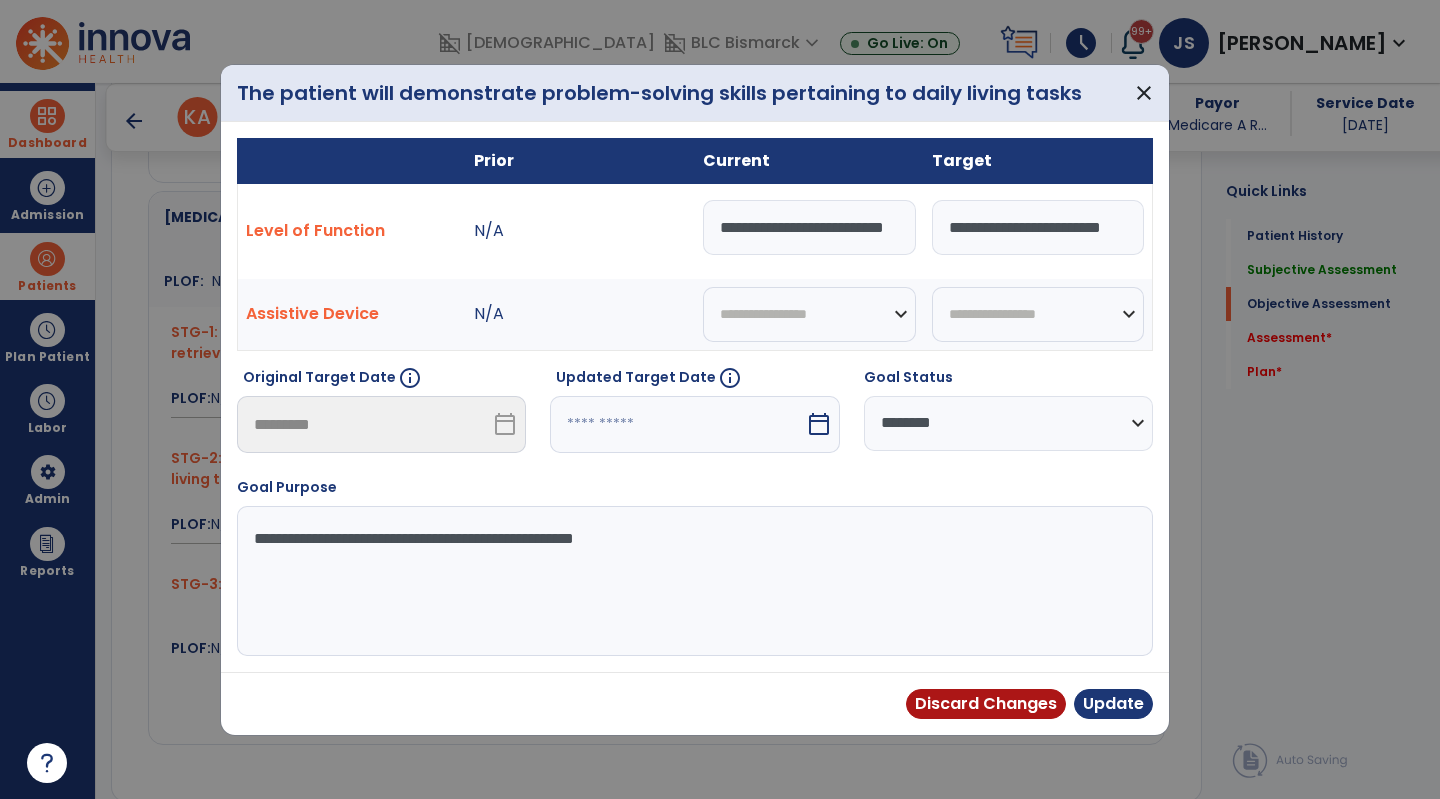 click at bounding box center [677, 424] 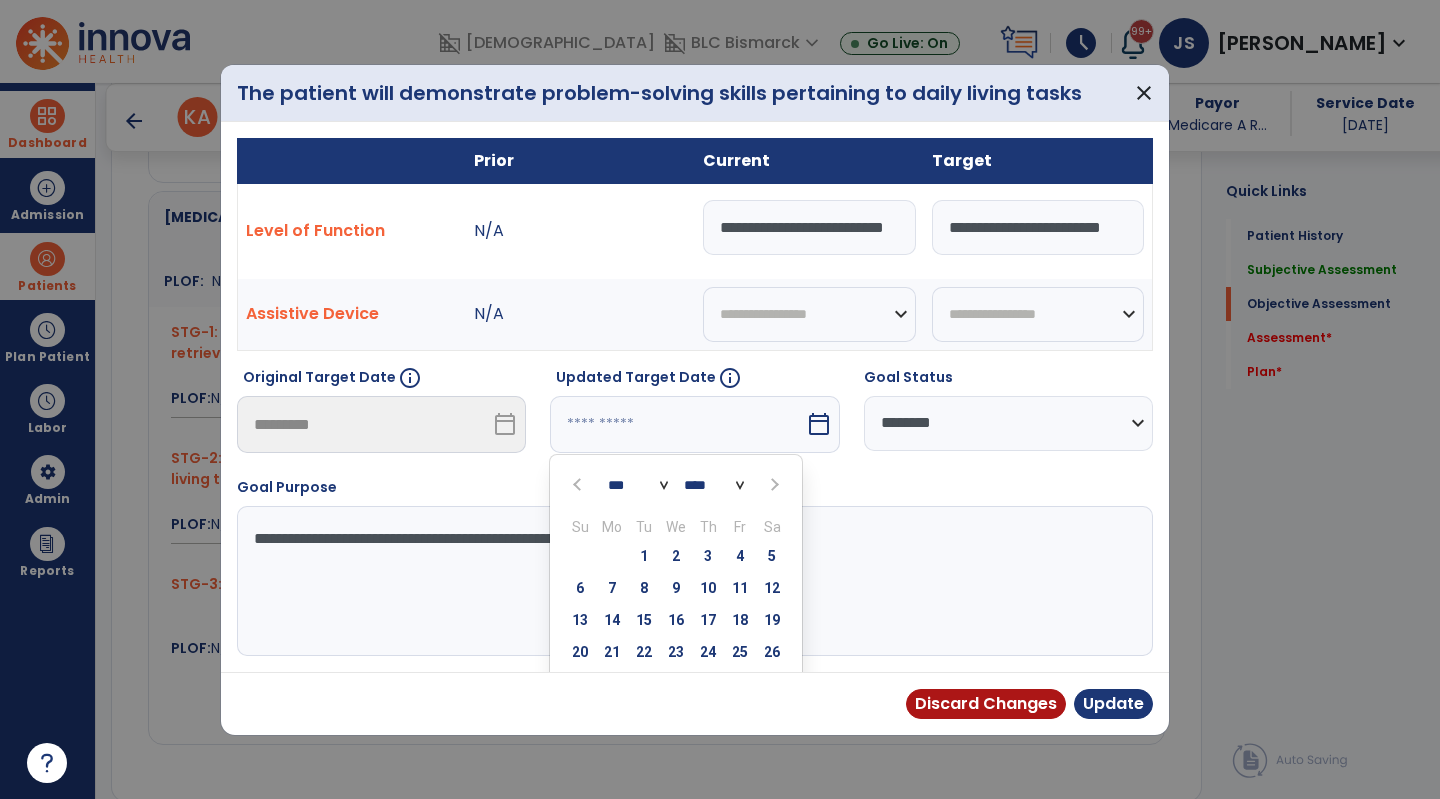 click at bounding box center (772, 484) 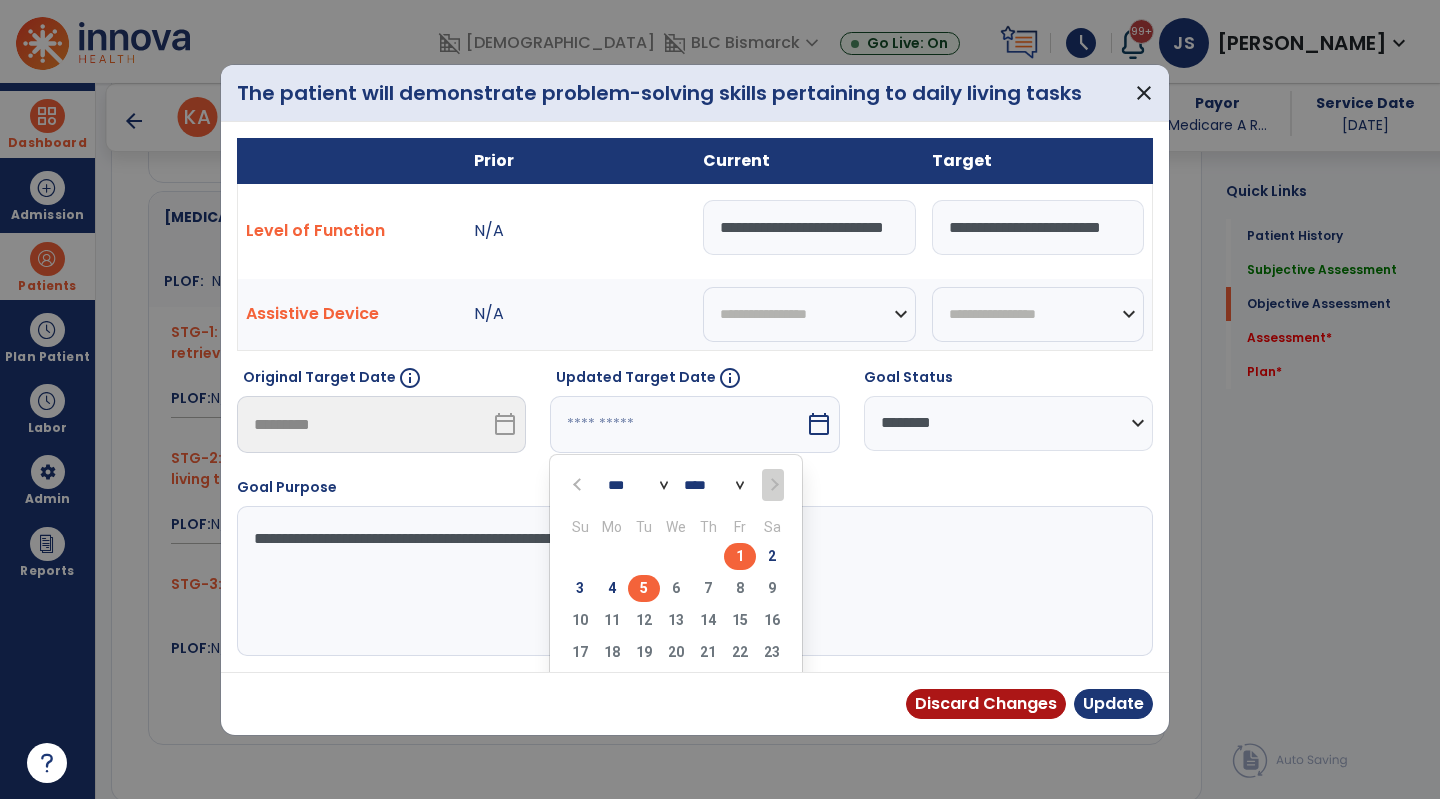 click on "5" at bounding box center [644, 588] 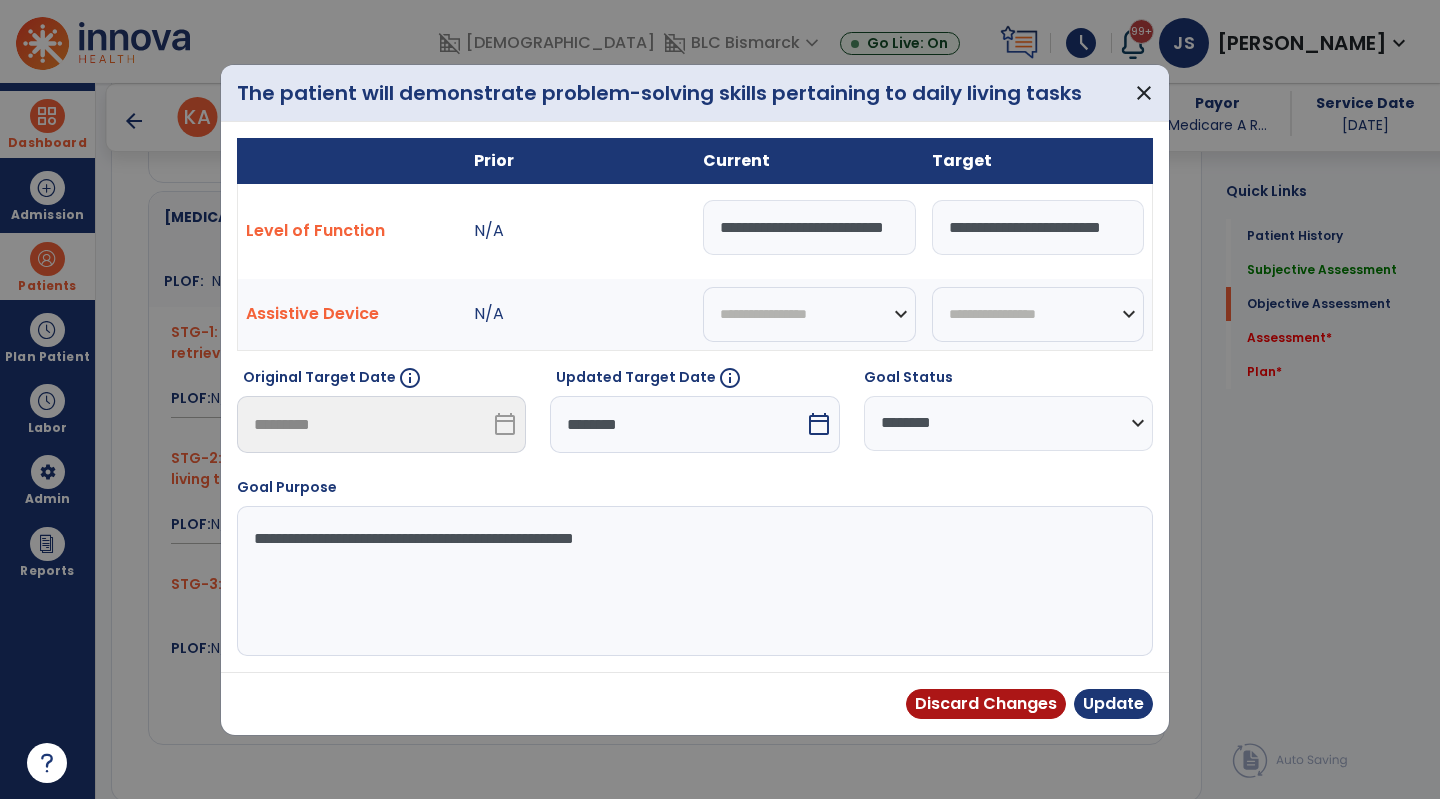 click on "Discard Changes  Update" at bounding box center (695, 703) 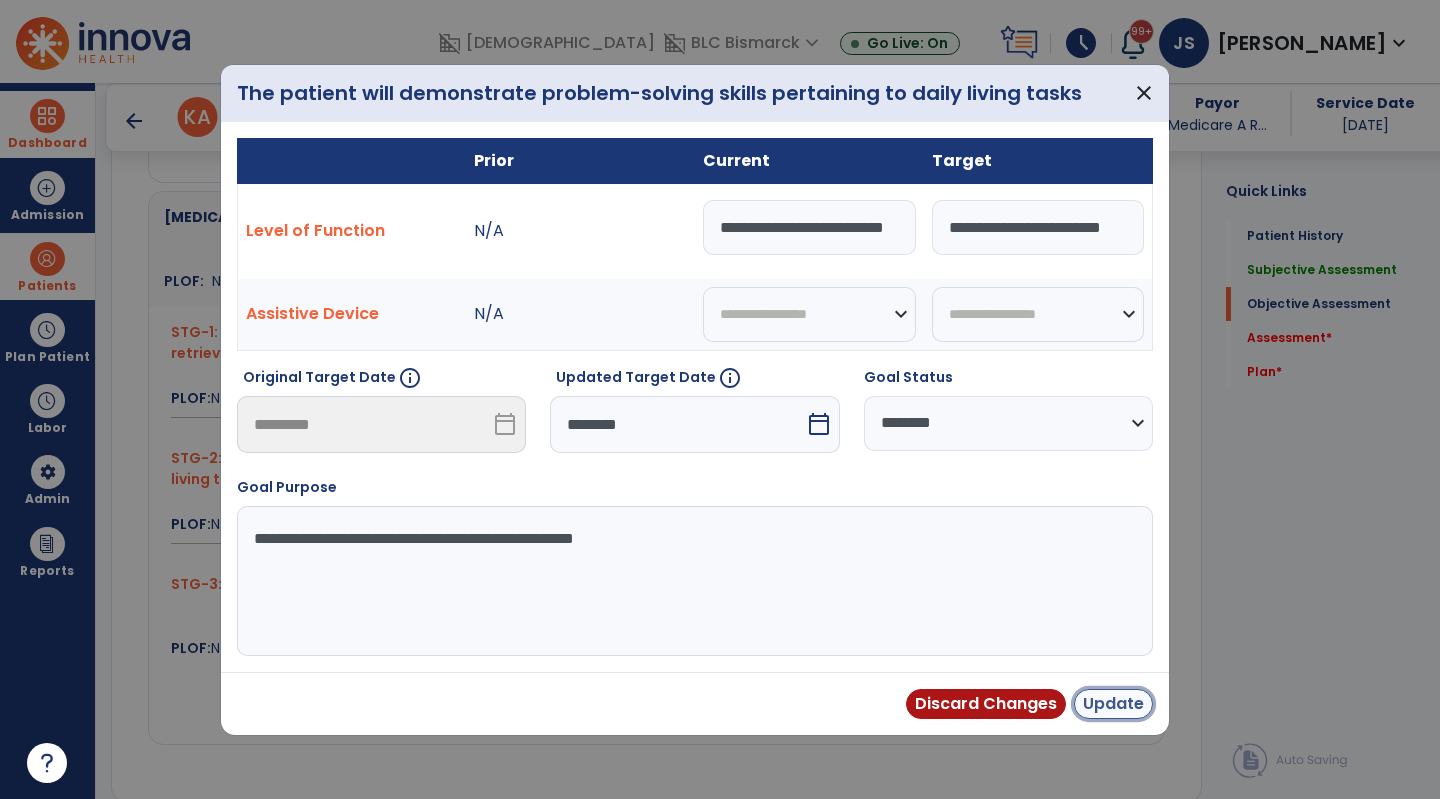 click on "Update" at bounding box center (1113, 704) 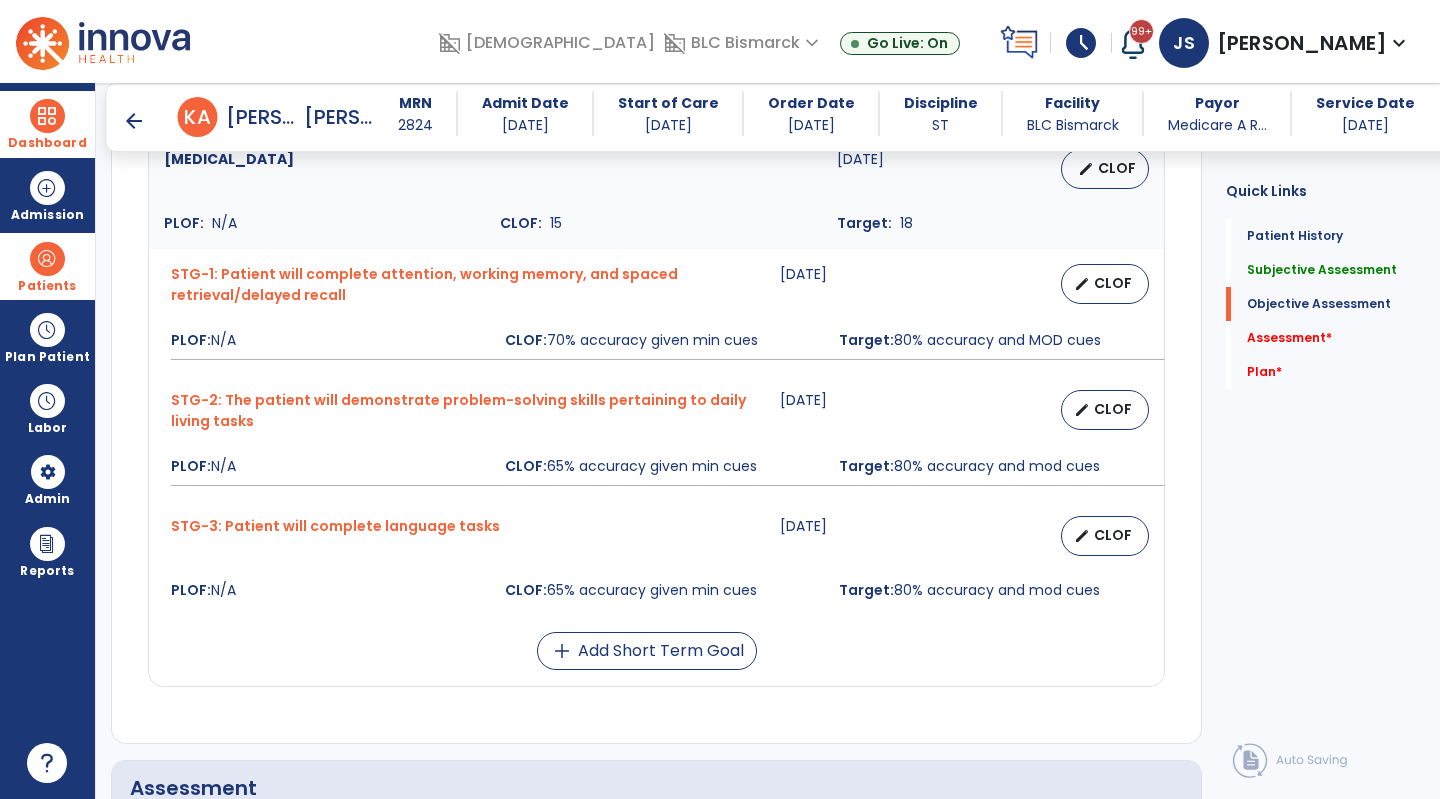 scroll, scrollTop: 1520, scrollLeft: 0, axis: vertical 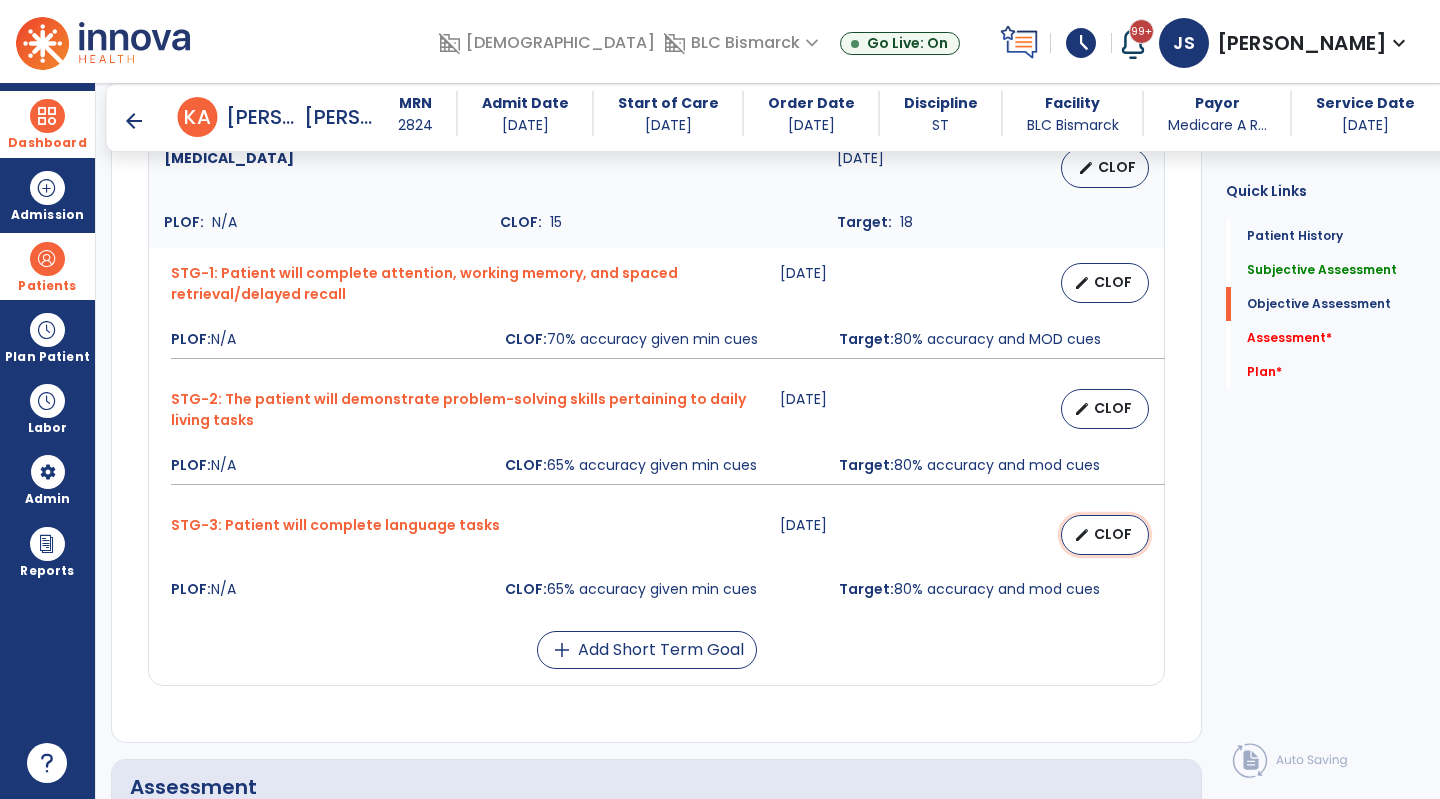 click on "CLOF" at bounding box center (1113, 534) 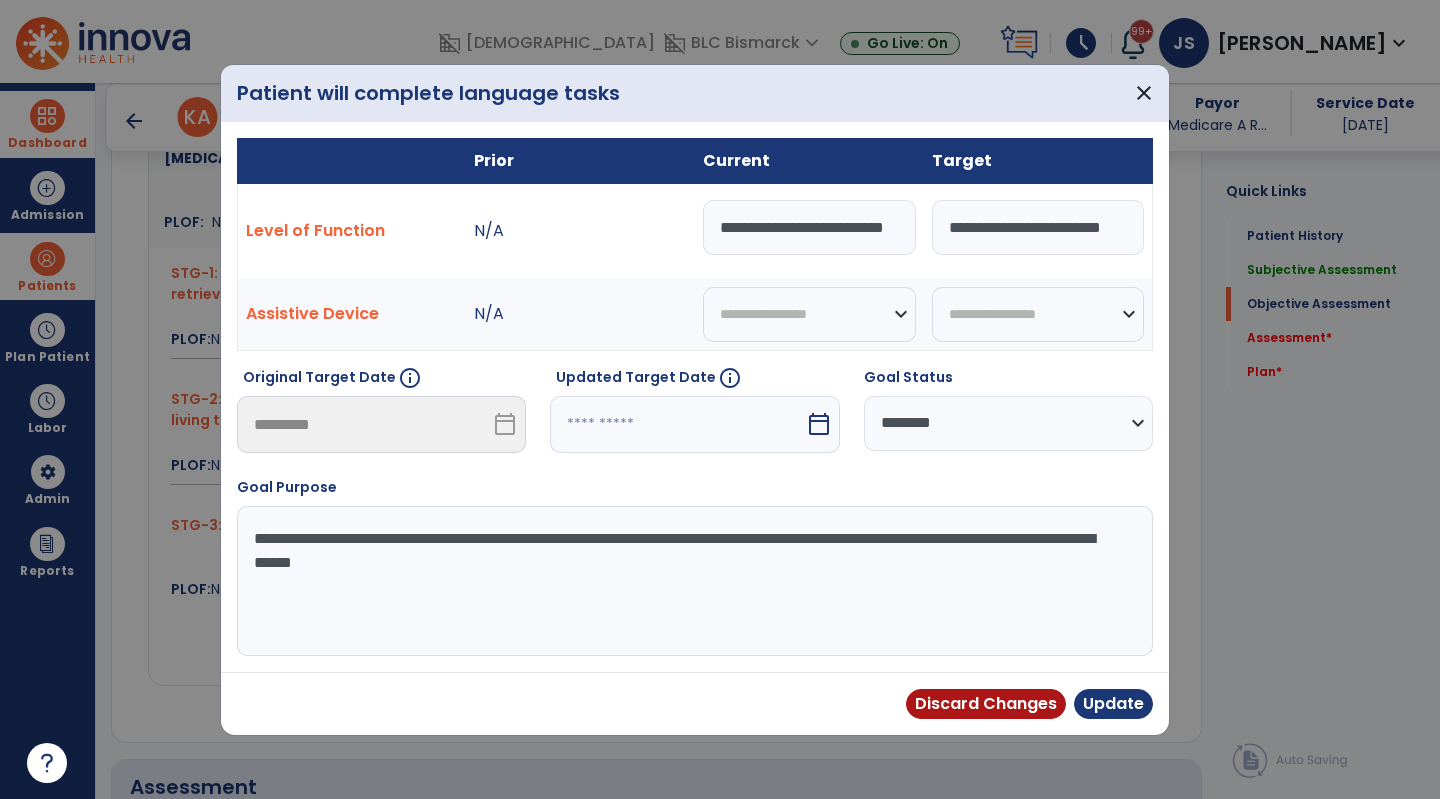 click at bounding box center (677, 424) 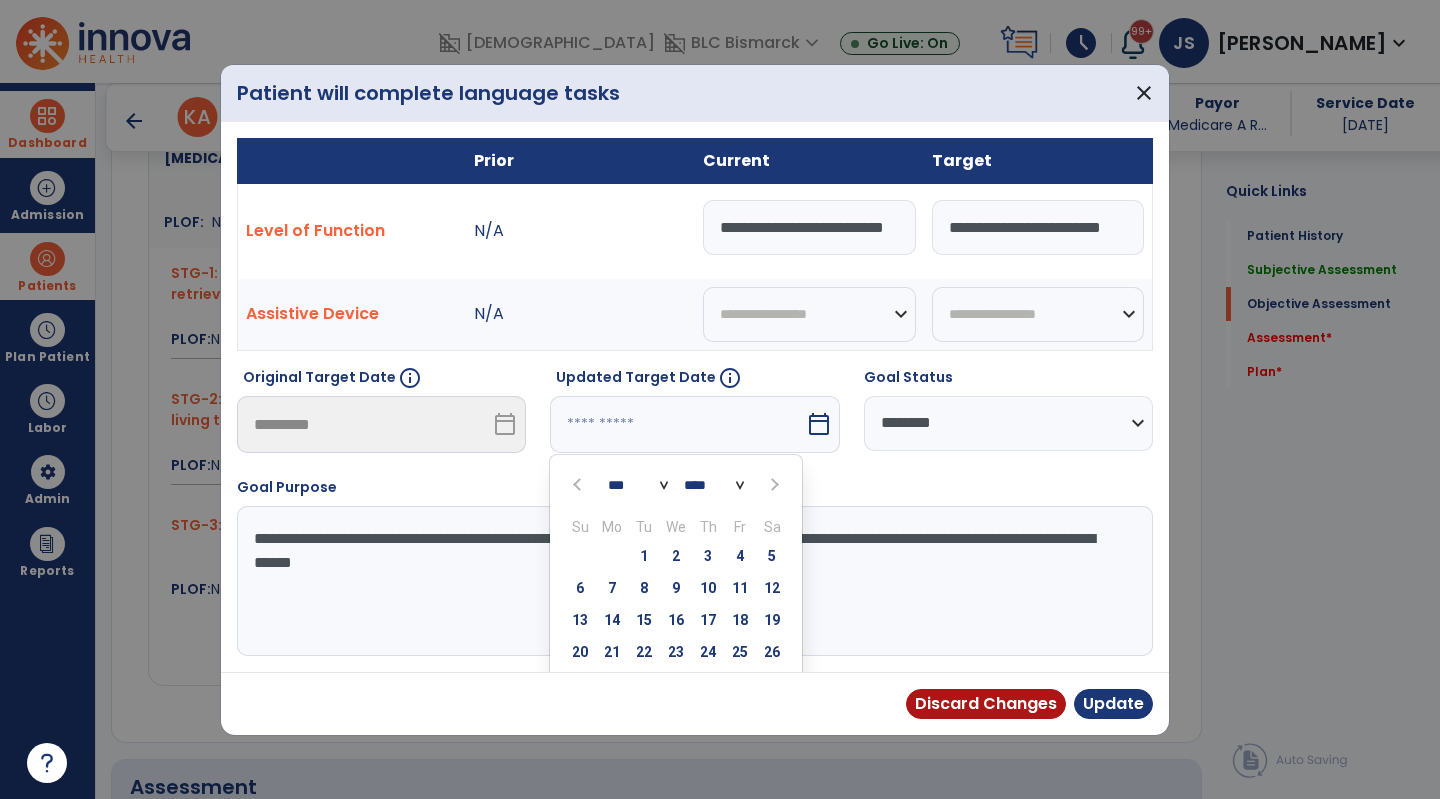 click at bounding box center [774, 485] 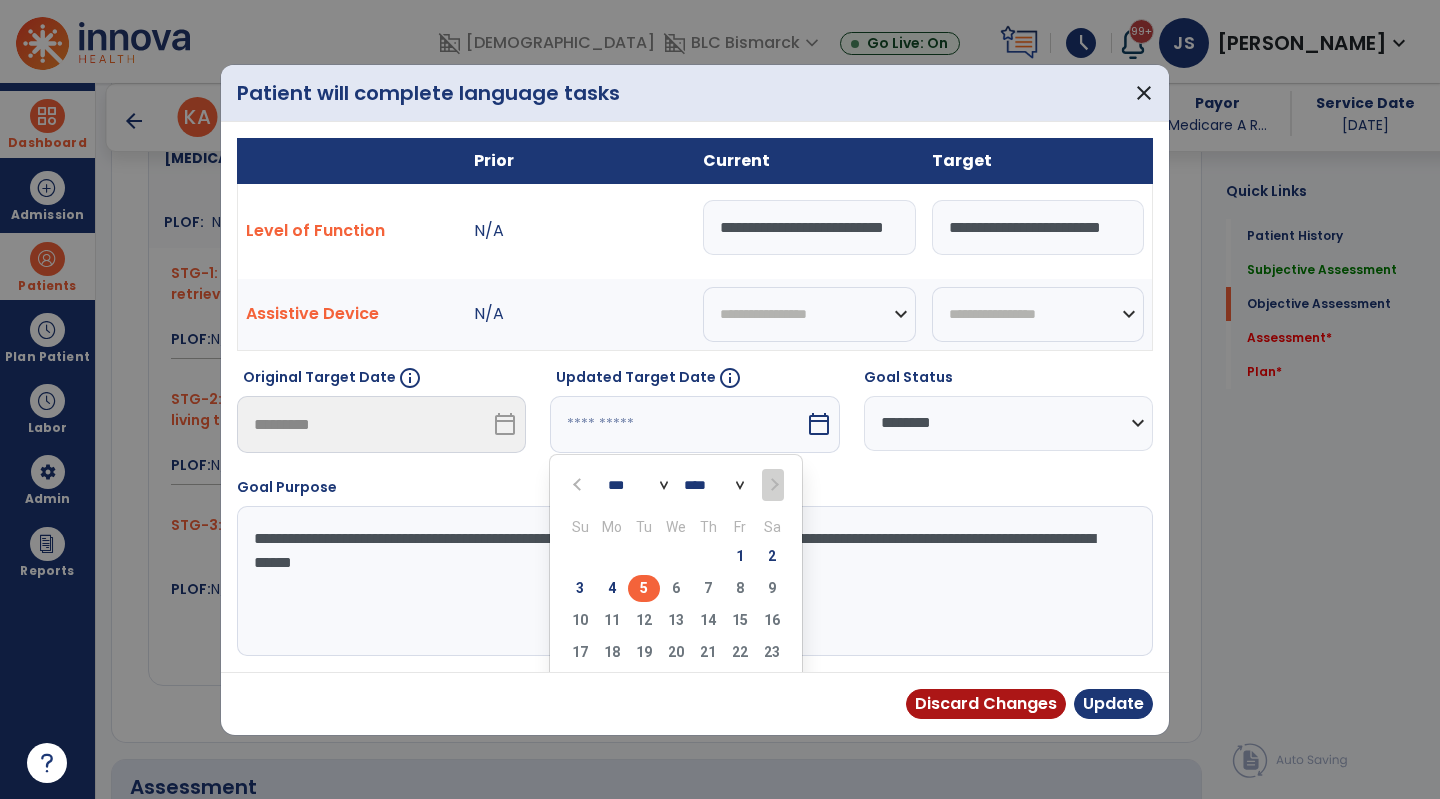 click on "5" at bounding box center [644, 588] 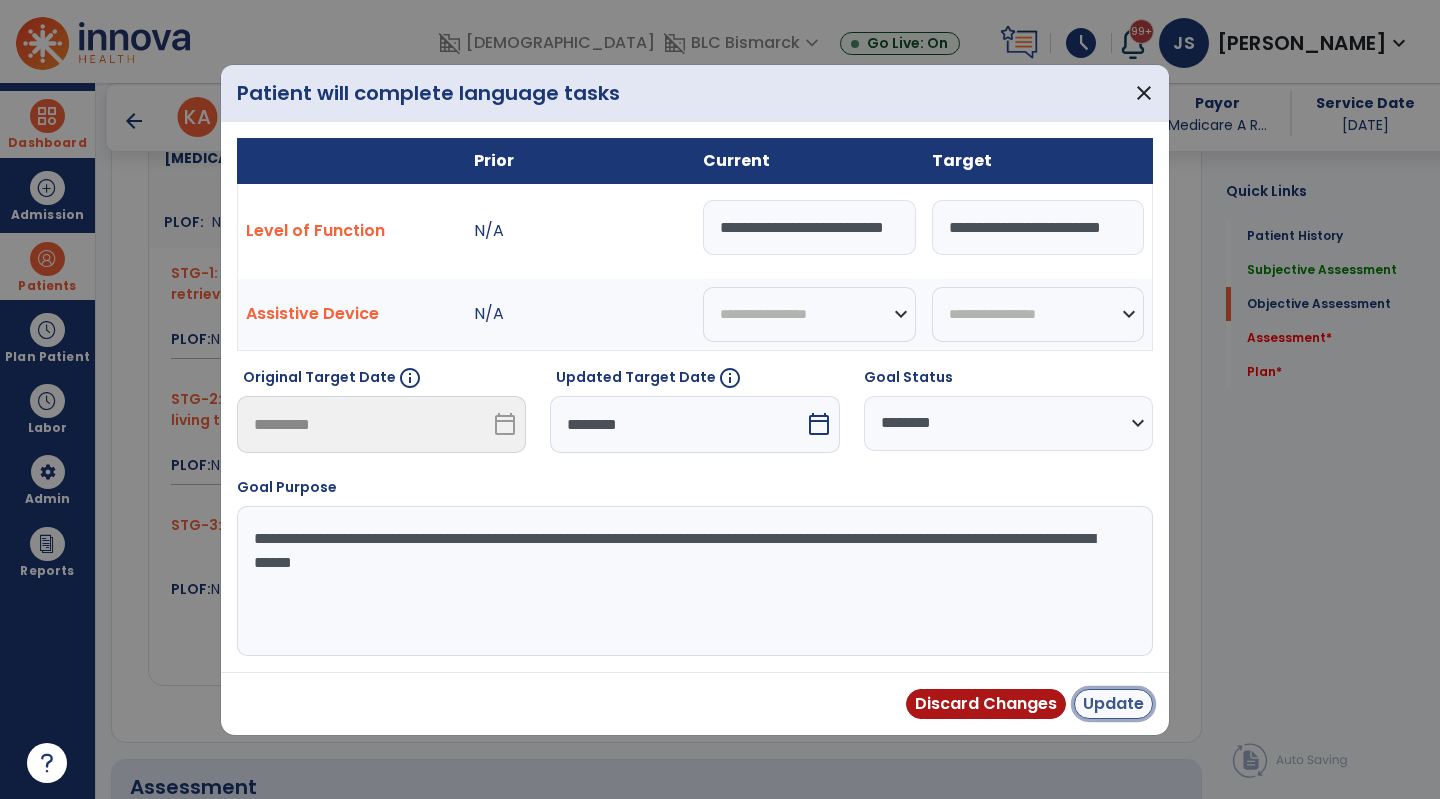 click on "Update" at bounding box center (1113, 704) 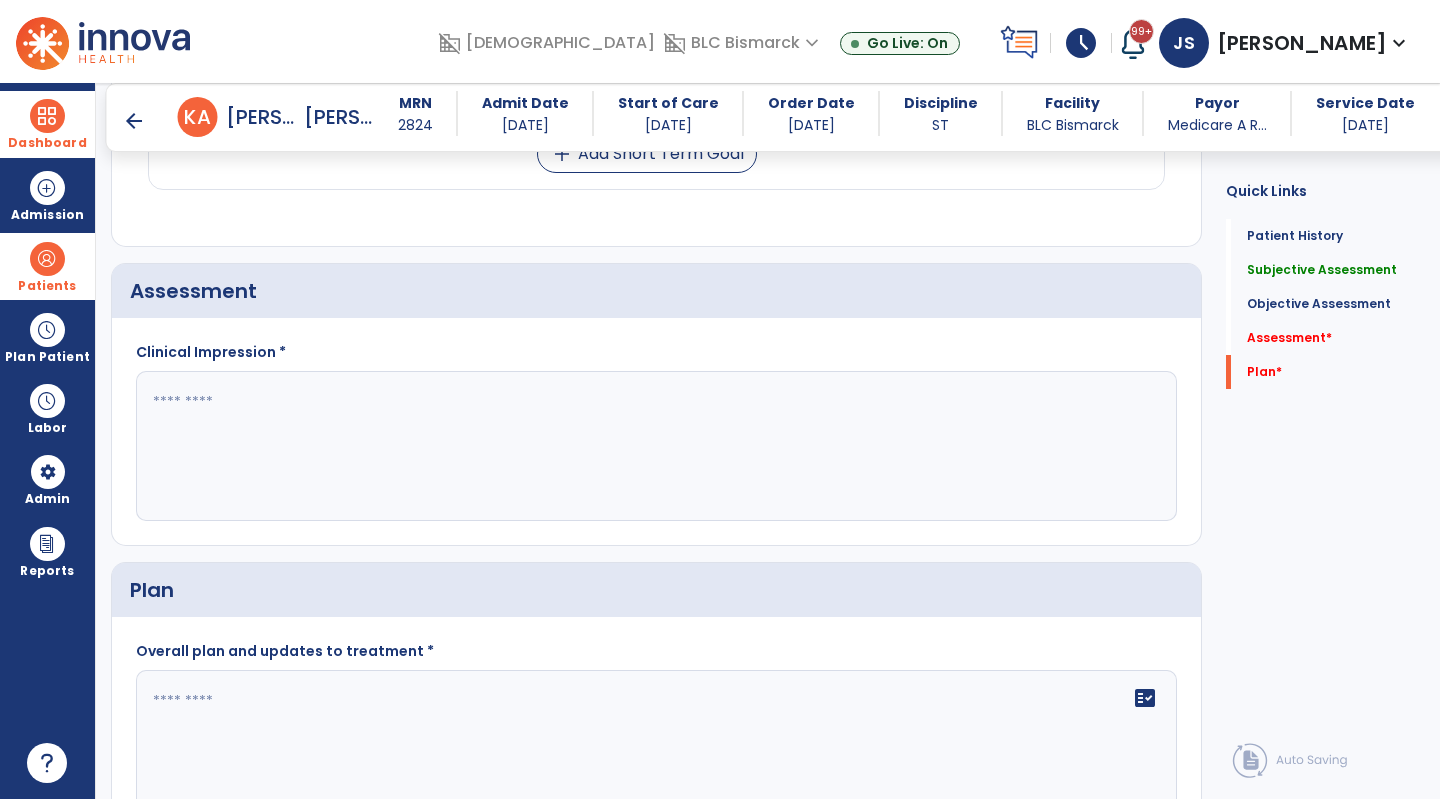 scroll, scrollTop: 2017, scrollLeft: 0, axis: vertical 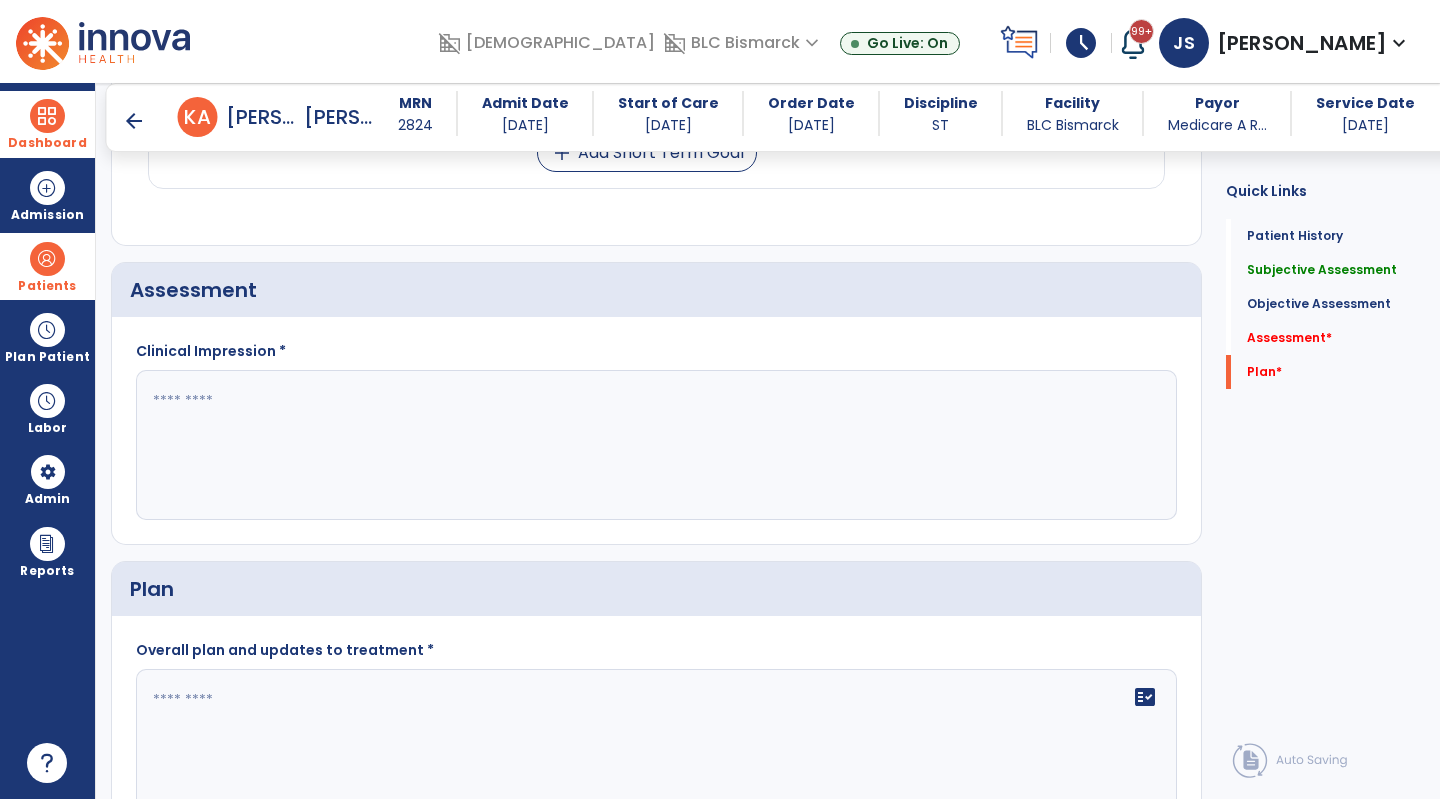 click 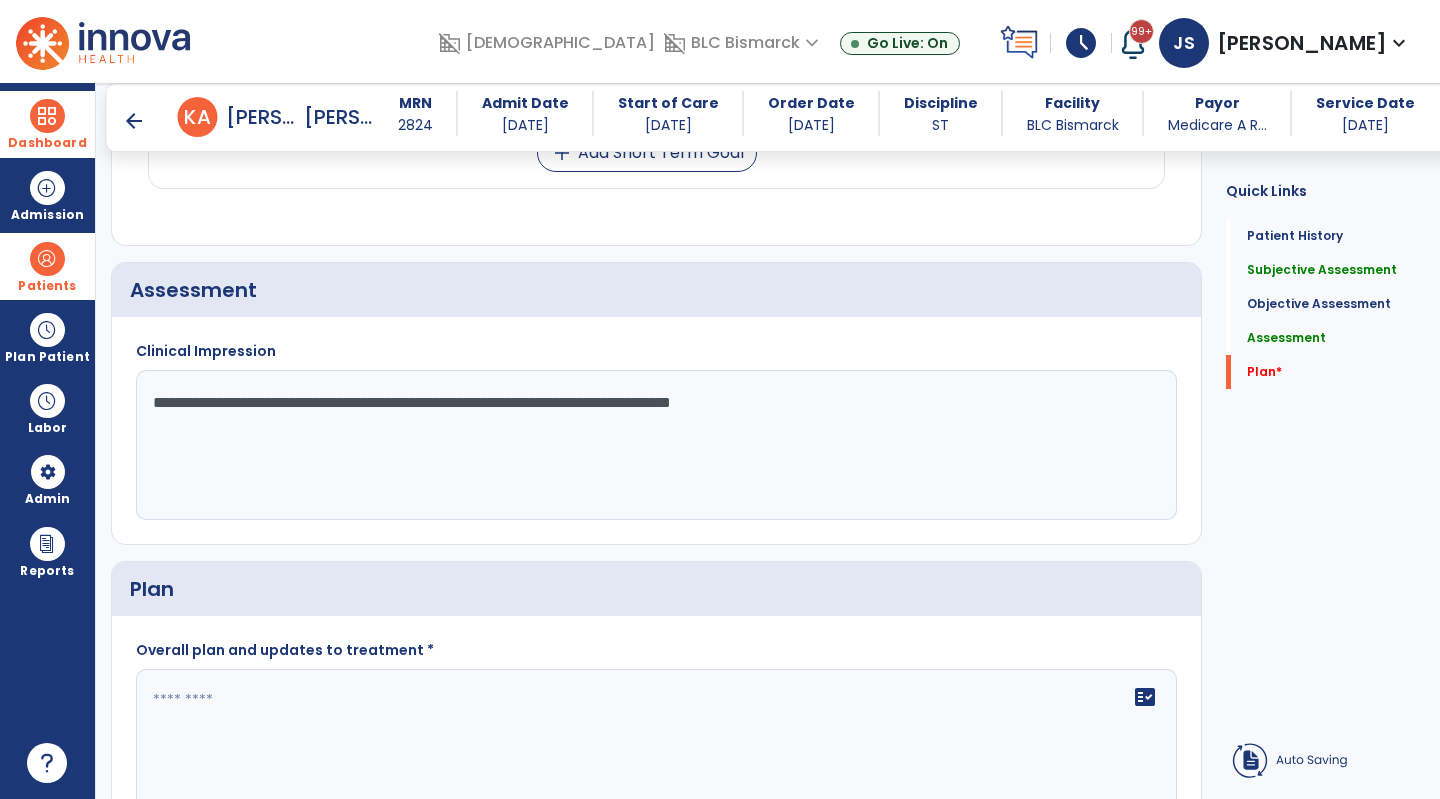 drag, startPoint x: 755, startPoint y: 382, endPoint x: 657, endPoint y: 384, distance: 98.02041 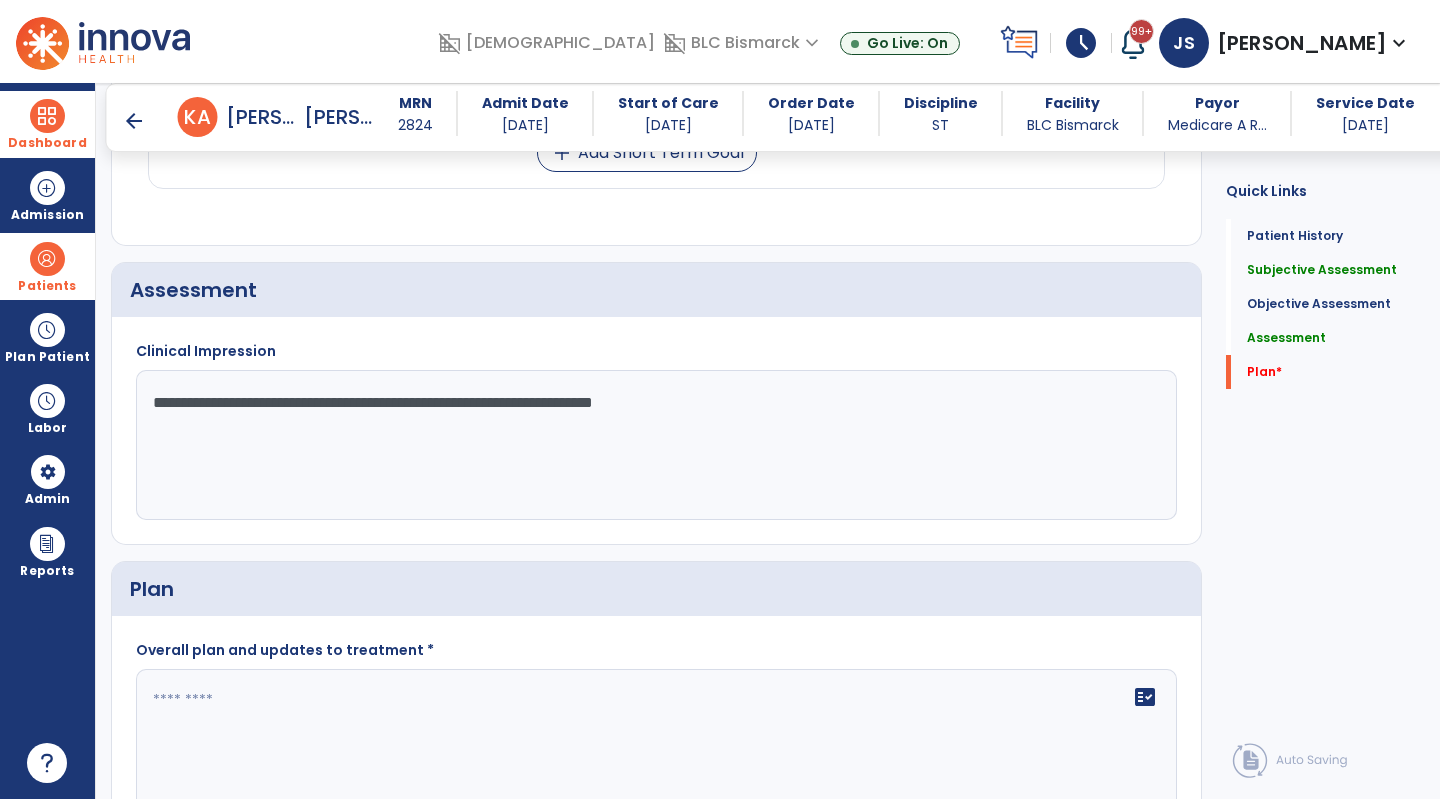 click on "**********" 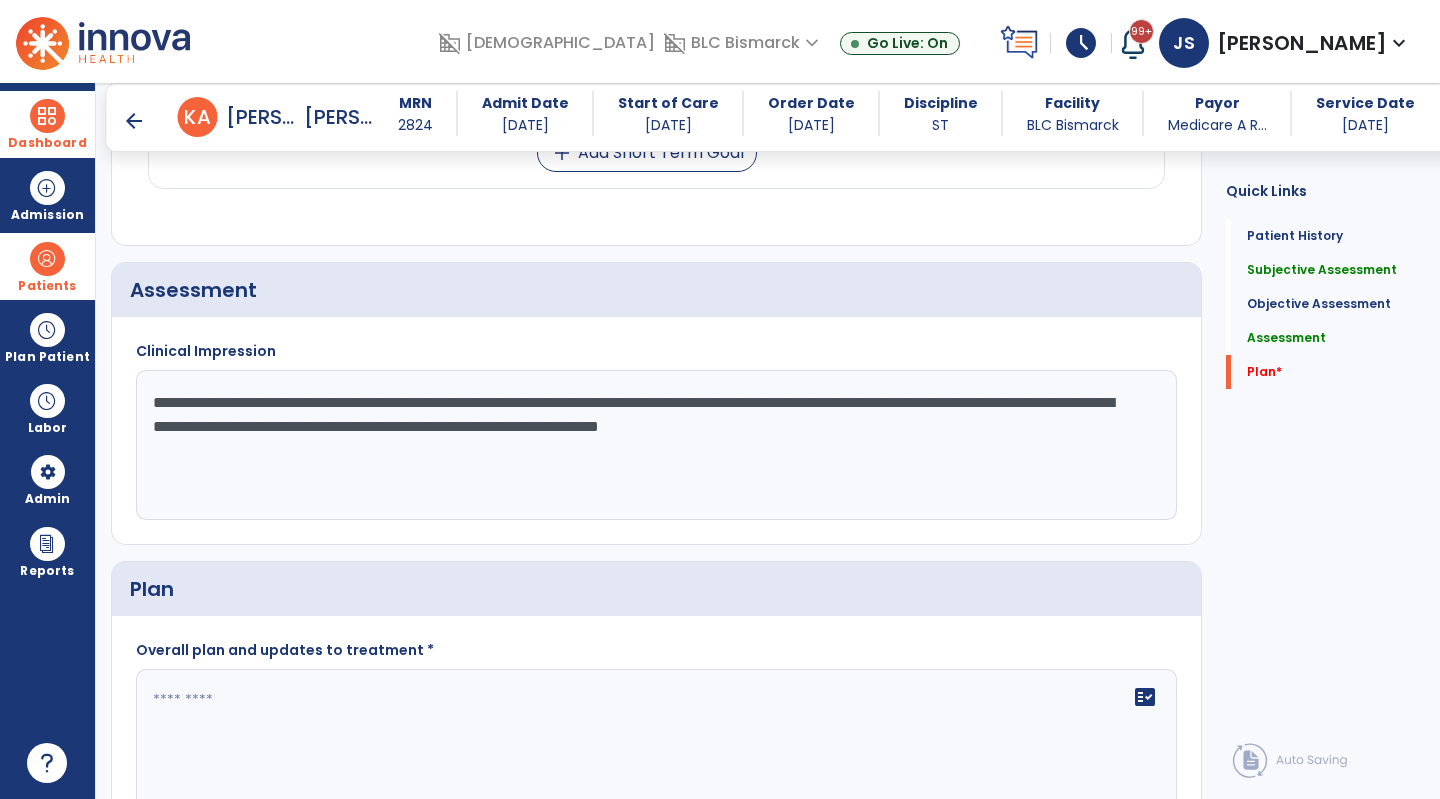 click on "**********" 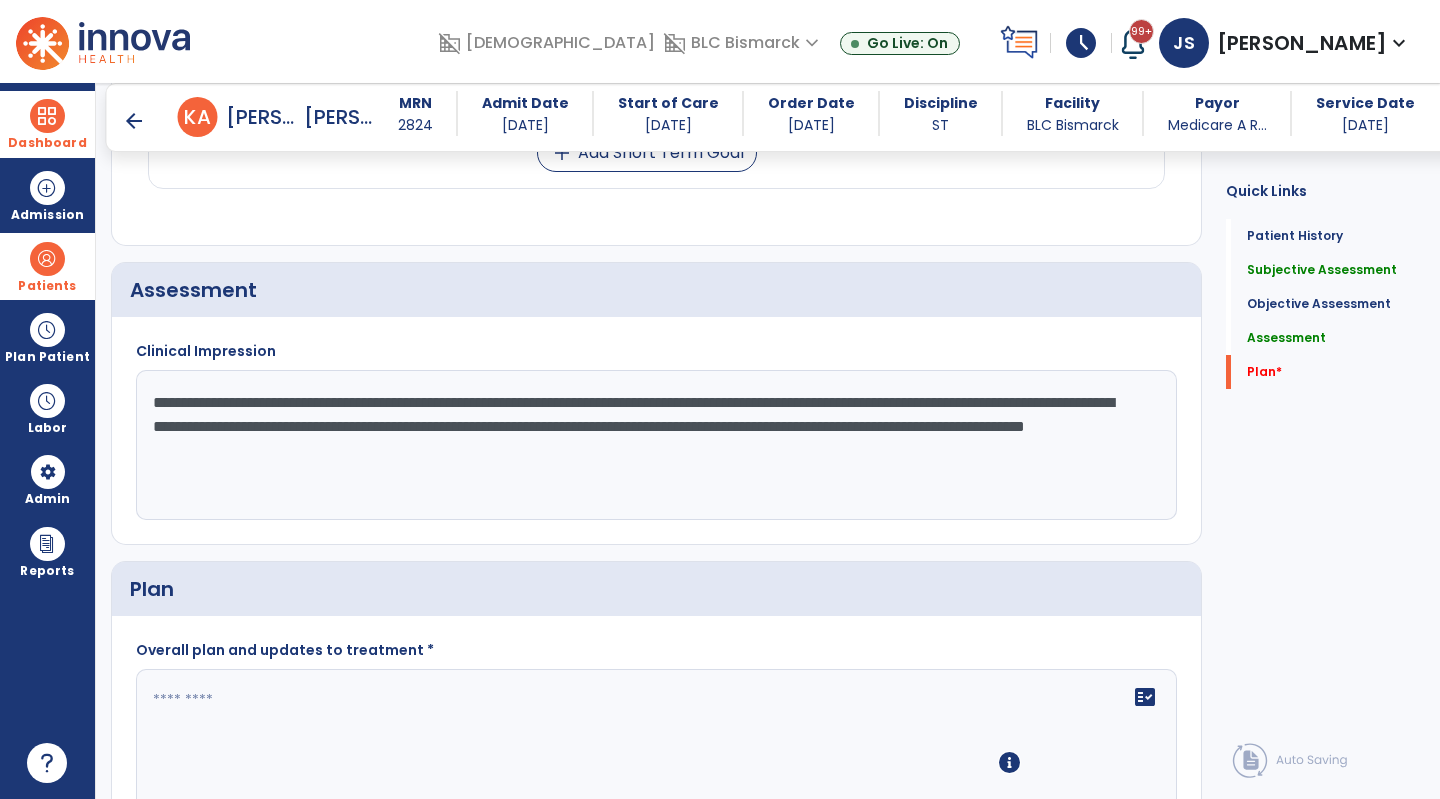 scroll, scrollTop: 2113, scrollLeft: 0, axis: vertical 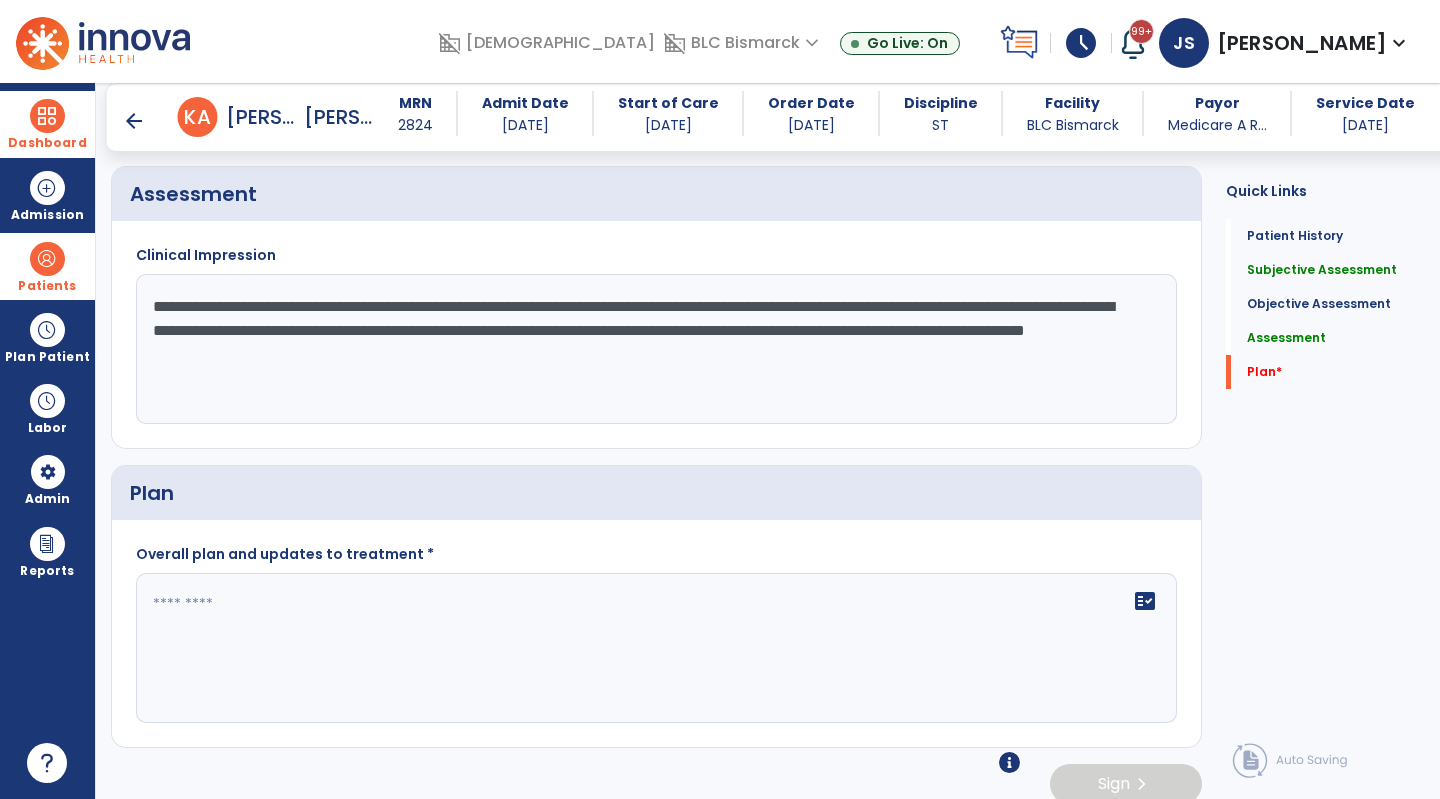 click on "**********" 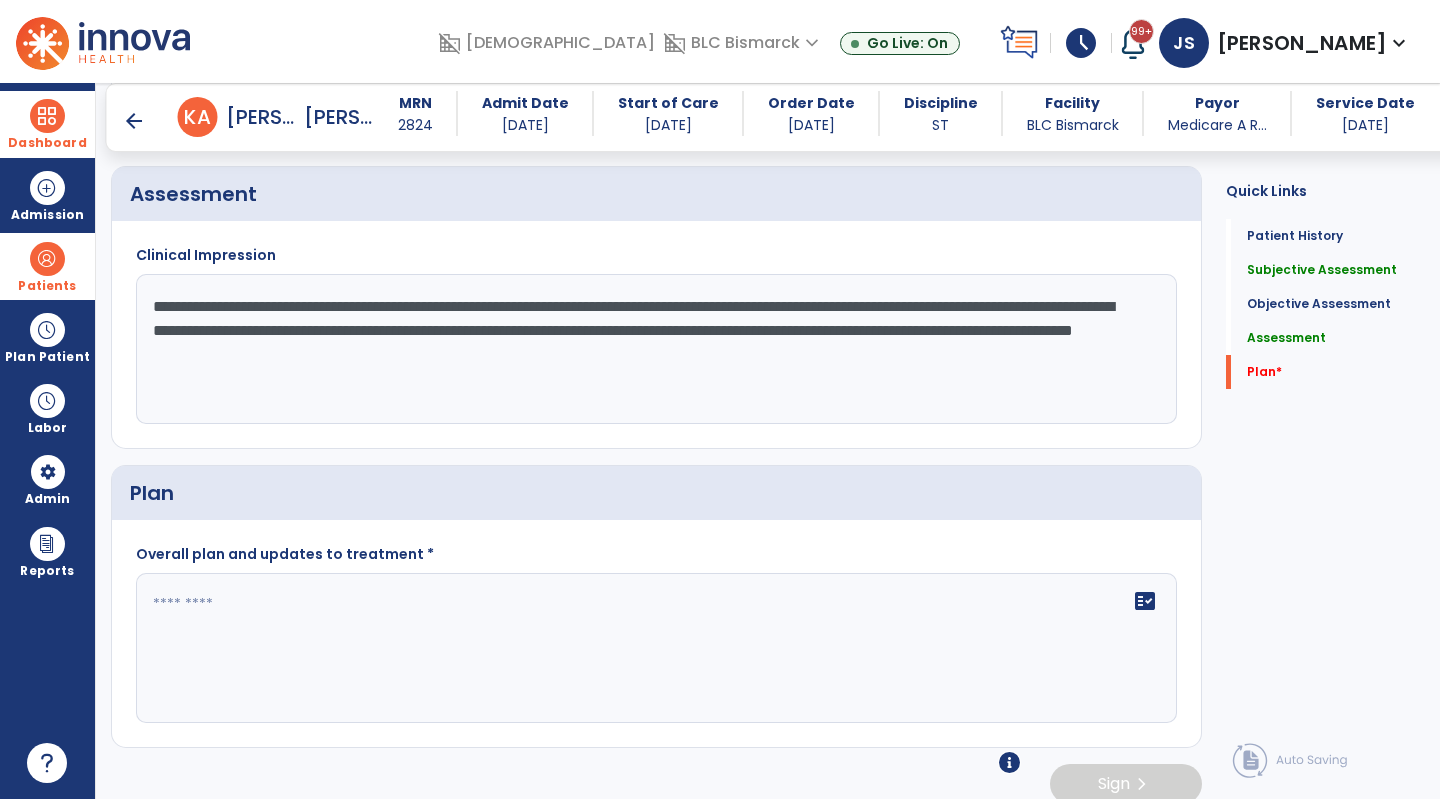 type on "**********" 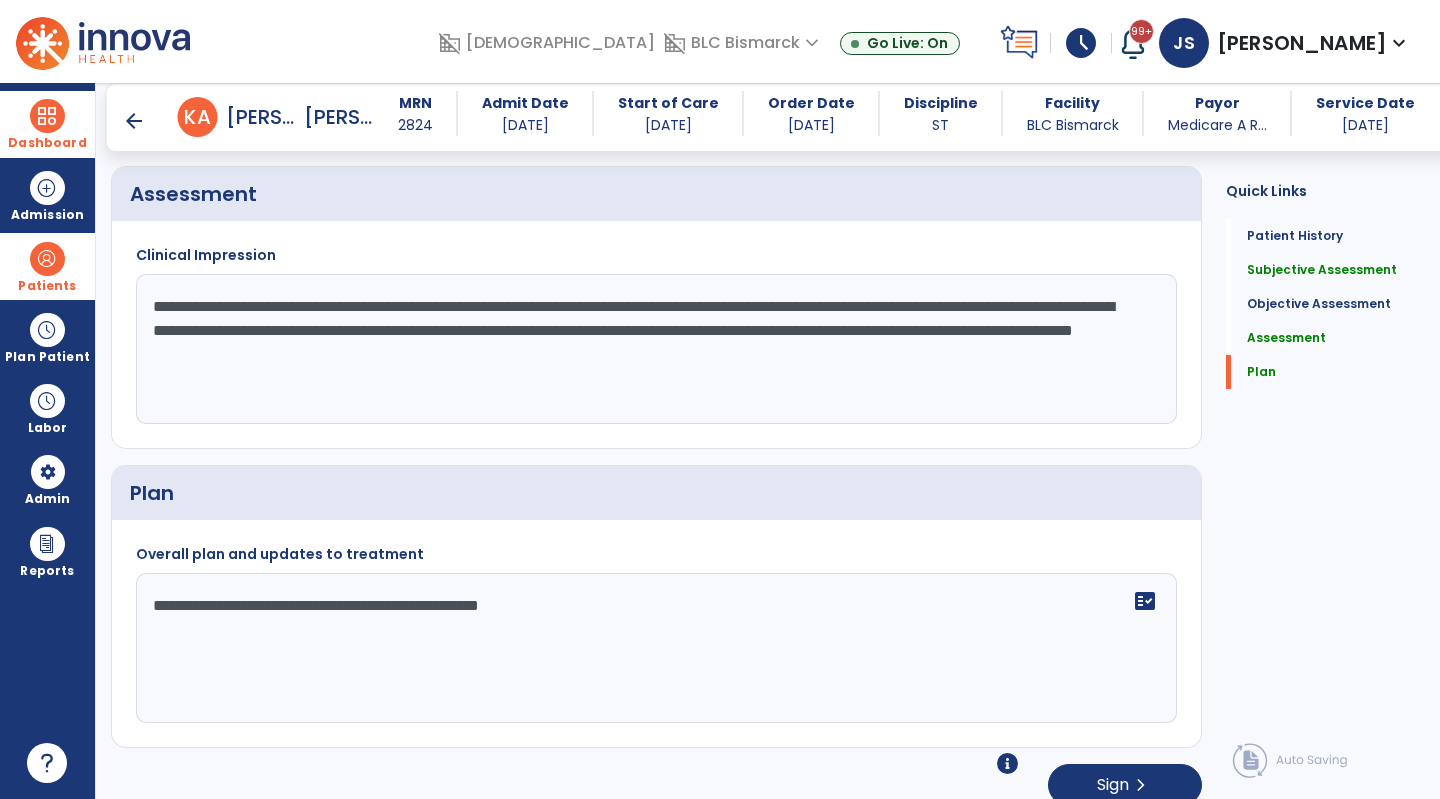 type on "**********" 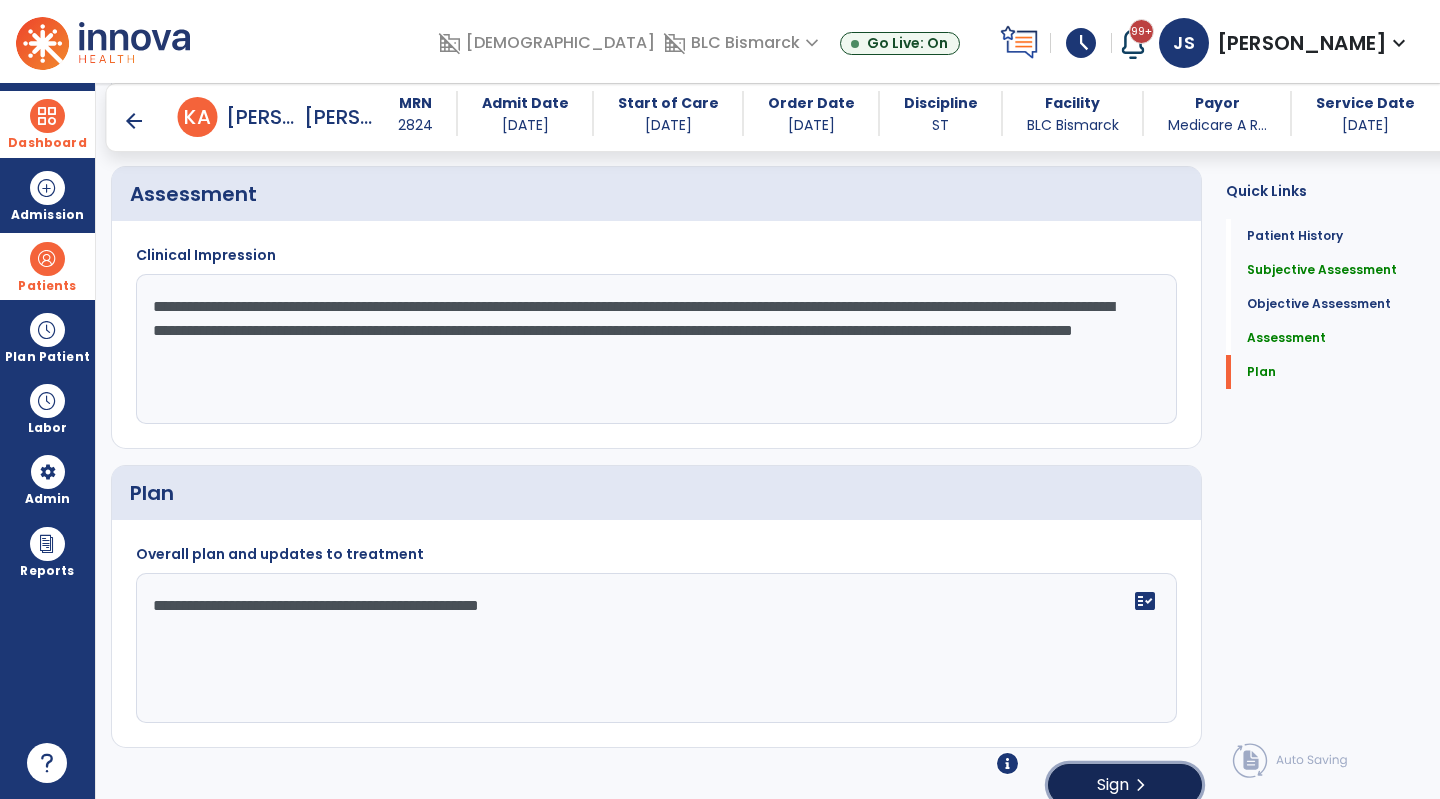 click on "Sign  chevron_right" 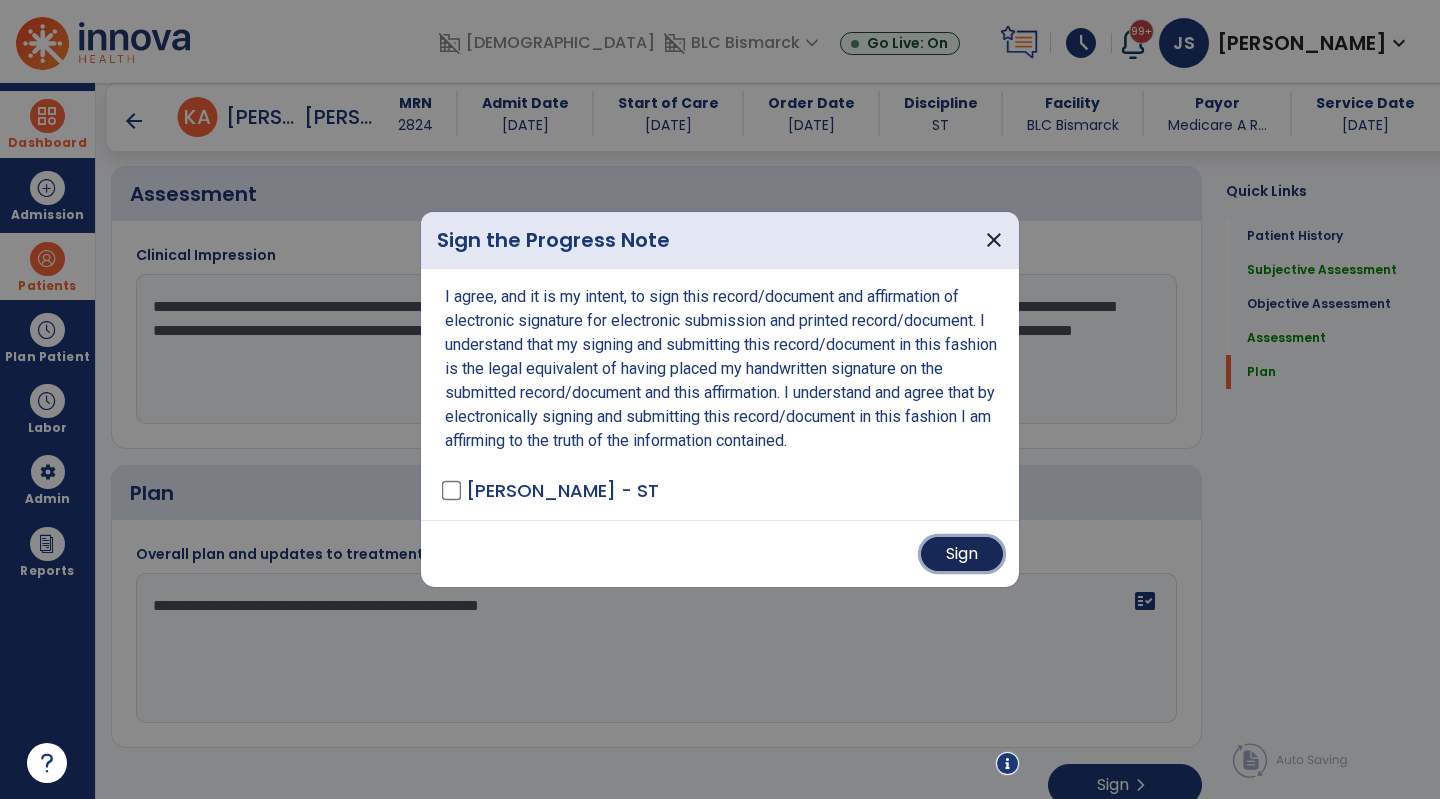 click on "Sign" at bounding box center [962, 554] 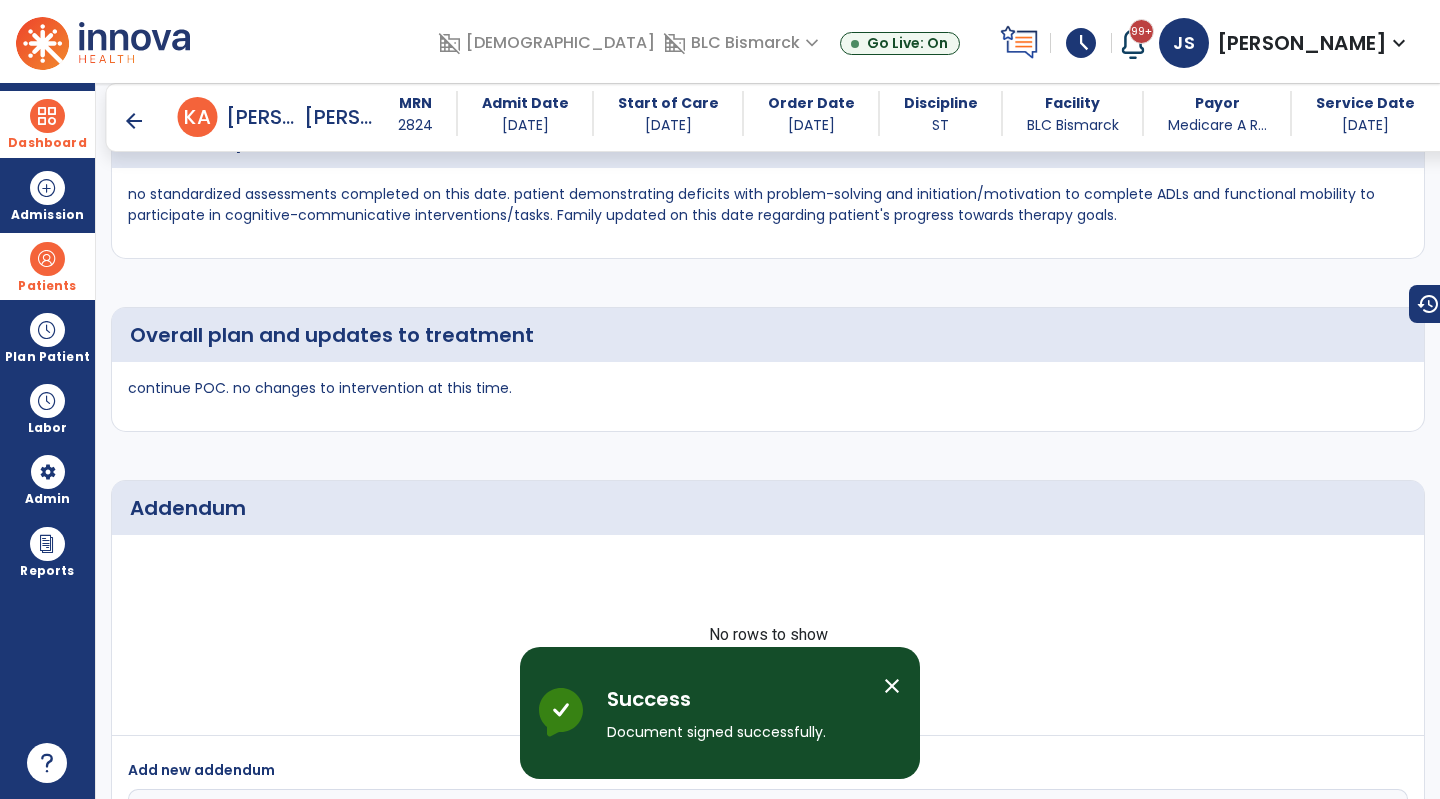 scroll, scrollTop: 3363, scrollLeft: 0, axis: vertical 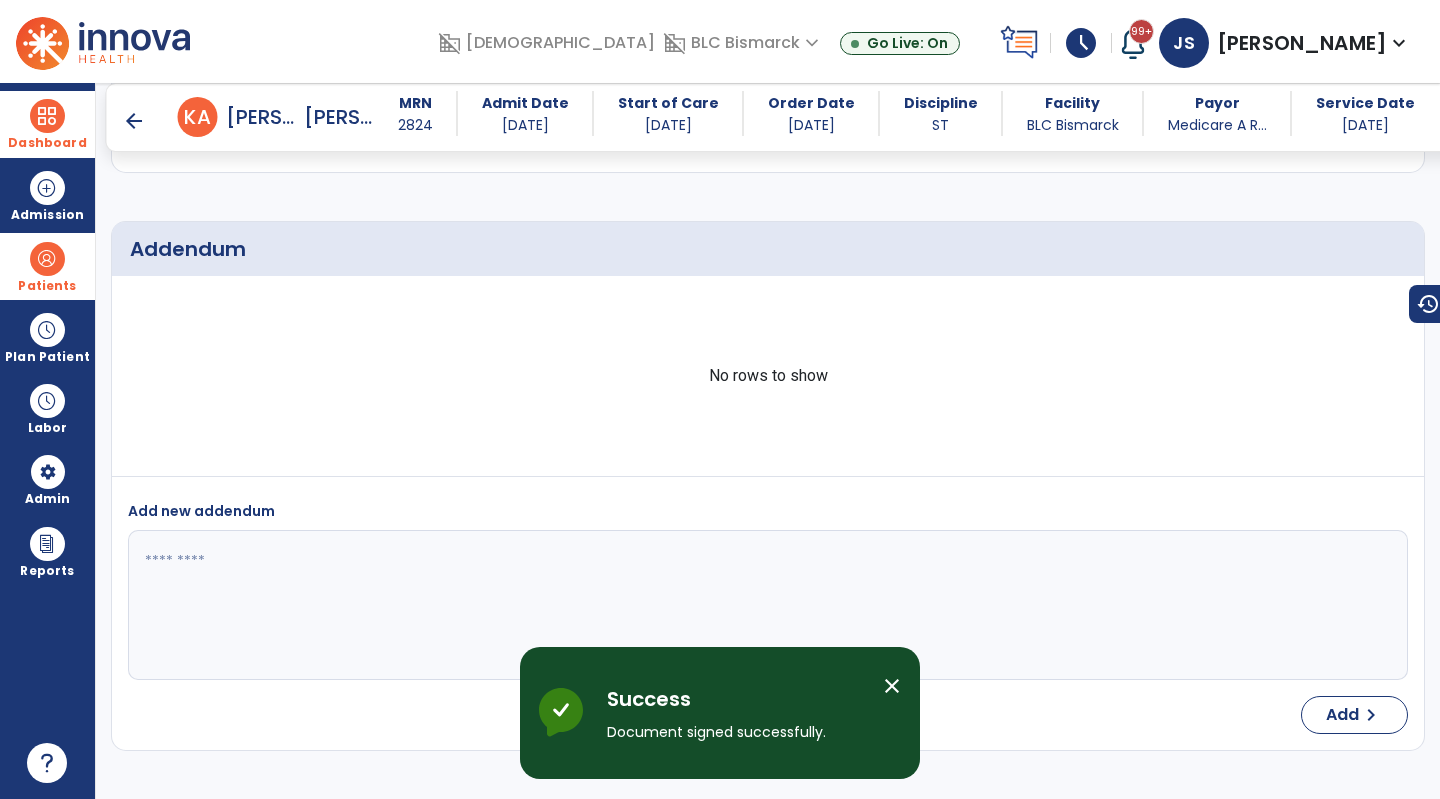 click on "arrow_back" at bounding box center [134, 121] 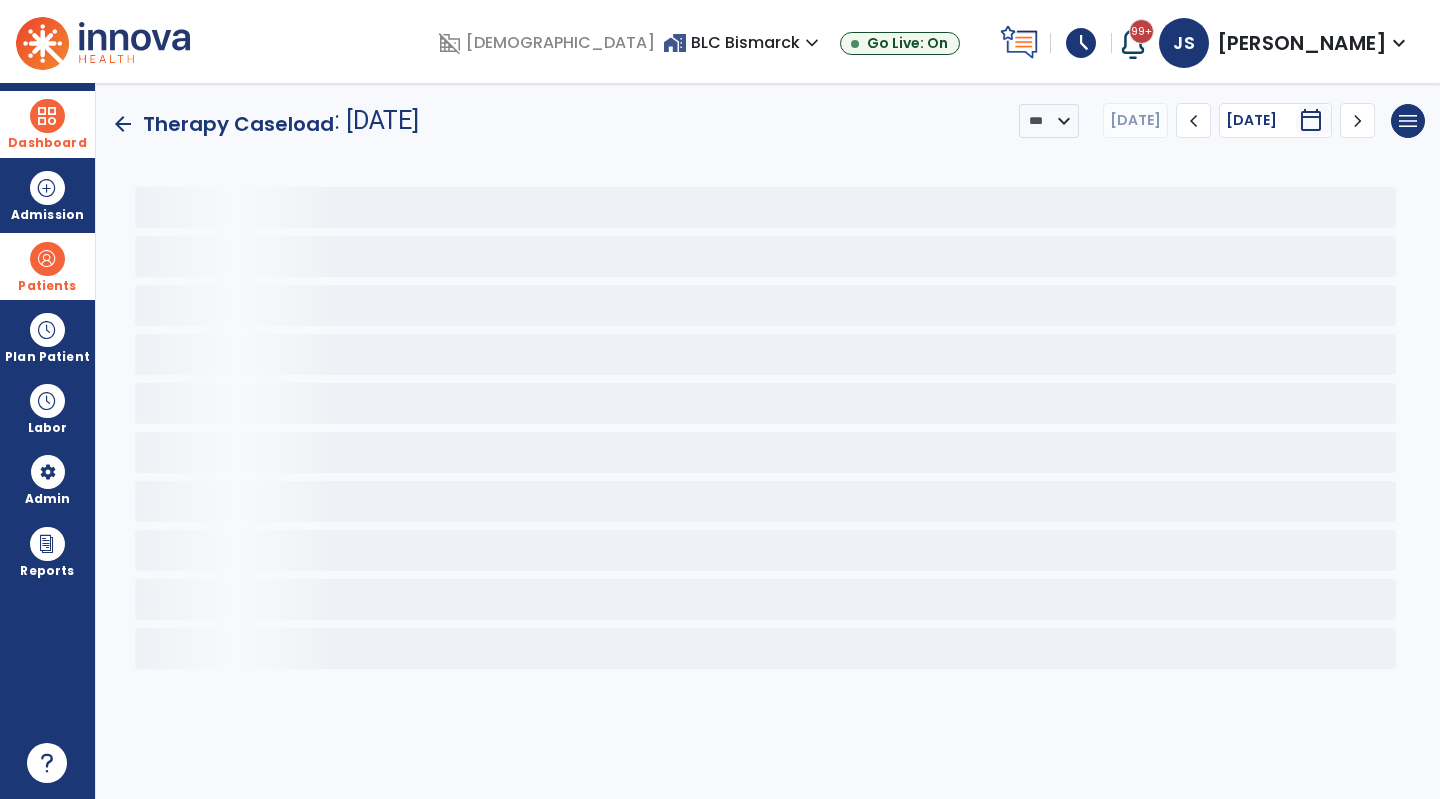 scroll, scrollTop: 0, scrollLeft: 0, axis: both 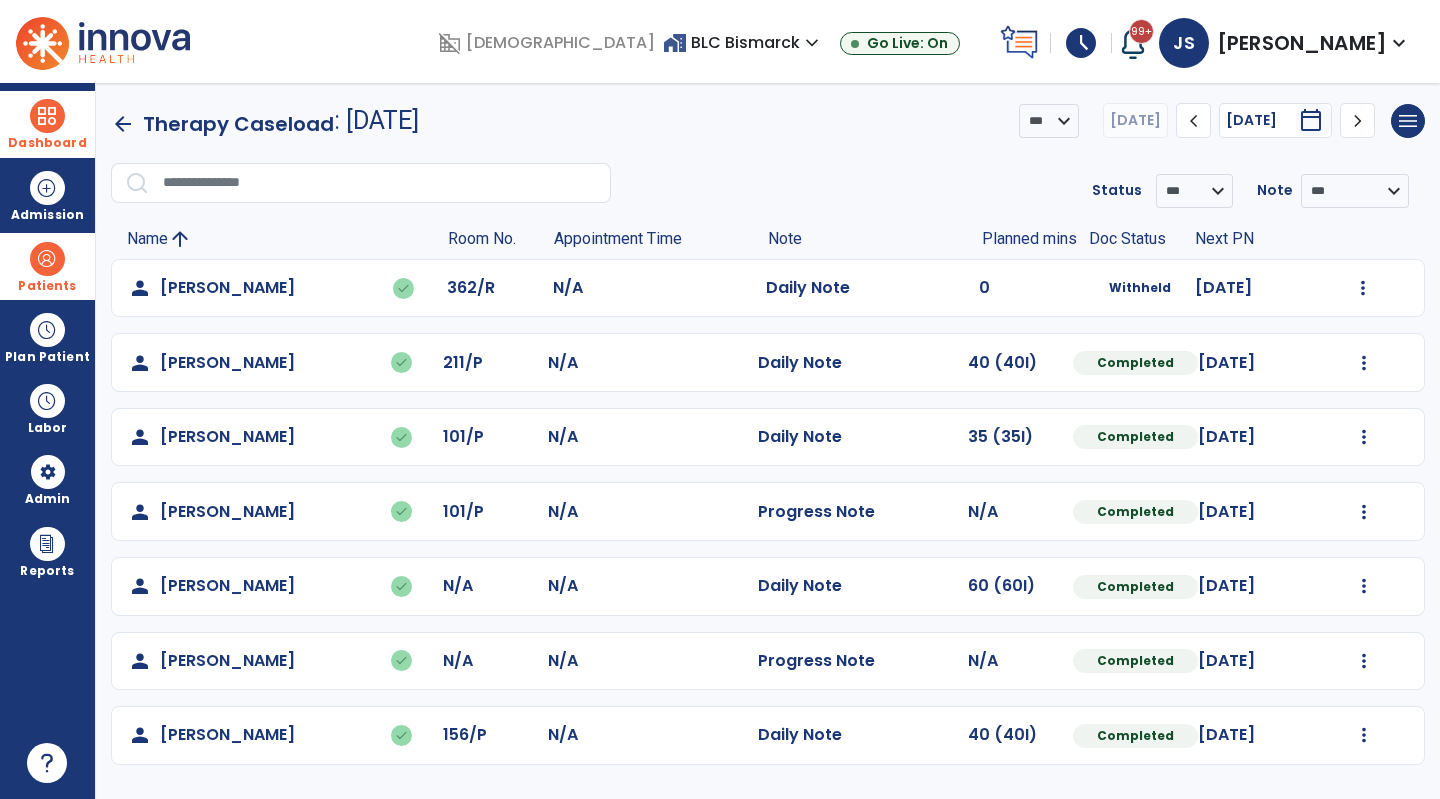 click on "arrow_back" 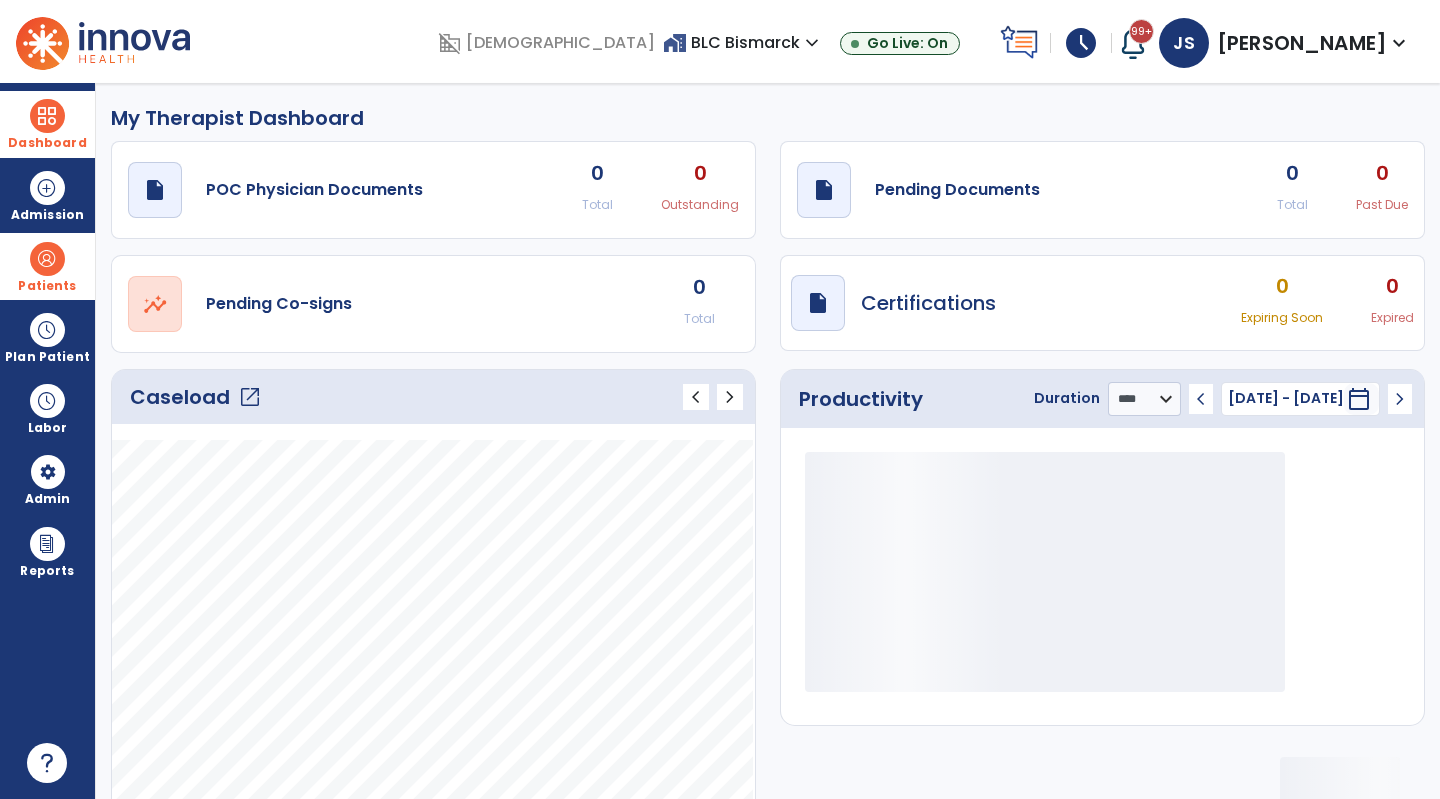 click at bounding box center [47, 116] 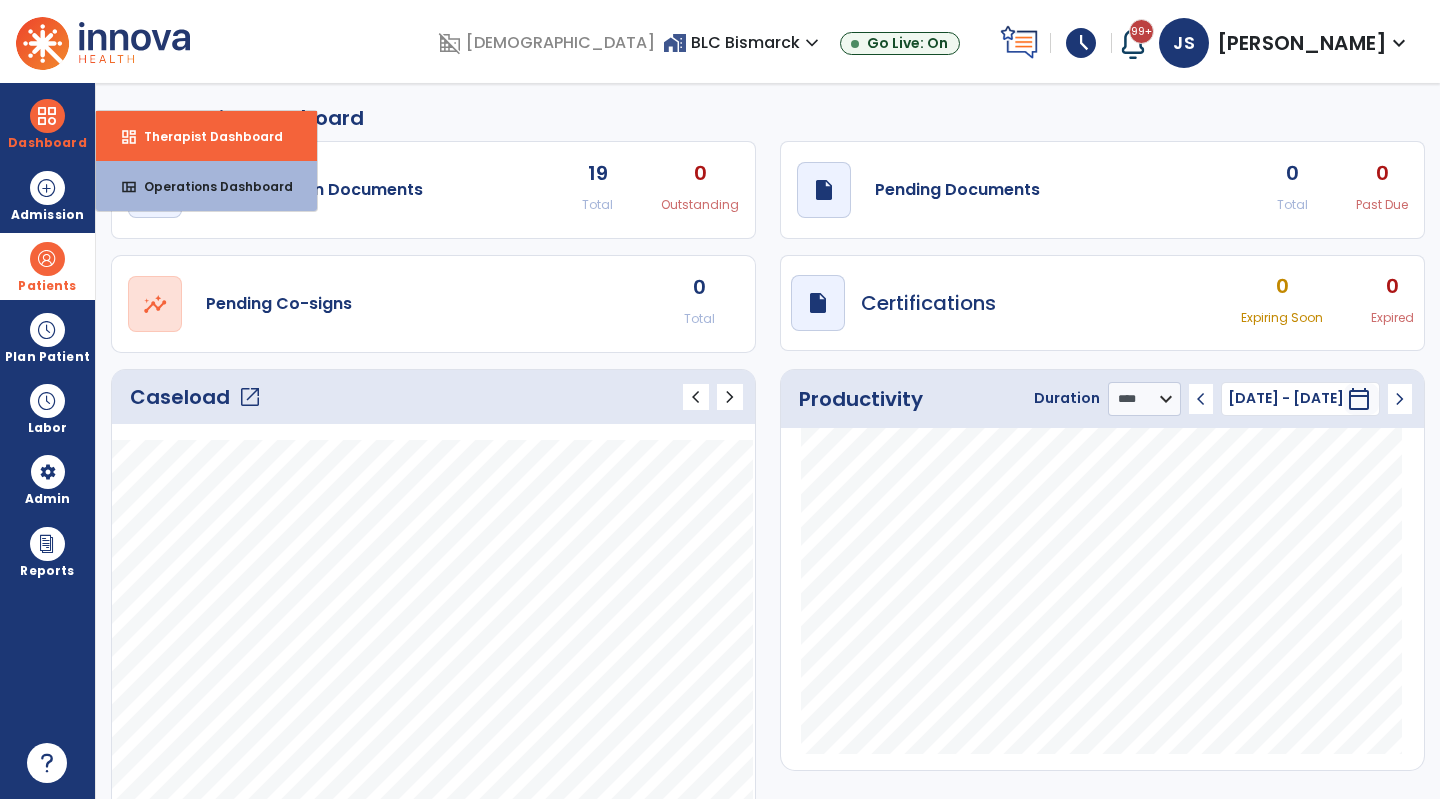 click on "My Therapist Dashboard" 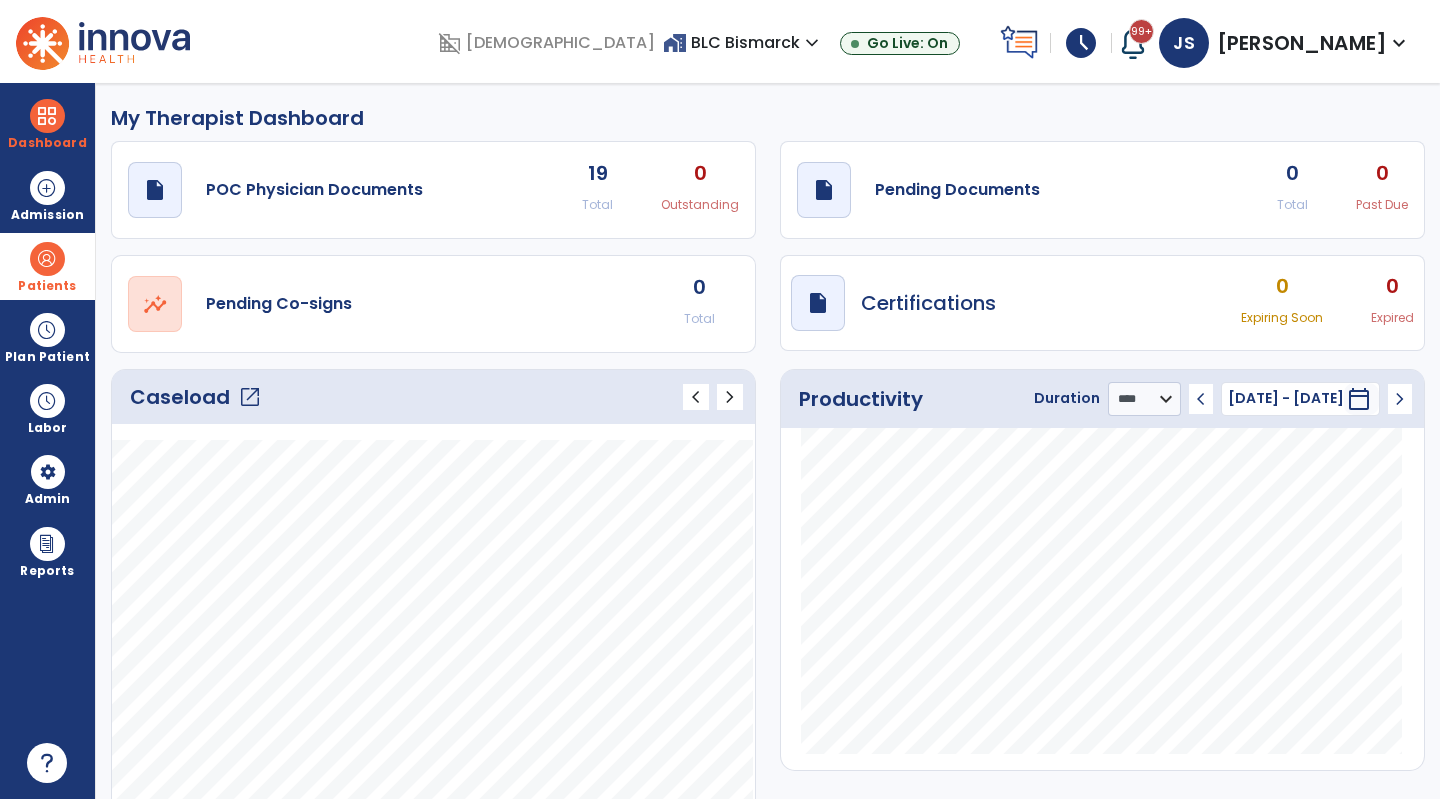 click on "Patients" at bounding box center (47, 286) 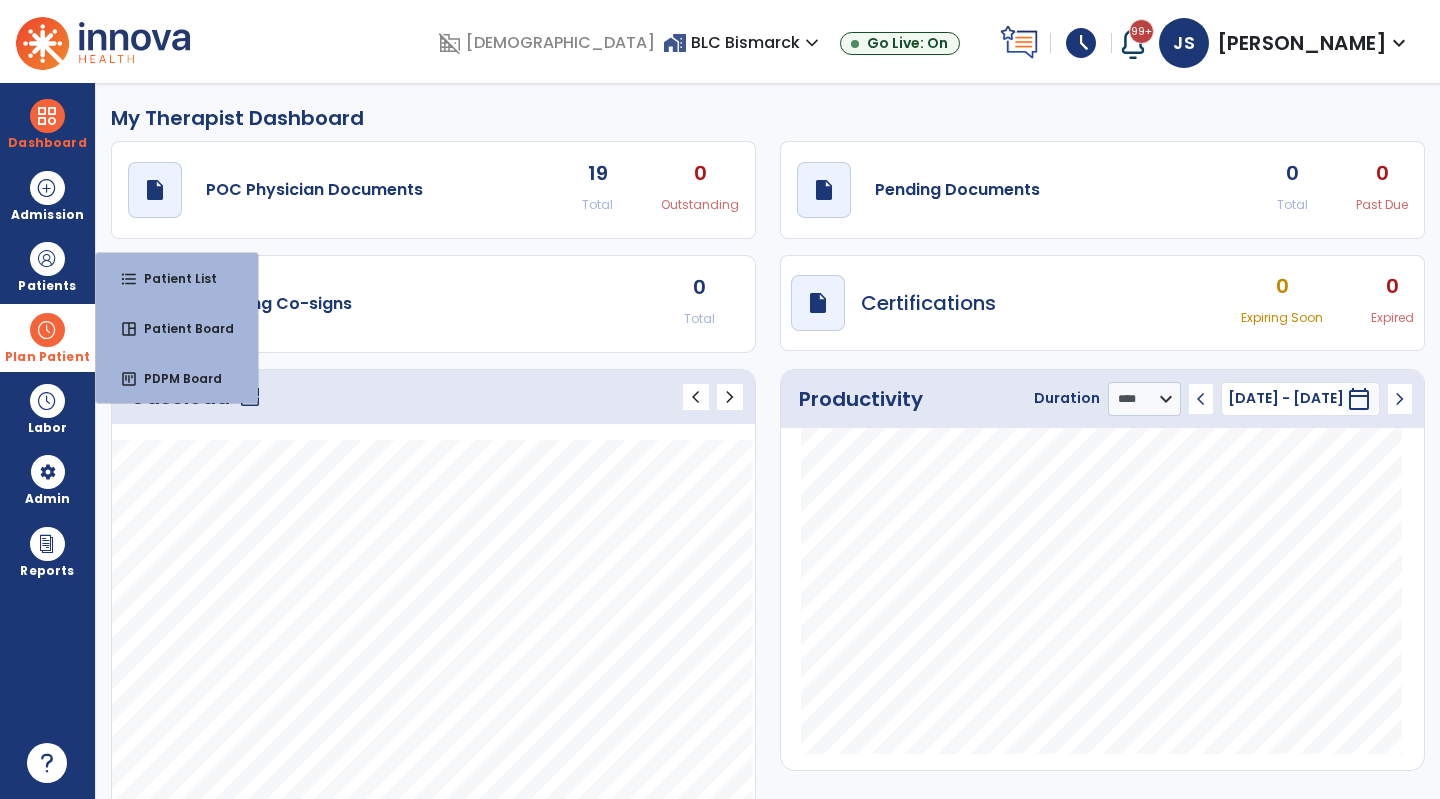 click at bounding box center (47, 330) 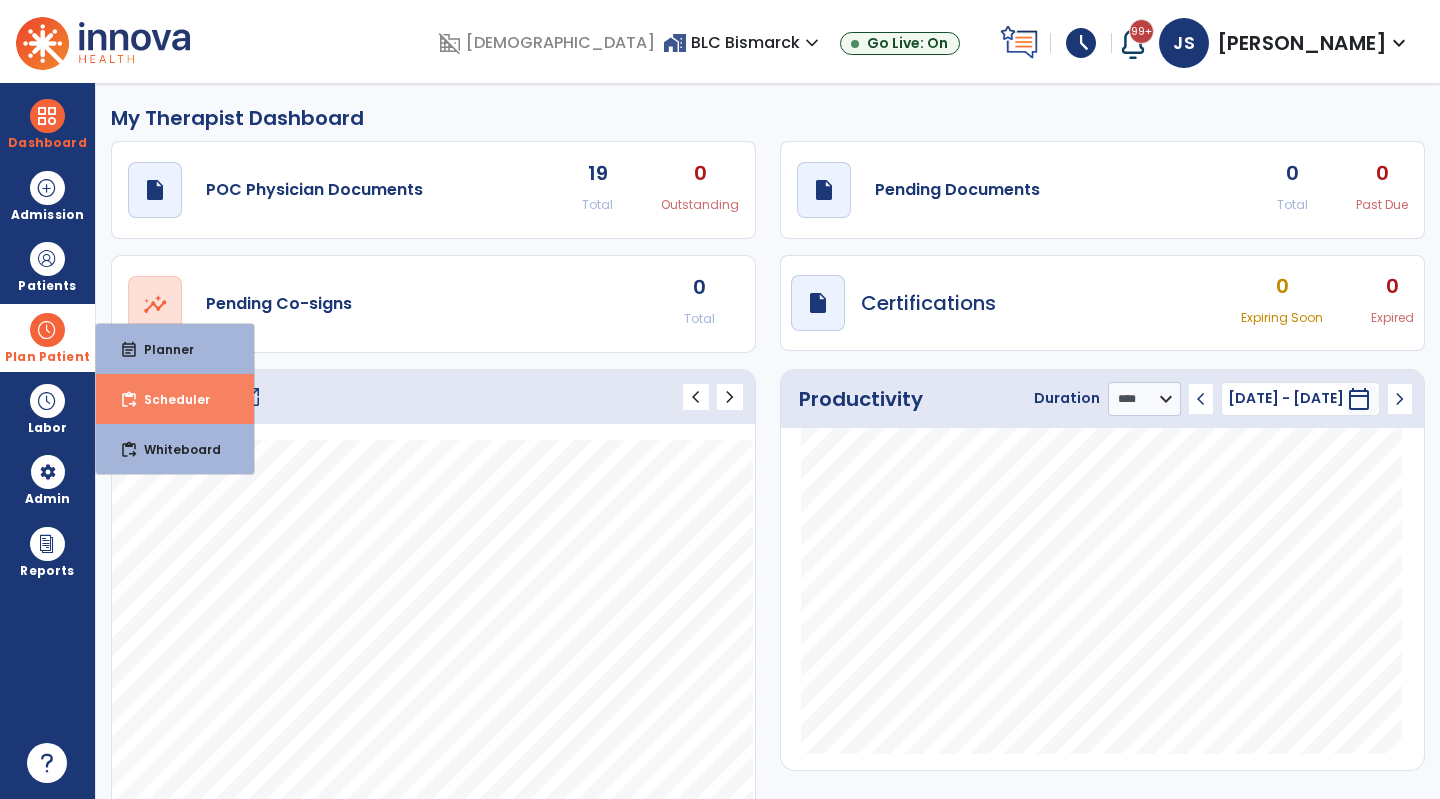 click on "content_paste_go  Scheduler" at bounding box center [175, 399] 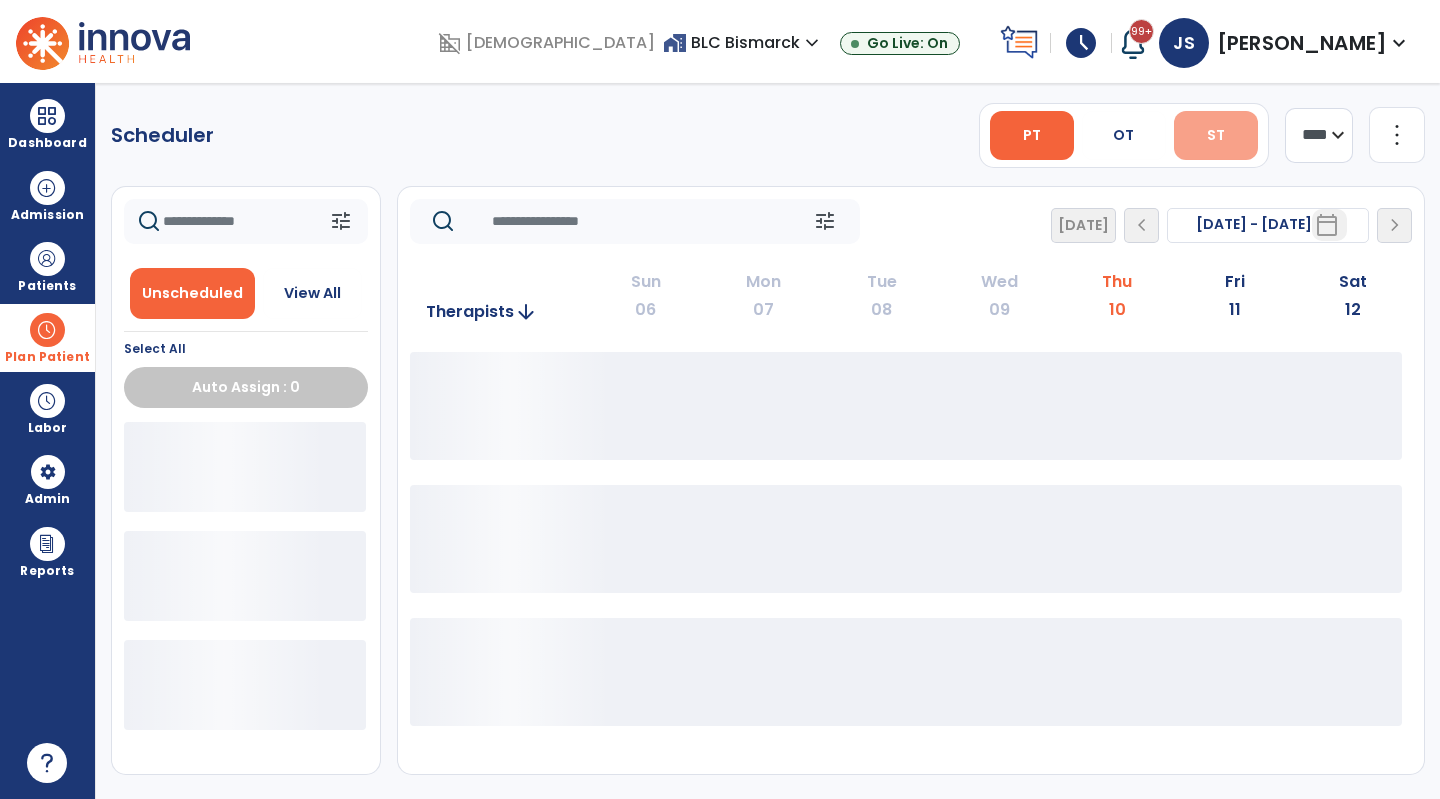 click on "ST" at bounding box center [1216, 135] 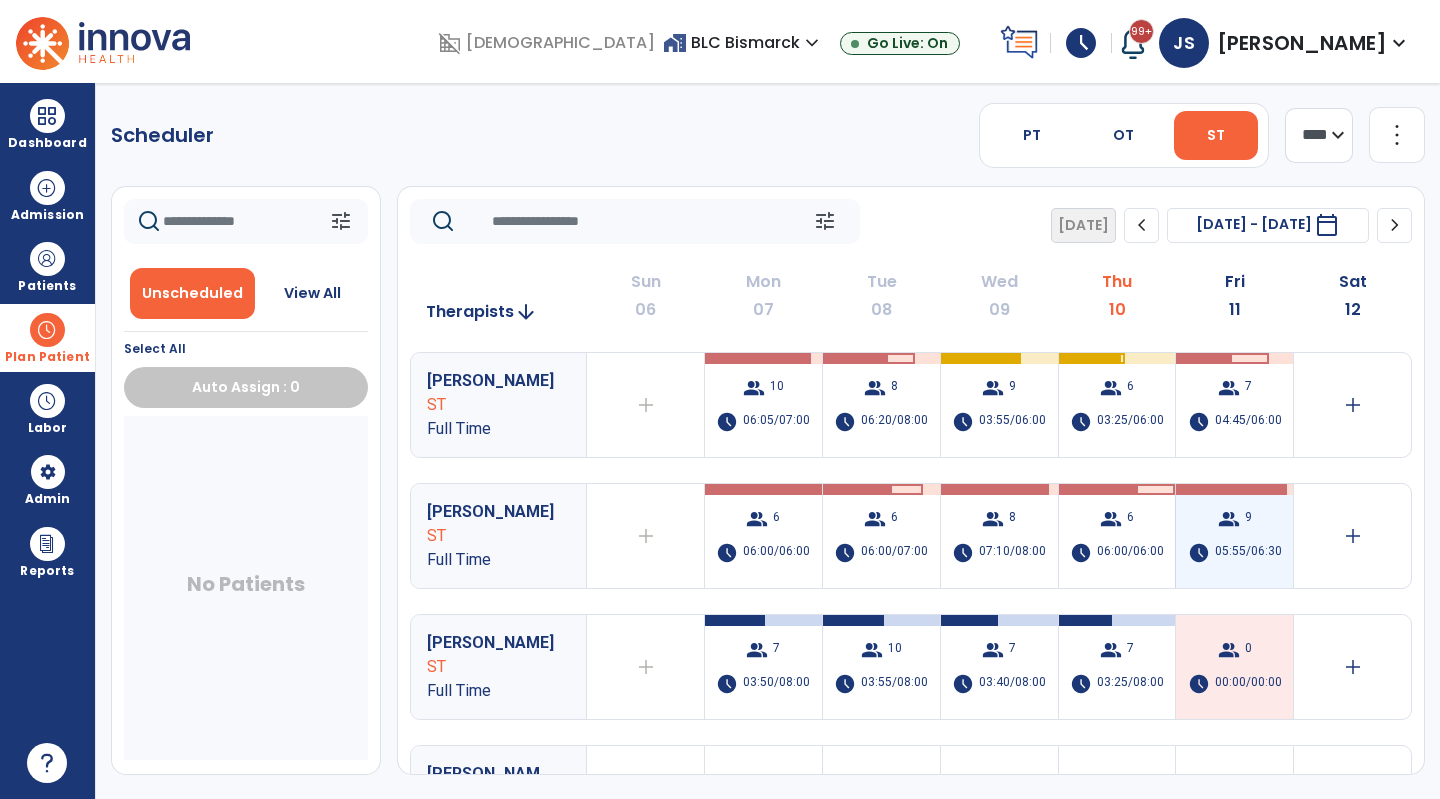 click on "05:55/06:30" at bounding box center (1248, 553) 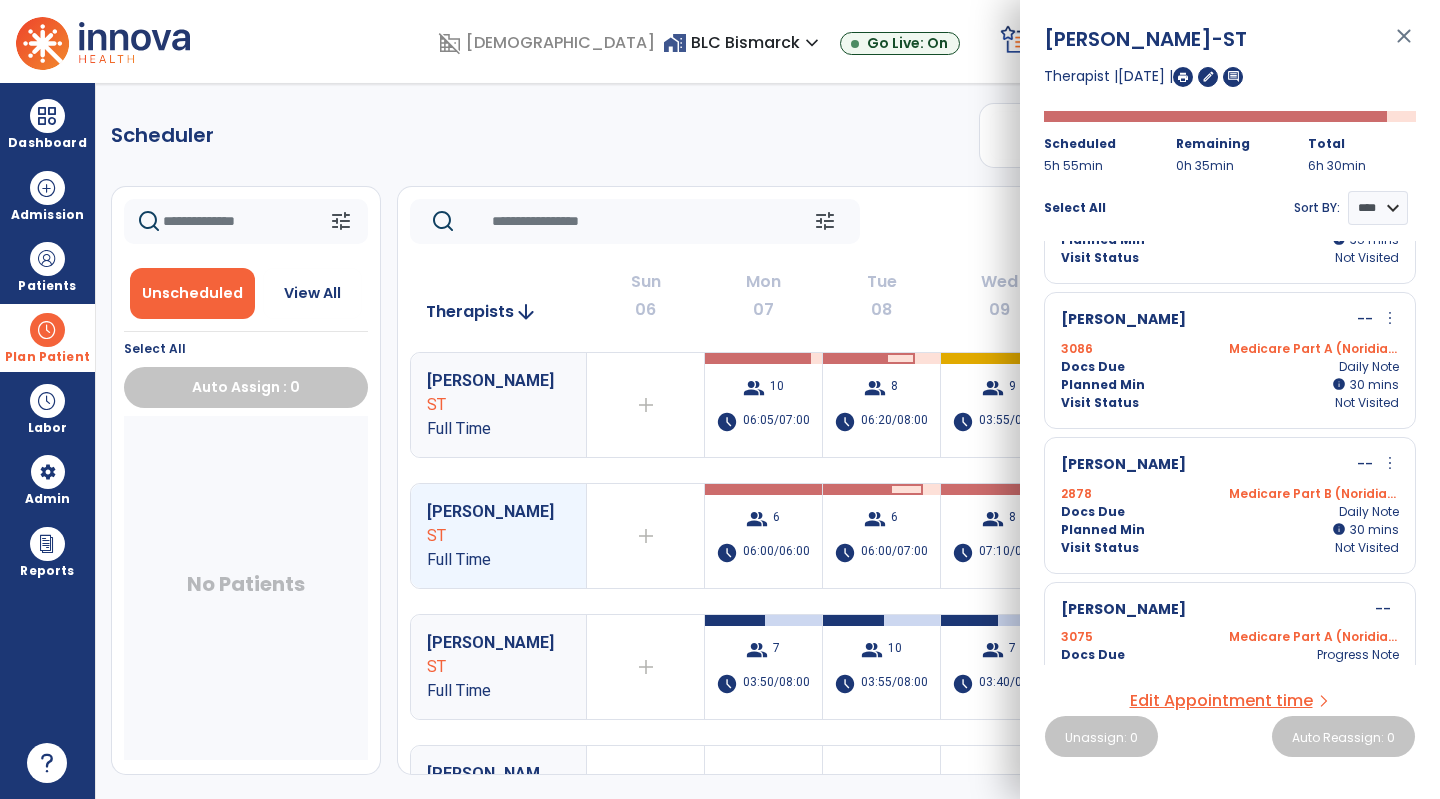 scroll, scrollTop: 879, scrollLeft: 0, axis: vertical 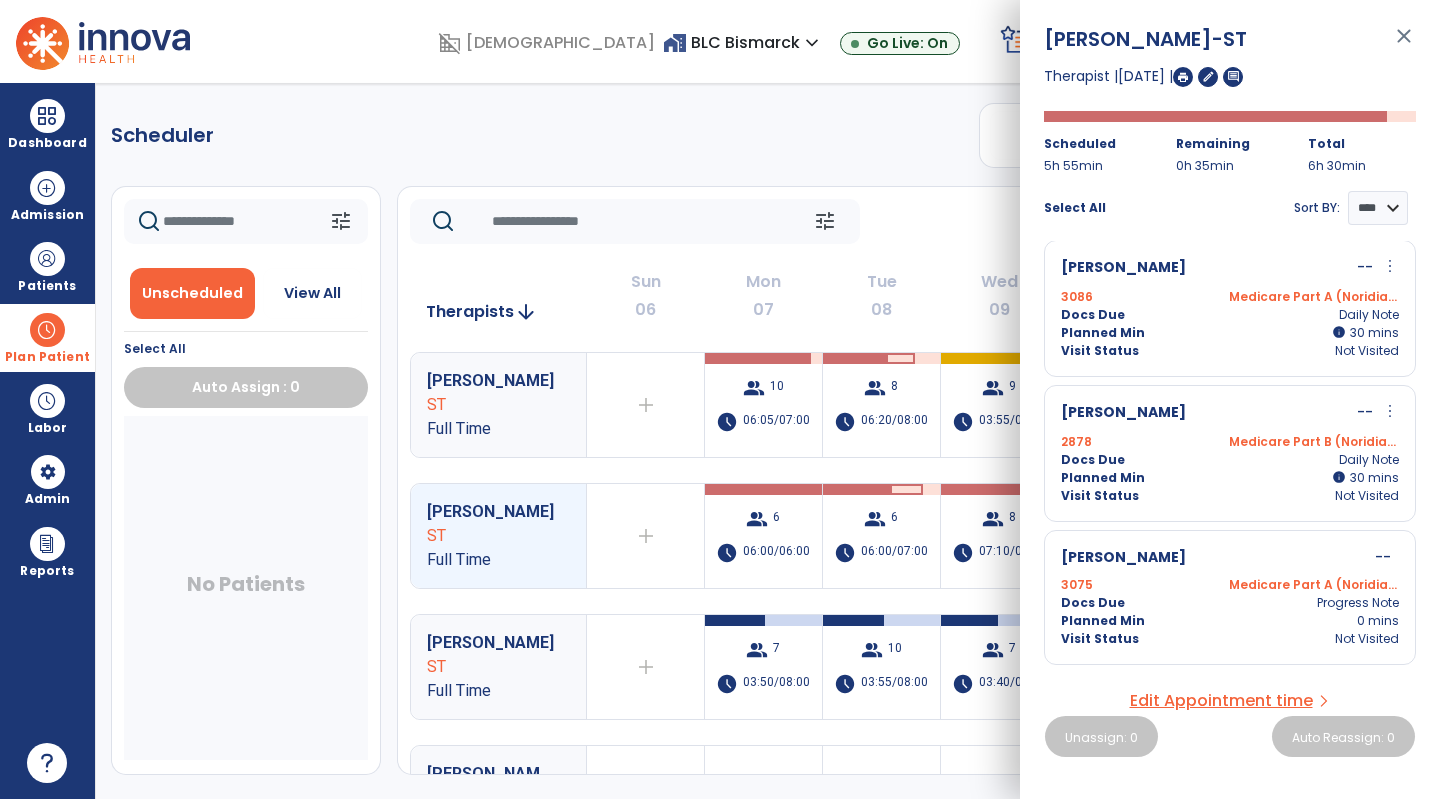 click on "tune   [DATE]  chevron_left [DATE] - [DATE]  *********  calendar_today  chevron_right" 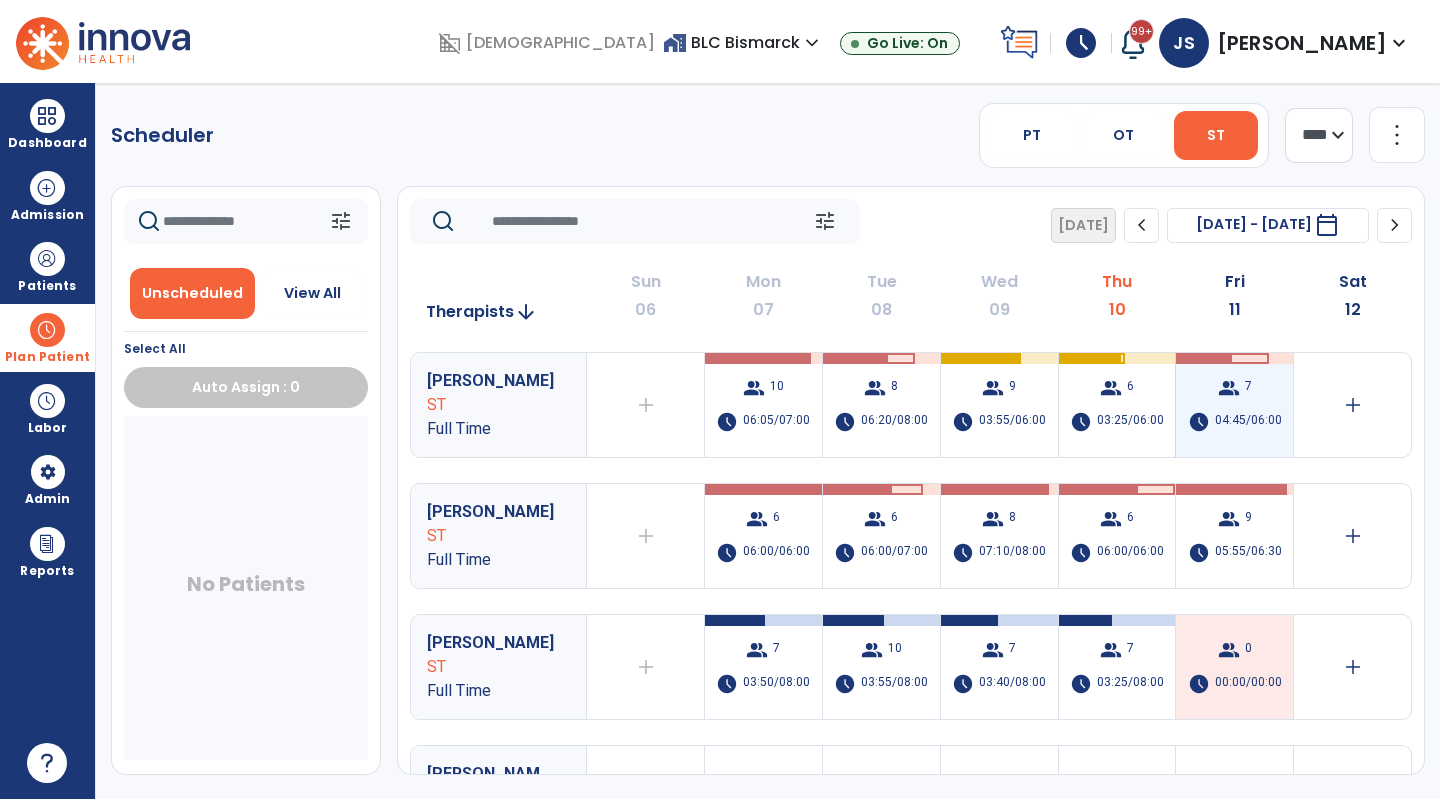 click on "group  7  schedule  04:45/06:00" at bounding box center [1234, 405] 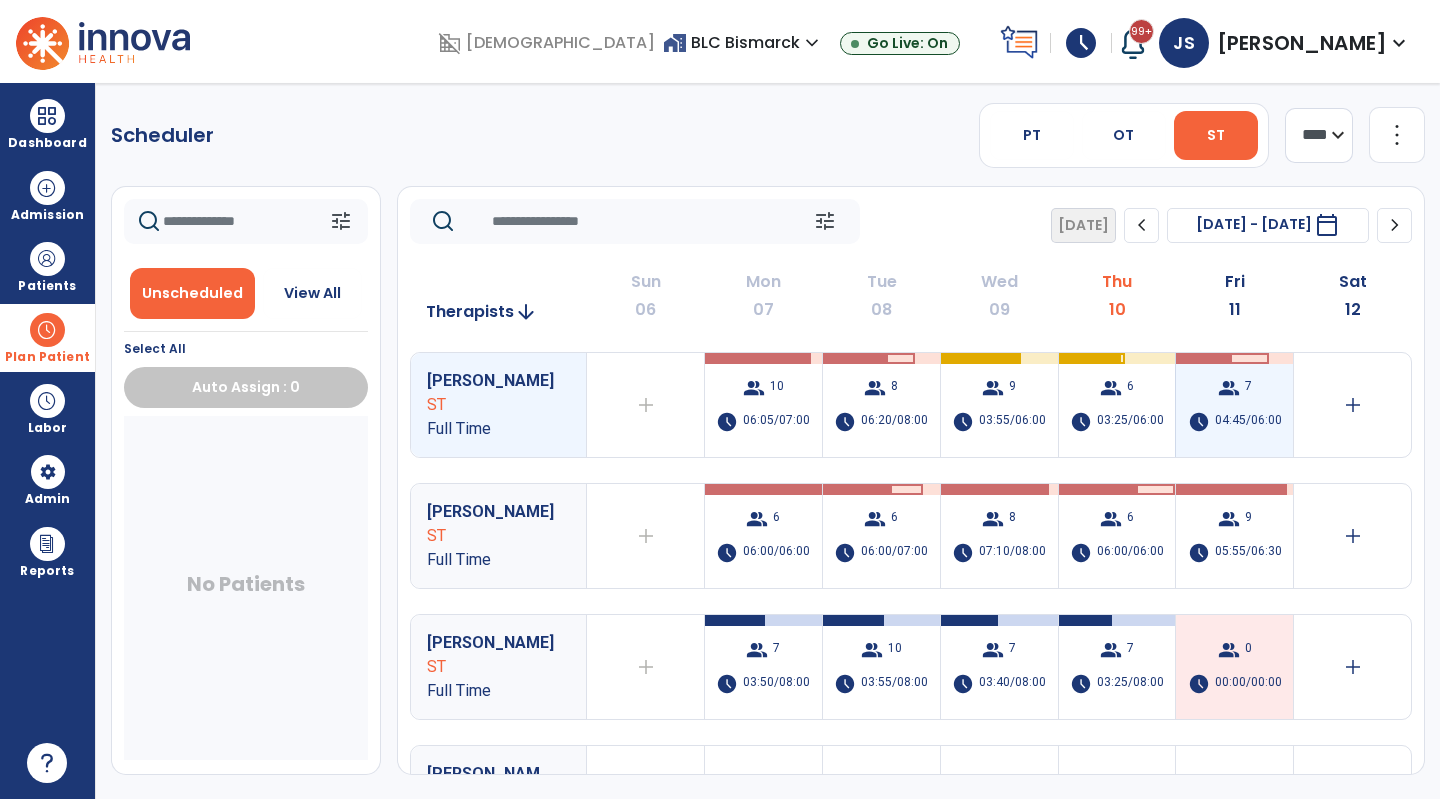 click on "group  7  schedule  04:45/06:00" at bounding box center [1234, 405] 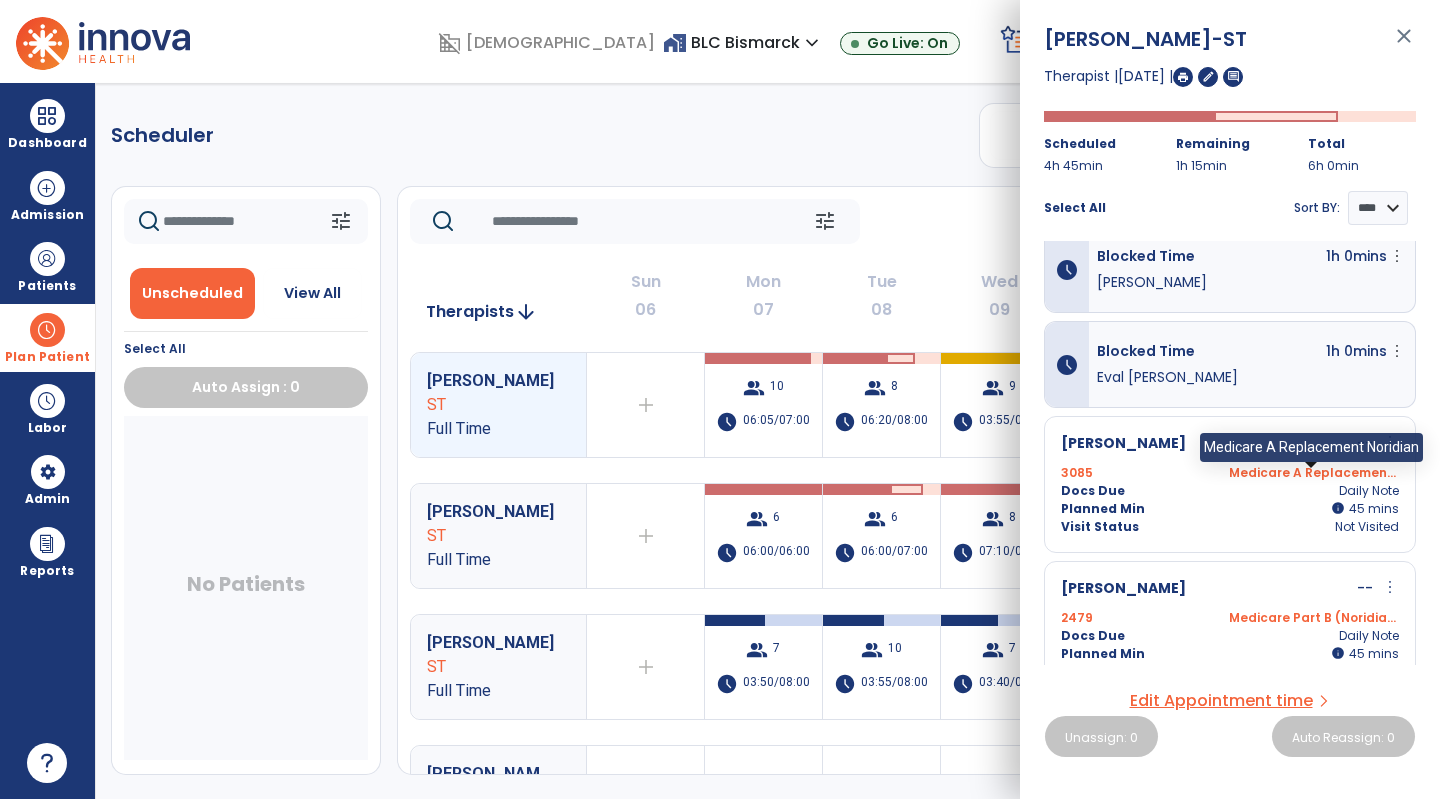 scroll, scrollTop: 0, scrollLeft: 0, axis: both 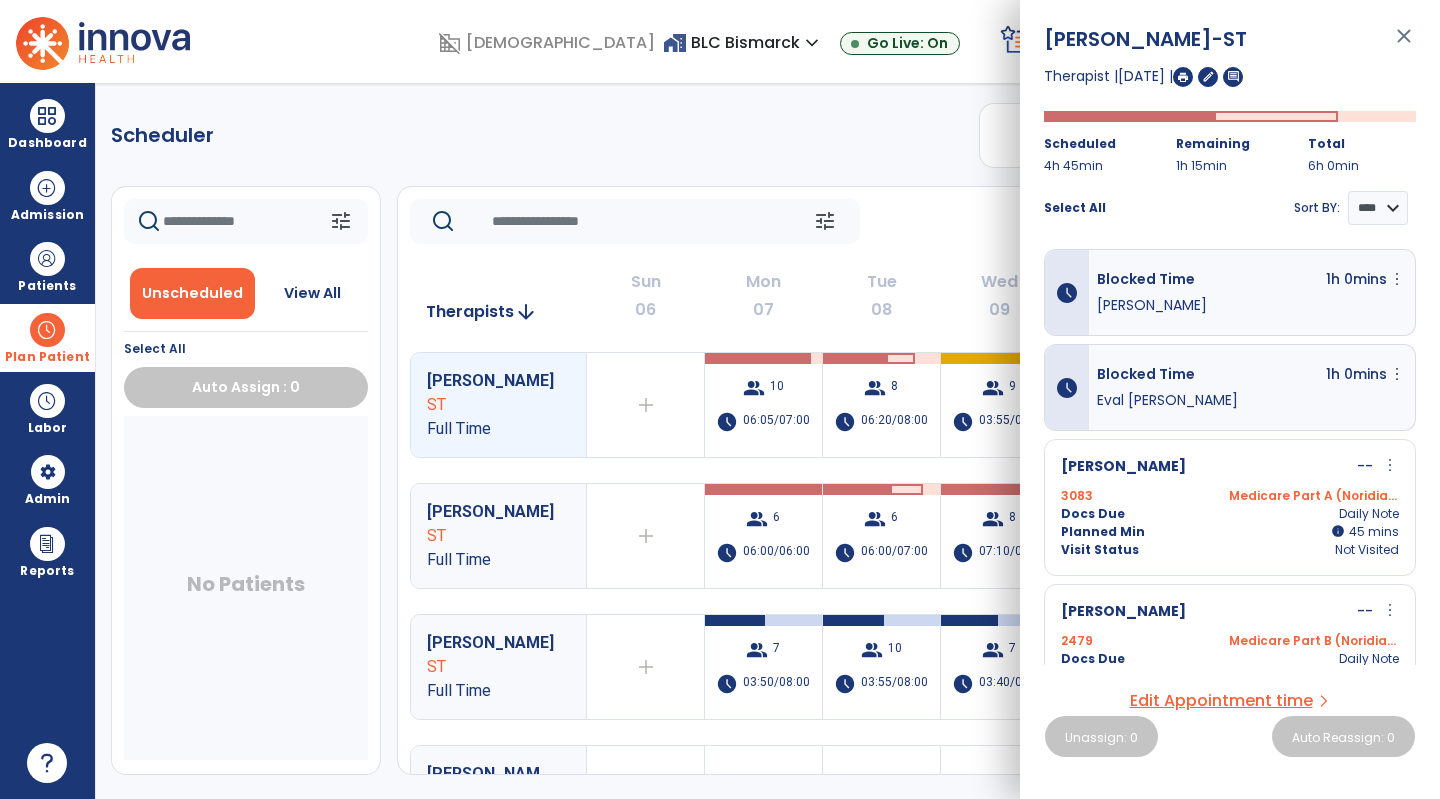 click on "tune   [DATE]  chevron_left [DATE] - [DATE]  *********  calendar_today  chevron_right" 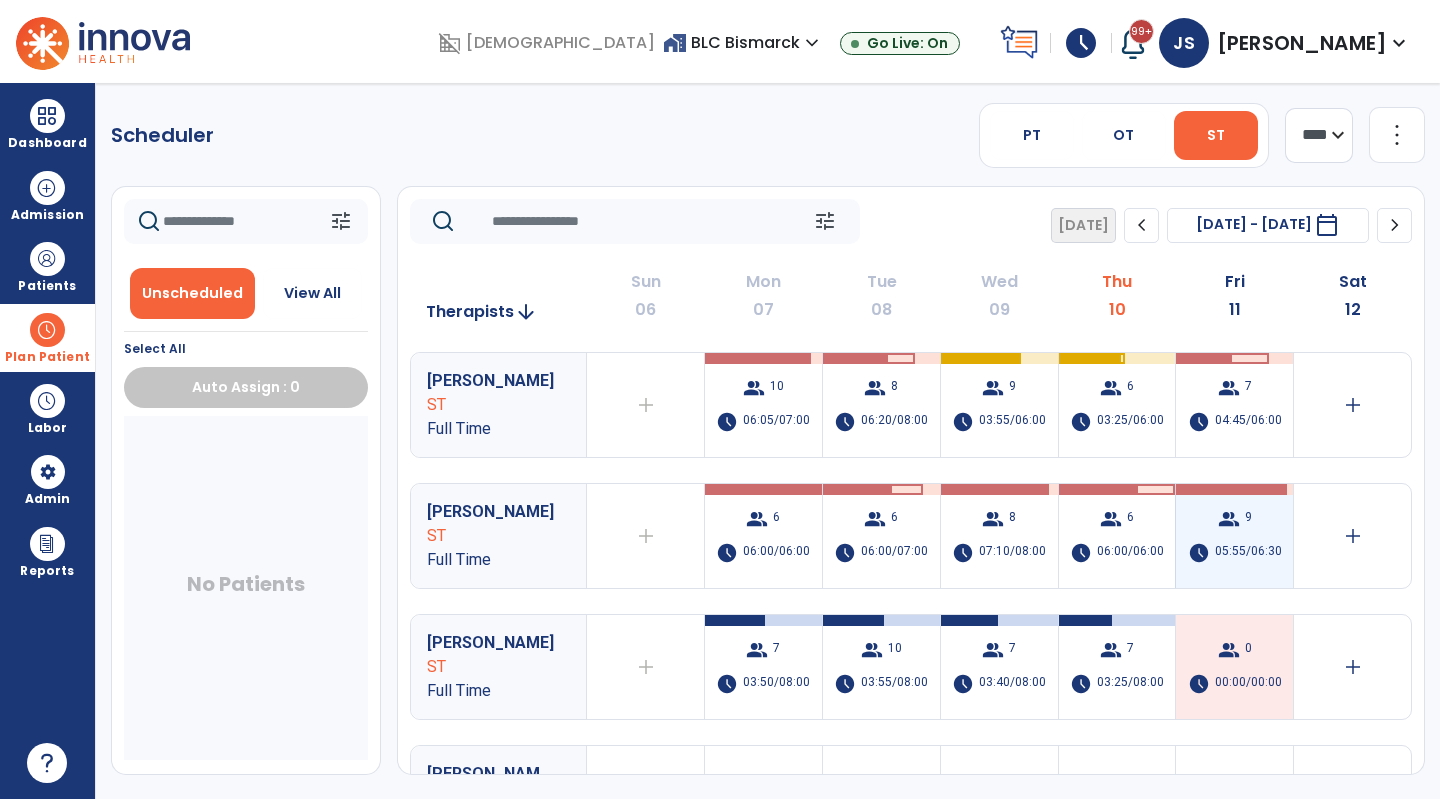 click on "group  9  schedule  05:55/06:30" at bounding box center (1234, 536) 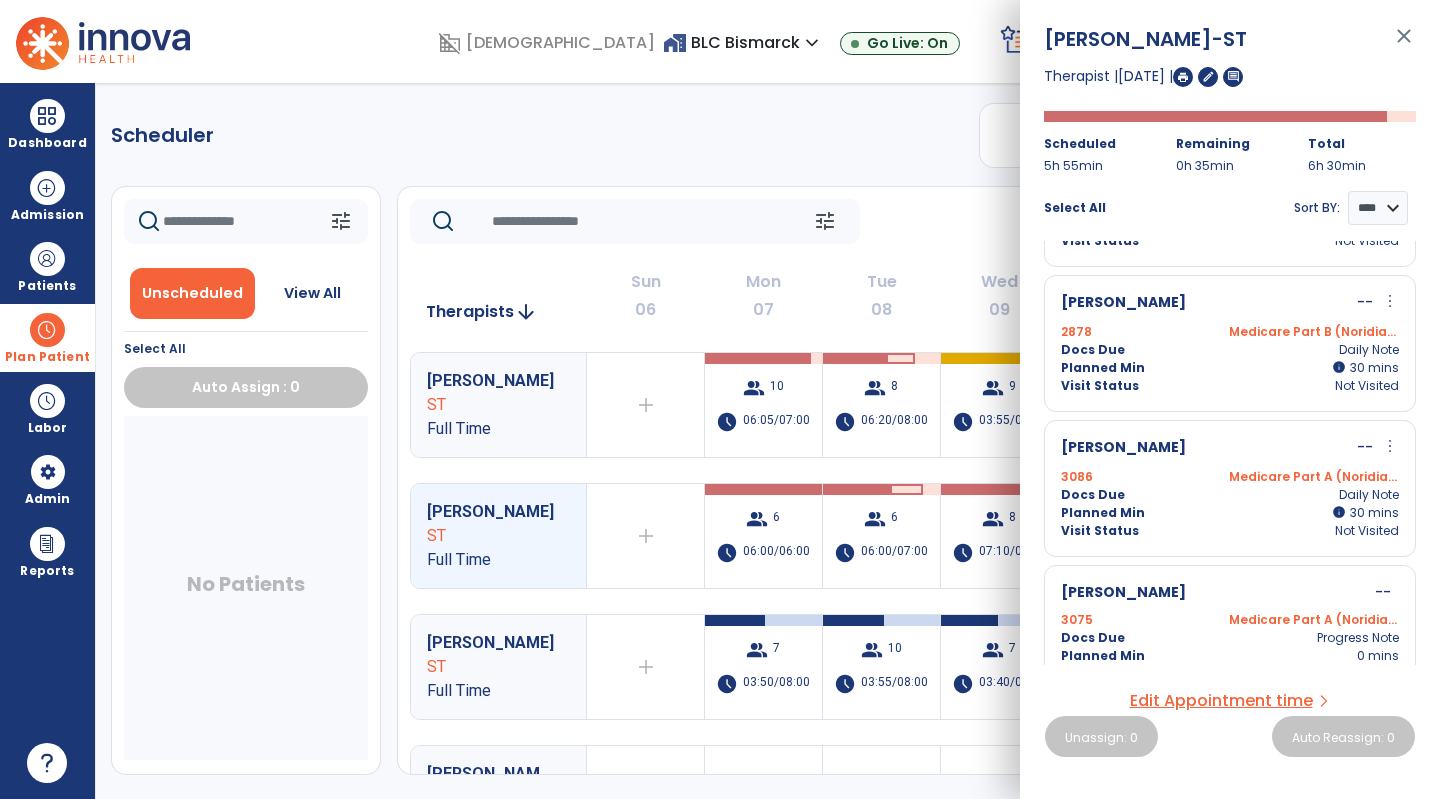 scroll, scrollTop: 879, scrollLeft: 0, axis: vertical 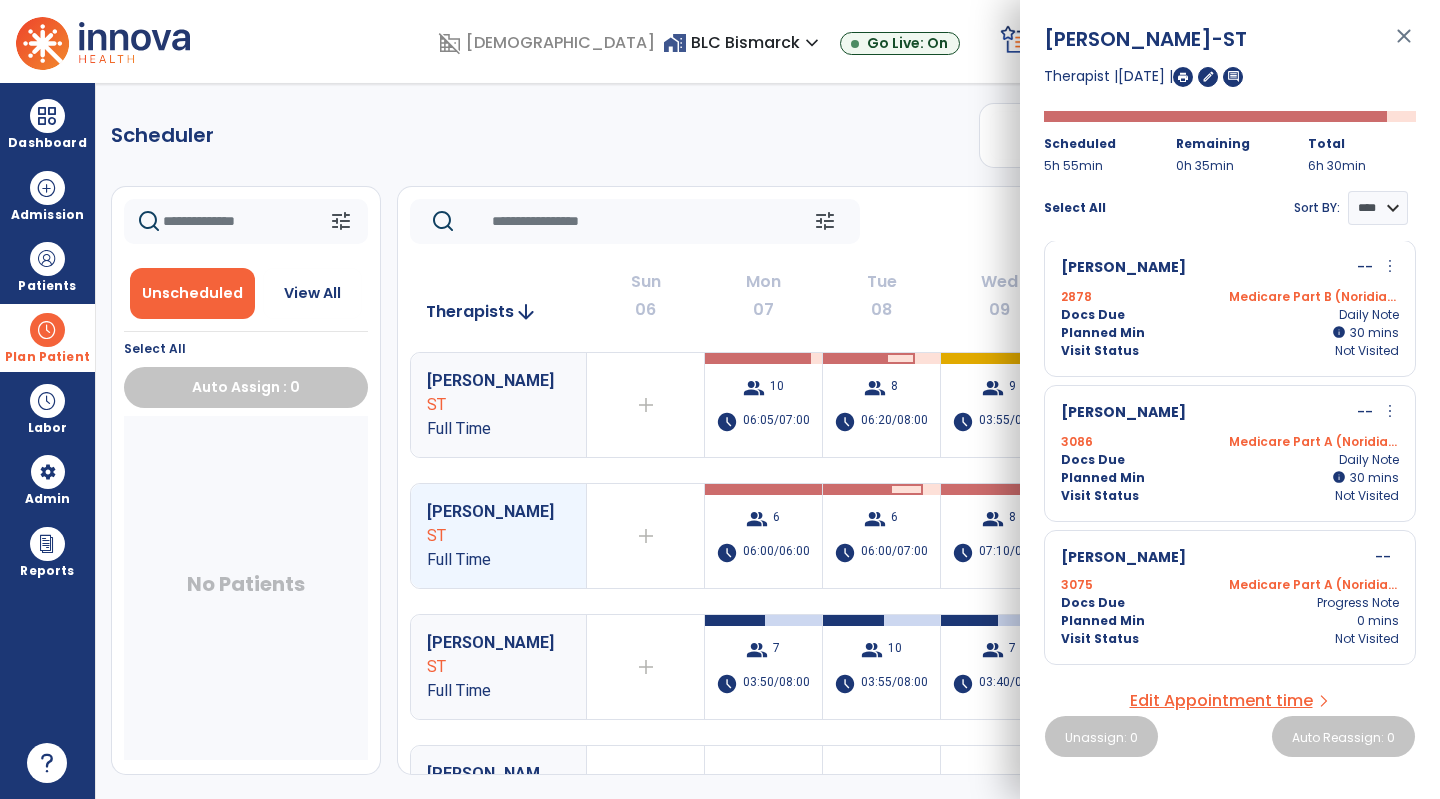 click on "tune   [DATE]  chevron_left [DATE] - [DATE]  *********  calendar_today  chevron_right" 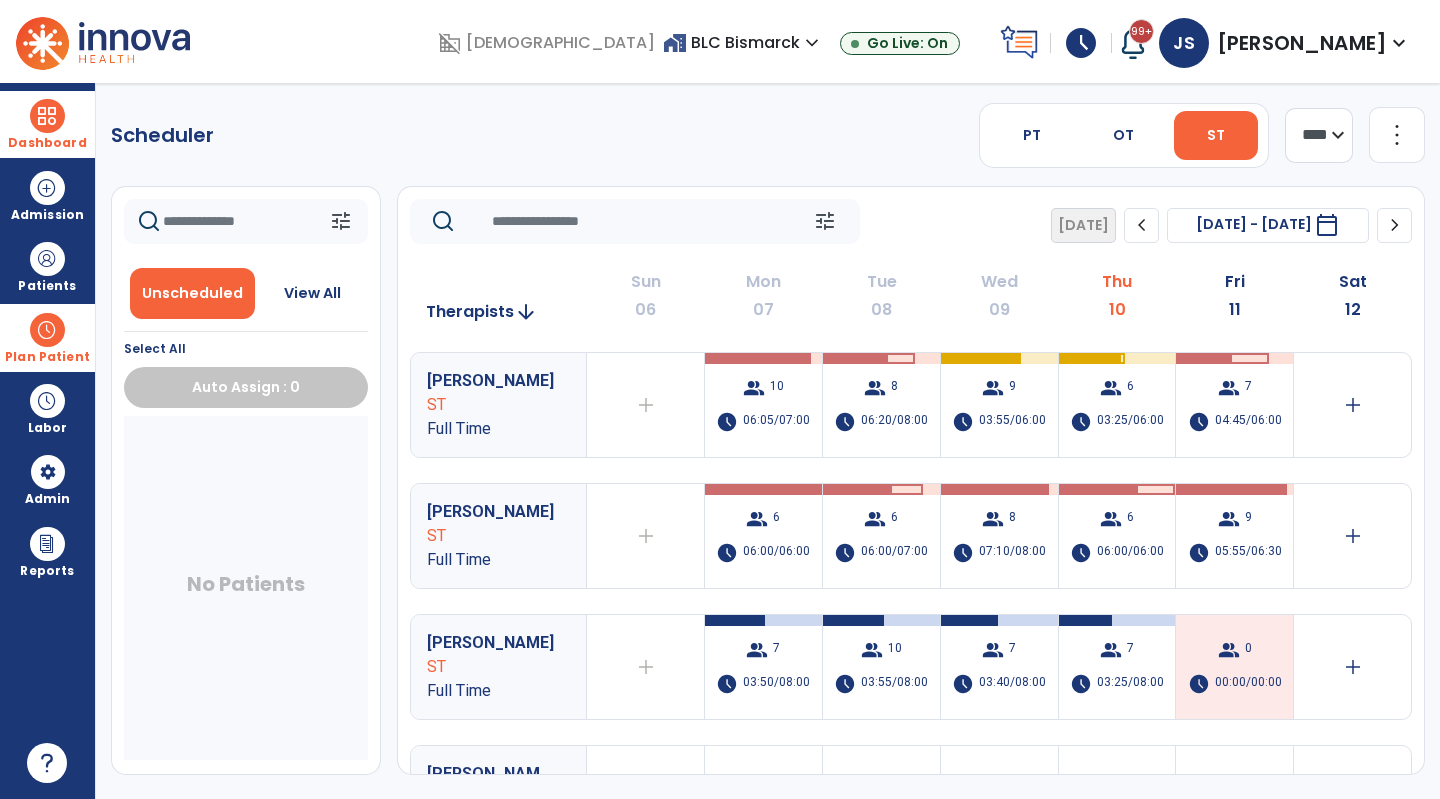 click on "Dashboard" at bounding box center (47, 124) 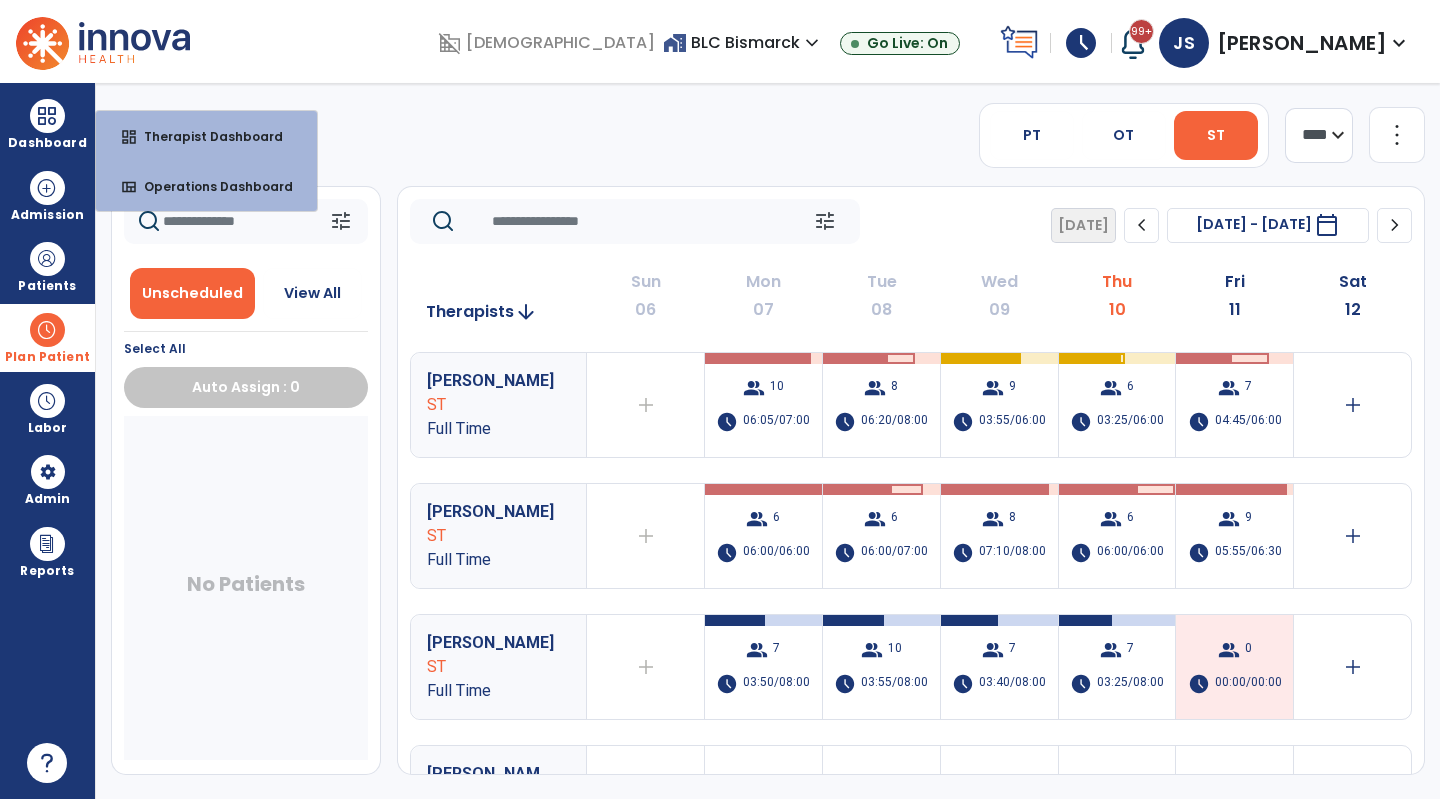 click on "Scheduler   PT   OT   ST  **** *** more_vert  Manage Labor   View All Therapists   Print   tune   Unscheduled   View All  Select All  Auto Assign : 0  No Patients  tune   [DATE]  chevron_left [DATE] - [DATE]  *********  calendar_today  chevron_right   Therapists  arrow_downward Sun  06  Mon  07  Tue  08  Wed  09  Thu  10  Fri  11  Sat  12  [PERSON_NAME] ST Full Time  add  Therapist not available for the day  group  10  schedule  06:05/07:00   group  8  schedule  06:20/08:00   group  9  schedule  03:55/06:00   group  6  schedule  03:25/06:00   group  7  schedule  04:45/06:00   add  [PERSON_NAME] ST Full Time  add  Therapist not available for the day  group  6  schedule  06:00/06:00   group  6  schedule  06:00/07:00   group  8  schedule  07:10/08:00   group  6  schedule  06:00/06:00   group  9  schedule  05:55/06:30   add  [PERSON_NAME] ST Full Time  add  Therapist not available for the day  group  7  schedule  03:50/08:00   group  10  schedule  03:55/08:00   group  7  schedule   group  7" at bounding box center (768, 441) 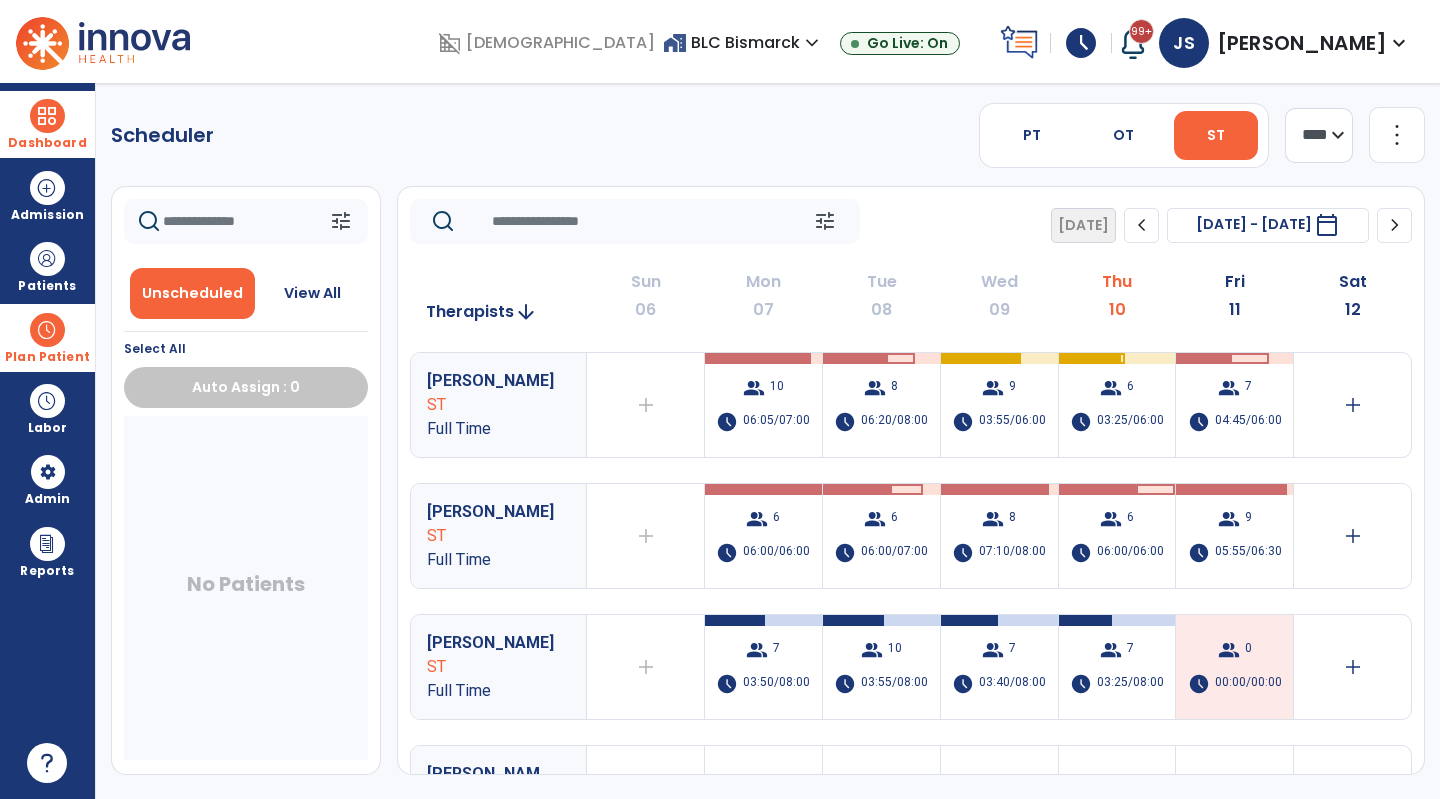 click on "Dashboard" at bounding box center (47, 124) 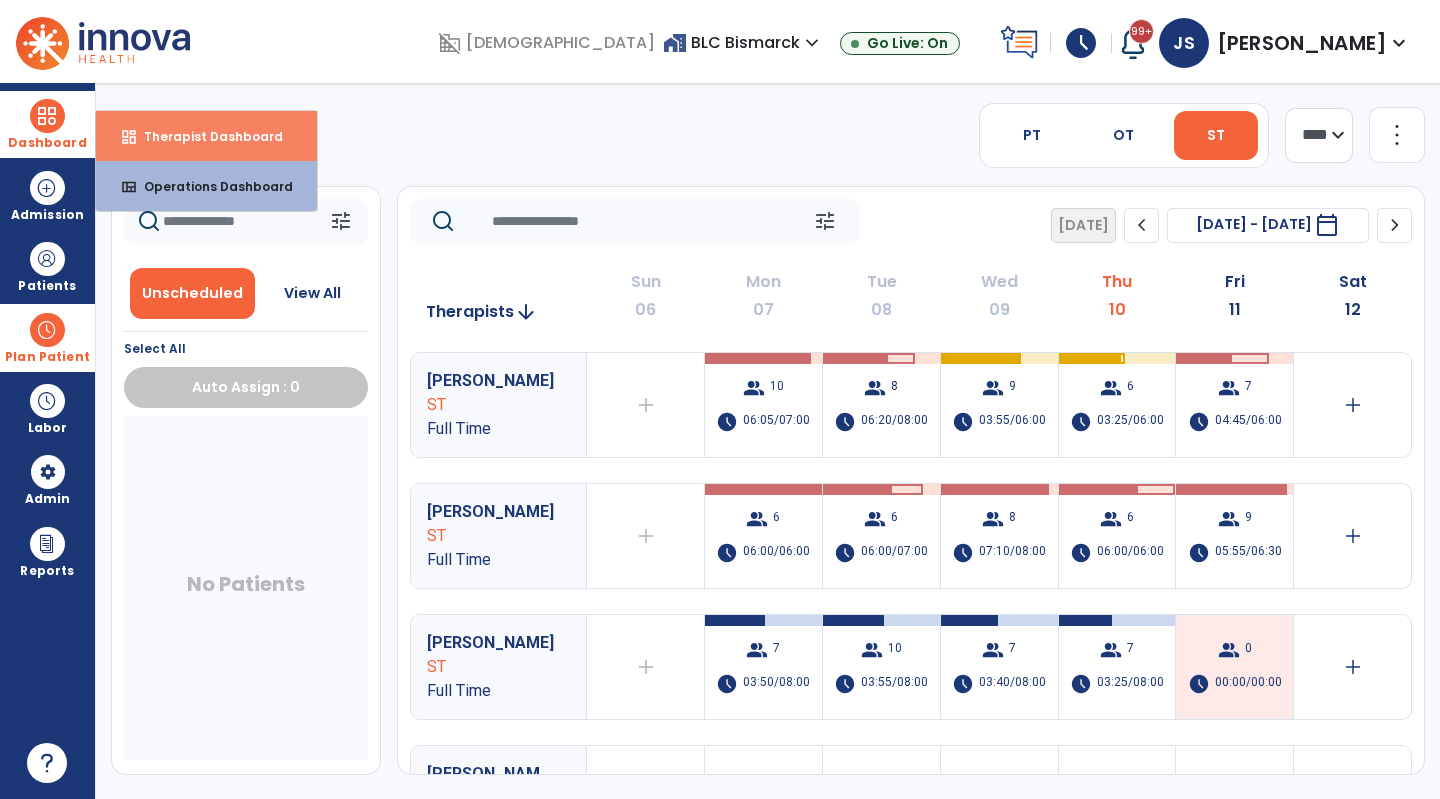 click on "Therapist Dashboard" at bounding box center (205, 136) 